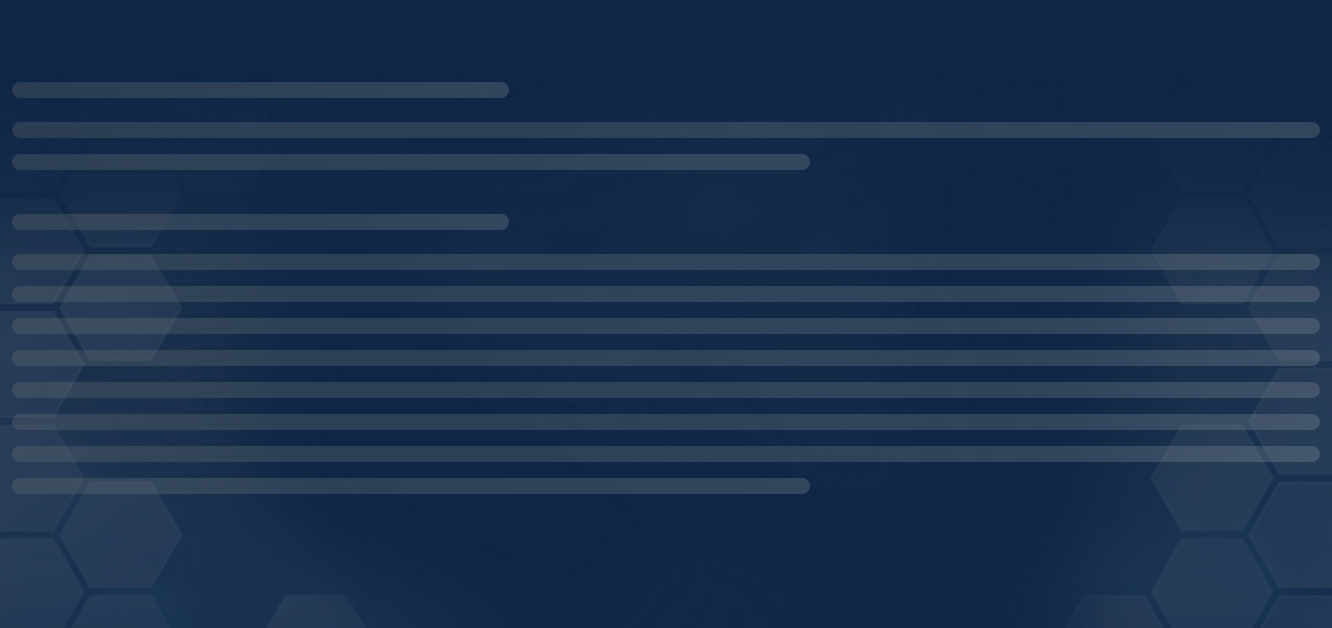 scroll, scrollTop: 0, scrollLeft: 0, axis: both 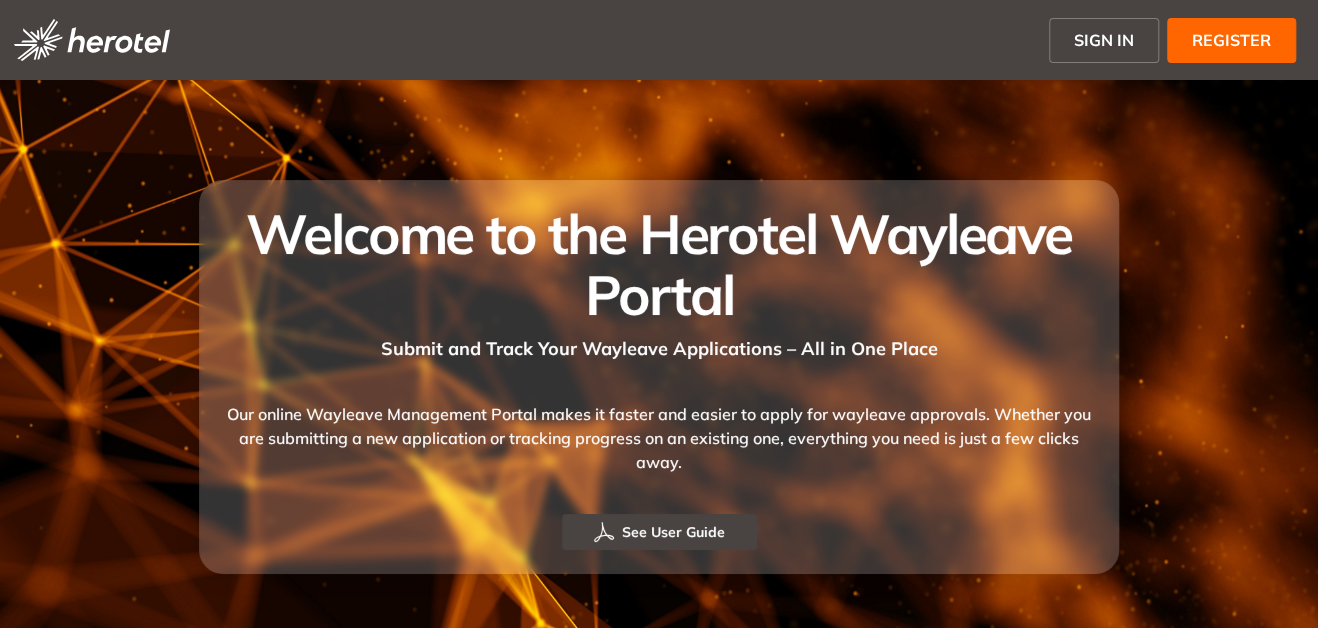 click on "SIGN IN" at bounding box center [1104, 40] 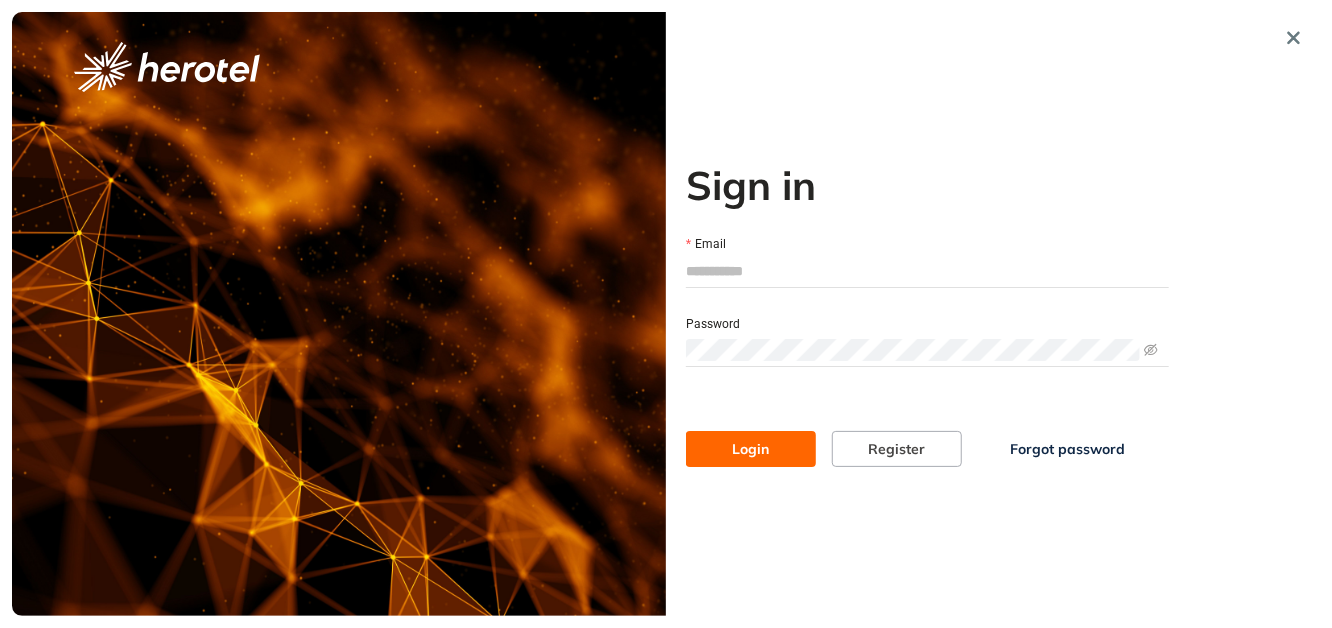 type on "**********" 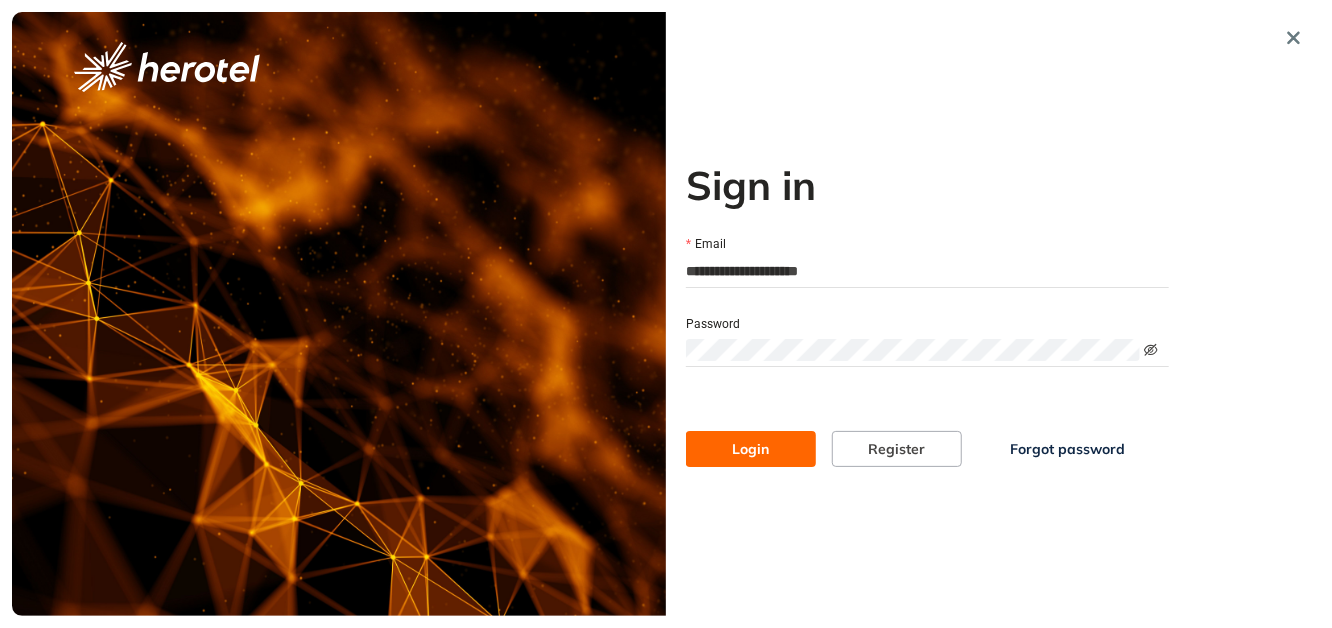click 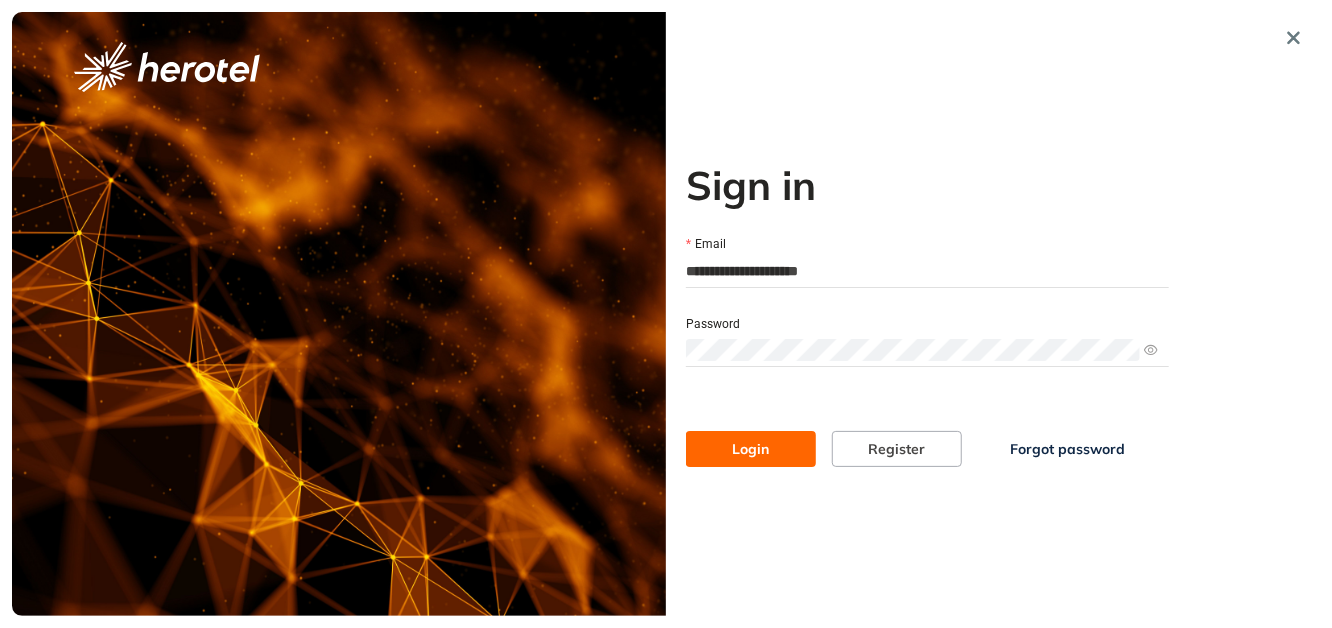 click 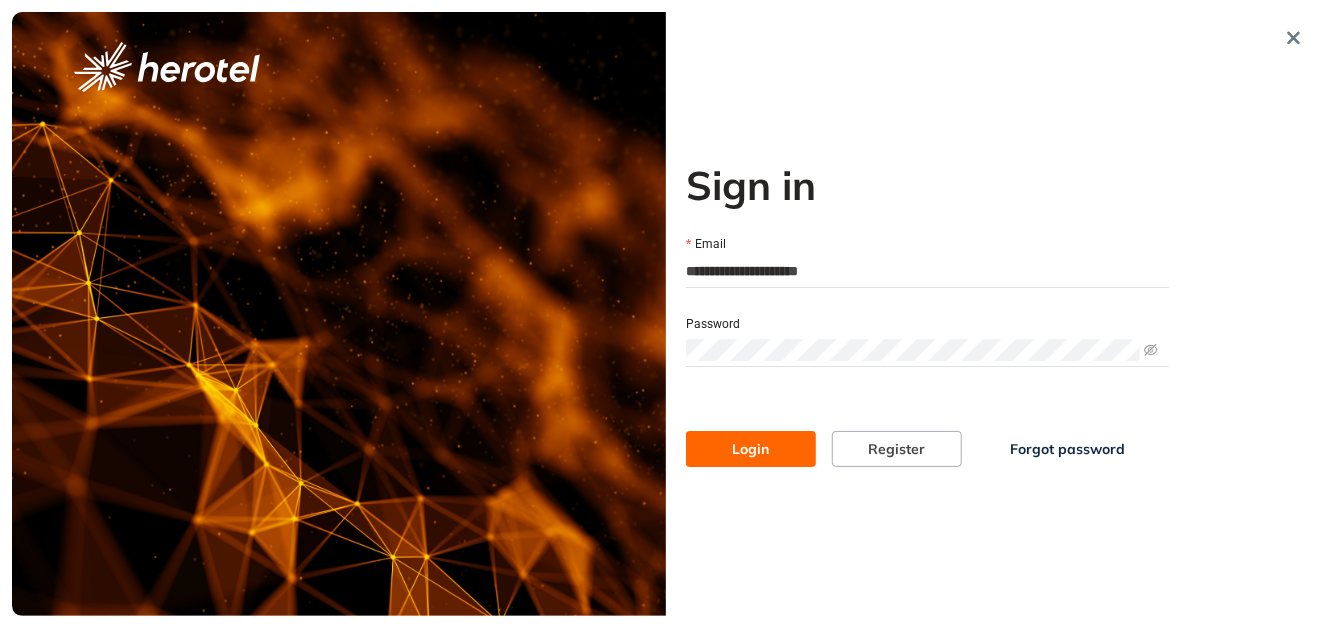 click on "Register" at bounding box center (897, 449) 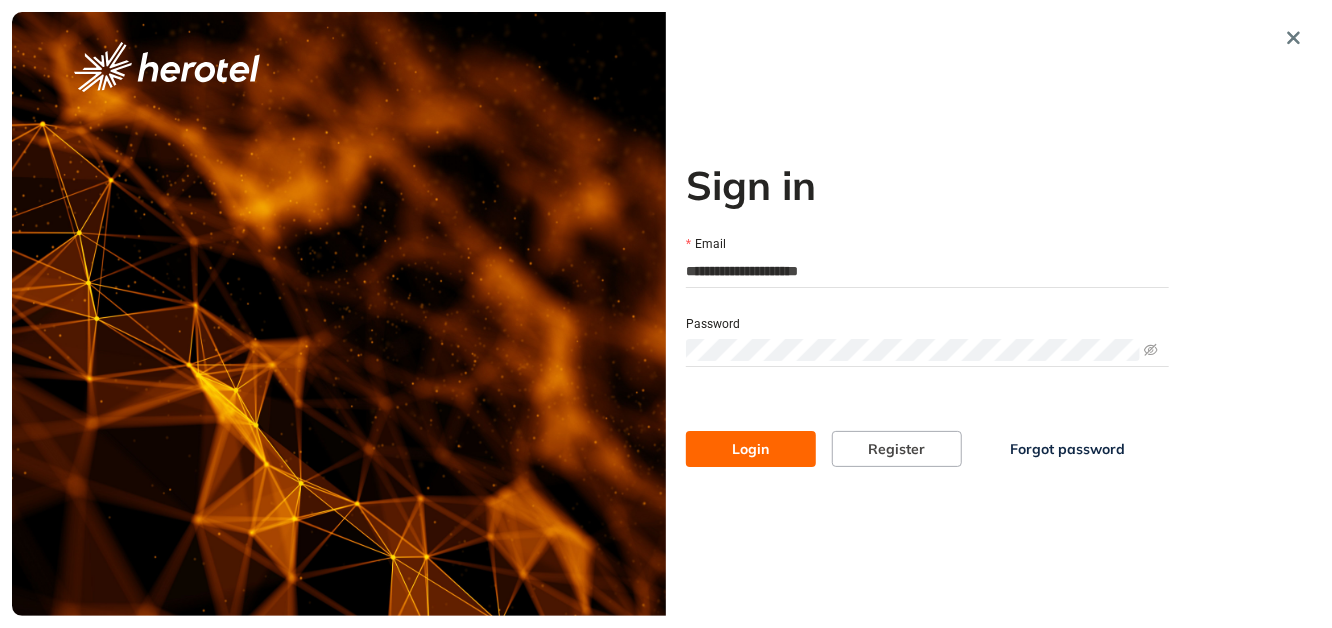 click on "Login" at bounding box center [751, 449] 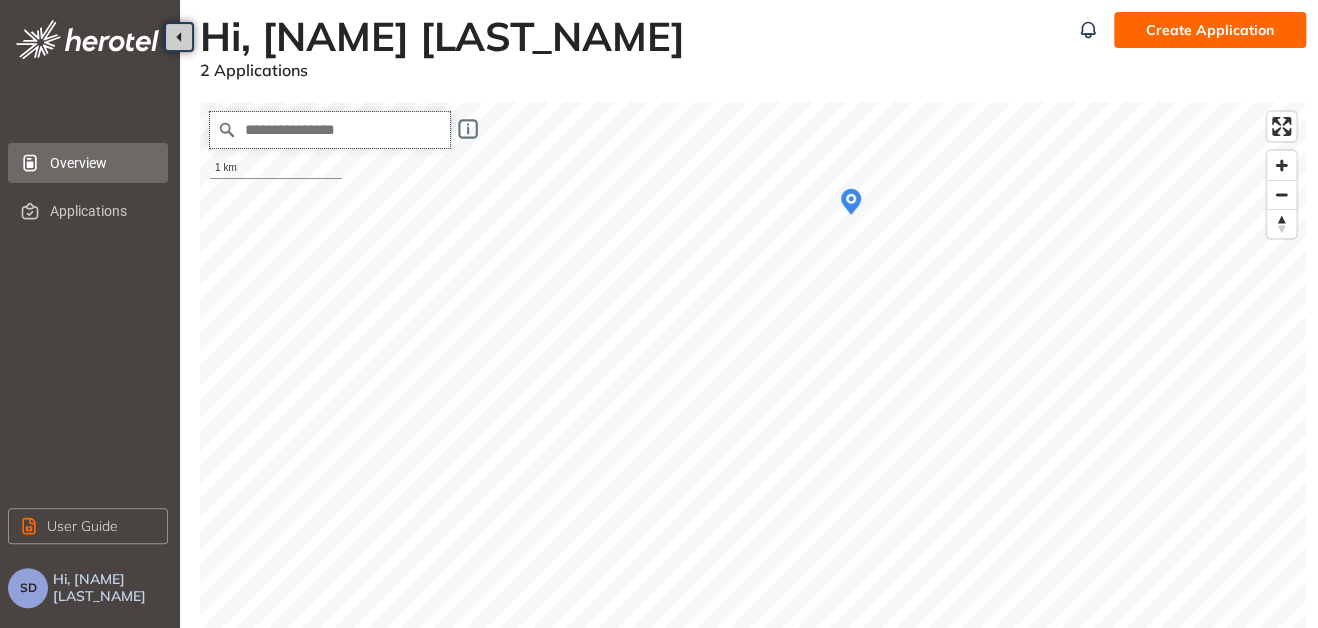 click at bounding box center [330, 130] 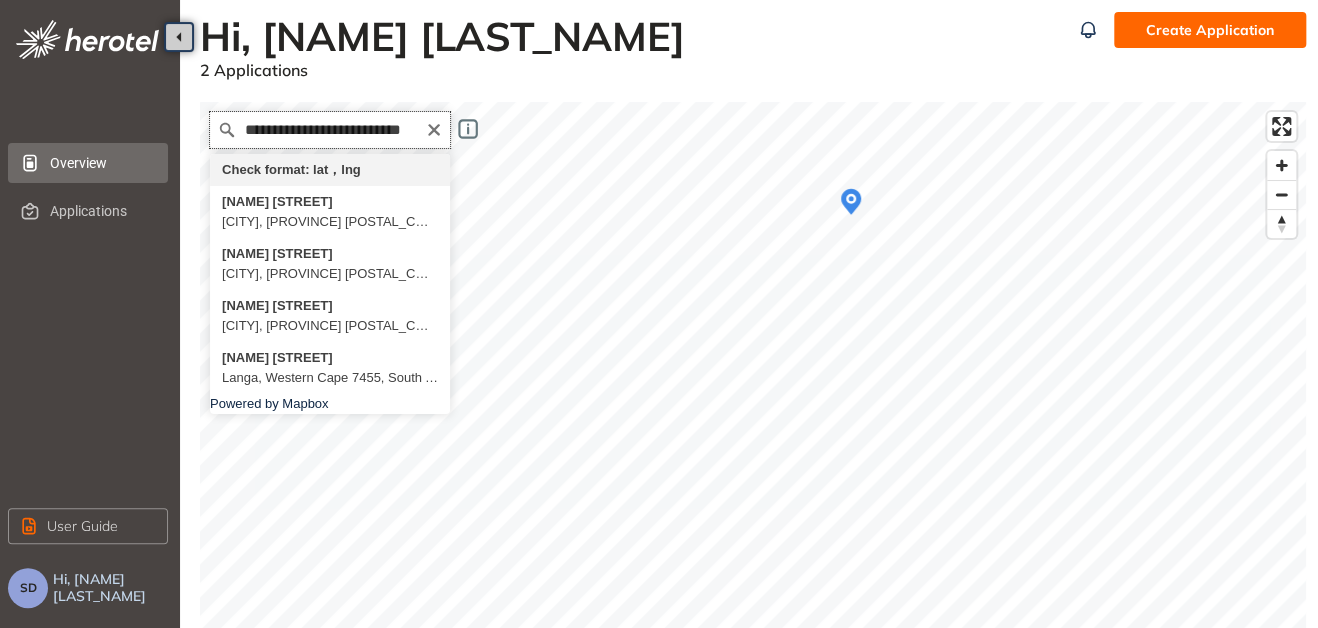 scroll, scrollTop: 0, scrollLeft: 81, axis: horizontal 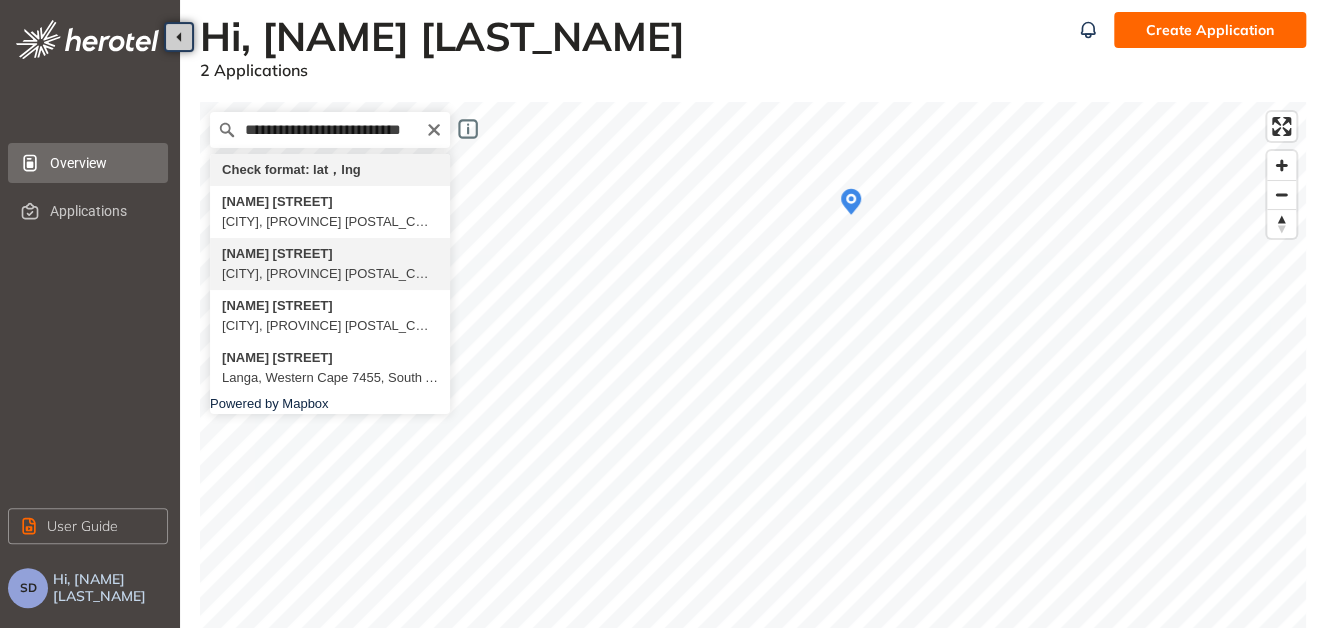 type on "**********" 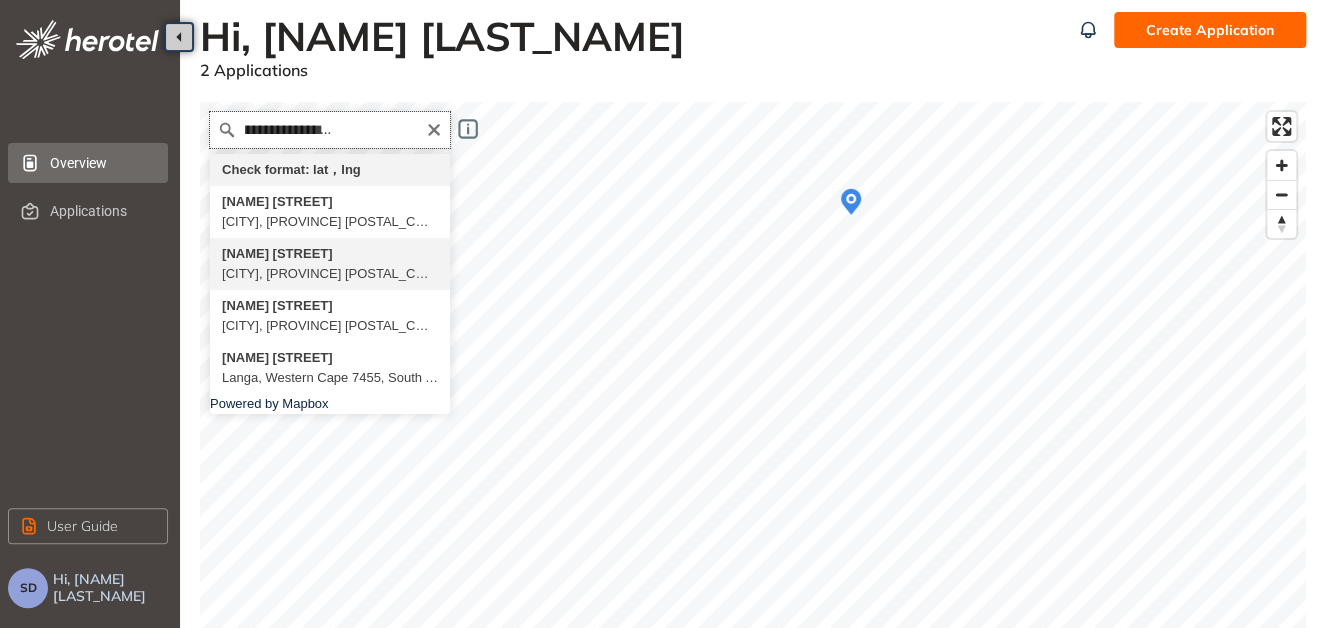scroll, scrollTop: 0, scrollLeft: 0, axis: both 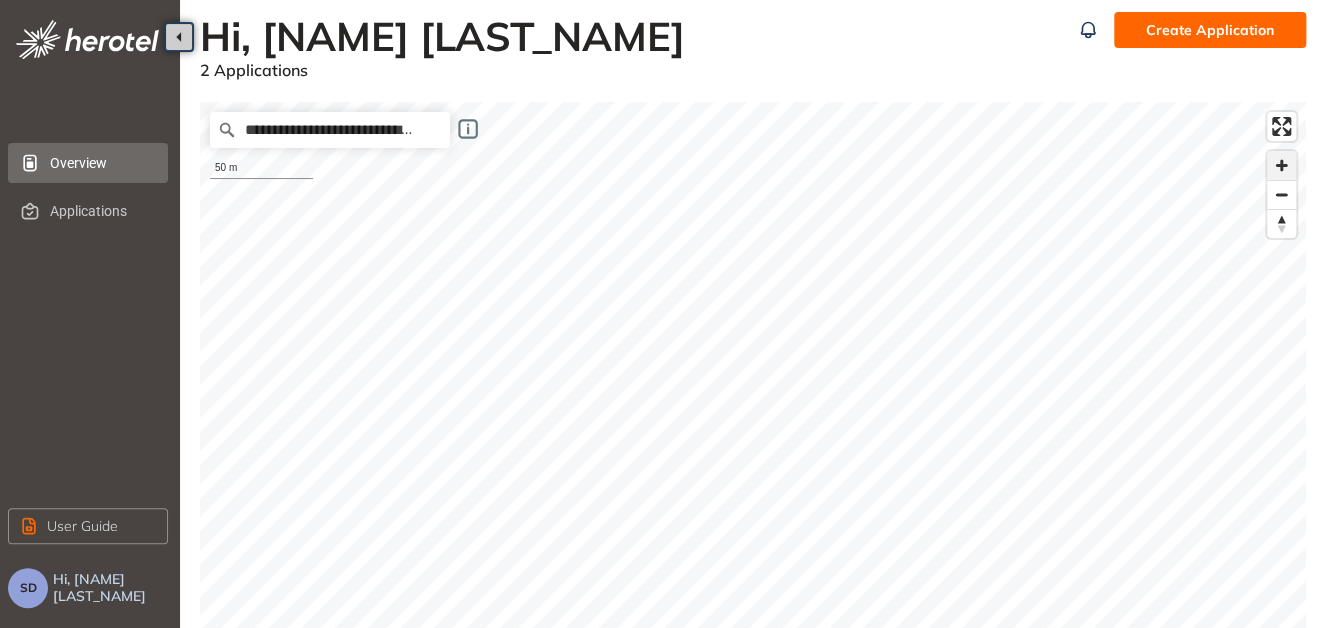 click at bounding box center (1281, 165) 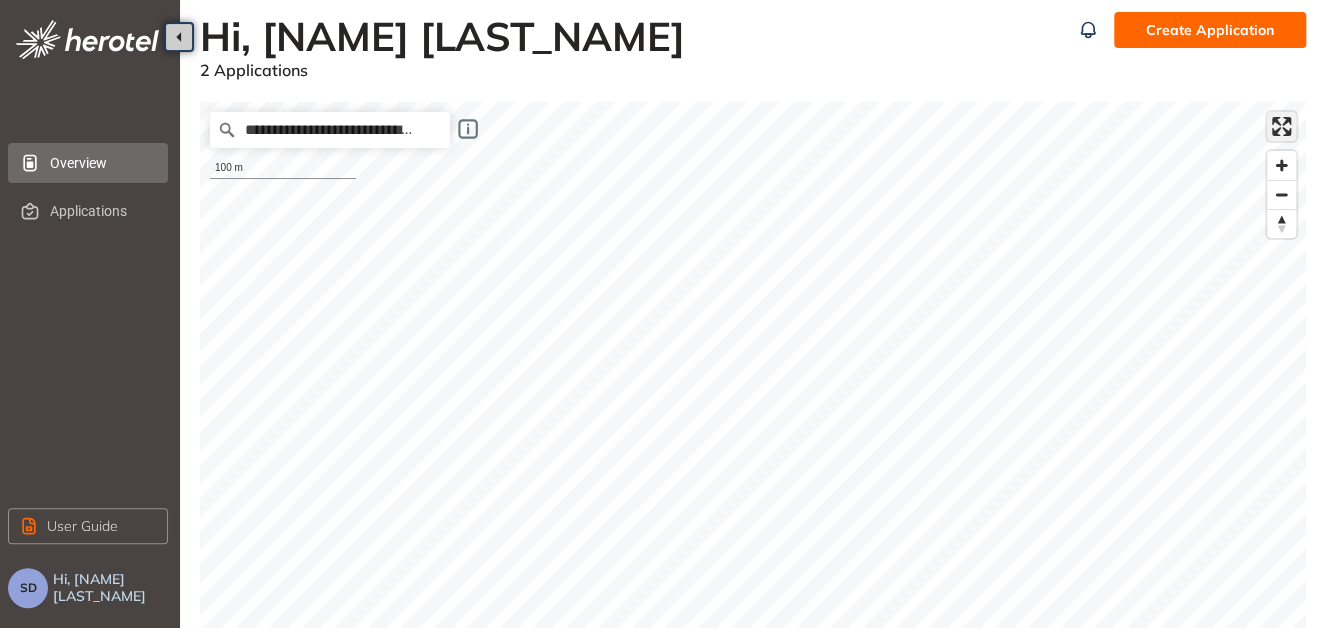 click at bounding box center (1281, 126) 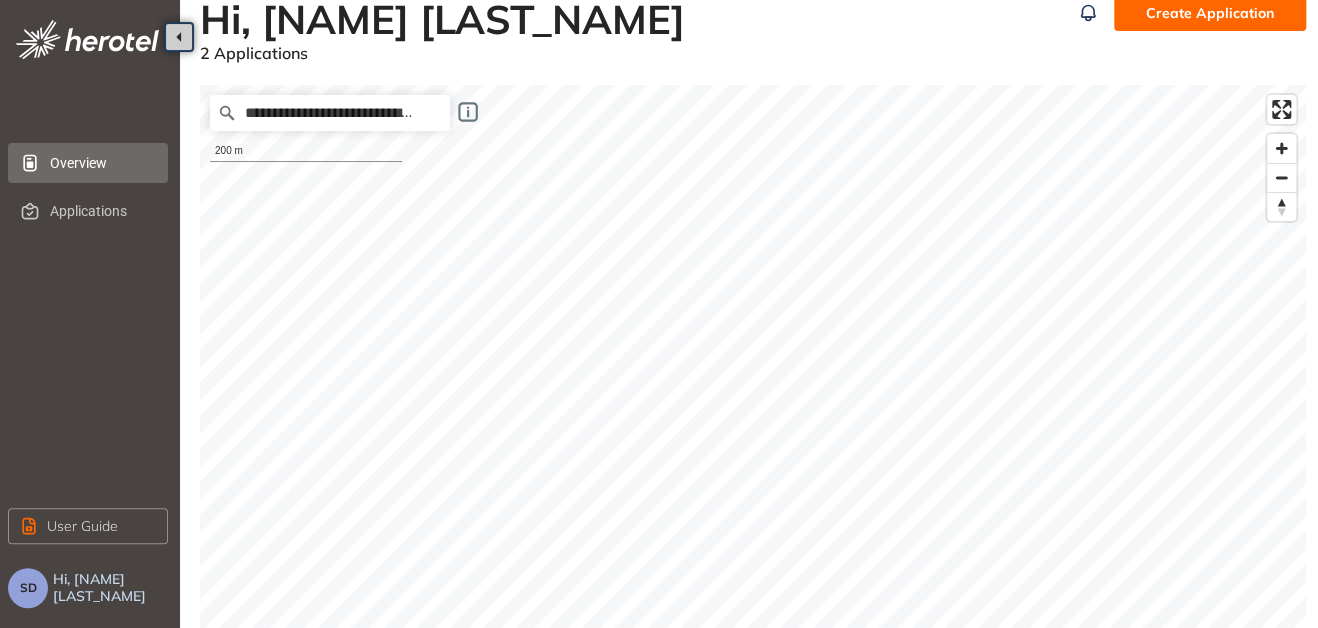 scroll, scrollTop: 0, scrollLeft: 0, axis: both 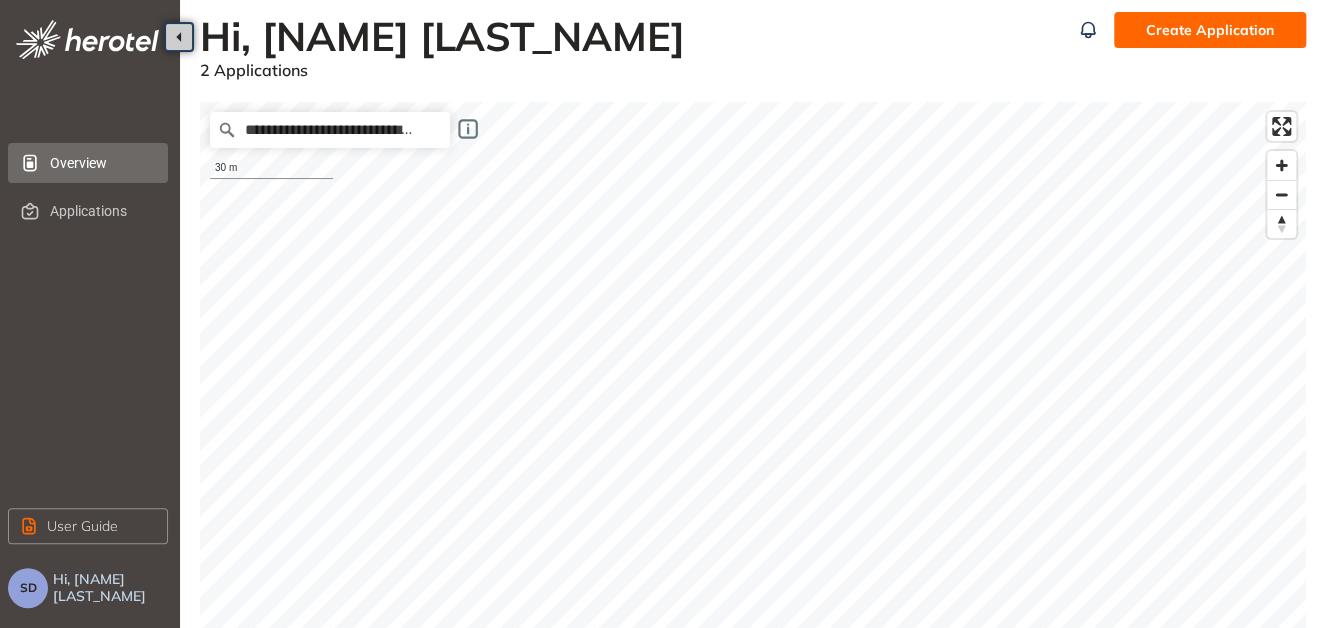 click on "Create Application" at bounding box center [1210, 30] 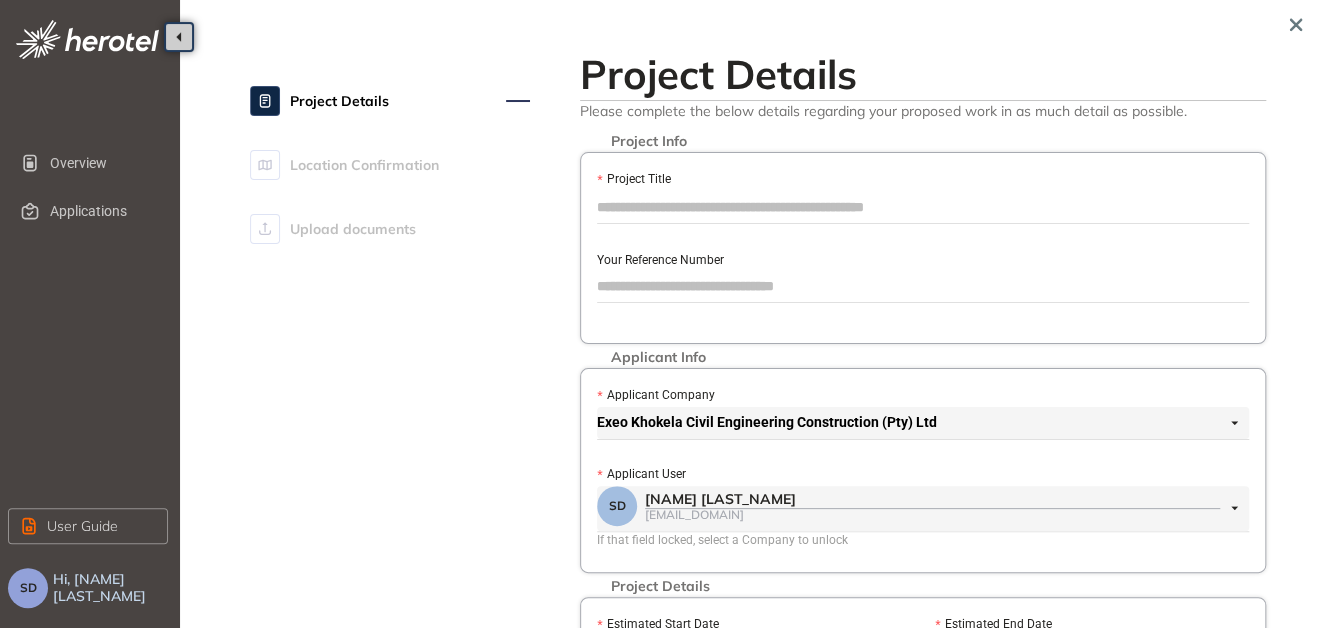click on "Project Title" at bounding box center (923, 207) 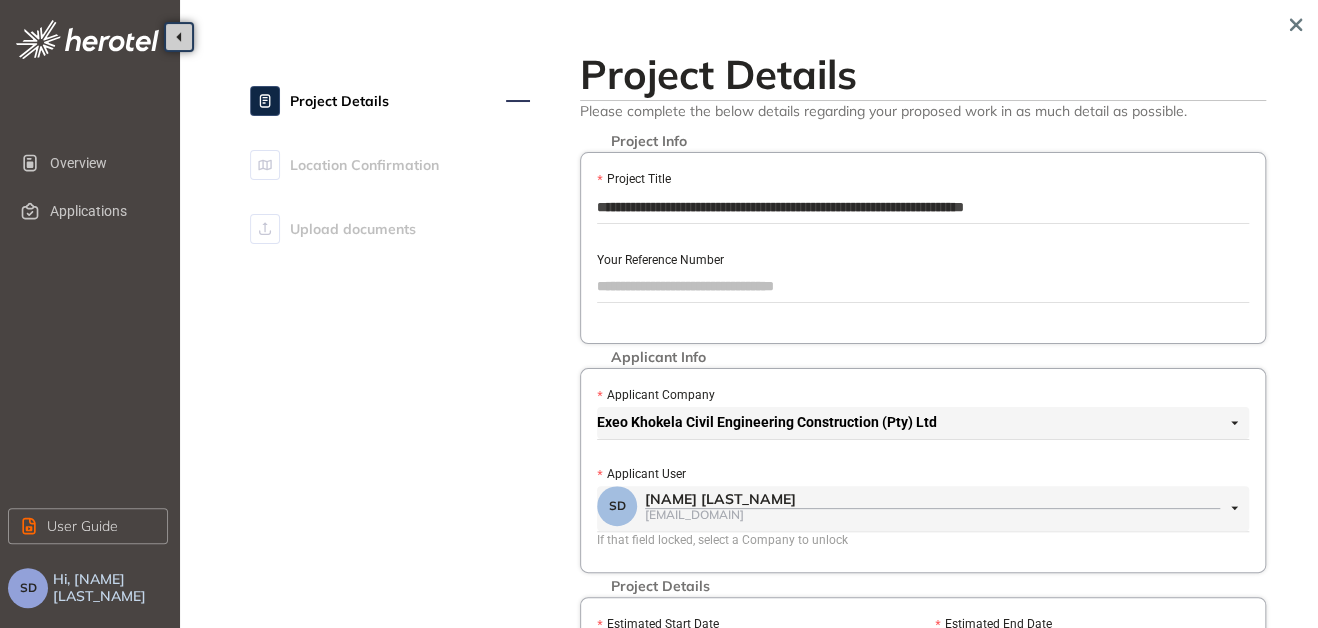 type on "********" 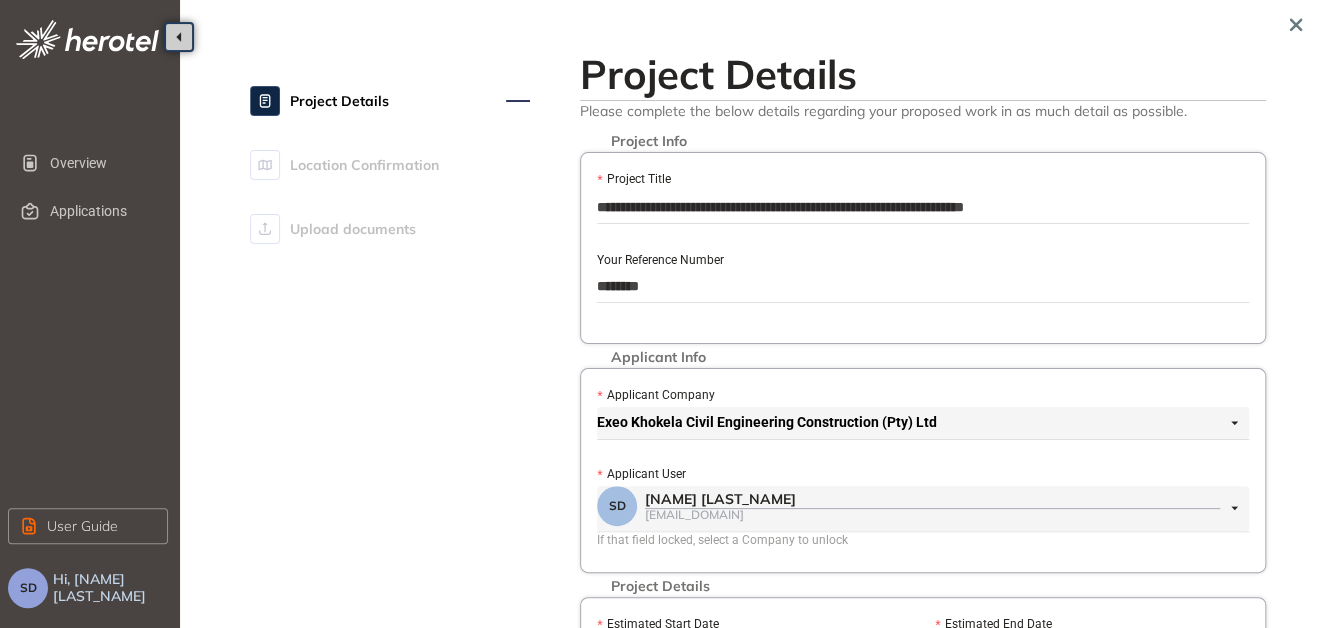 type on "*********" 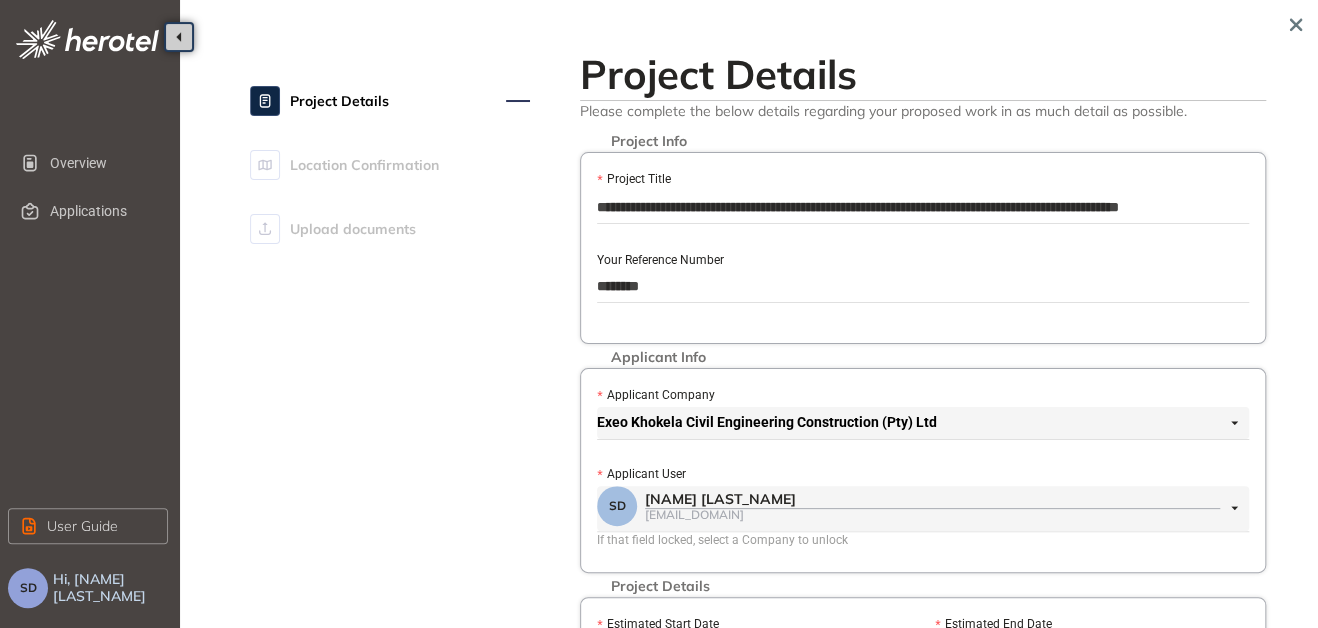 scroll, scrollTop: 0, scrollLeft: 223, axis: horizontal 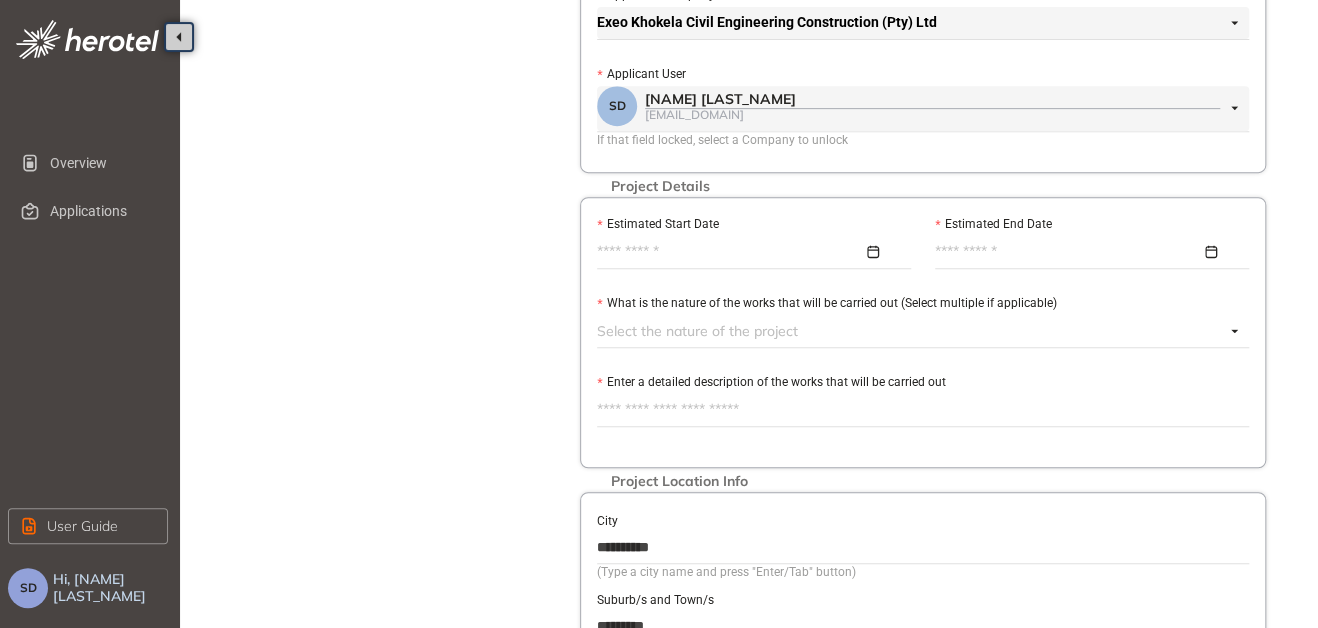type on "********" 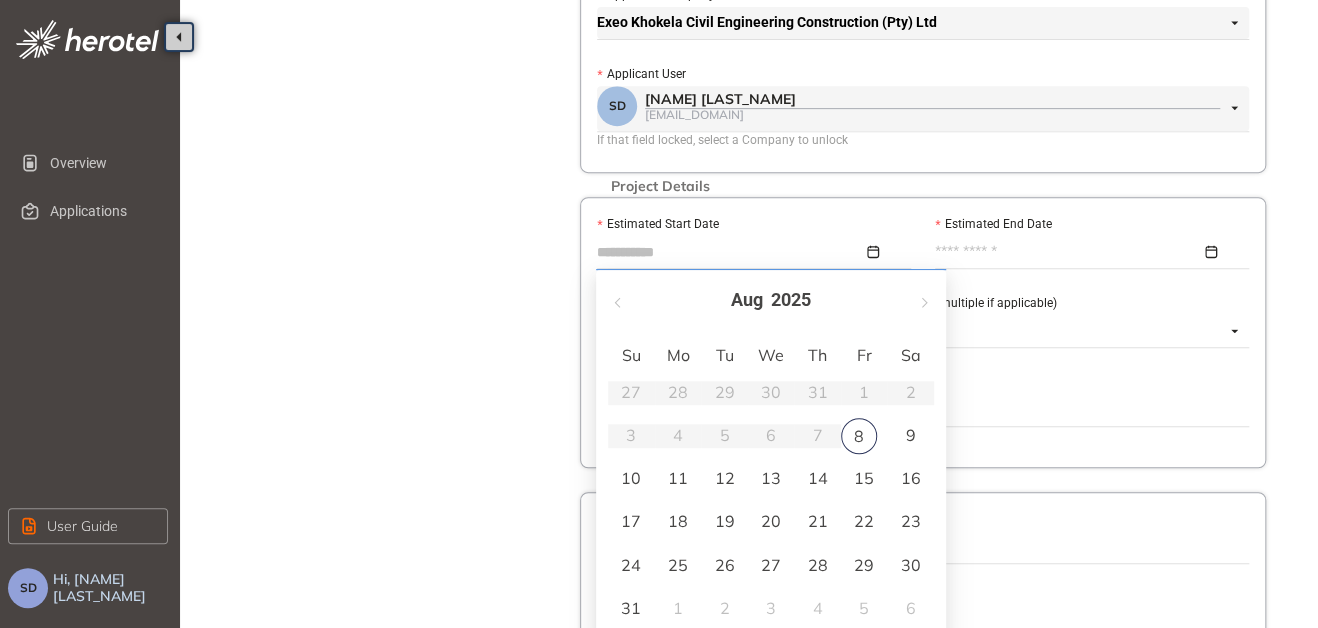 type on "**********" 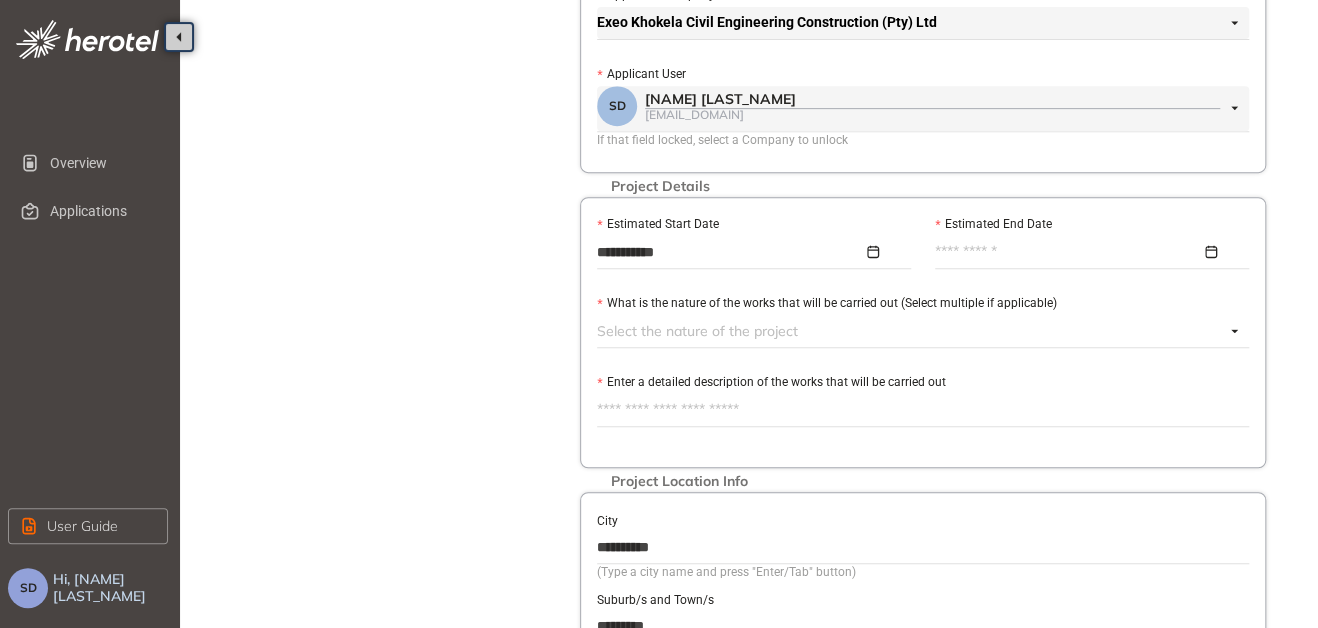click at bounding box center [1086, 252] 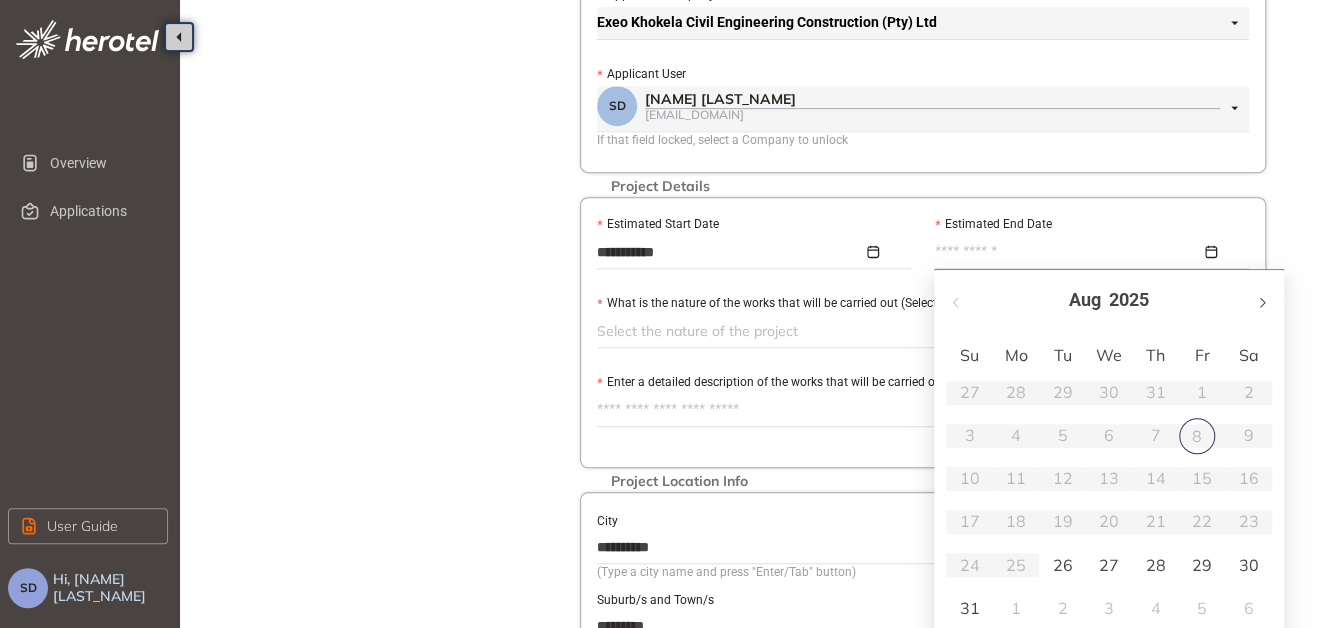 click at bounding box center [1261, 300] 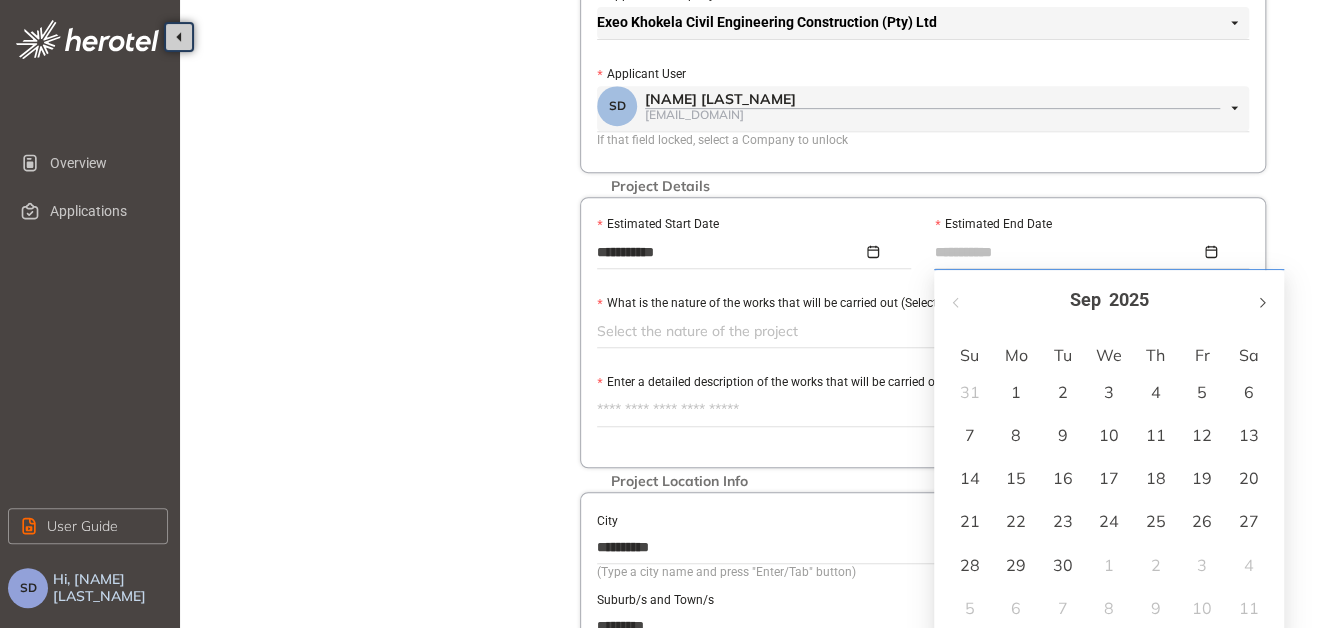 type on "**********" 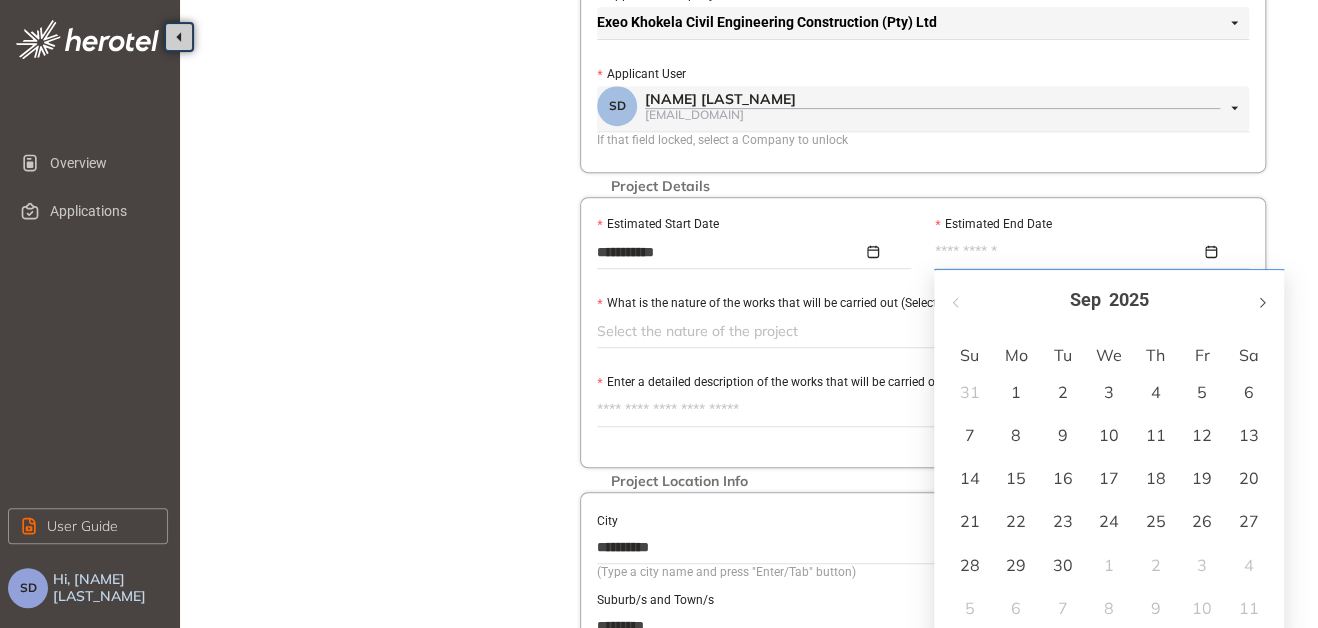 click at bounding box center (1261, 300) 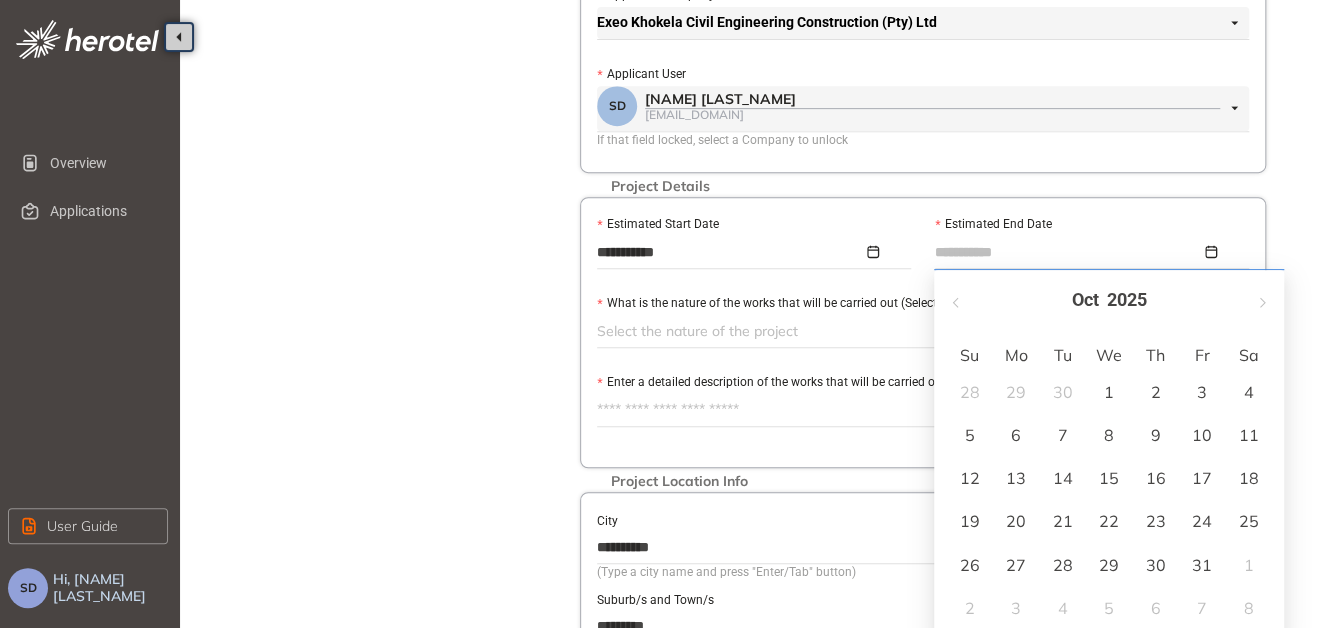 type on "**********" 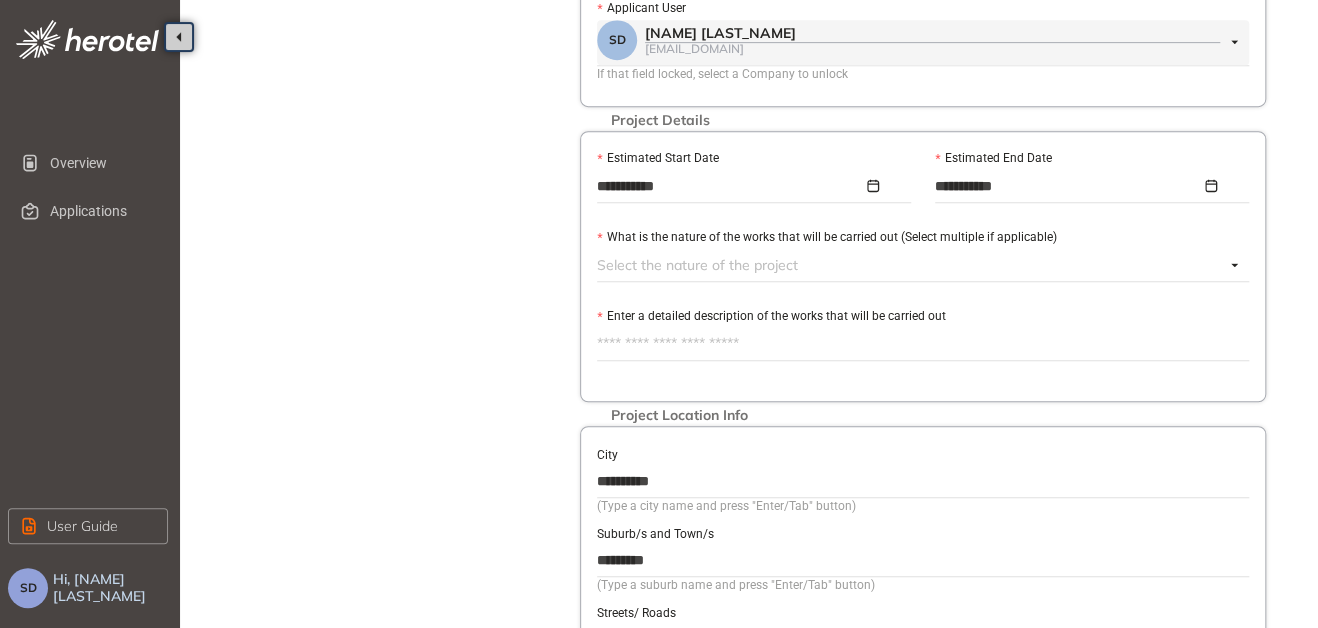 scroll, scrollTop: 500, scrollLeft: 0, axis: vertical 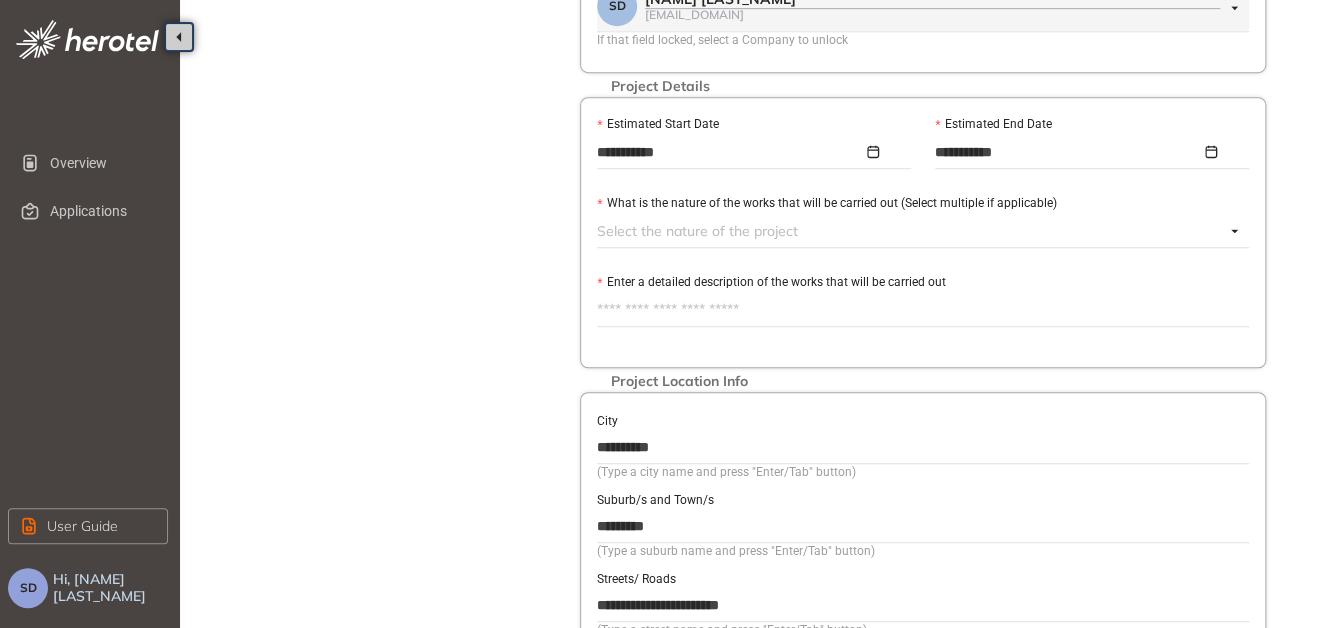 click at bounding box center (911, 231) 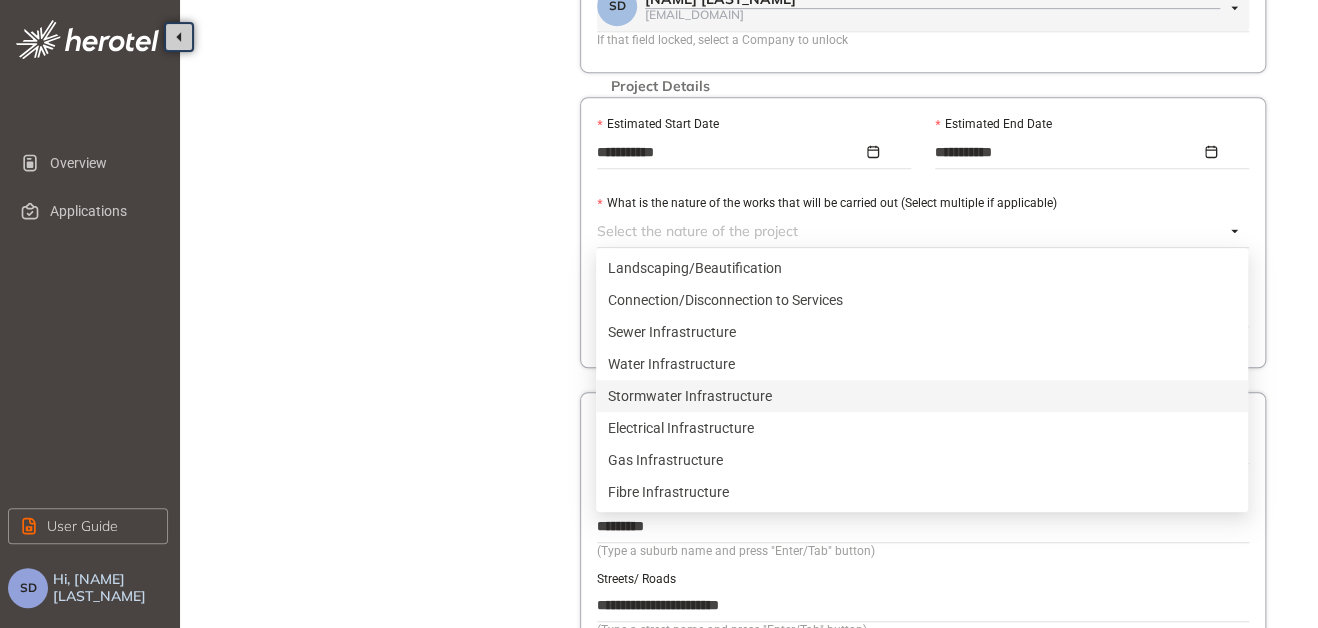 click on "Stormwater Infrastructure" at bounding box center (922, 396) 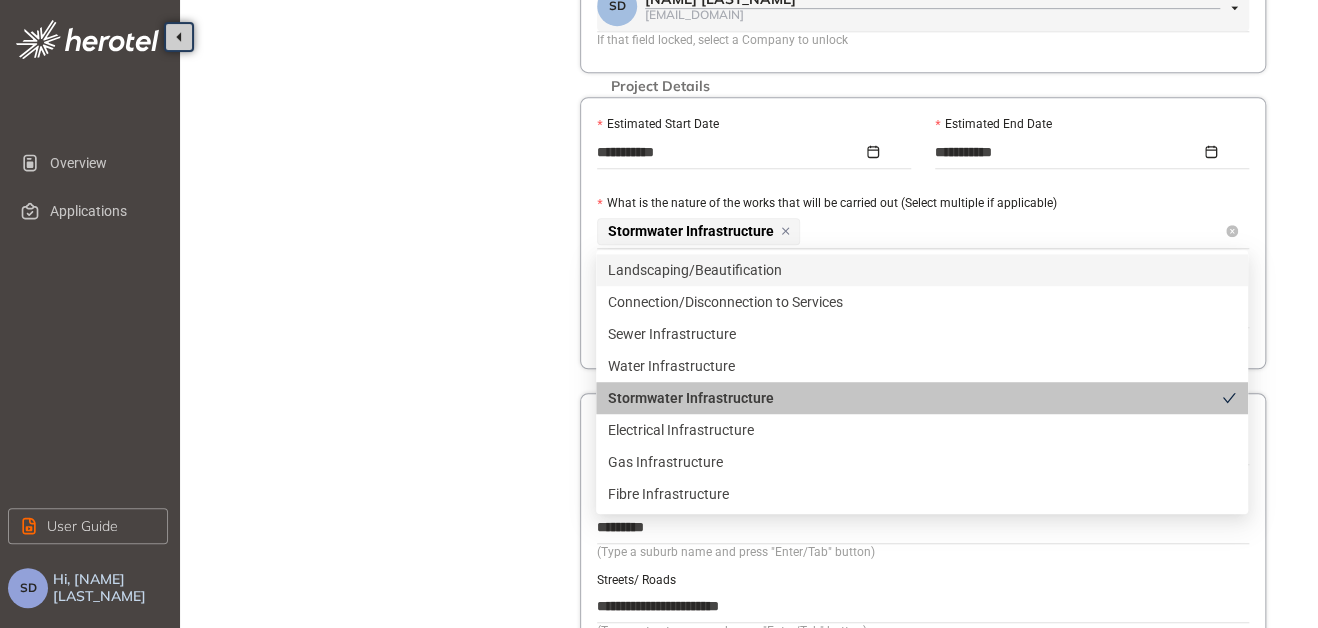 click on "Stormwater Infrastructure" at bounding box center [911, 231] 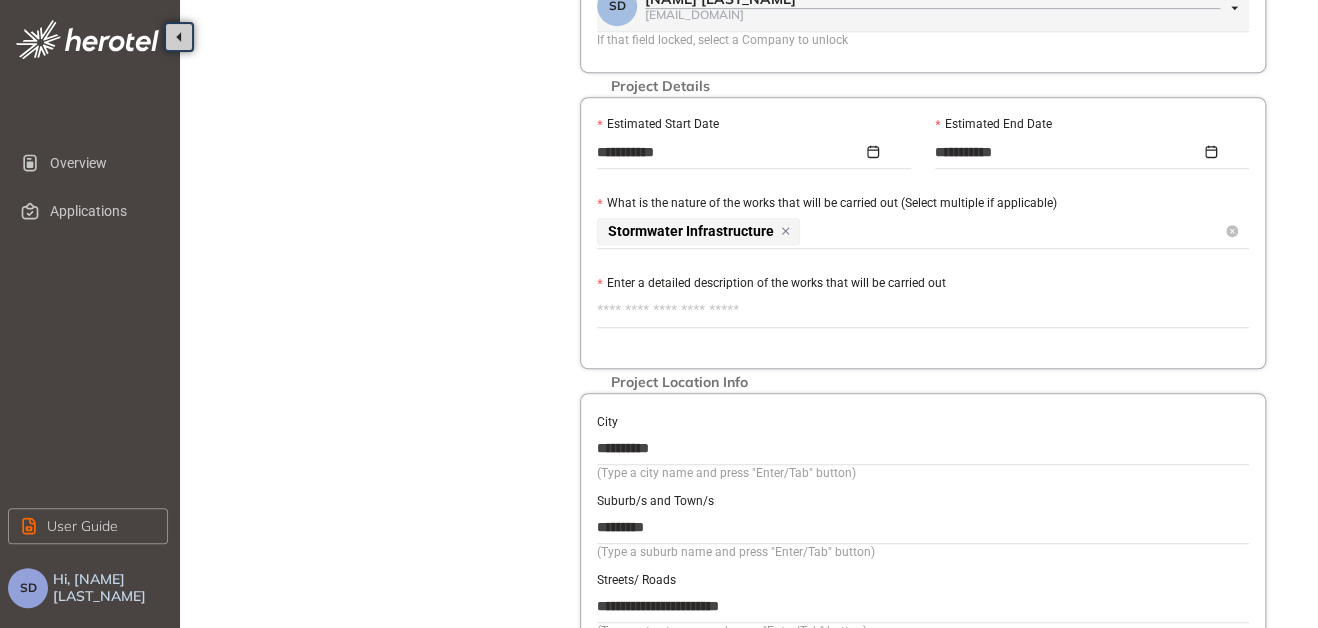click on "Stormwater Infrastructure" at bounding box center (911, 231) 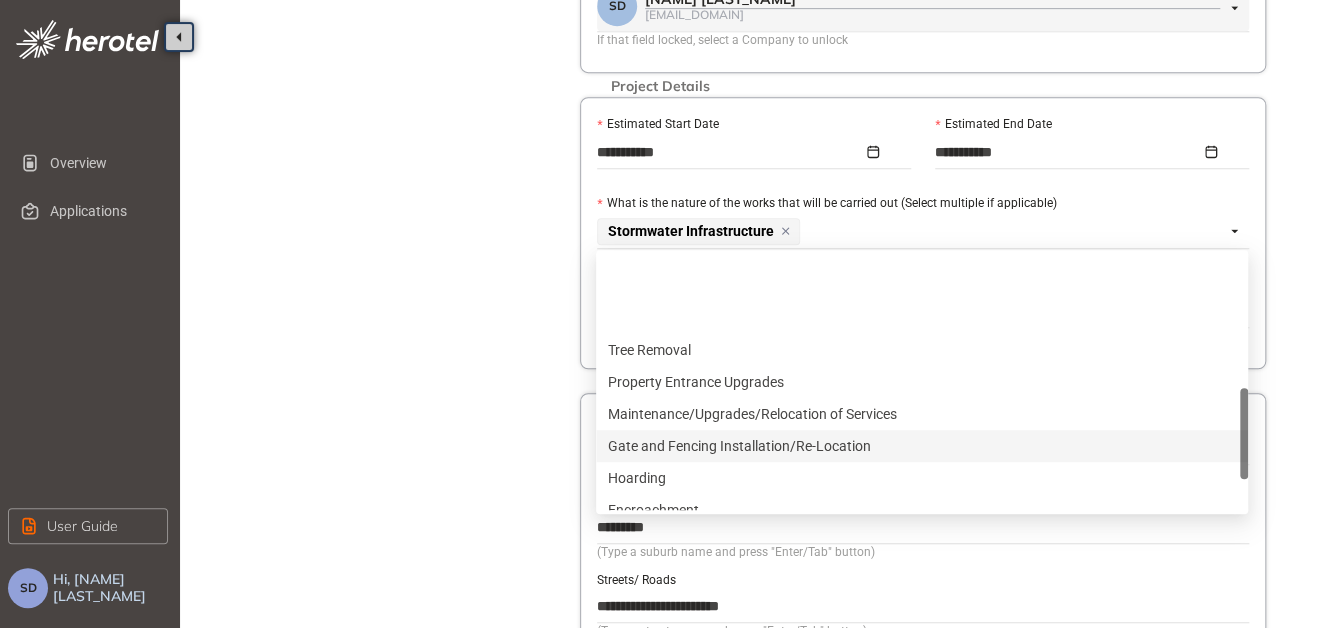 scroll, scrollTop: 500, scrollLeft: 0, axis: vertical 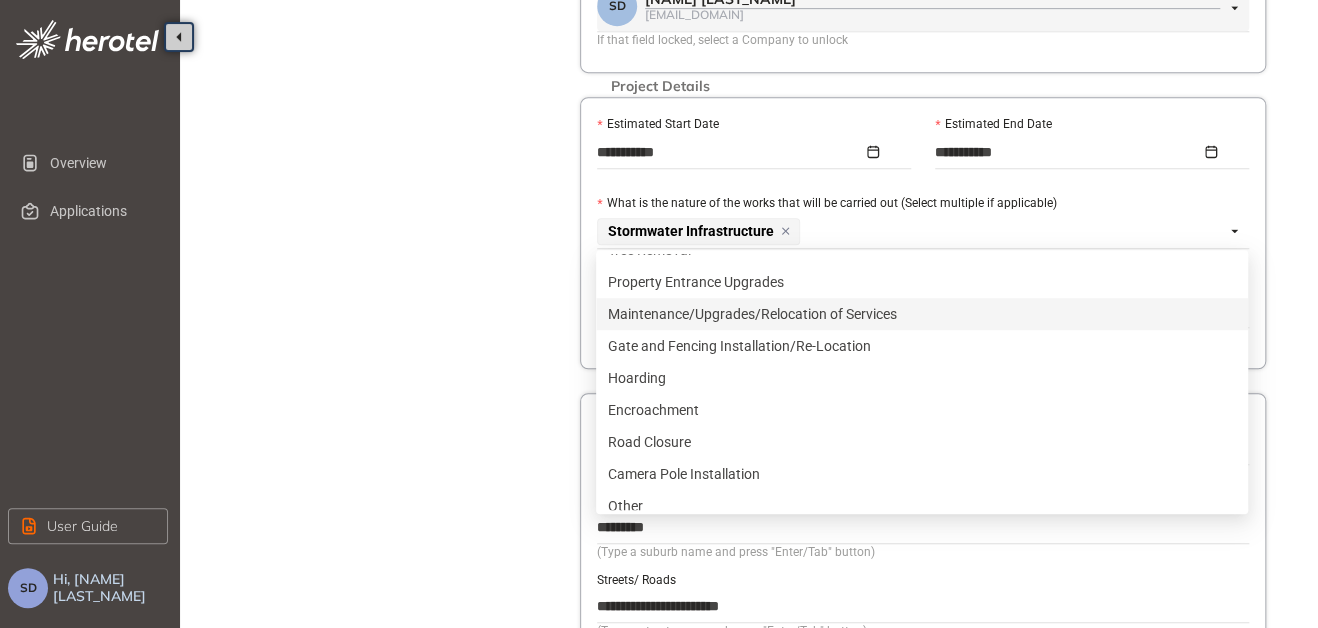click on "Maintenance/Upgrades/Relocation of Services" at bounding box center (922, 314) 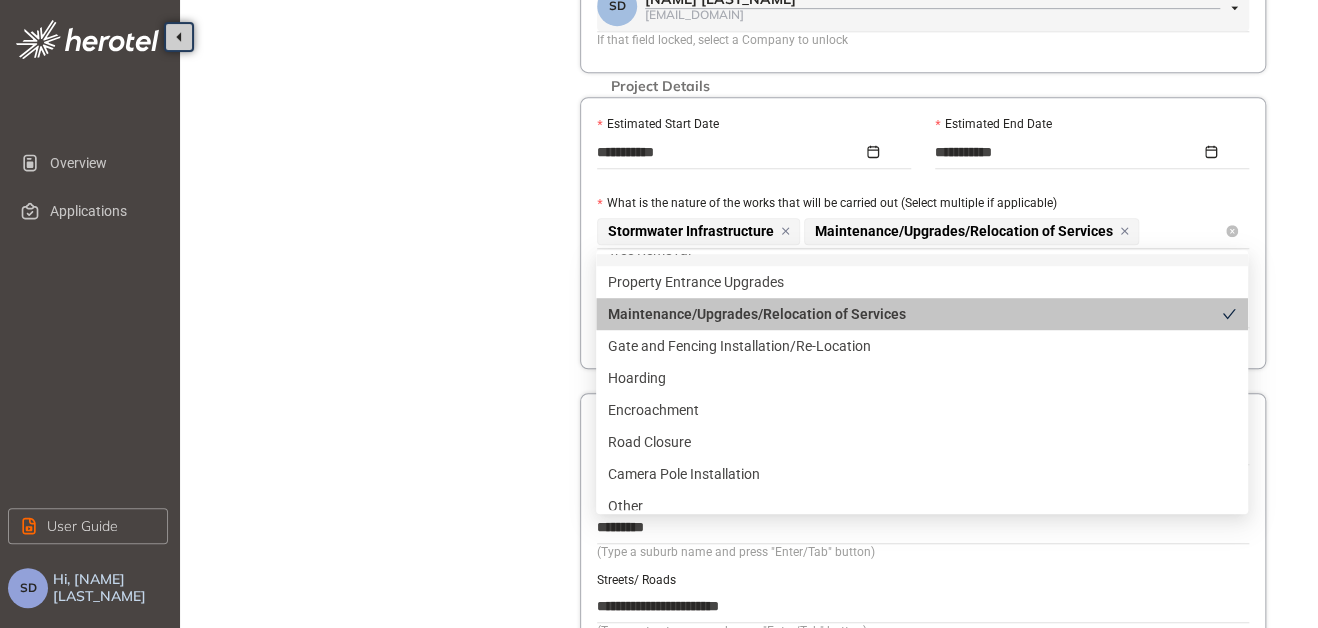 click on "Stormwater Infrastructure Maintenance/Upgrades/Relocation of Services" at bounding box center (911, 231) 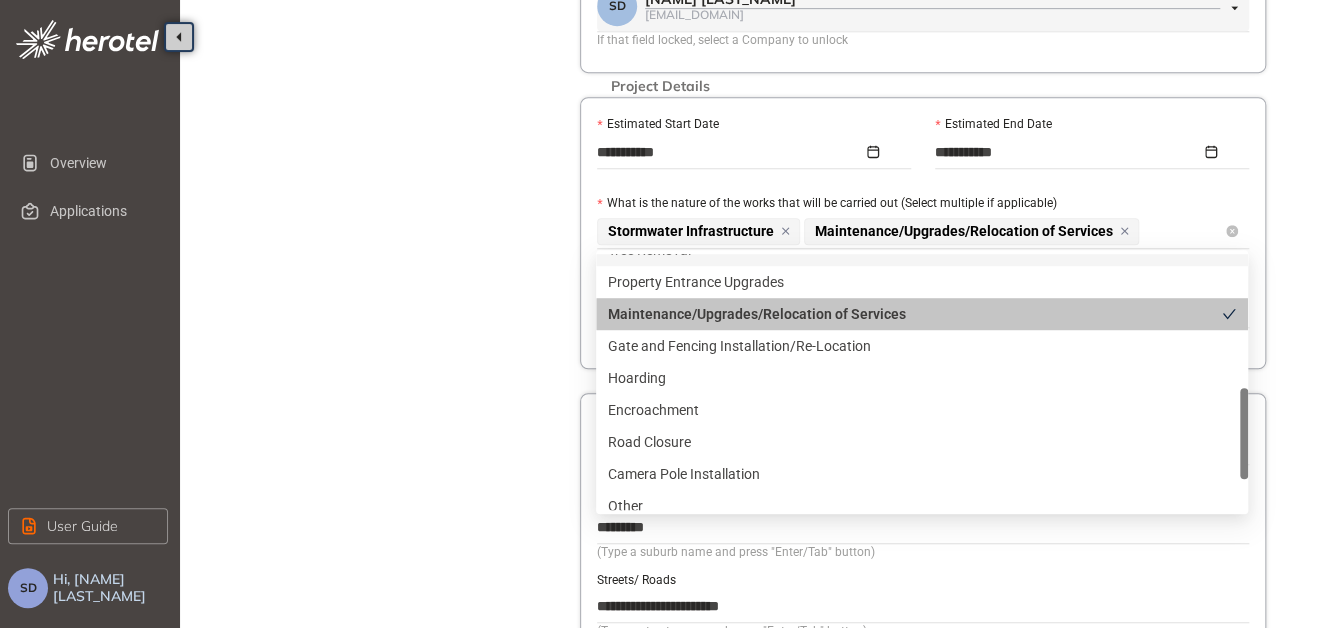 click on "Stormwater Infrastructure Maintenance/Upgrades/Relocation of Services" at bounding box center (911, 231) 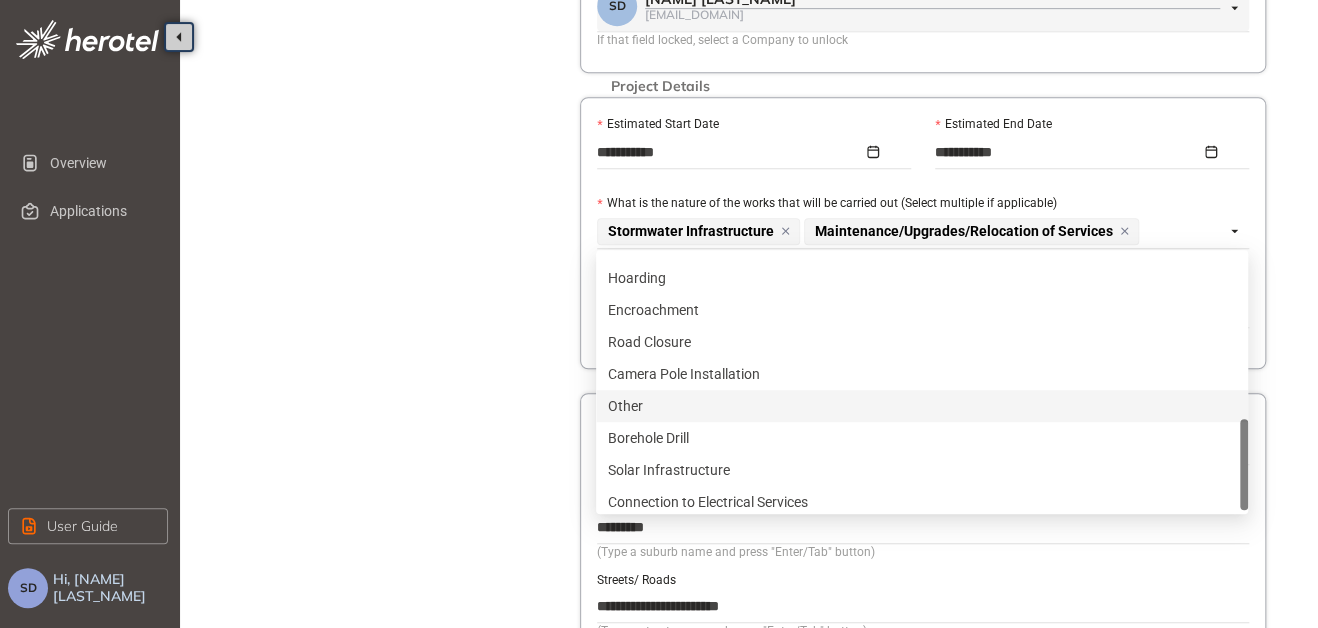 scroll, scrollTop: 640, scrollLeft: 0, axis: vertical 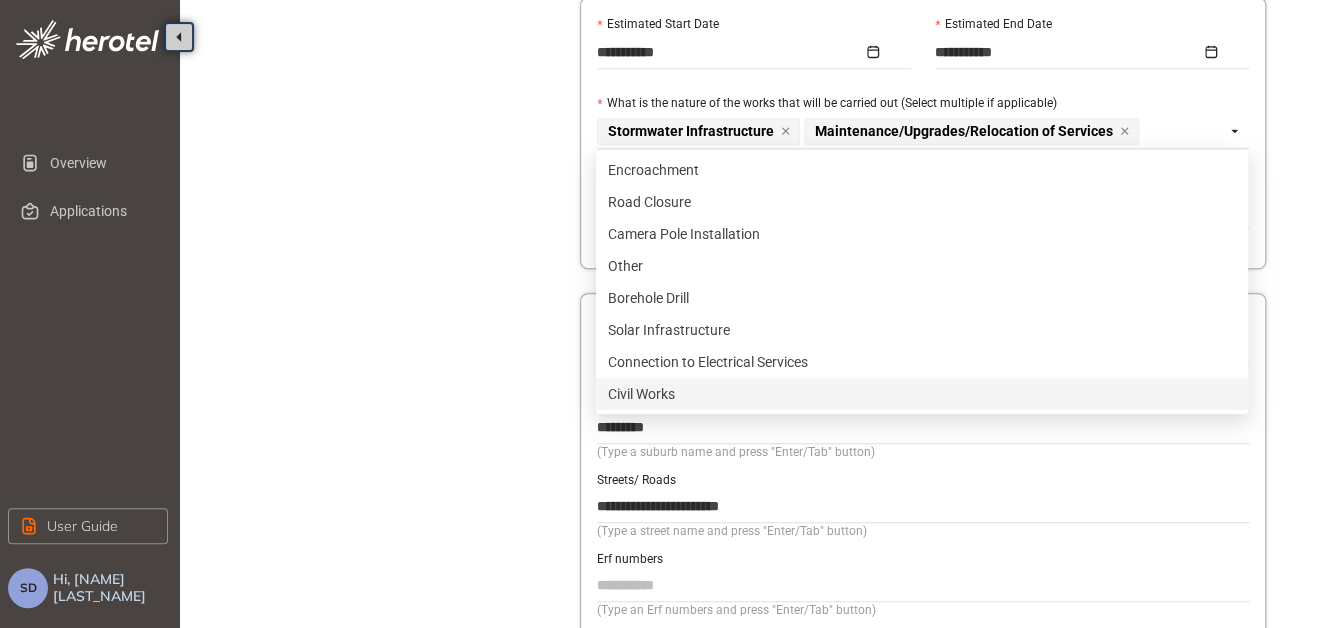 click on "Civil Works" at bounding box center [922, 394] 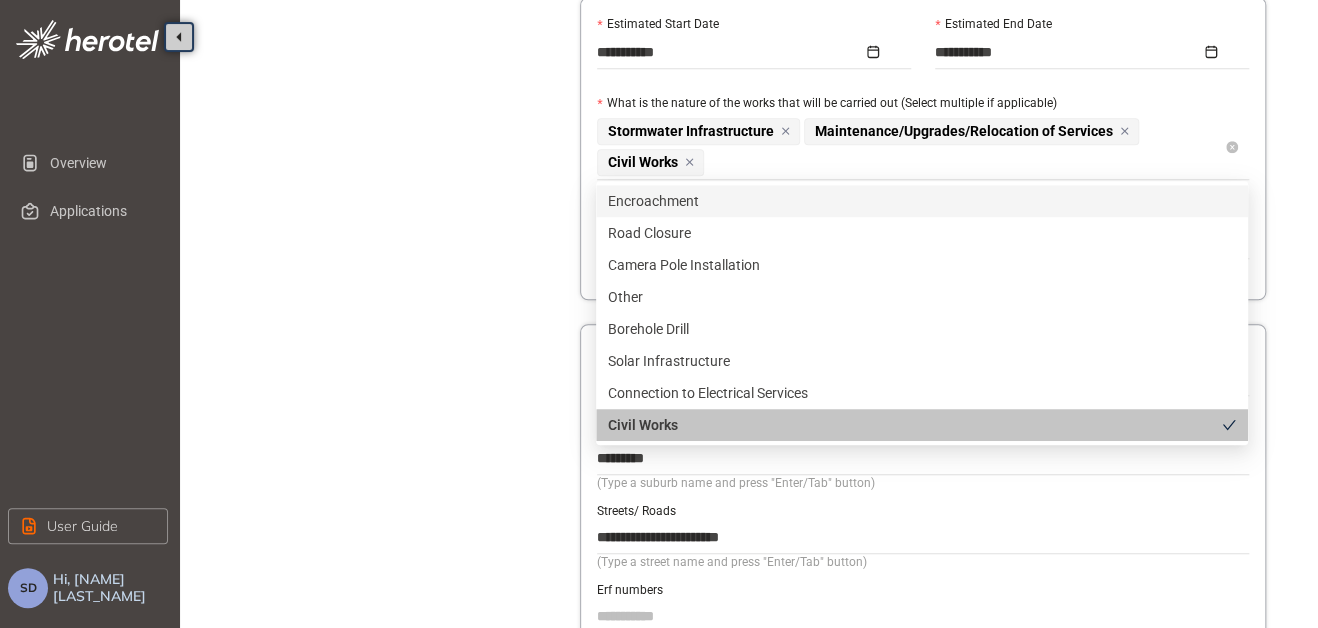 click on "Stormwater Infrastructure Maintenance/Upgrades/Relocation of Services Civil Works" at bounding box center [911, 147] 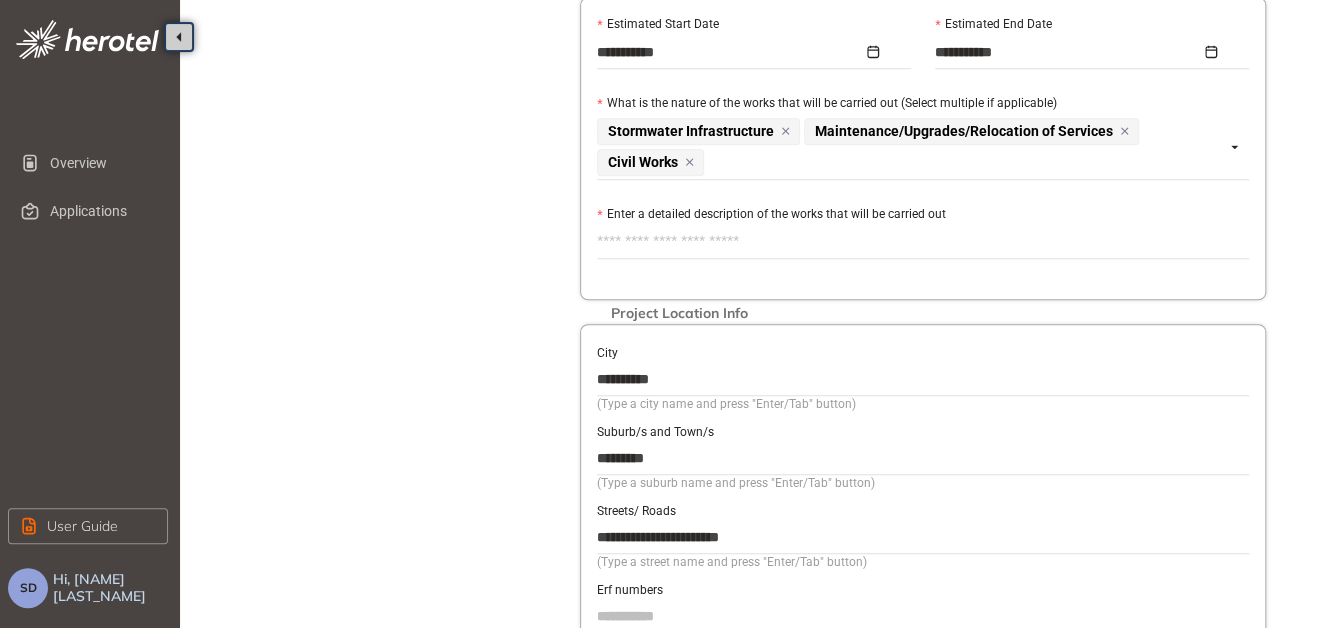 click on "Enter a detailed description of the works that will be carried out" at bounding box center [923, 242] 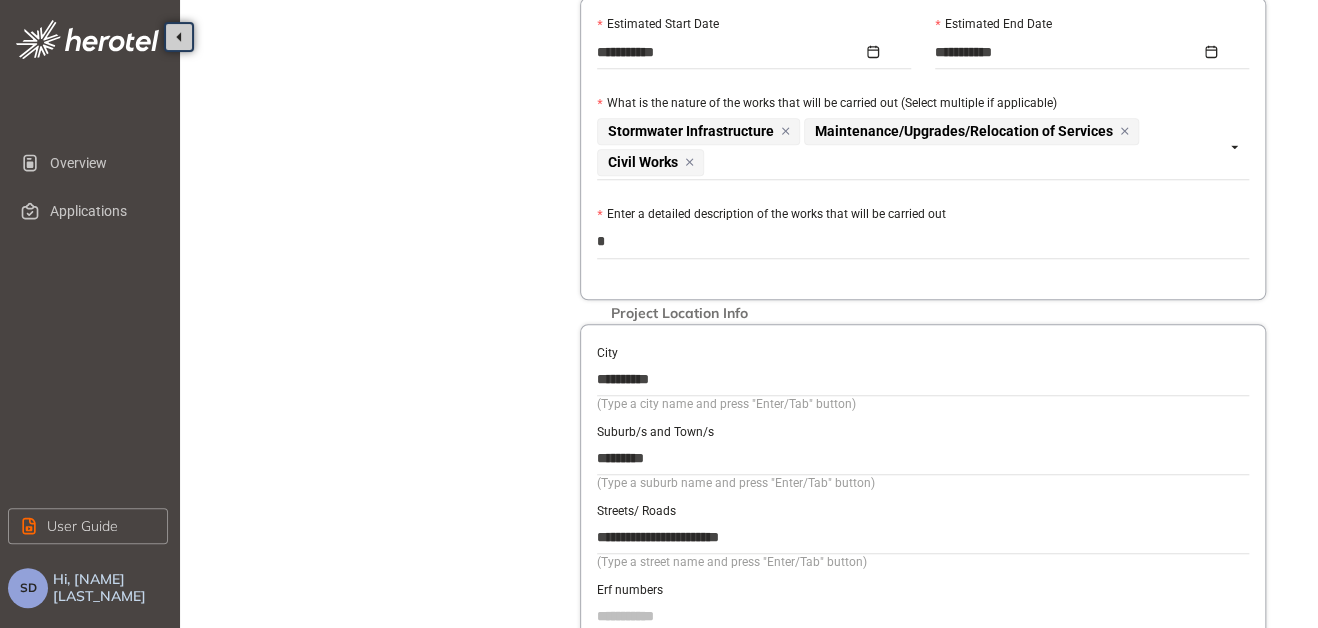 type on "**" 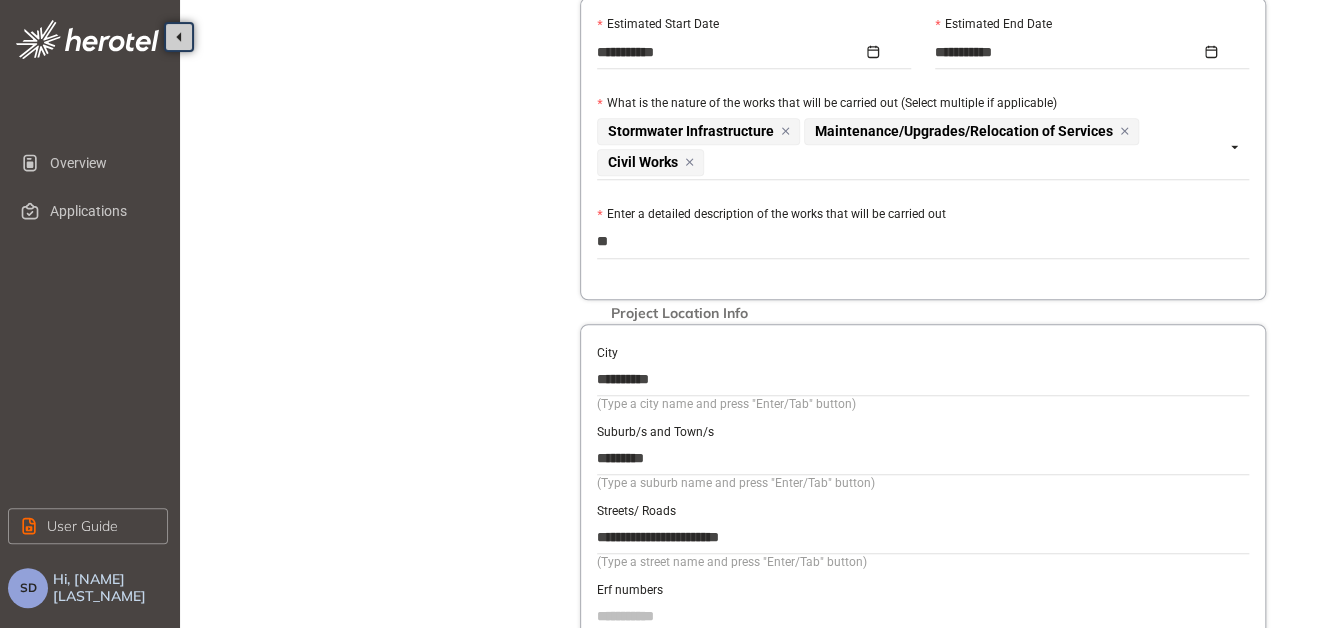 type on "***" 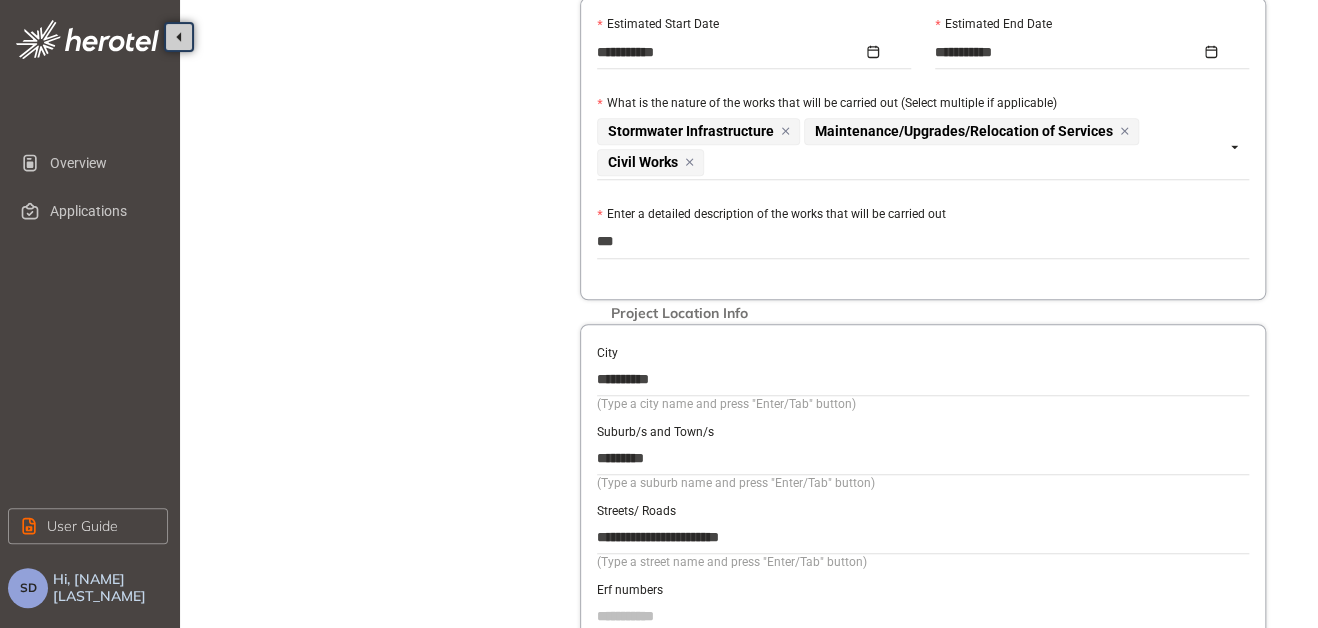 type on "****" 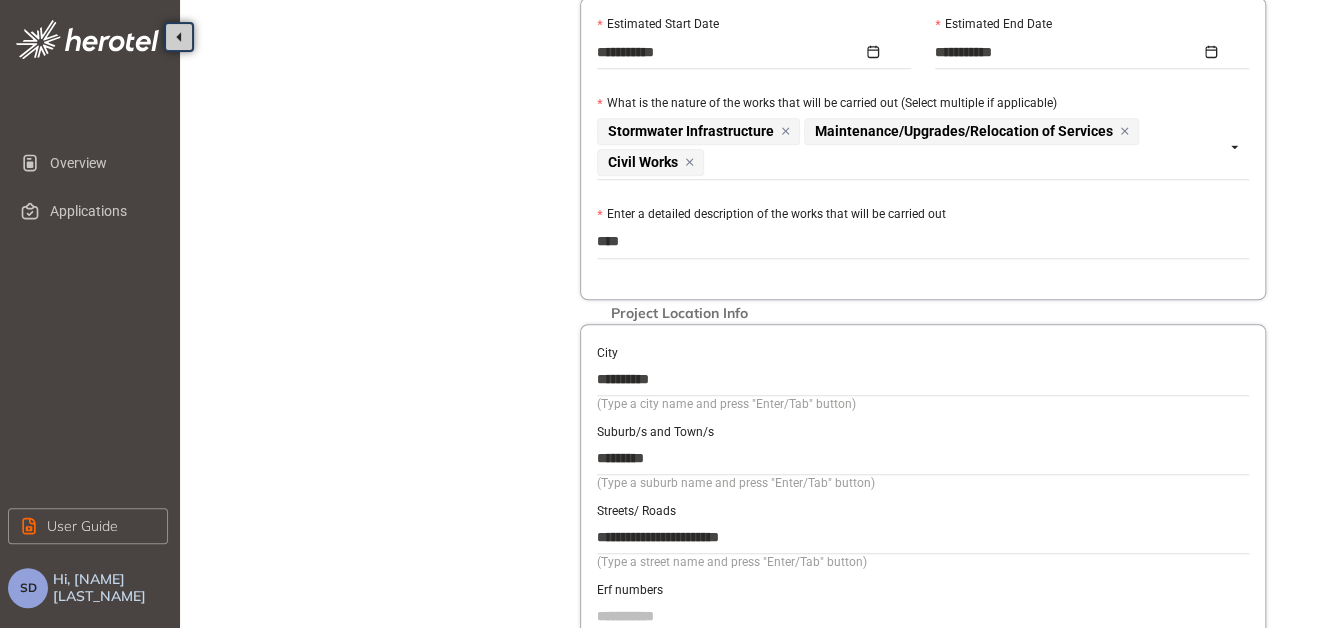 type on "*****" 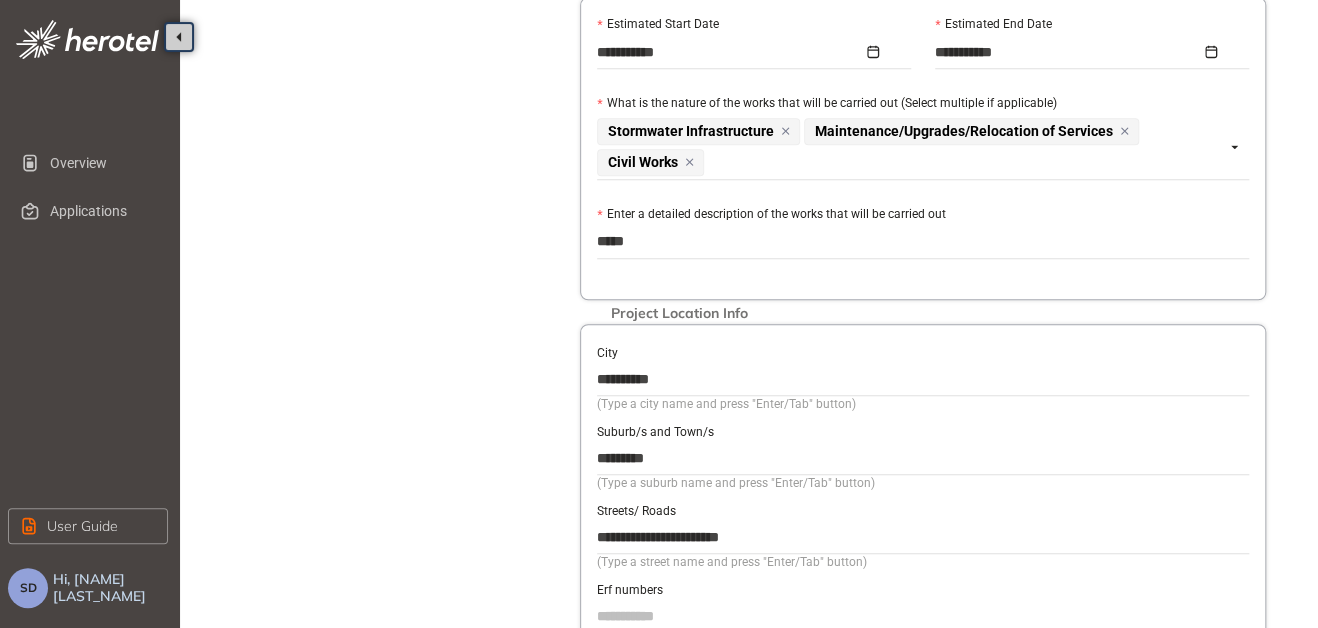 type on "******" 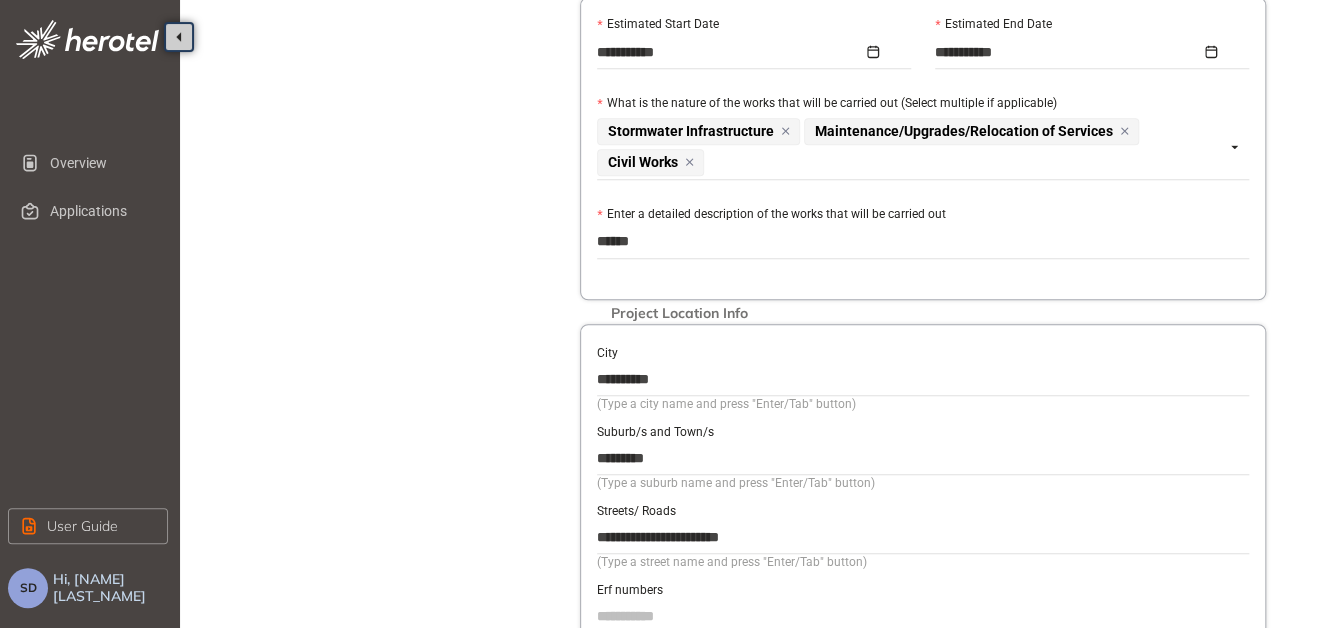type on "*******" 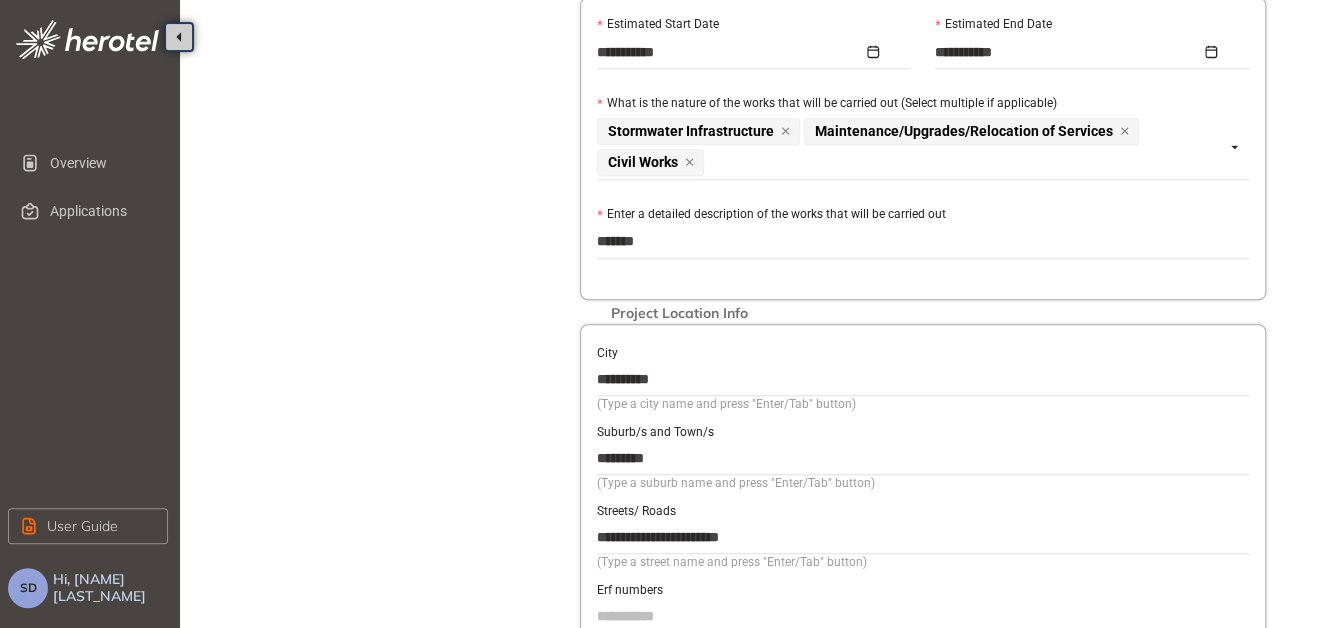 type on "*******" 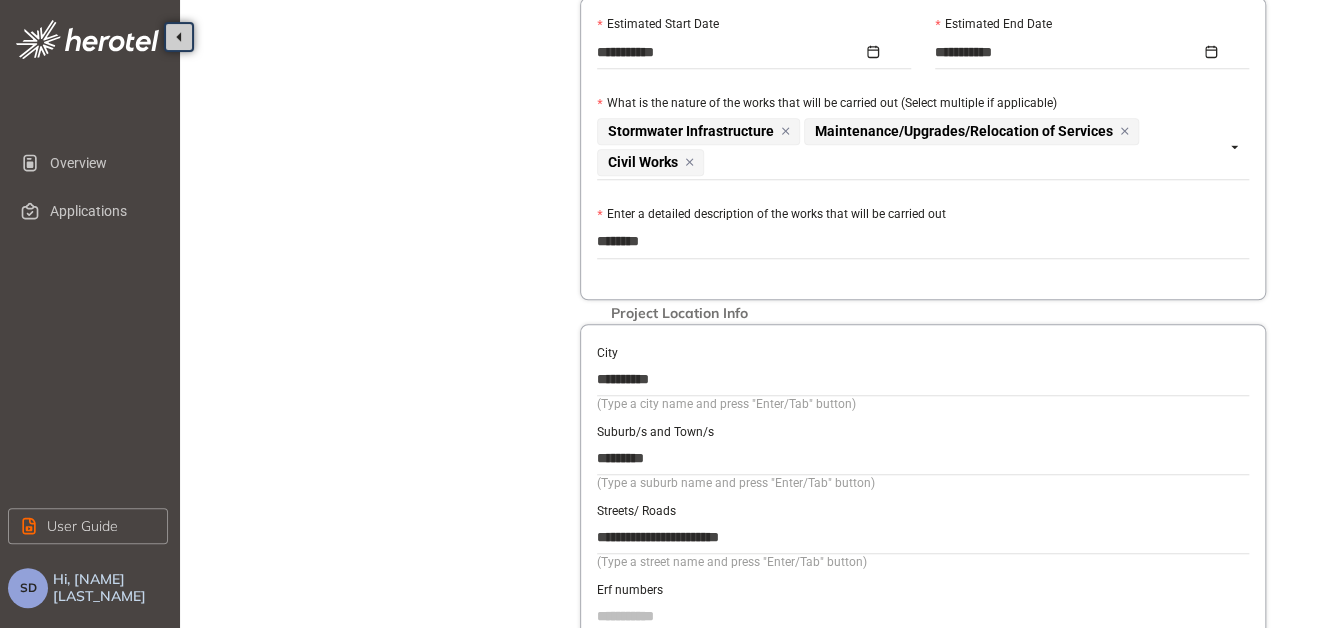 type on "*********" 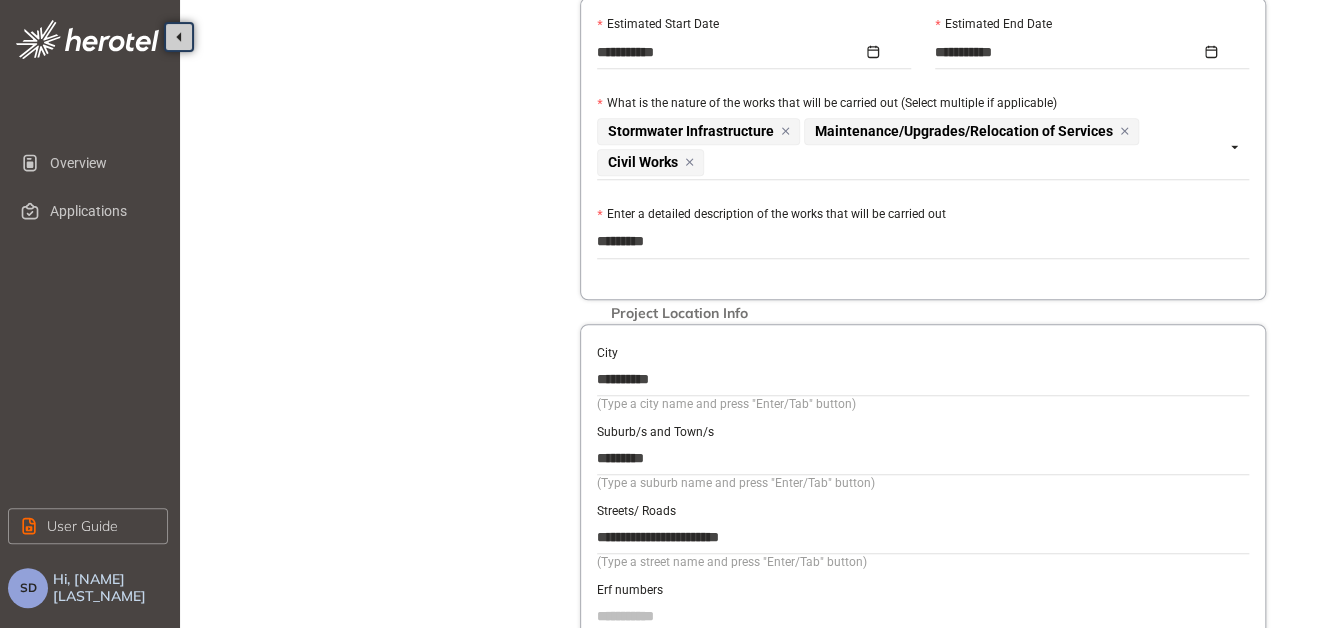 type on "**********" 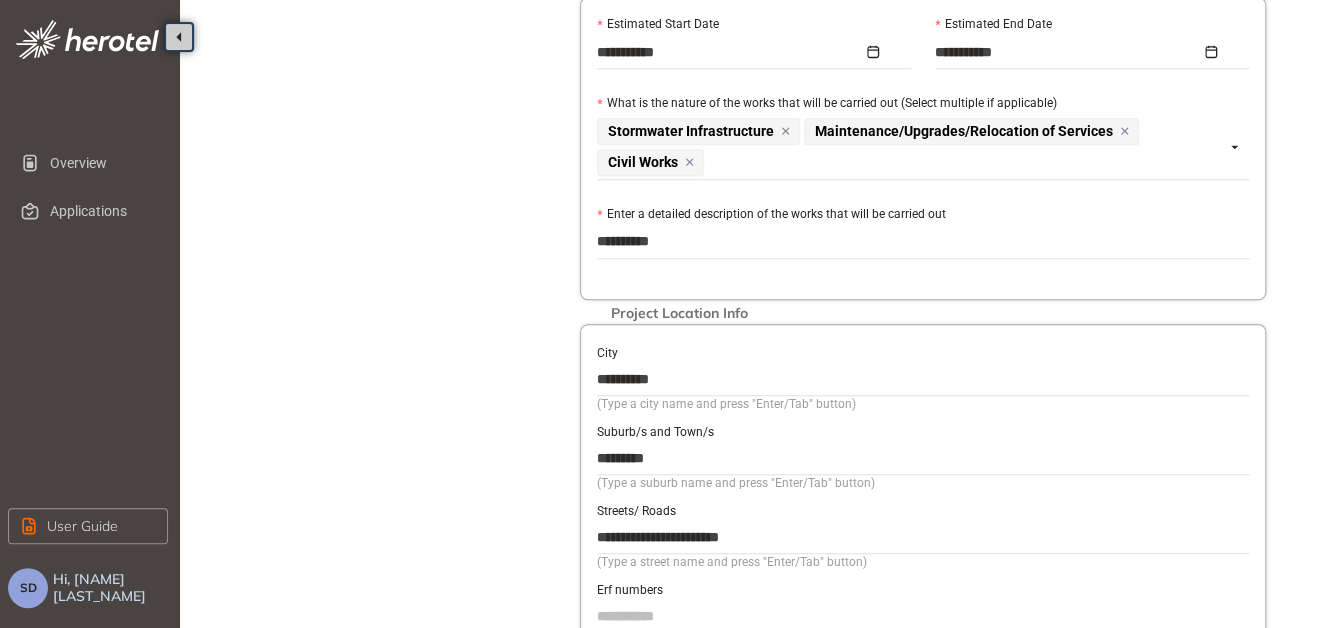 type on "**********" 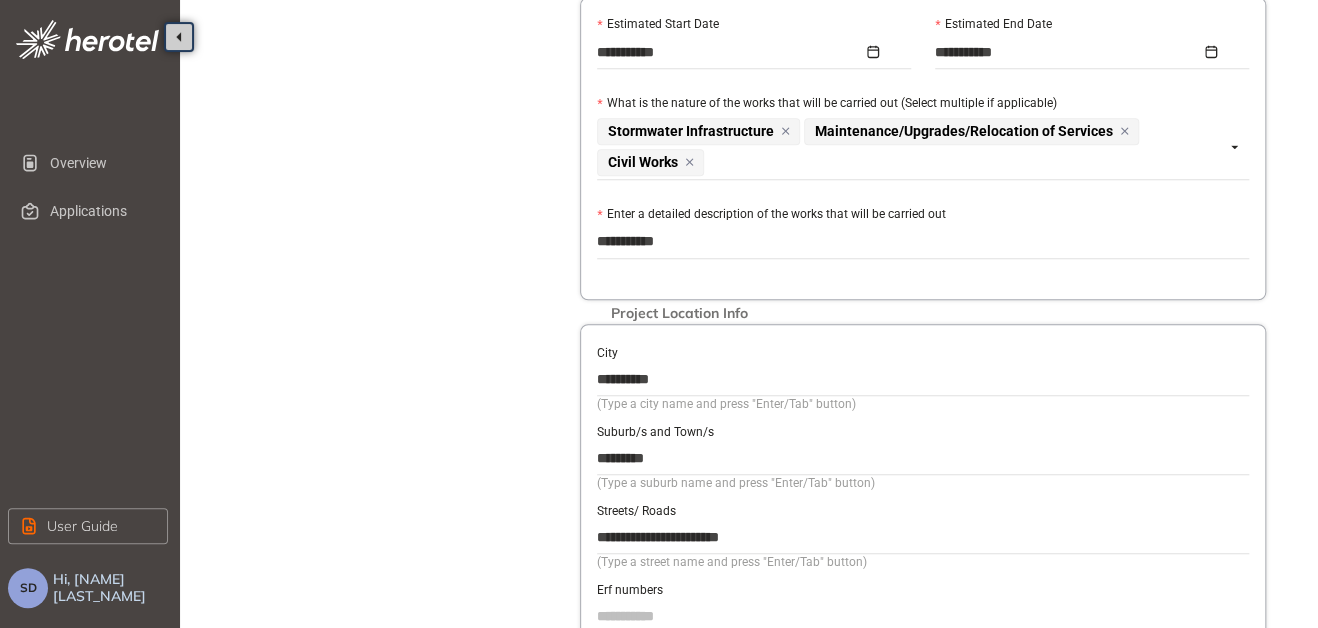 type on "**********" 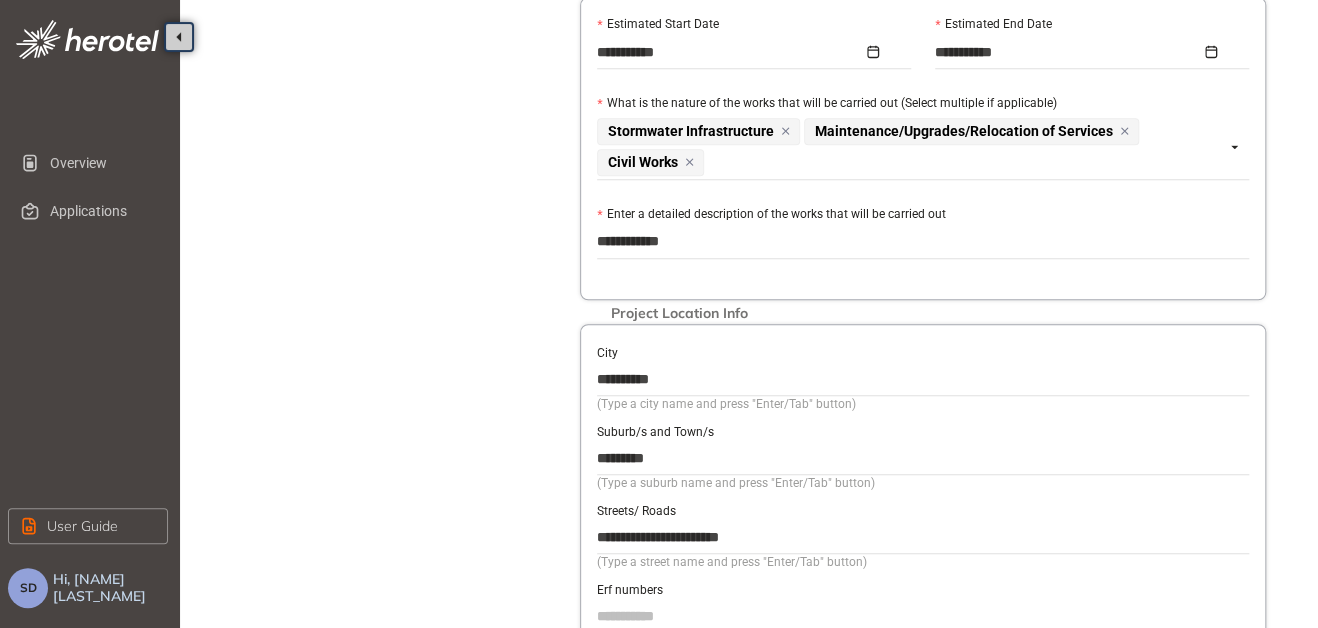 type on "**********" 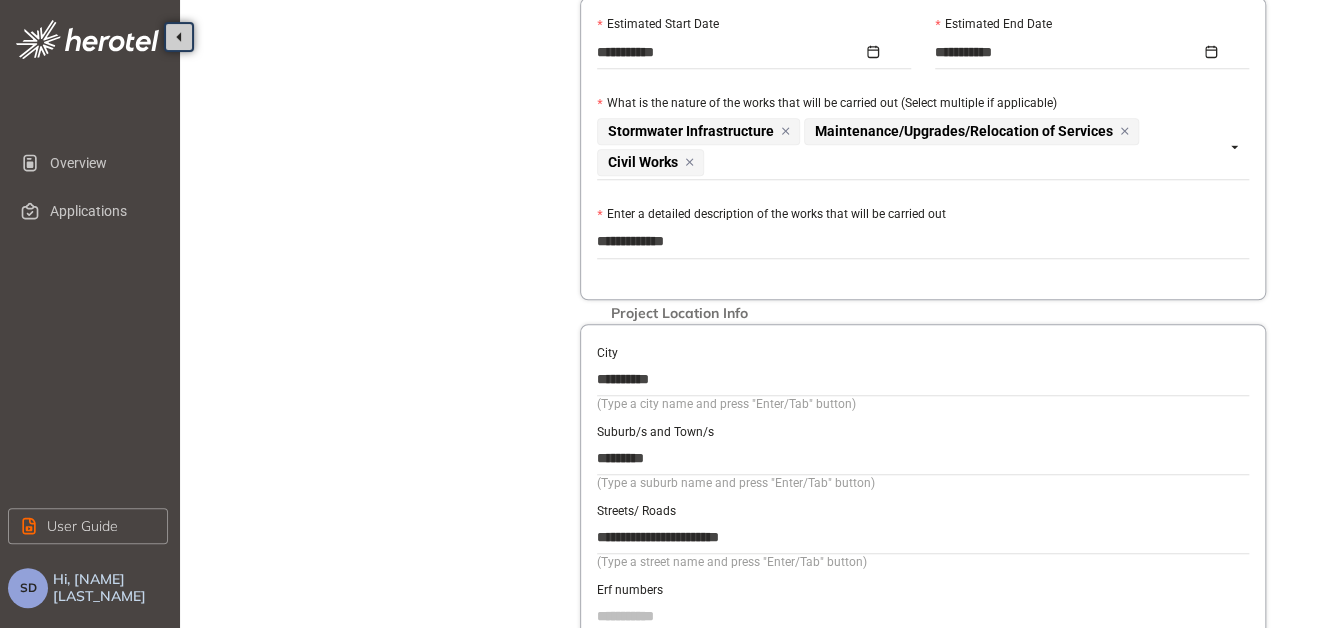 type on "**********" 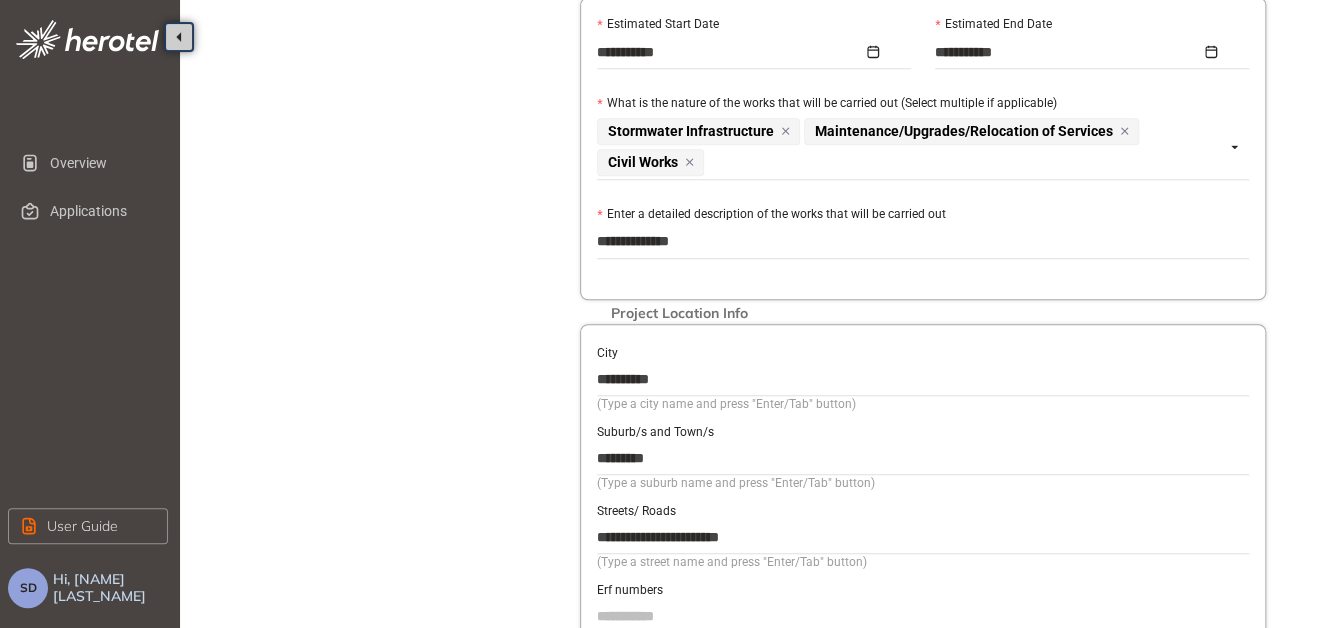 type on "**********" 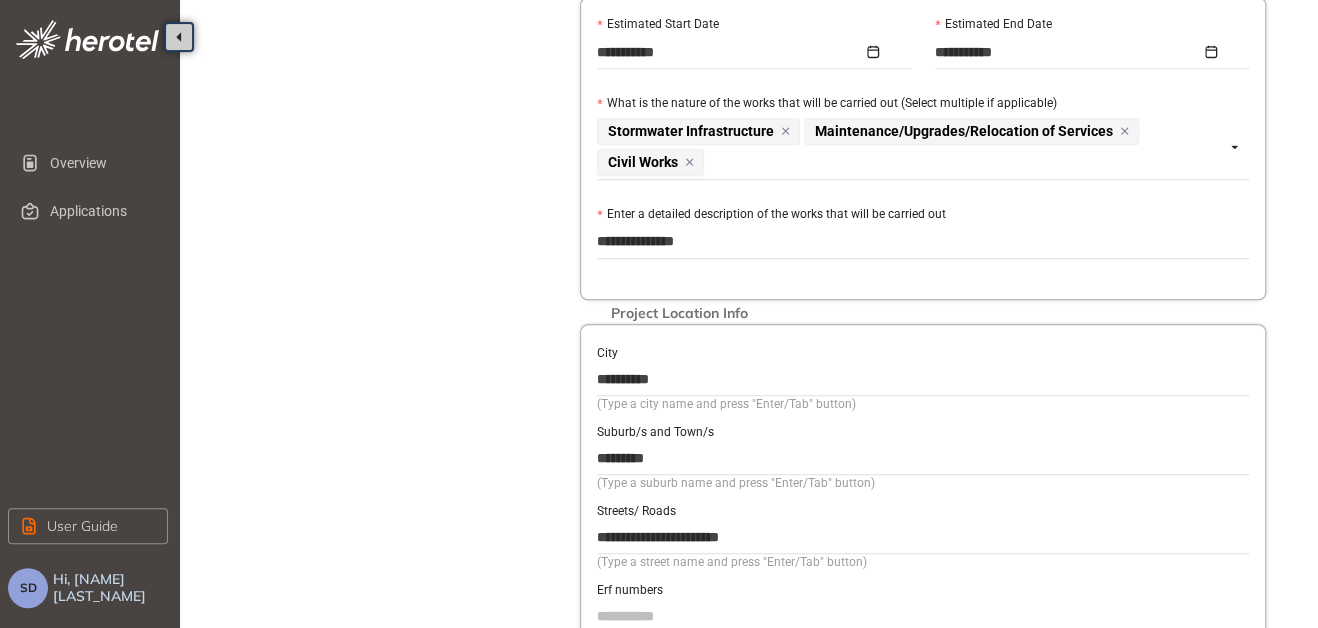 type on "**********" 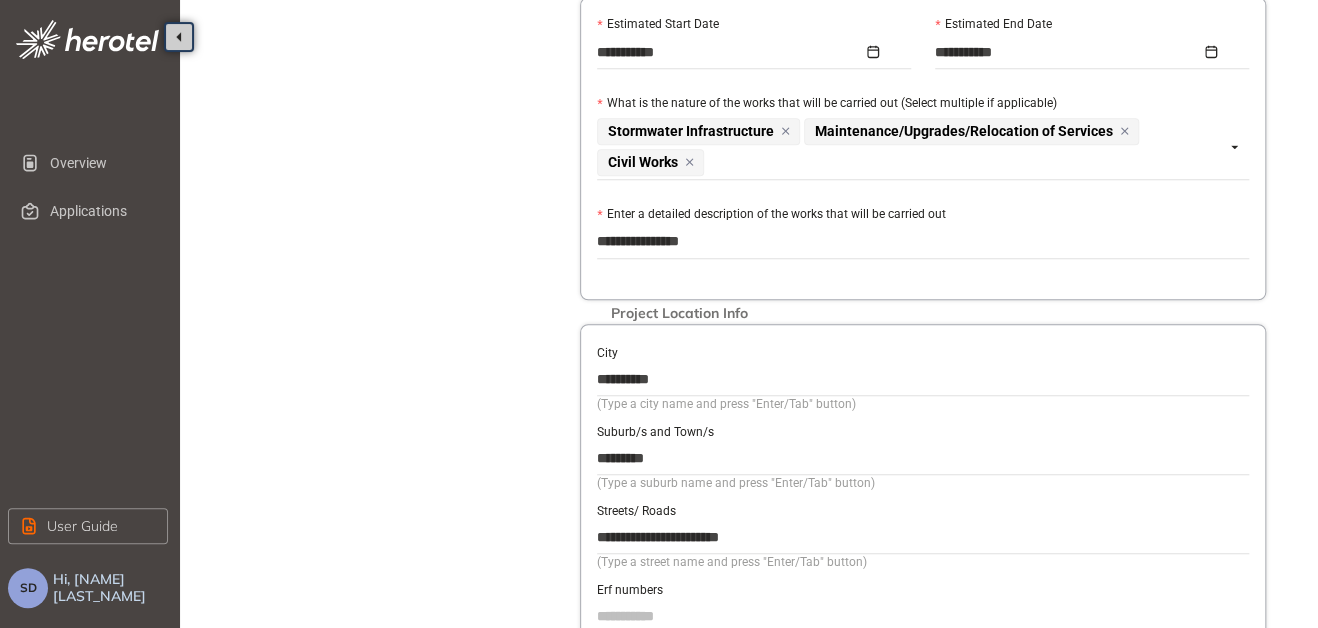 type on "**********" 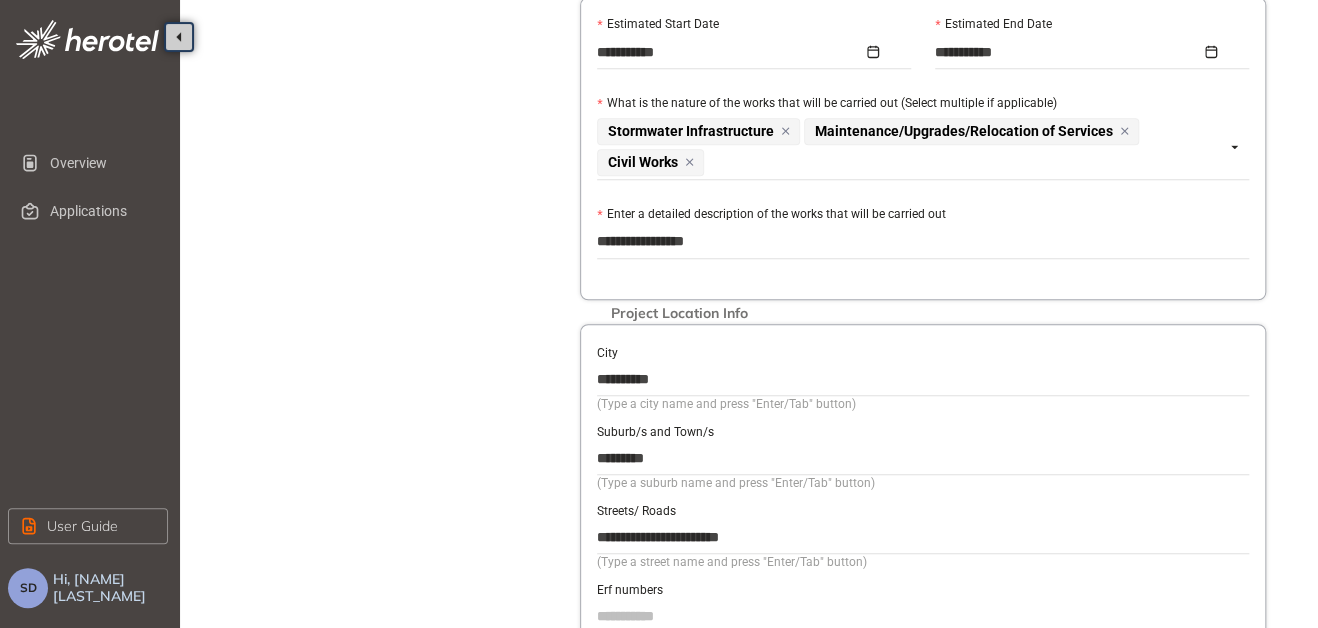 type on "**********" 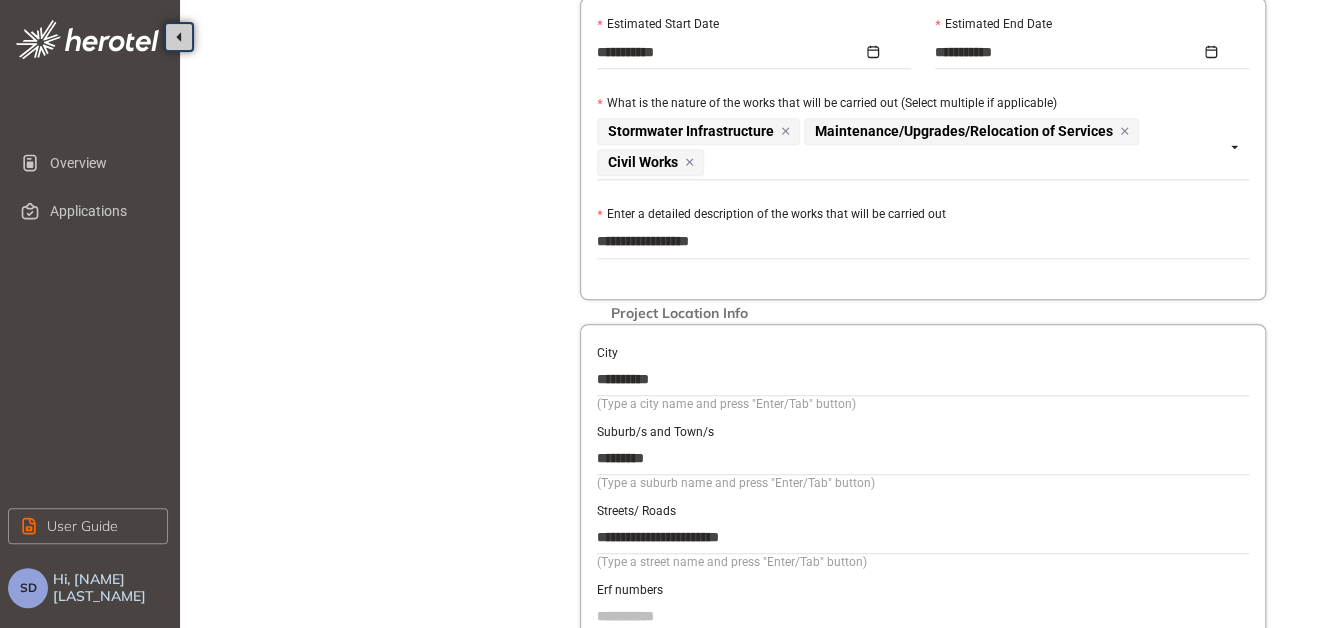 type on "**********" 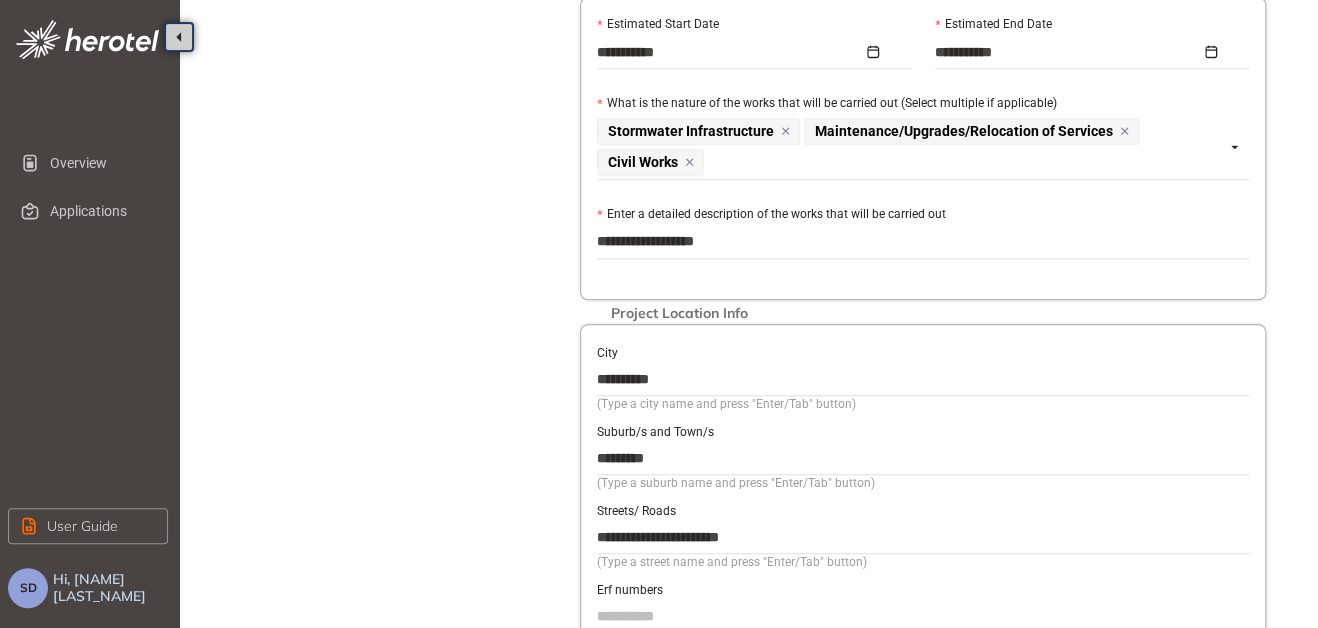 type on "**********" 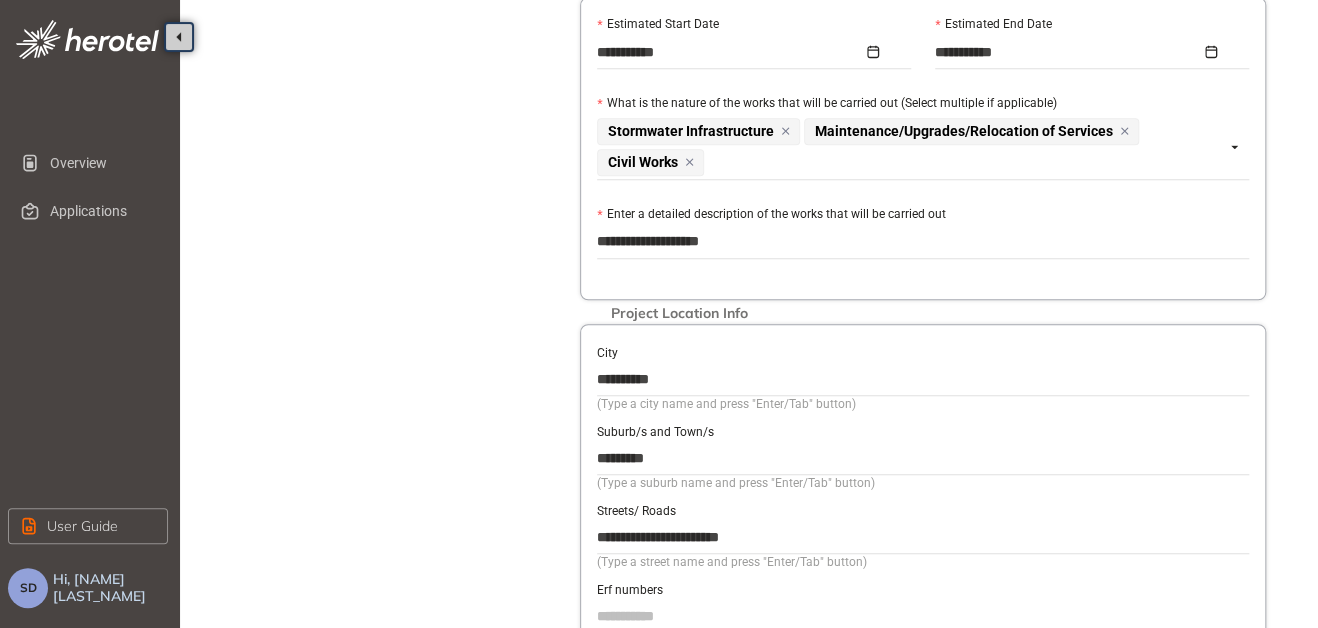 type on "**********" 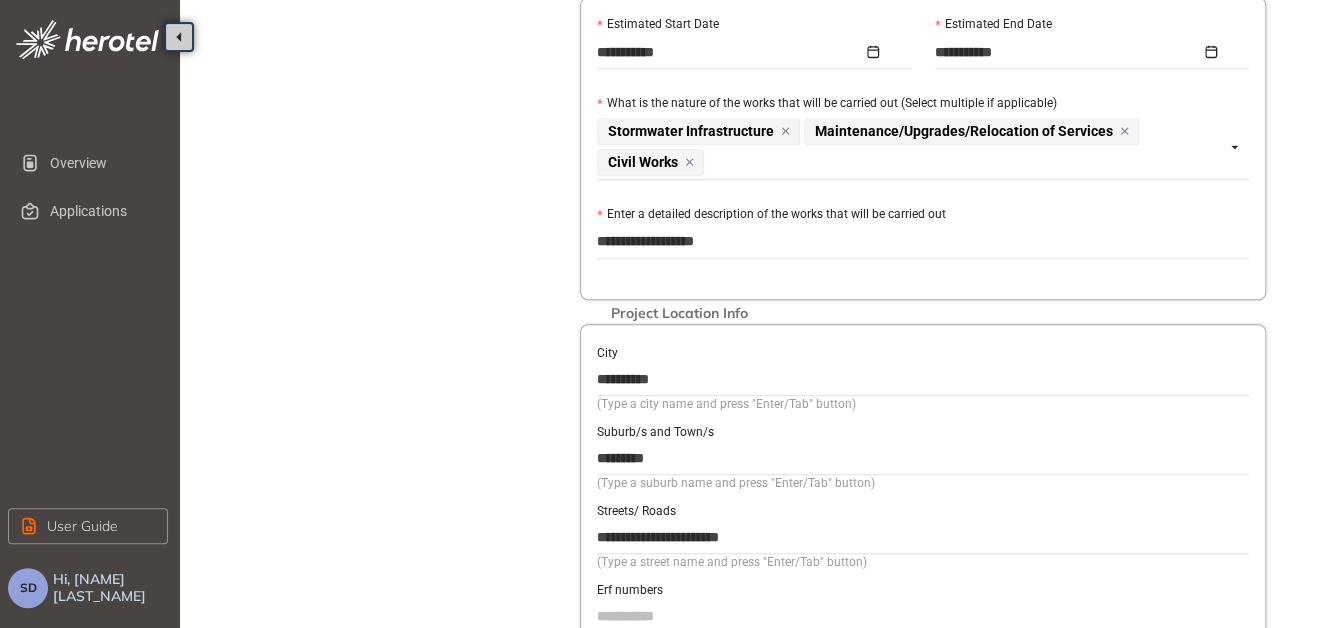 type on "**********" 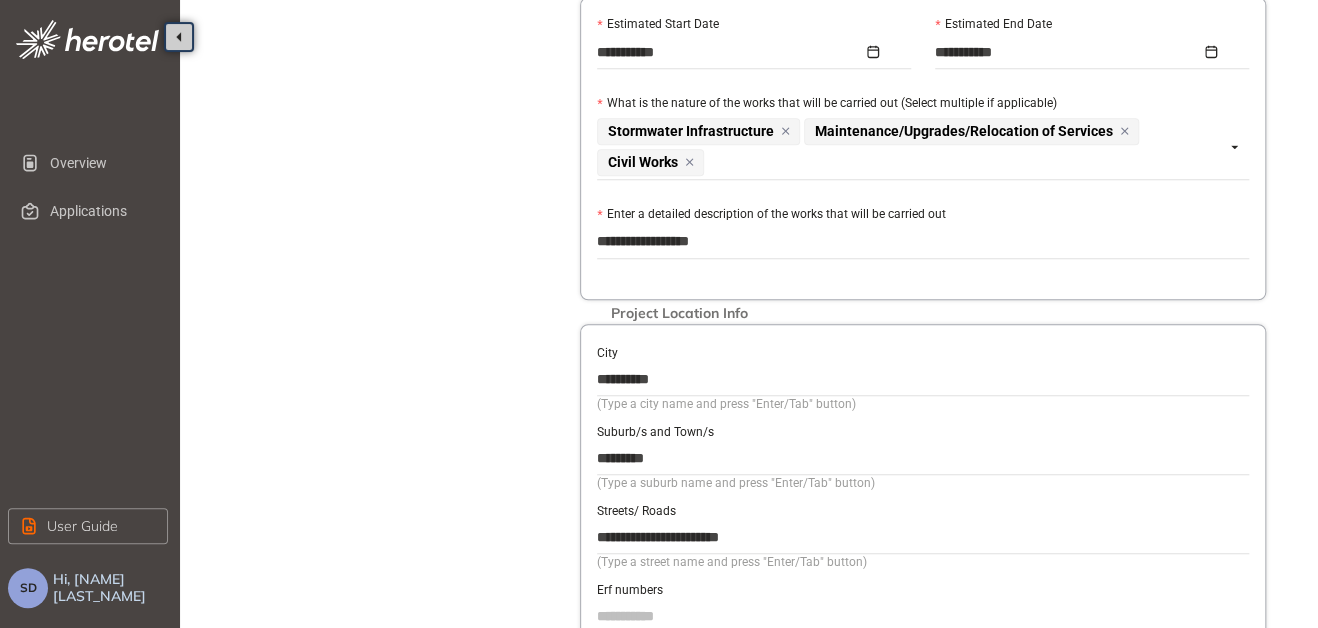 type on "**********" 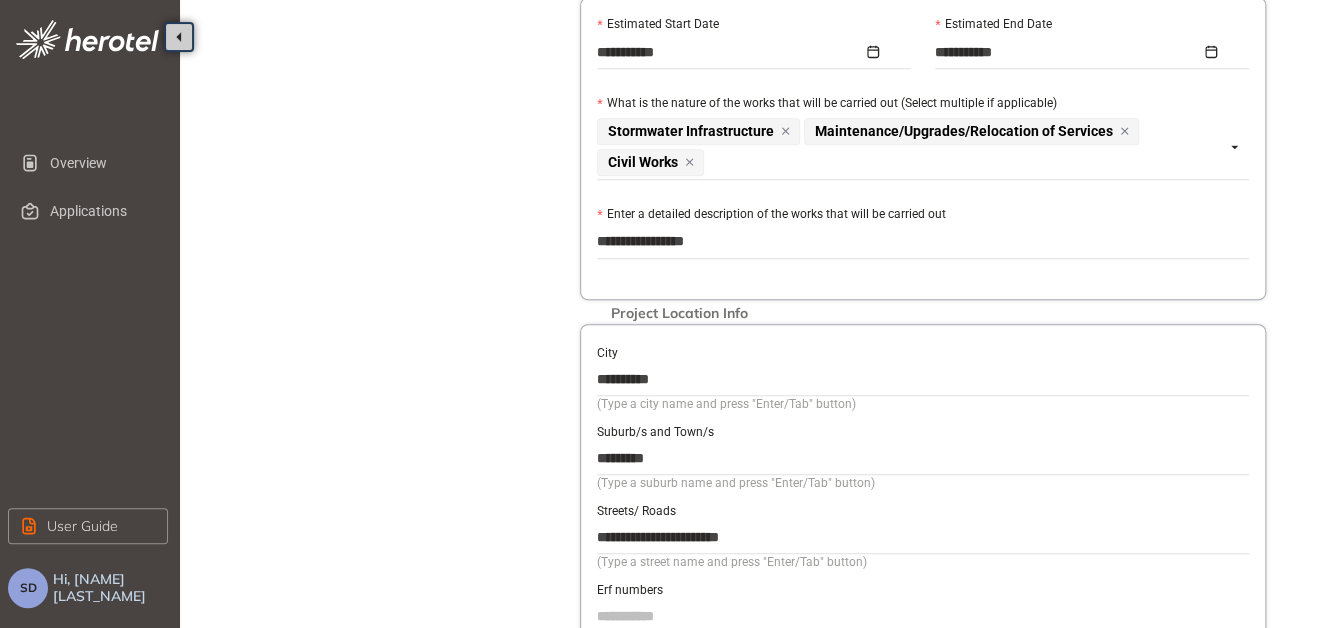 type on "**********" 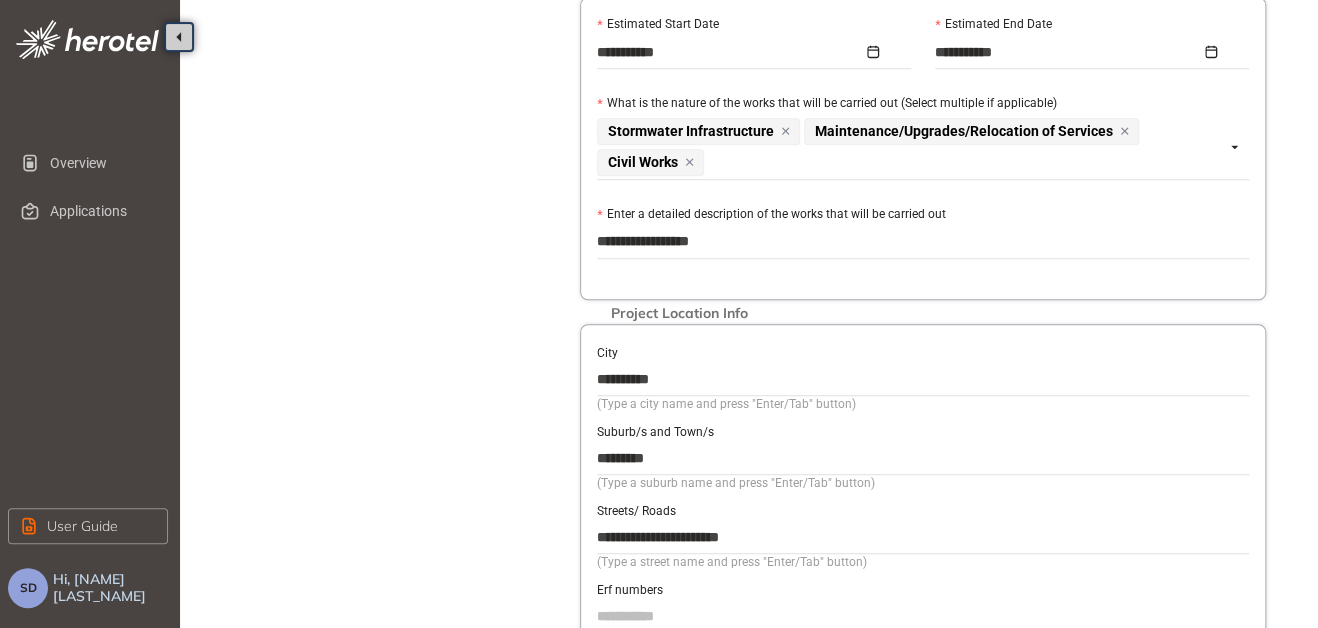 type on "**********" 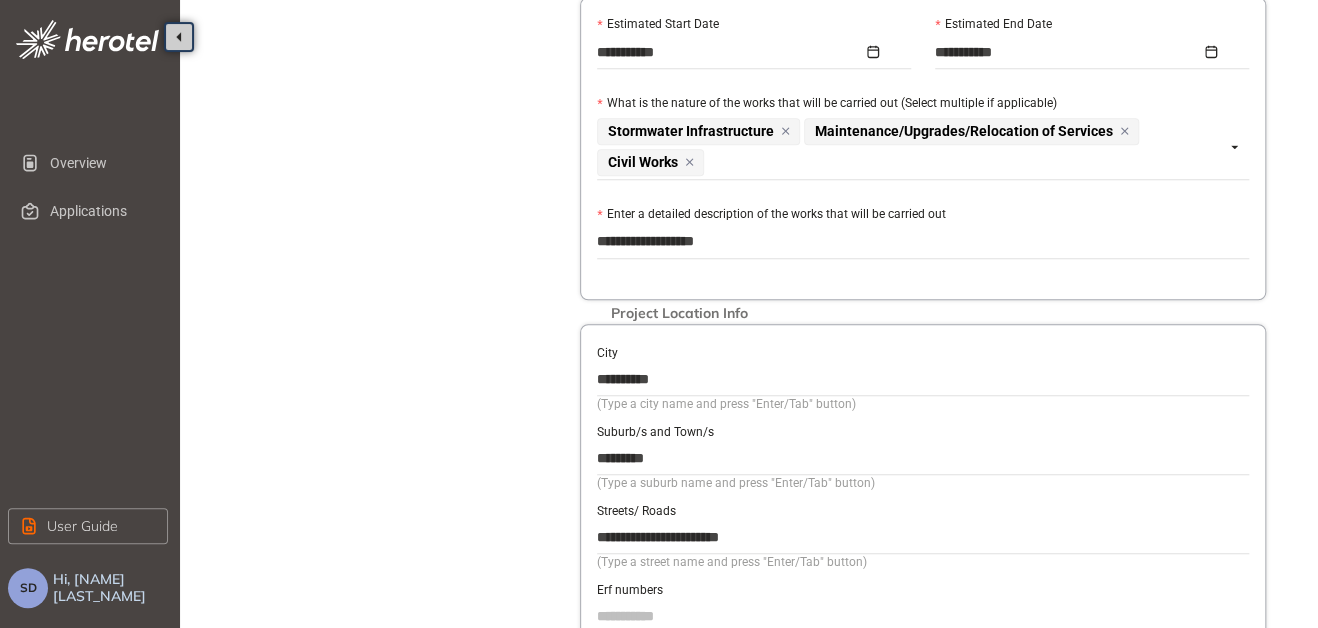 type on "**********" 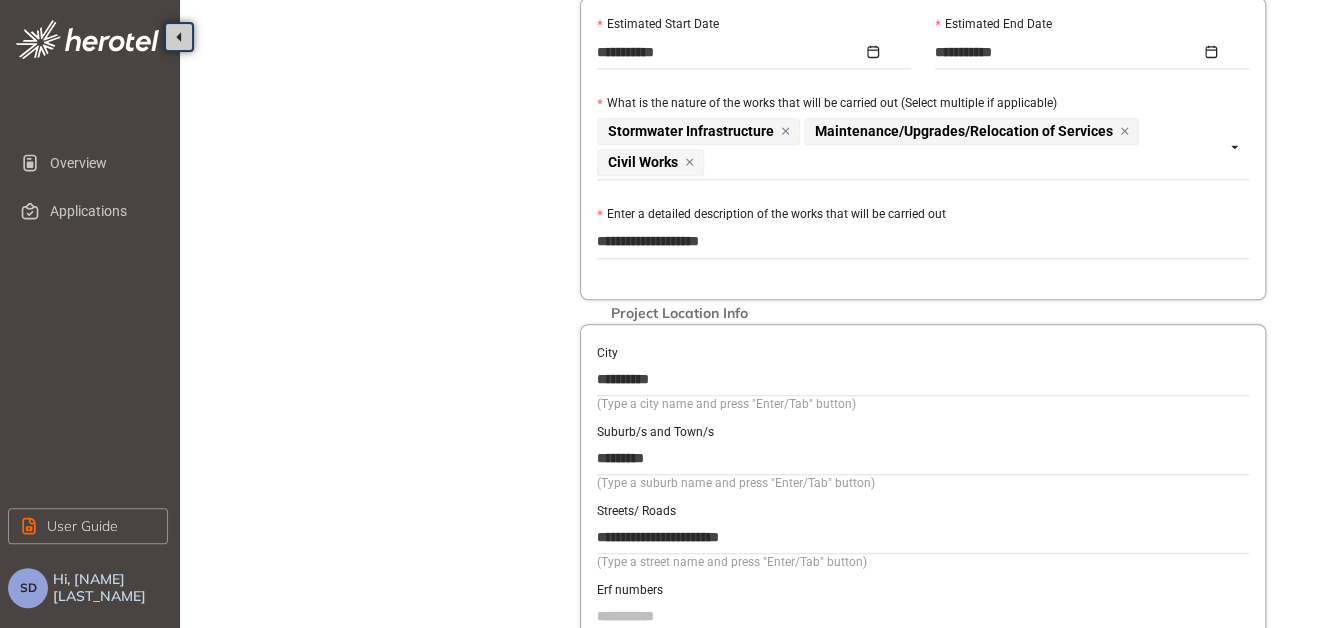 type on "**********" 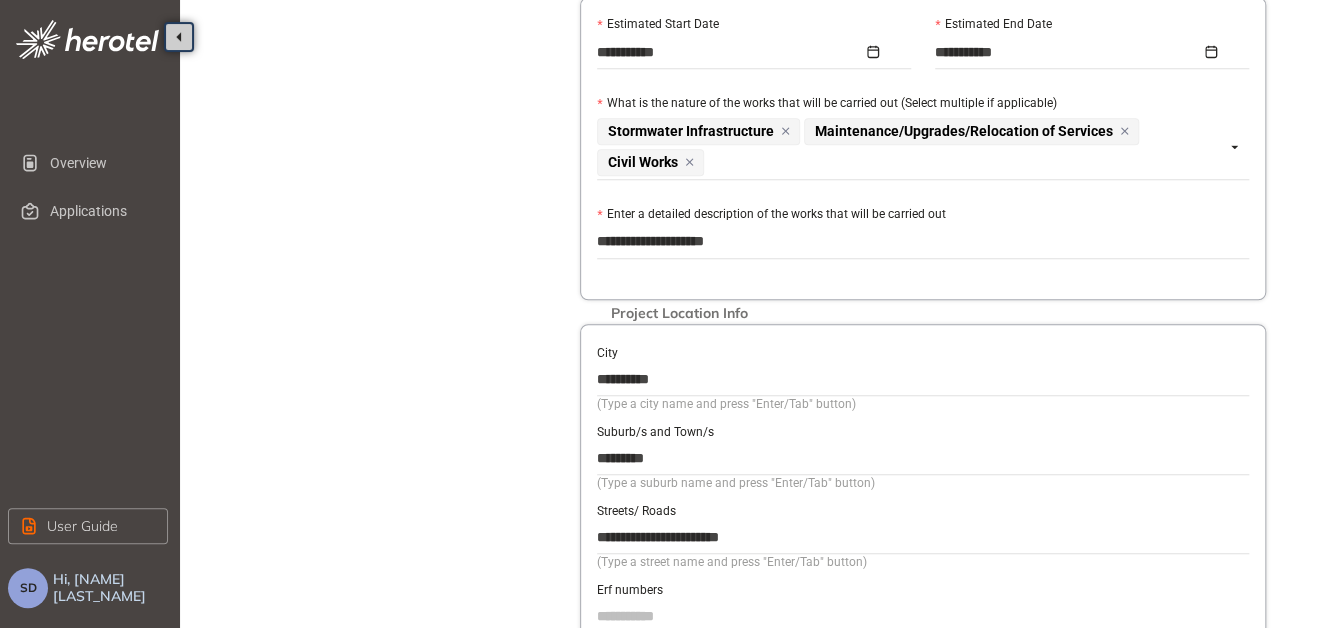 type on "**********" 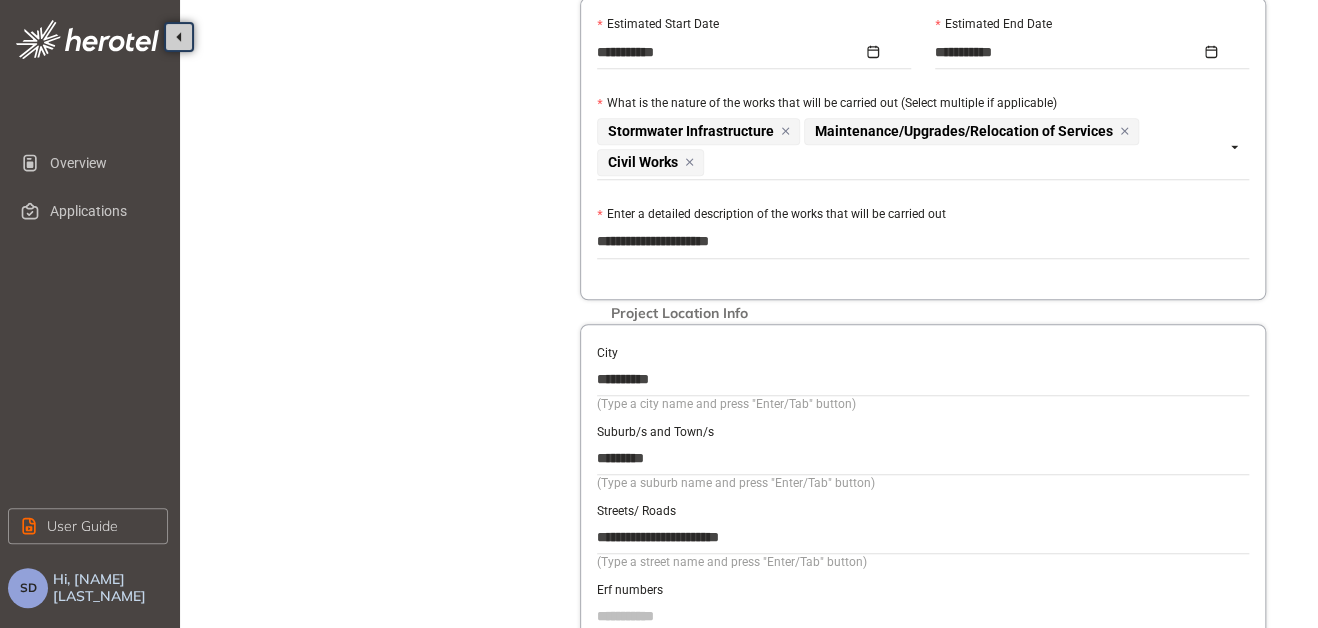 type on "**********" 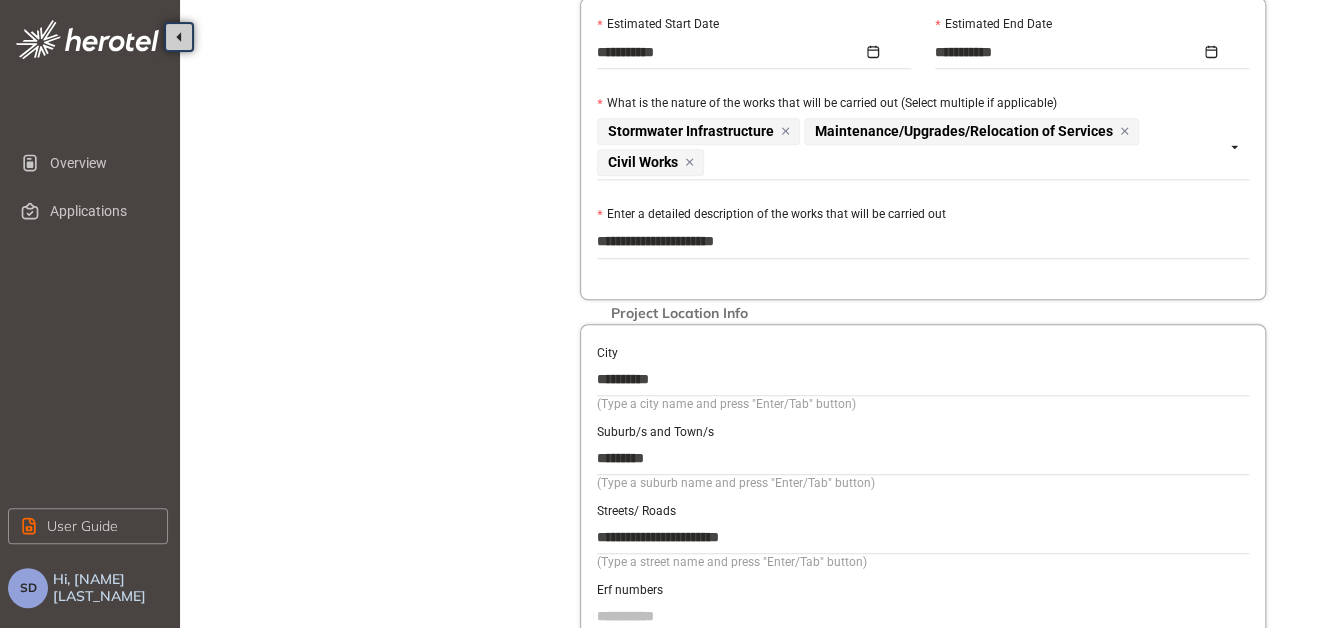 type on "**********" 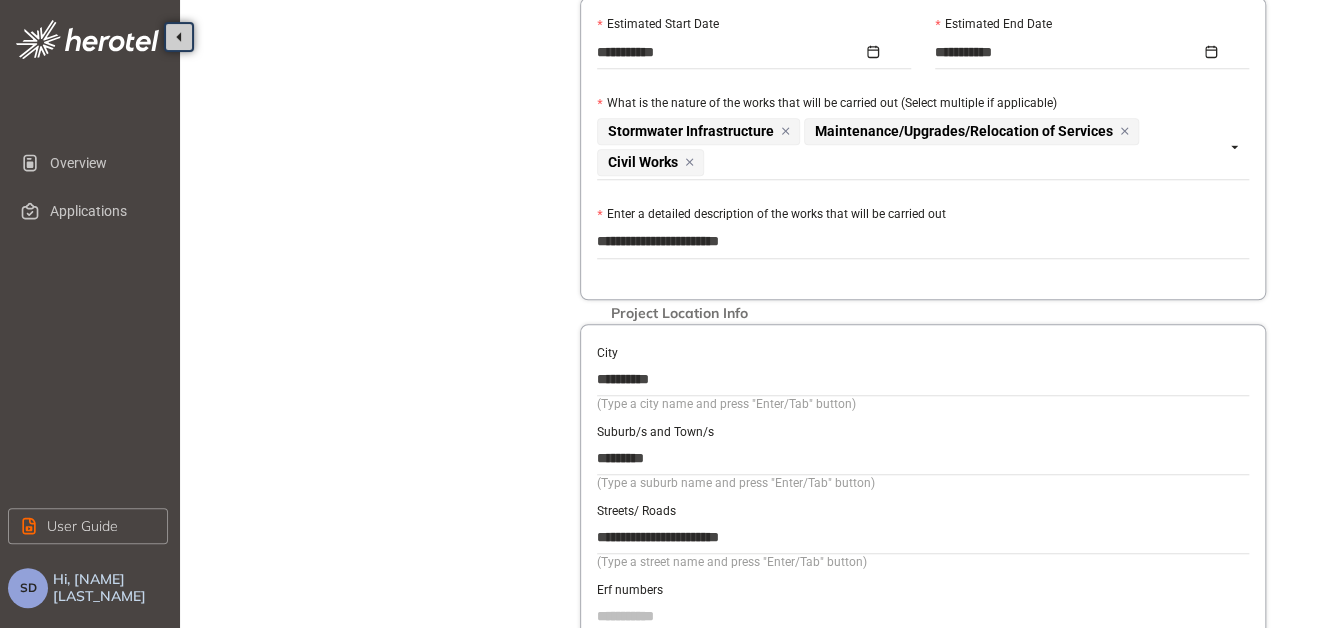 type on "**********" 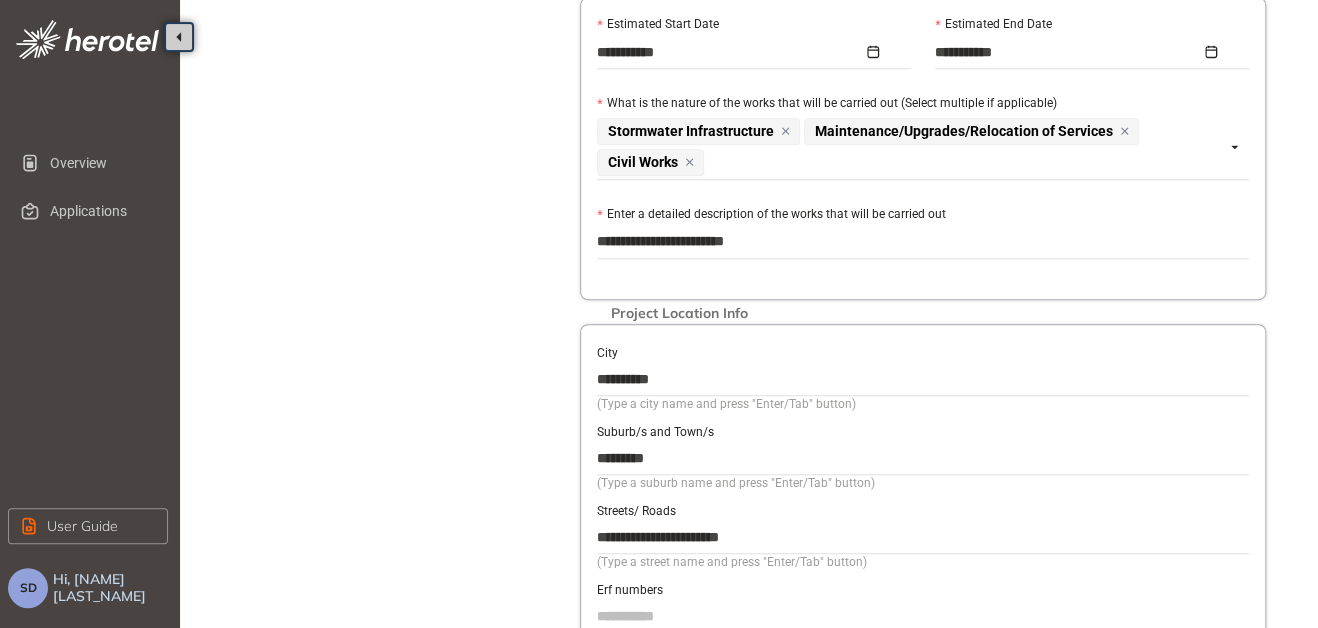 type on "**********" 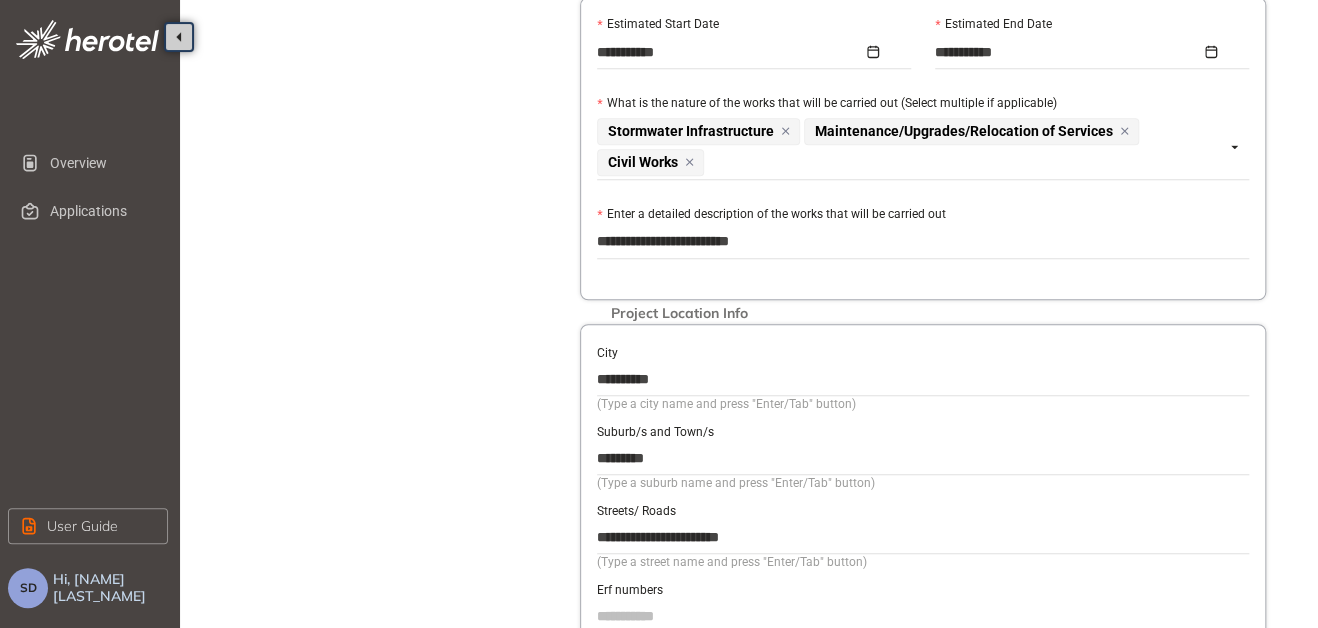 type on "**********" 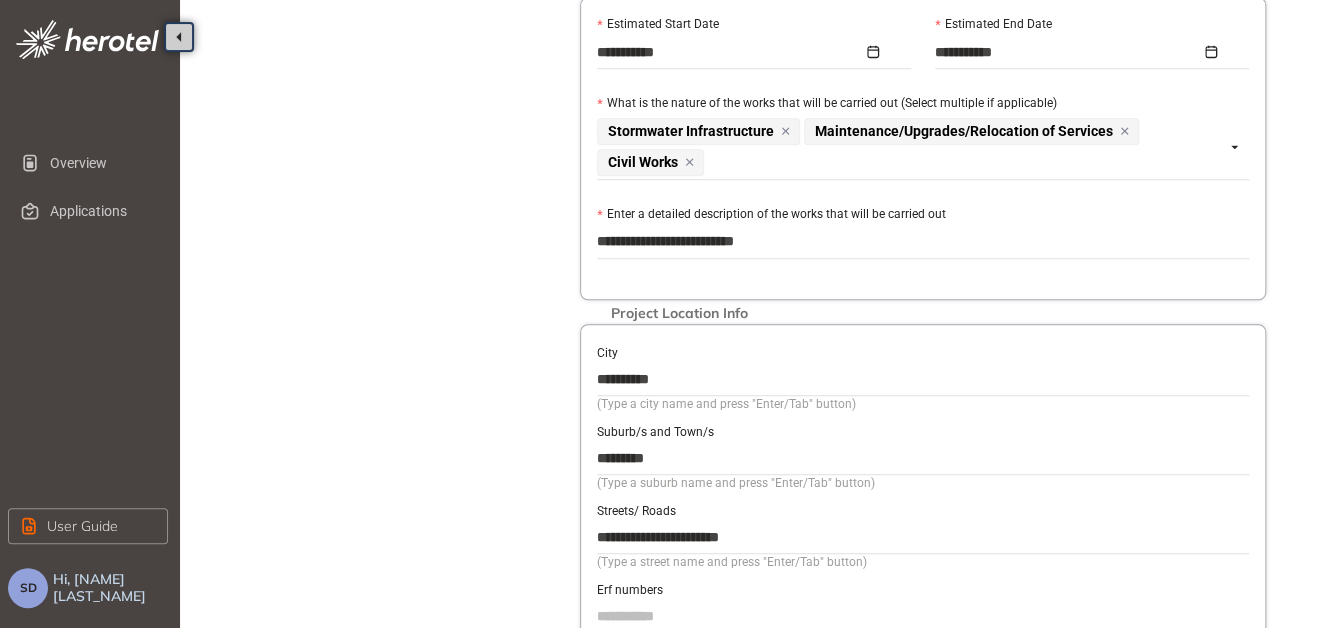 type on "**********" 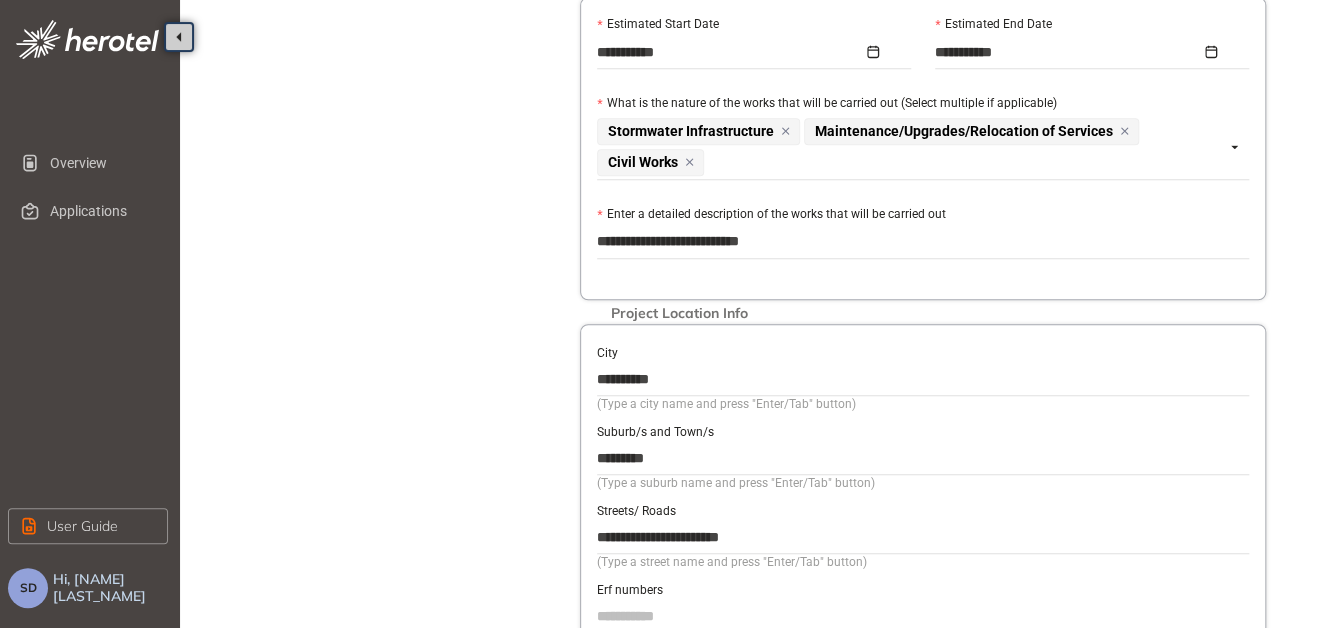type on "**********" 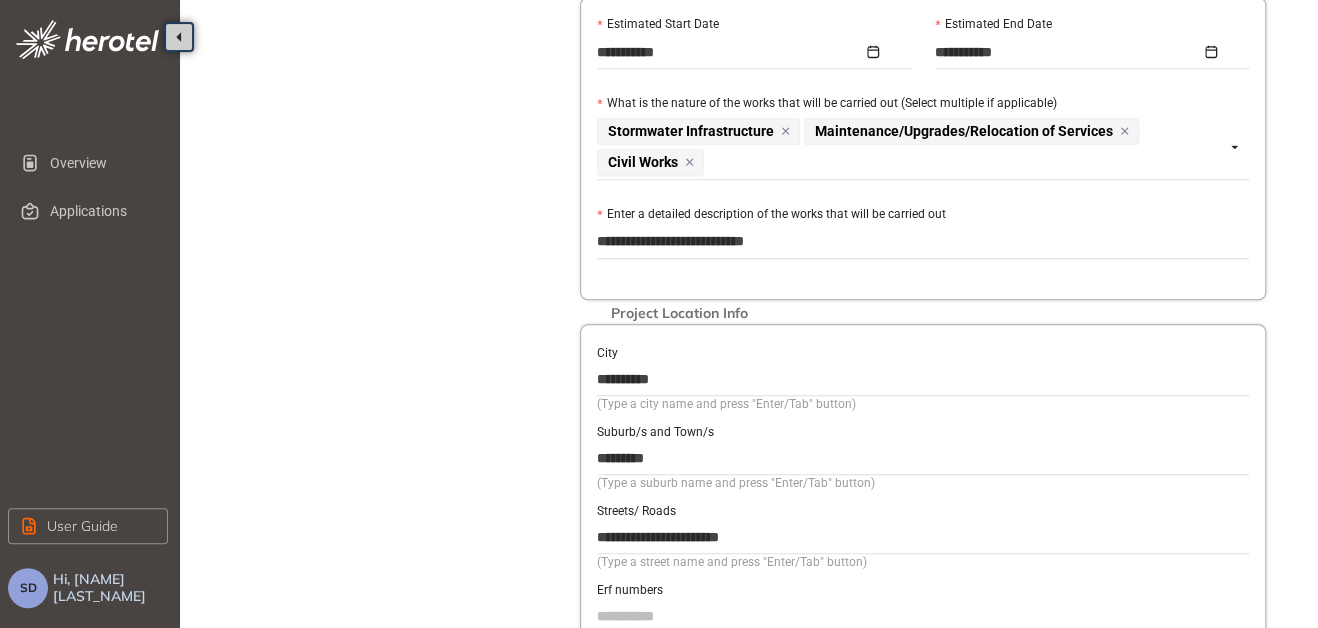 type on "**********" 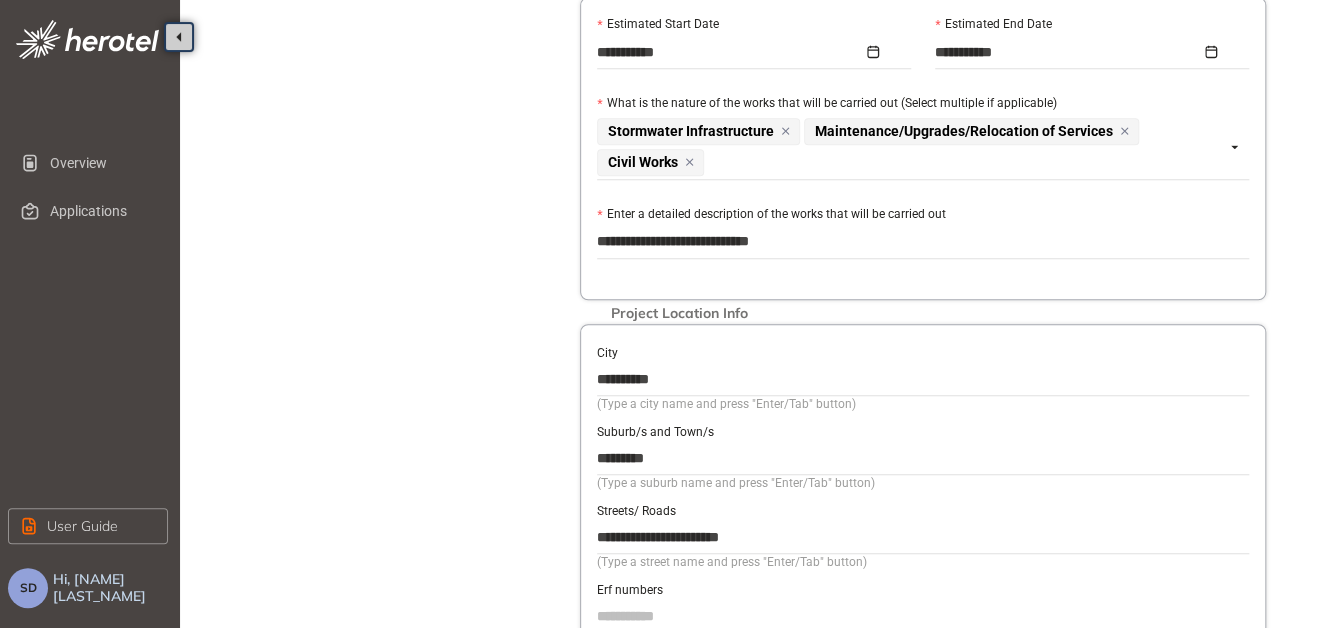 type on "**********" 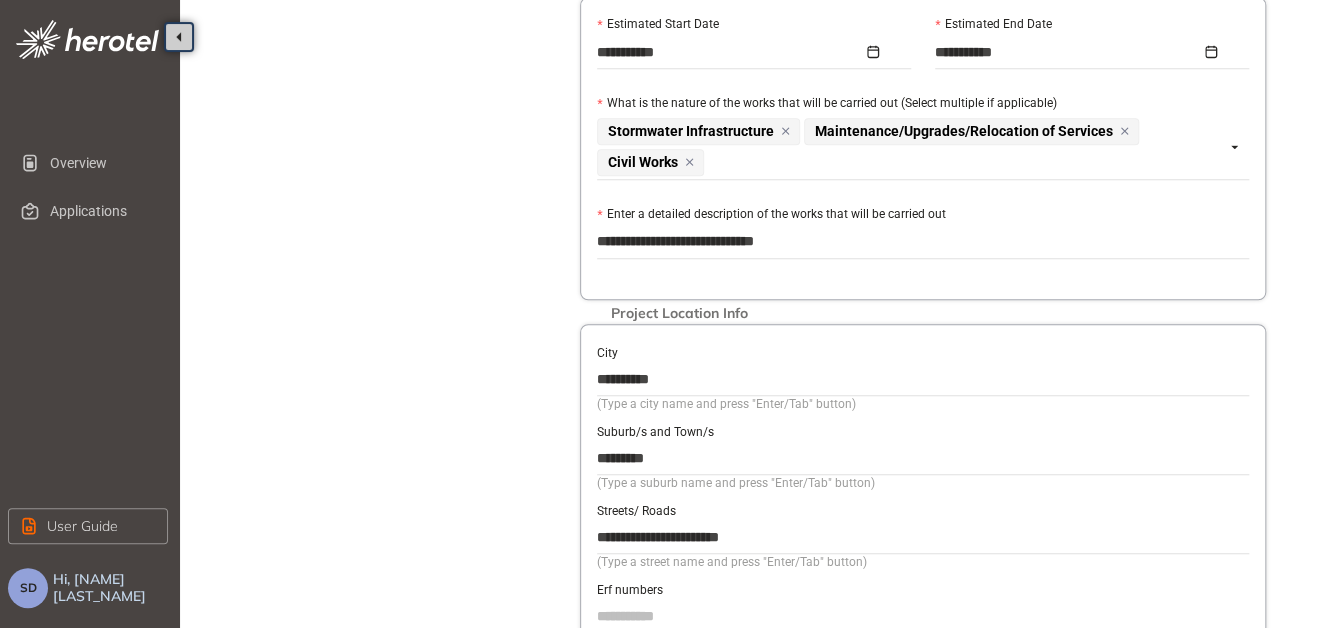 type on "**********" 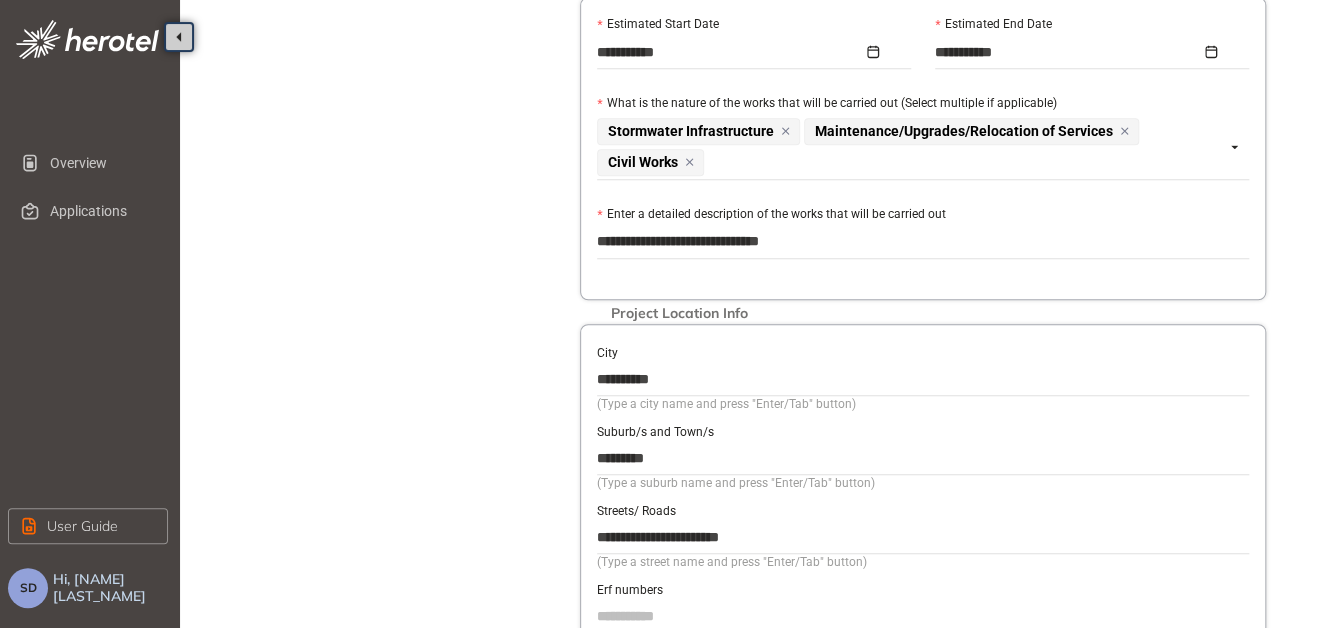 type on "**********" 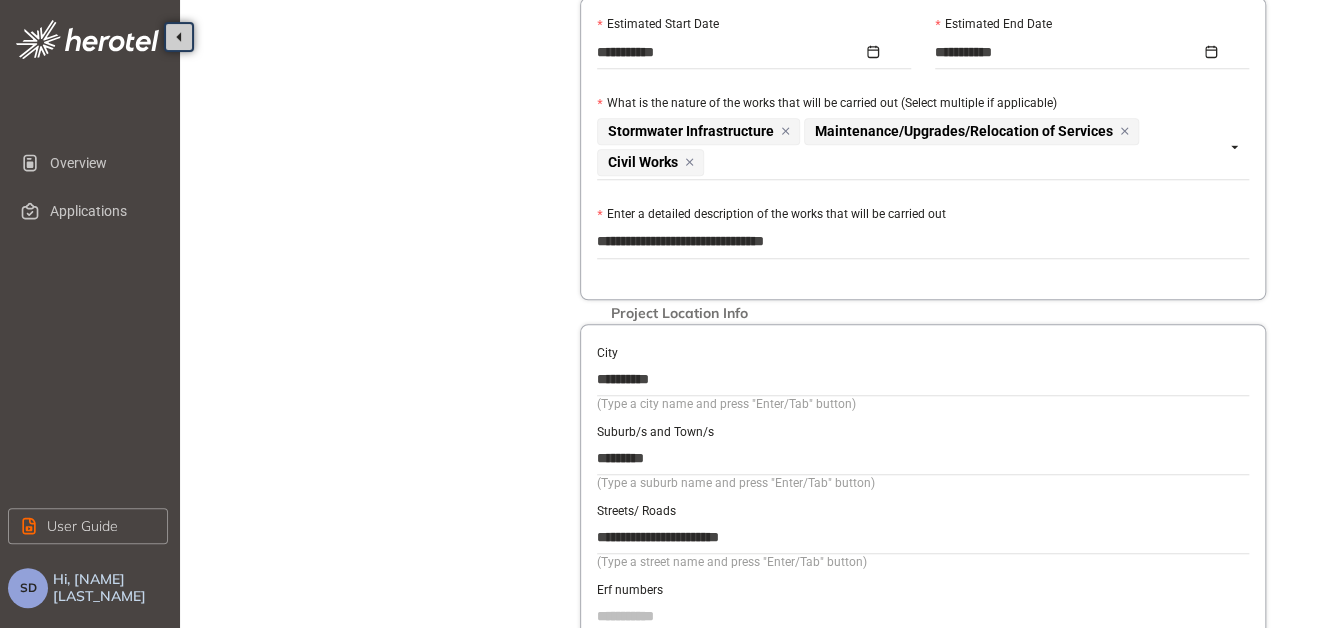 type on "**********" 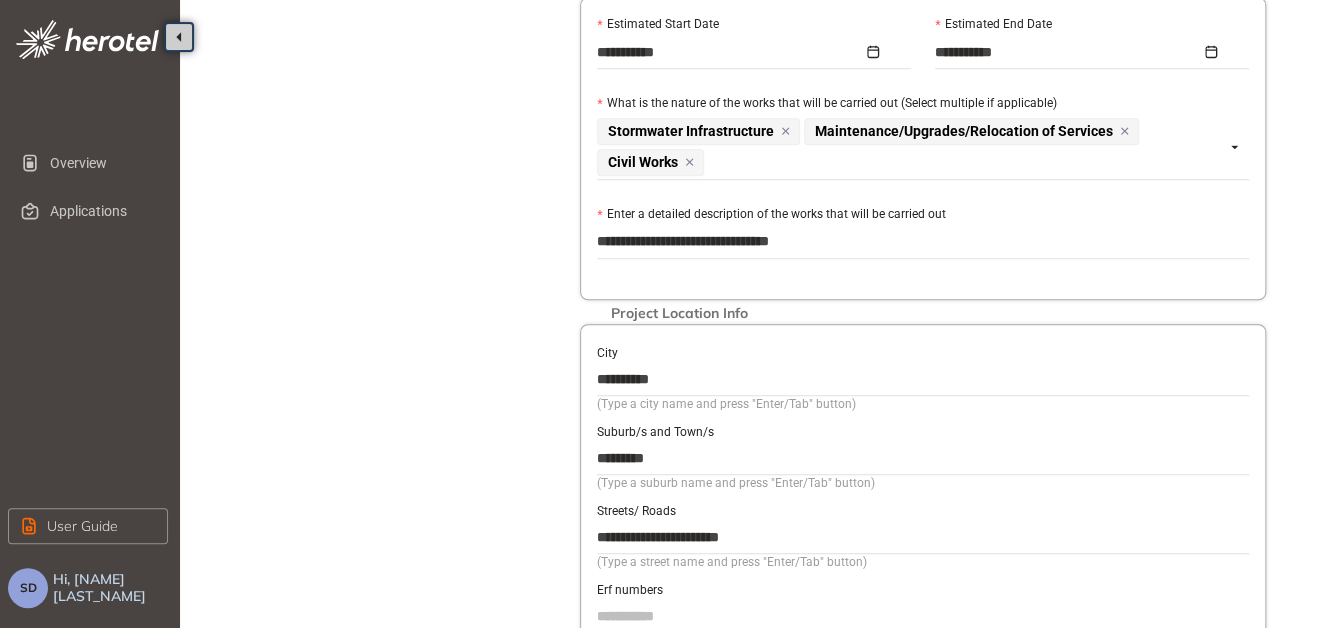 type on "**********" 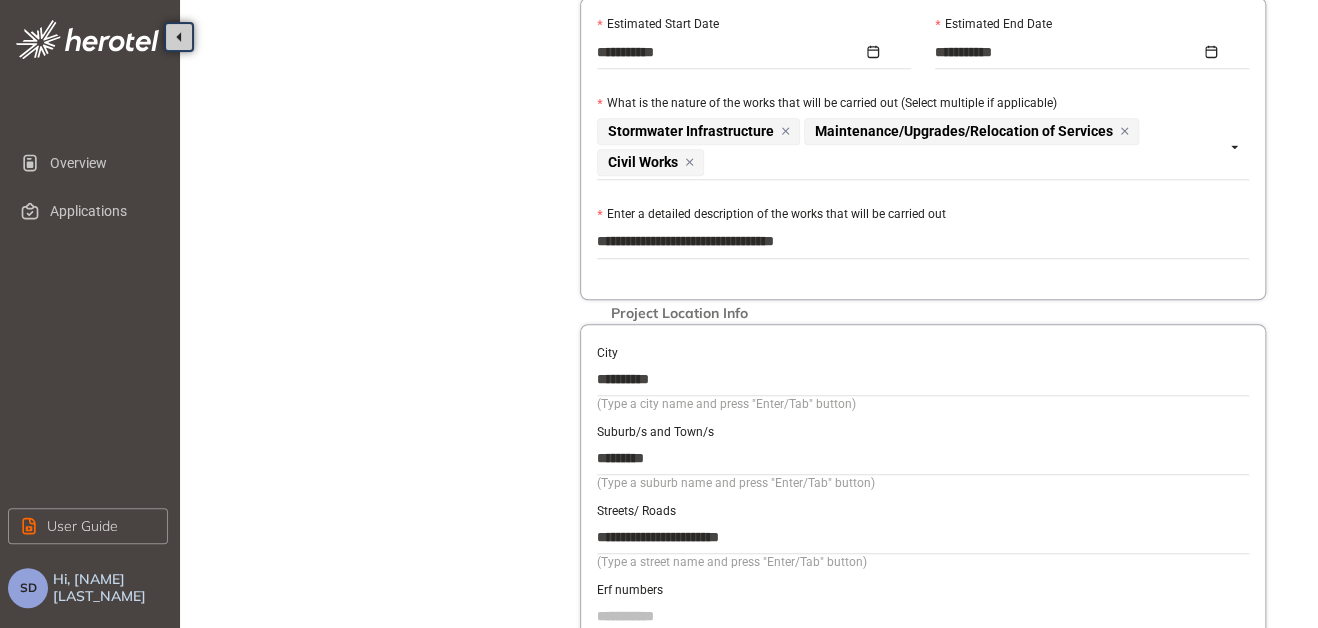 type on "**********" 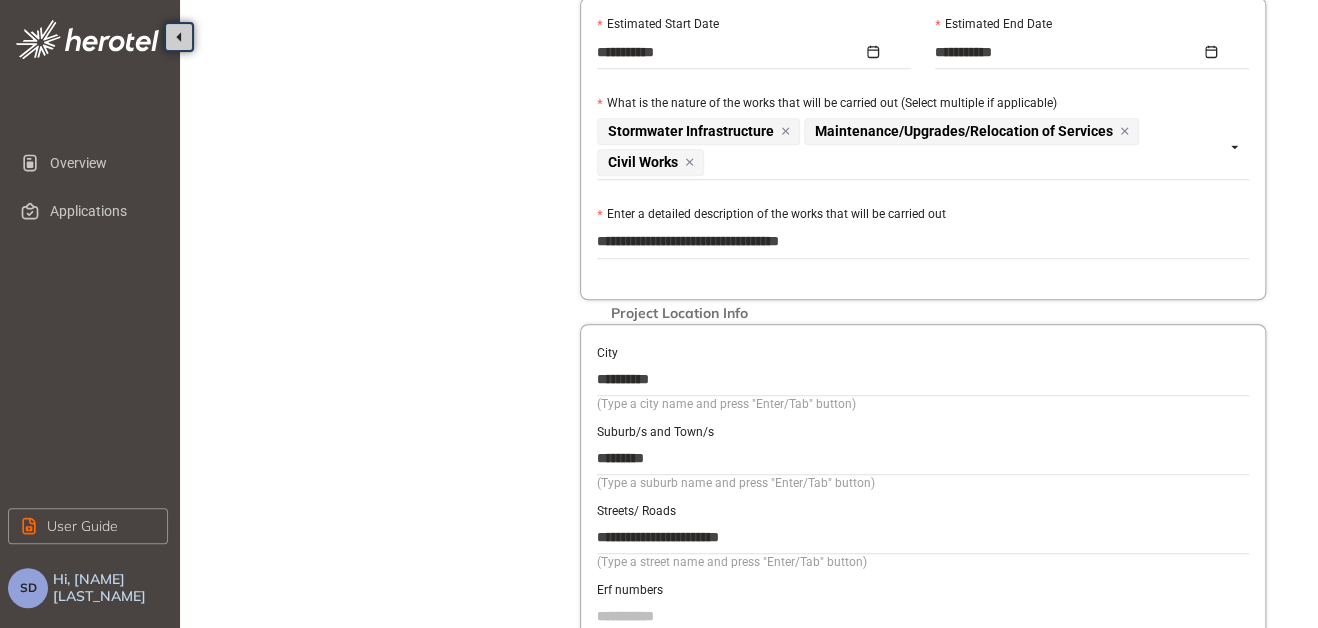 type on "**********" 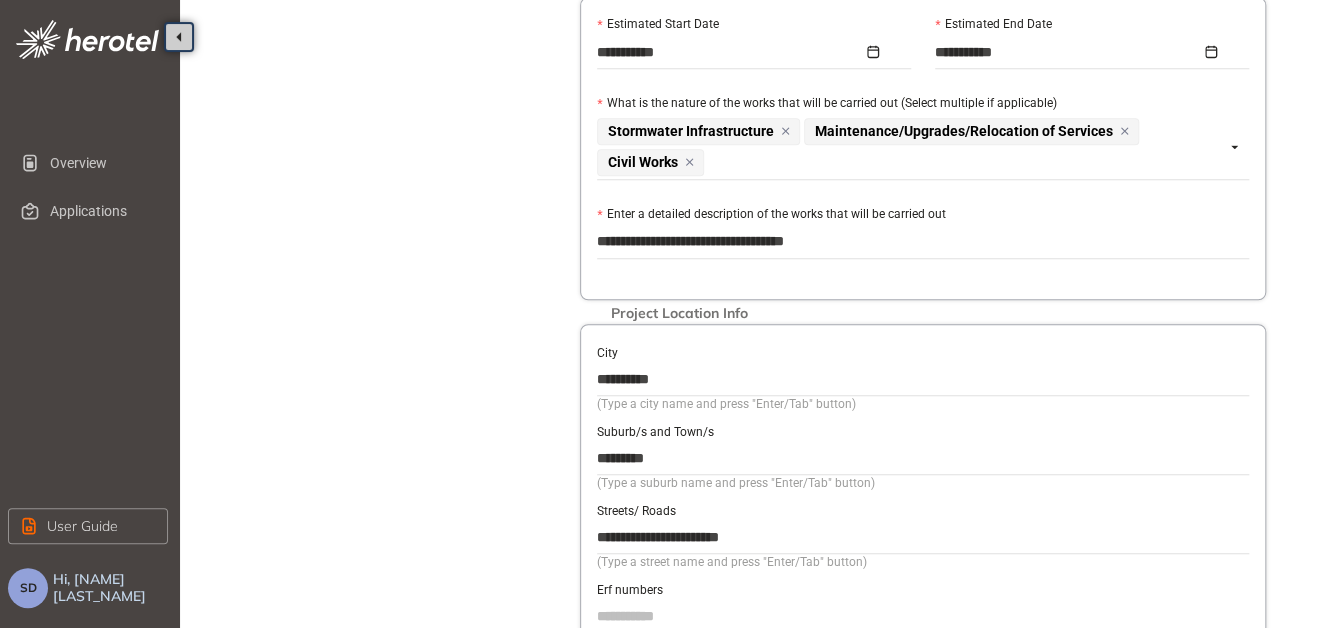 type on "**********" 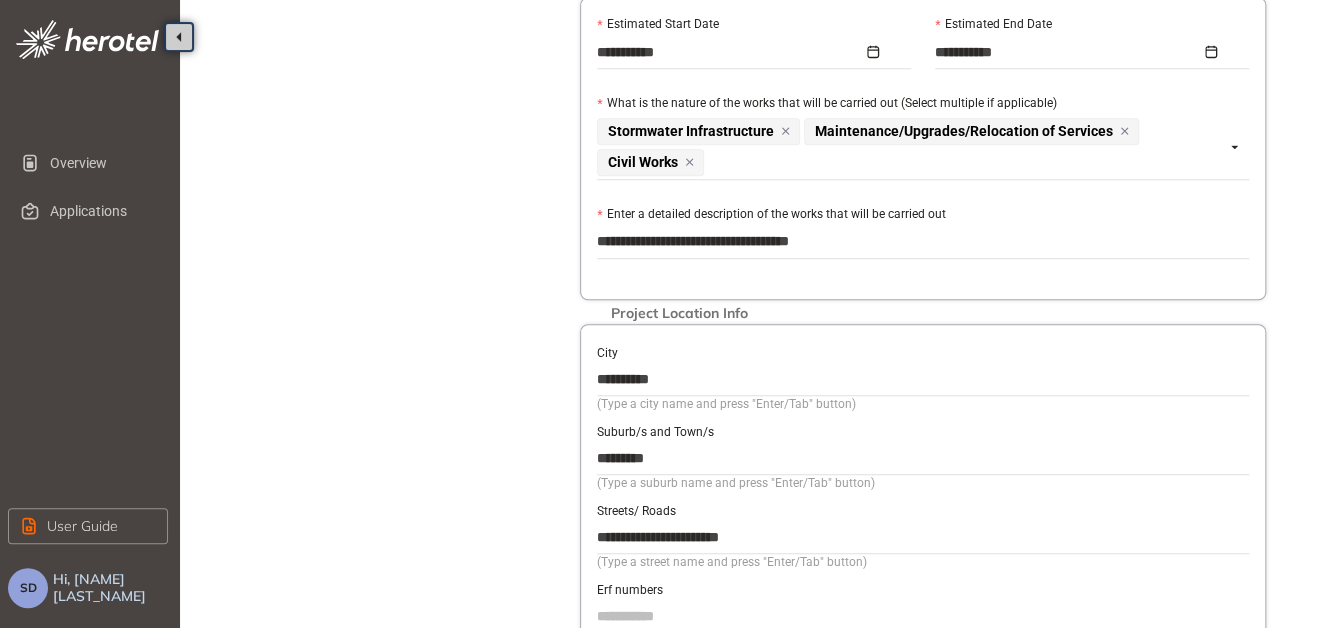 type on "**********" 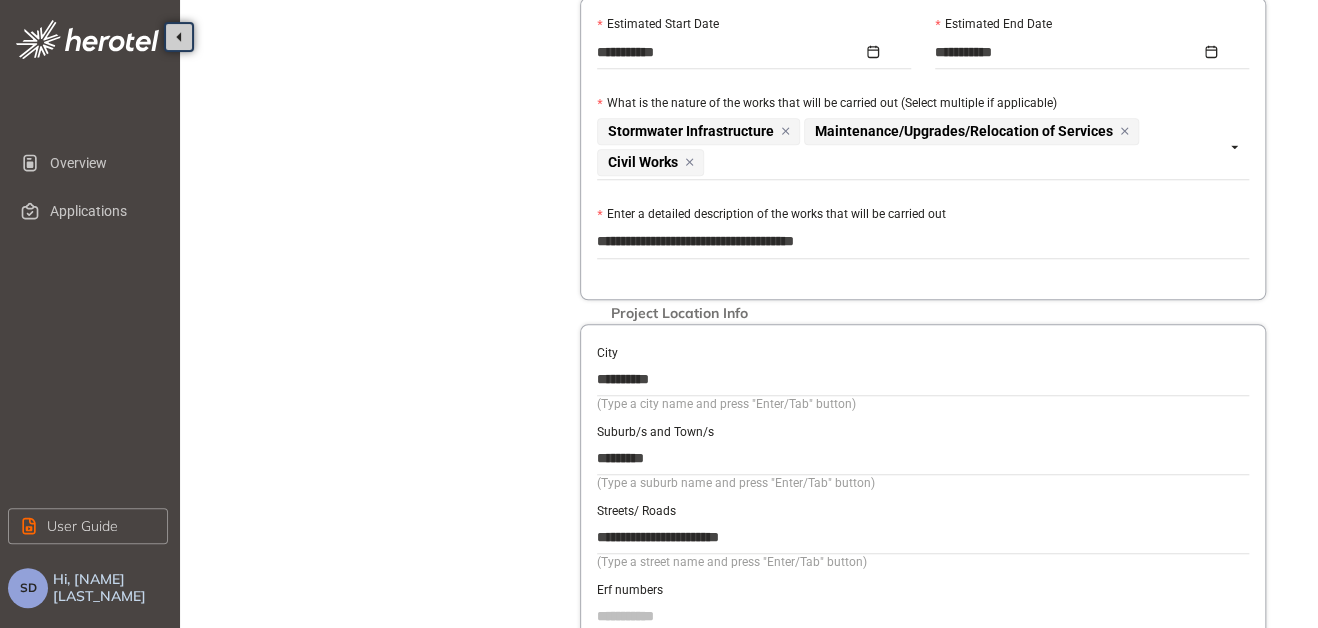 type on "**********" 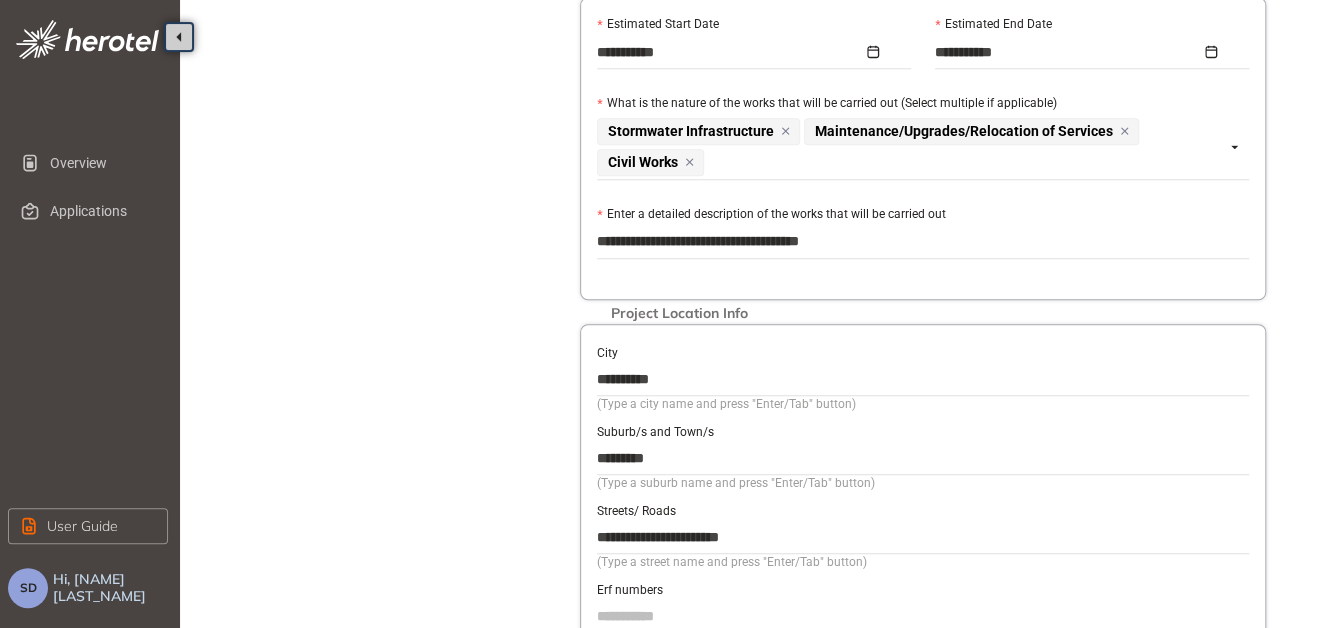 type on "**********" 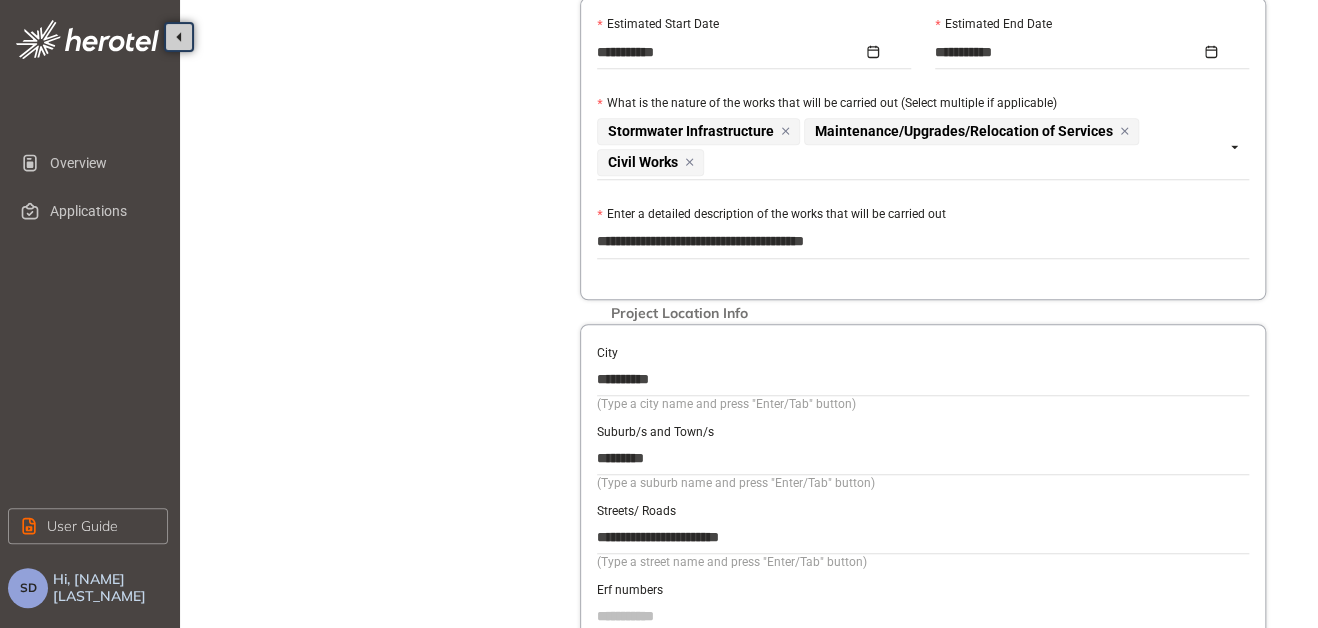 type on "**********" 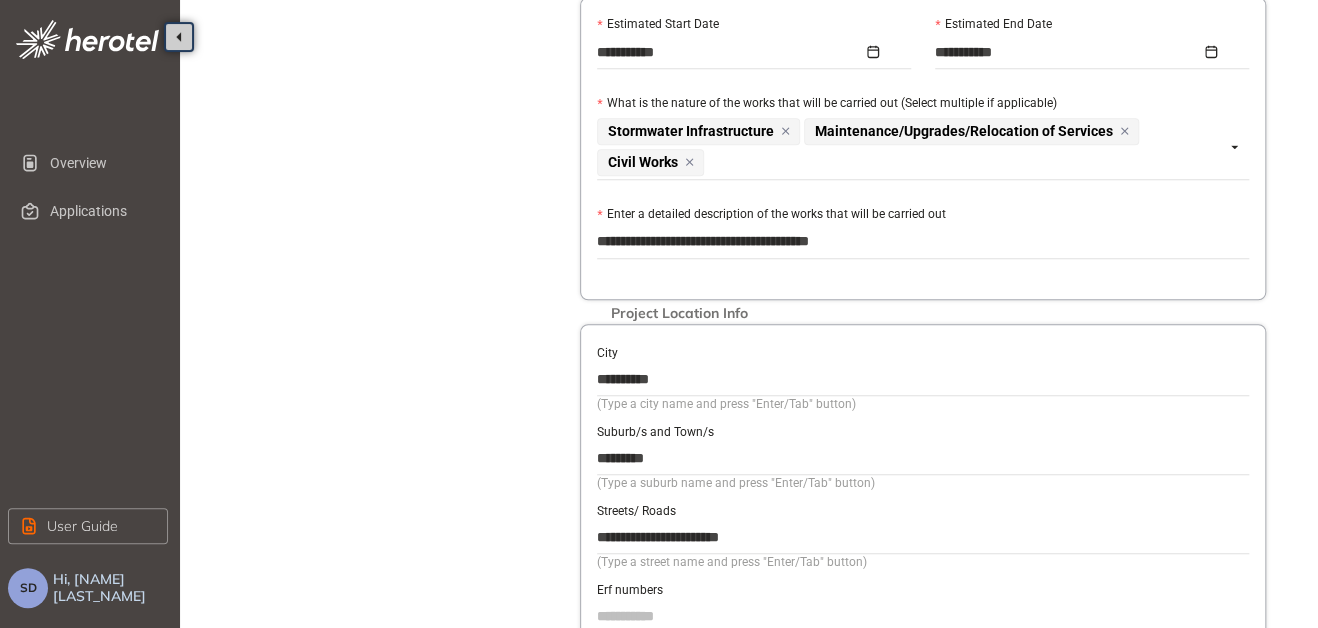type on "**********" 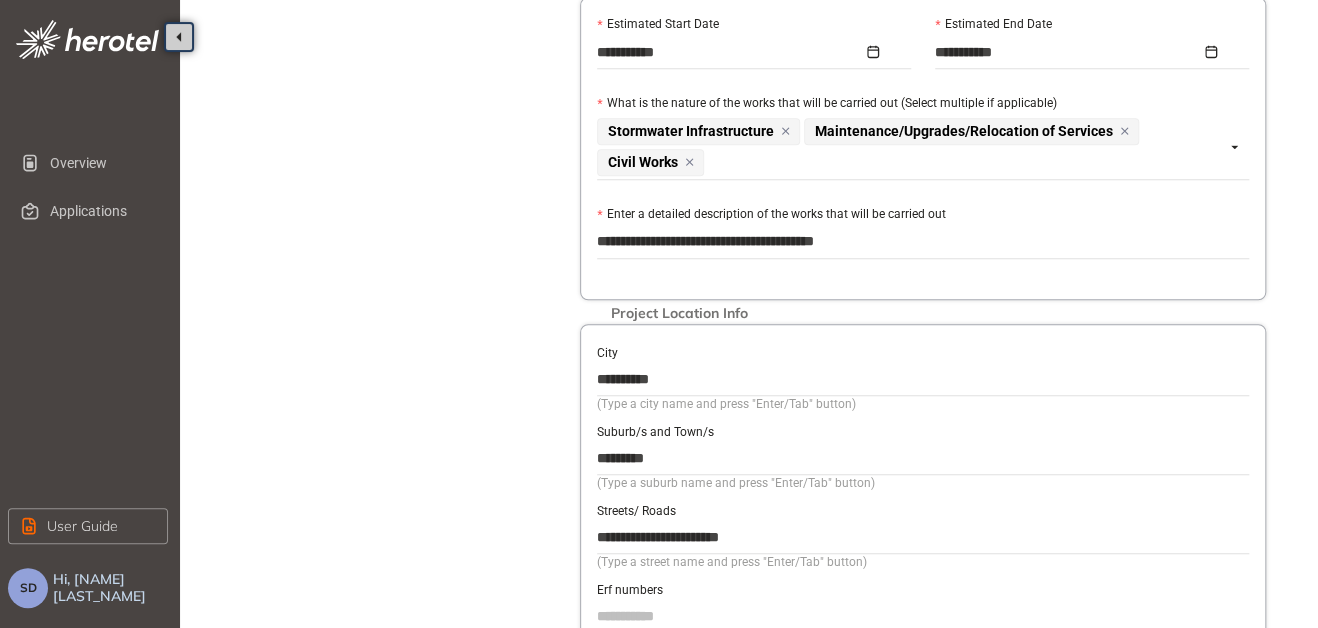 type on "**********" 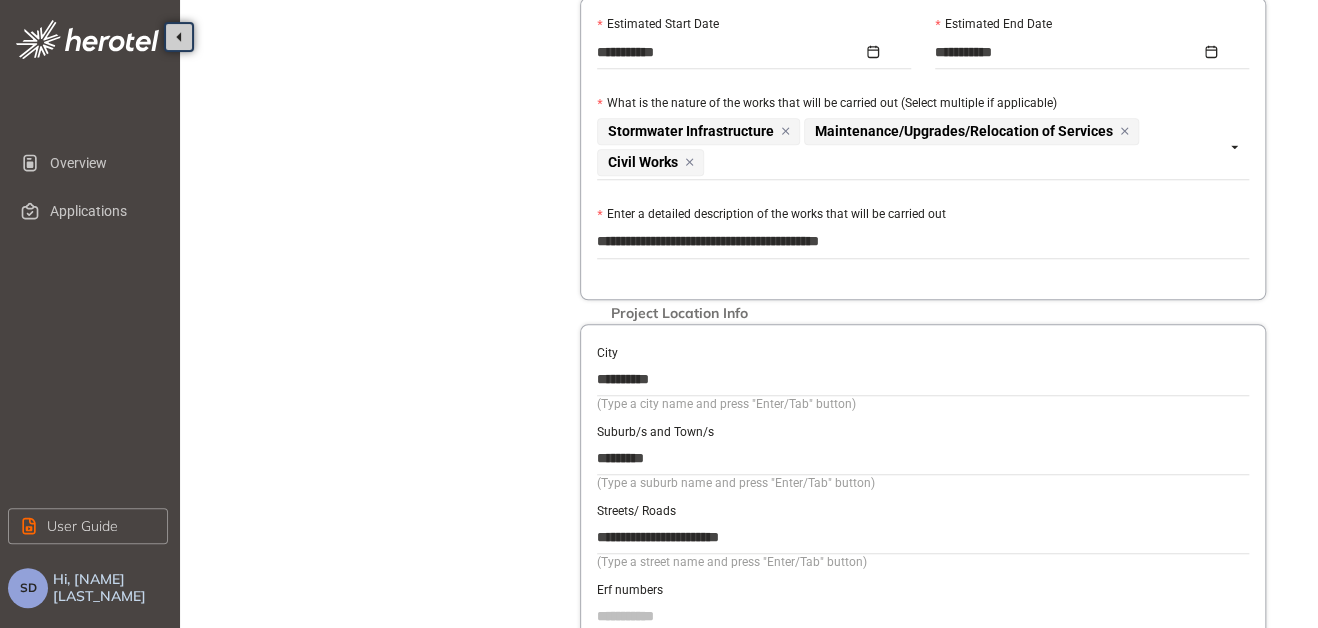 type on "**********" 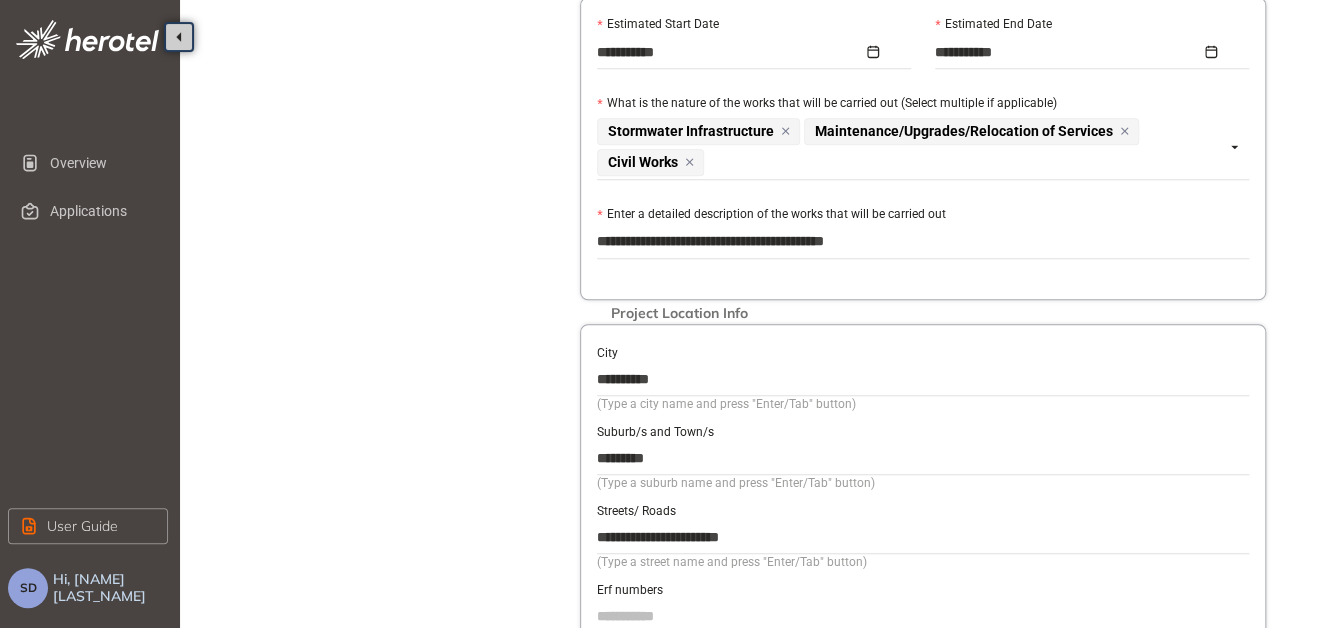 type on "**********" 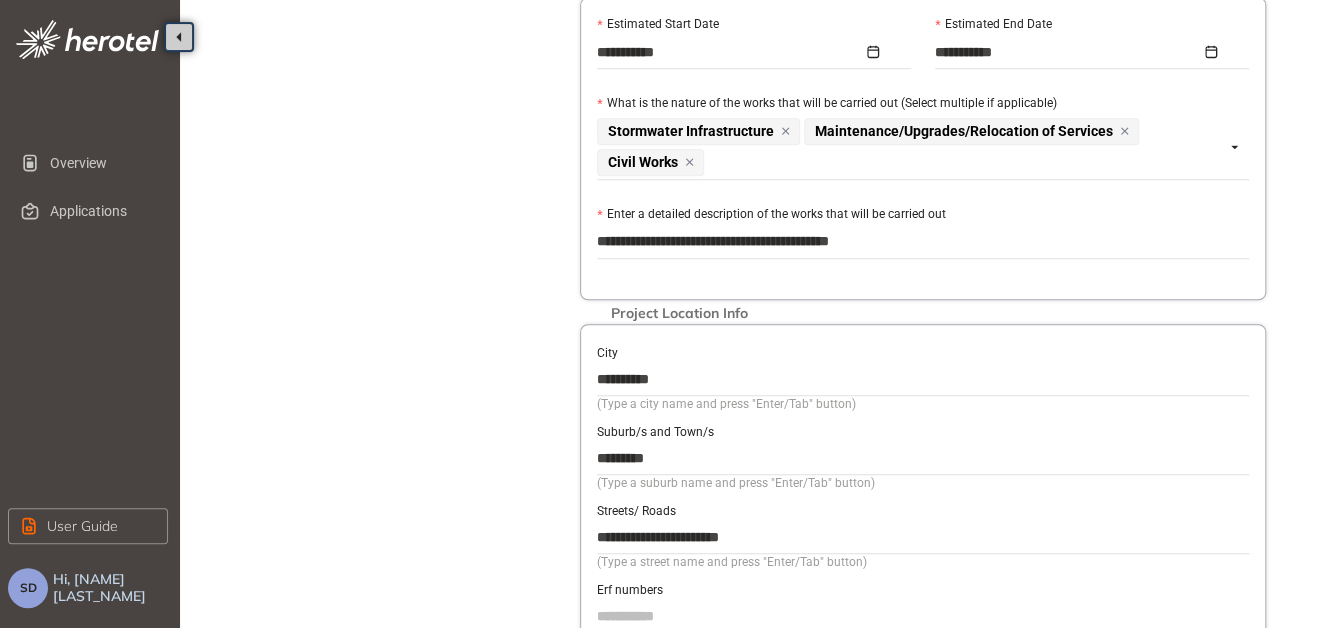type on "**********" 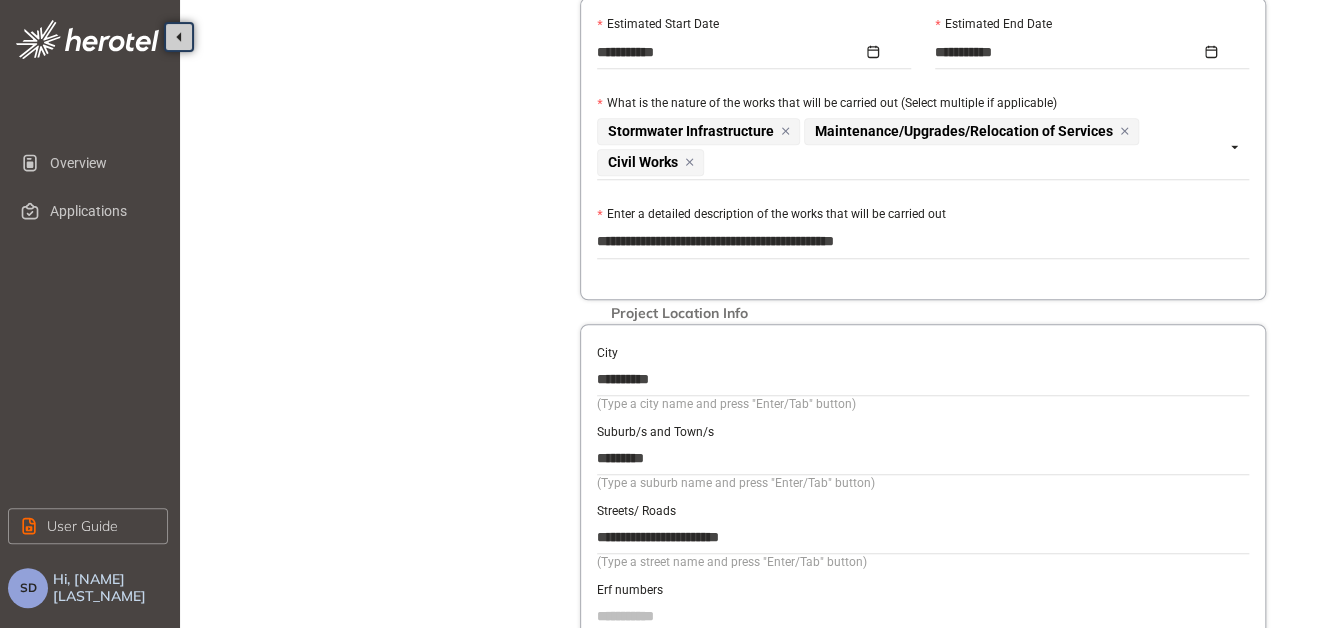 type on "**********" 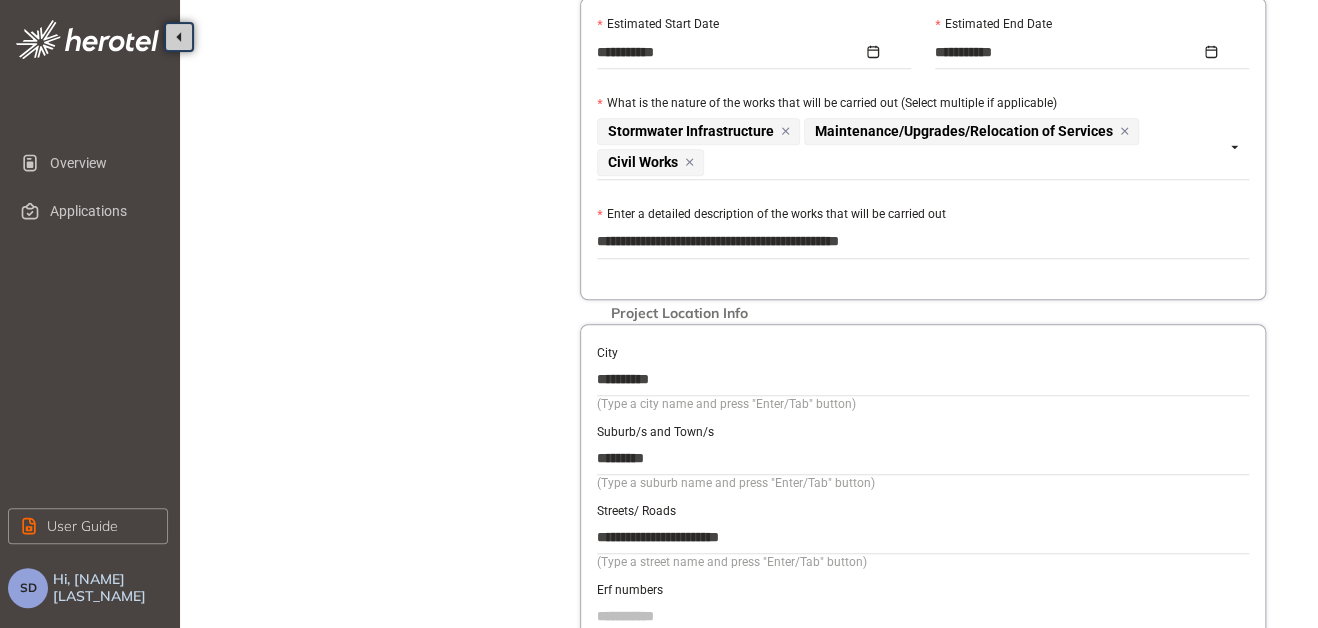 type on "**********" 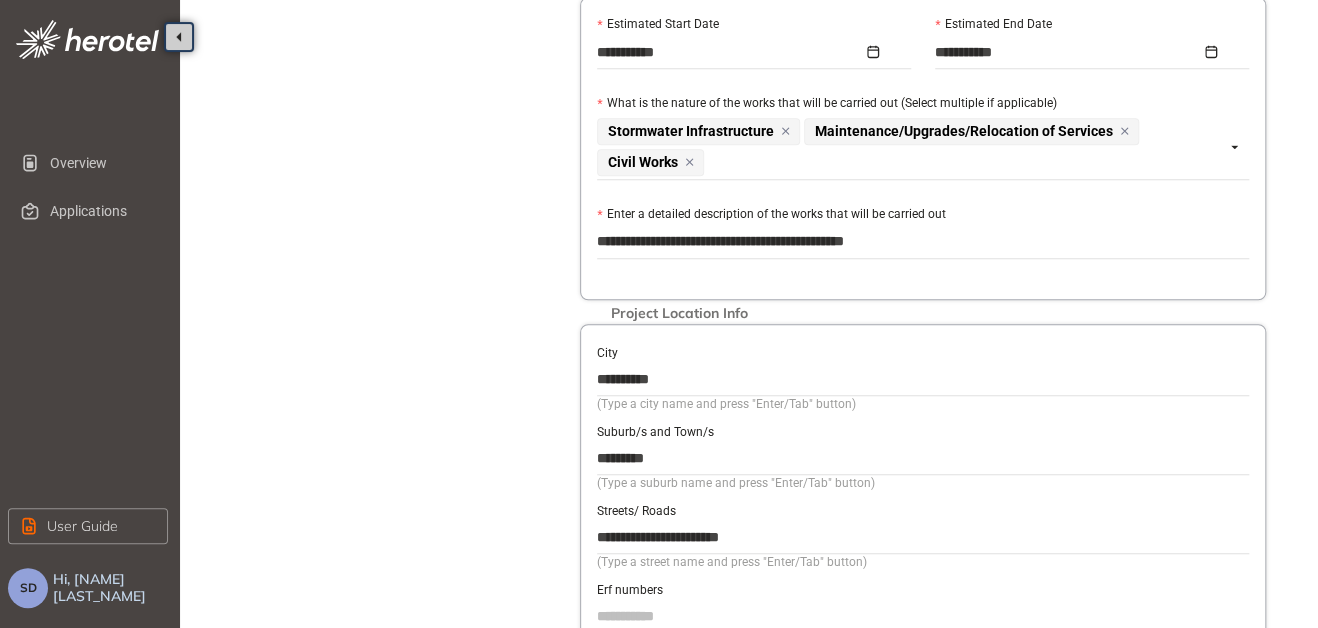 type on "**********" 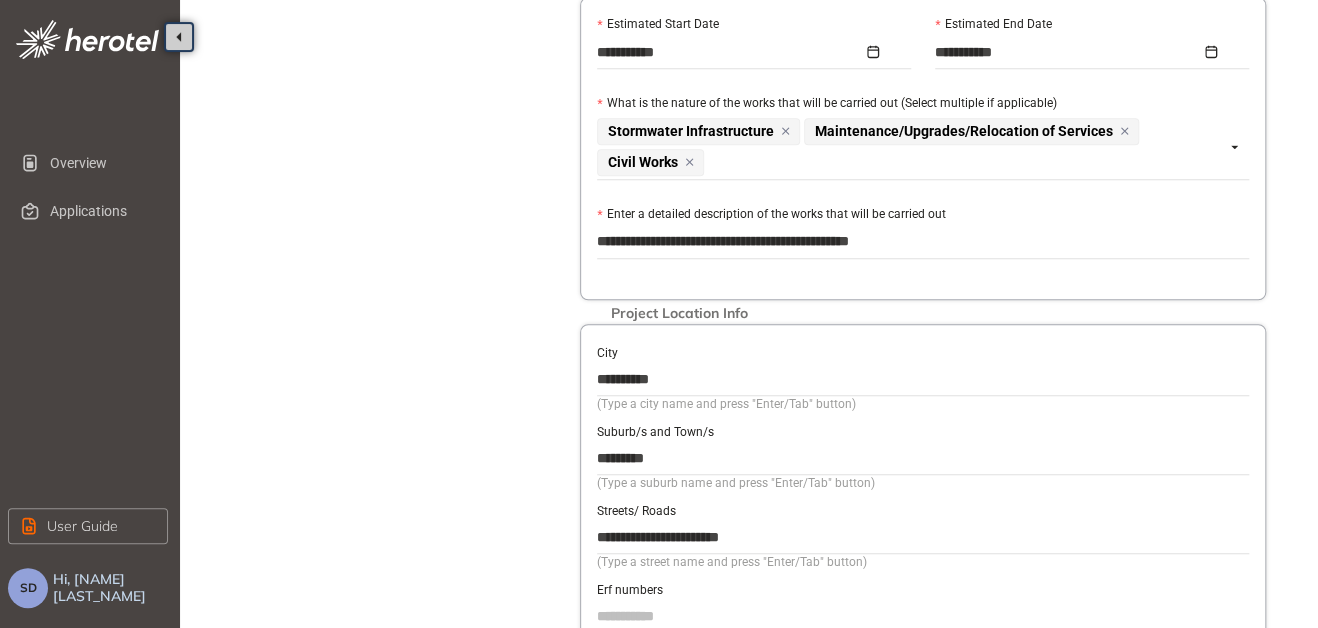 type on "**********" 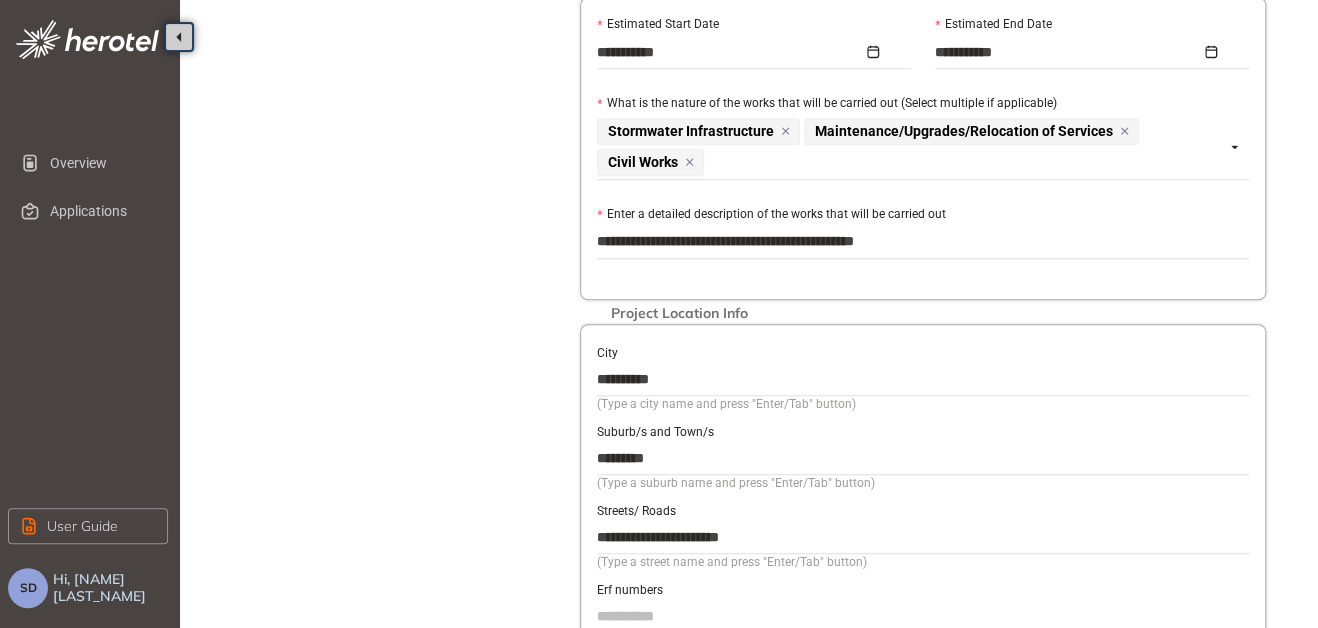 type on "**********" 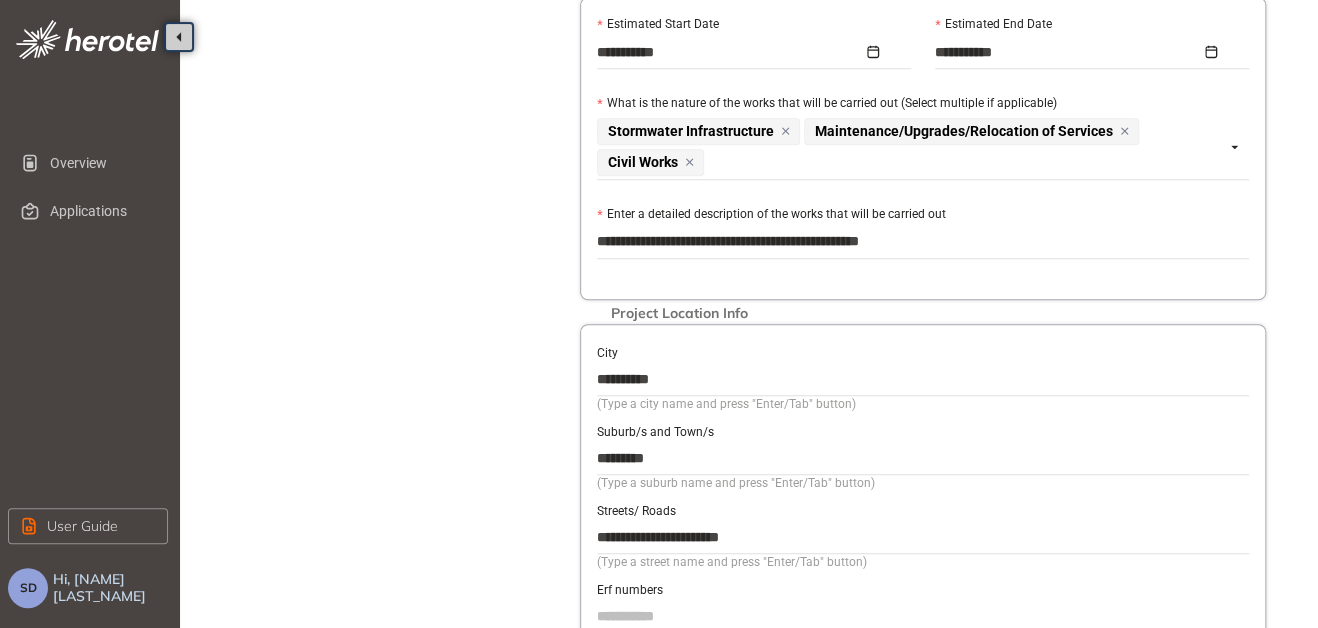 type on "**********" 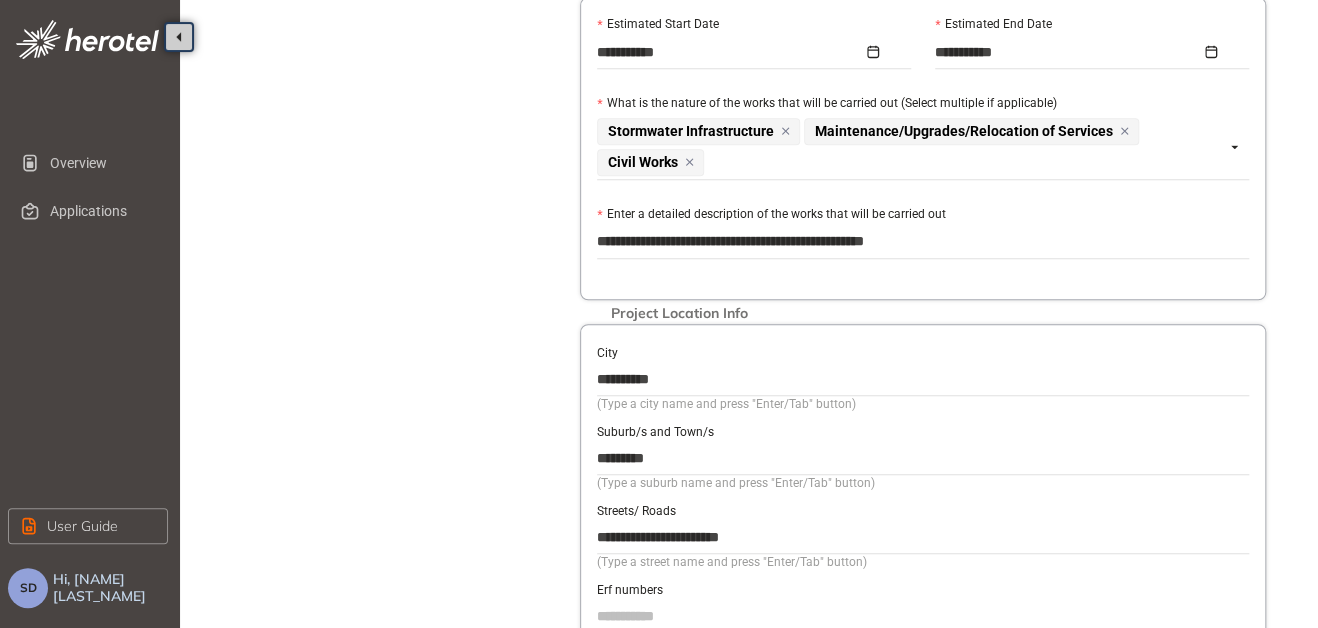 type on "**********" 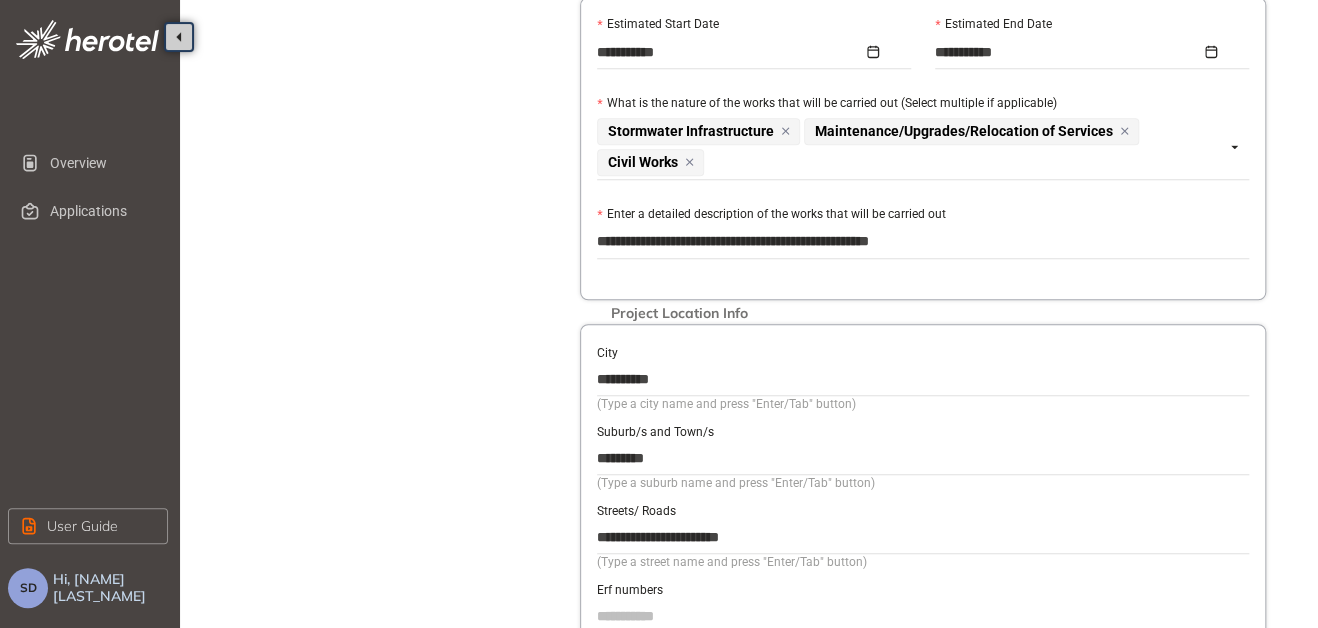 type on "**********" 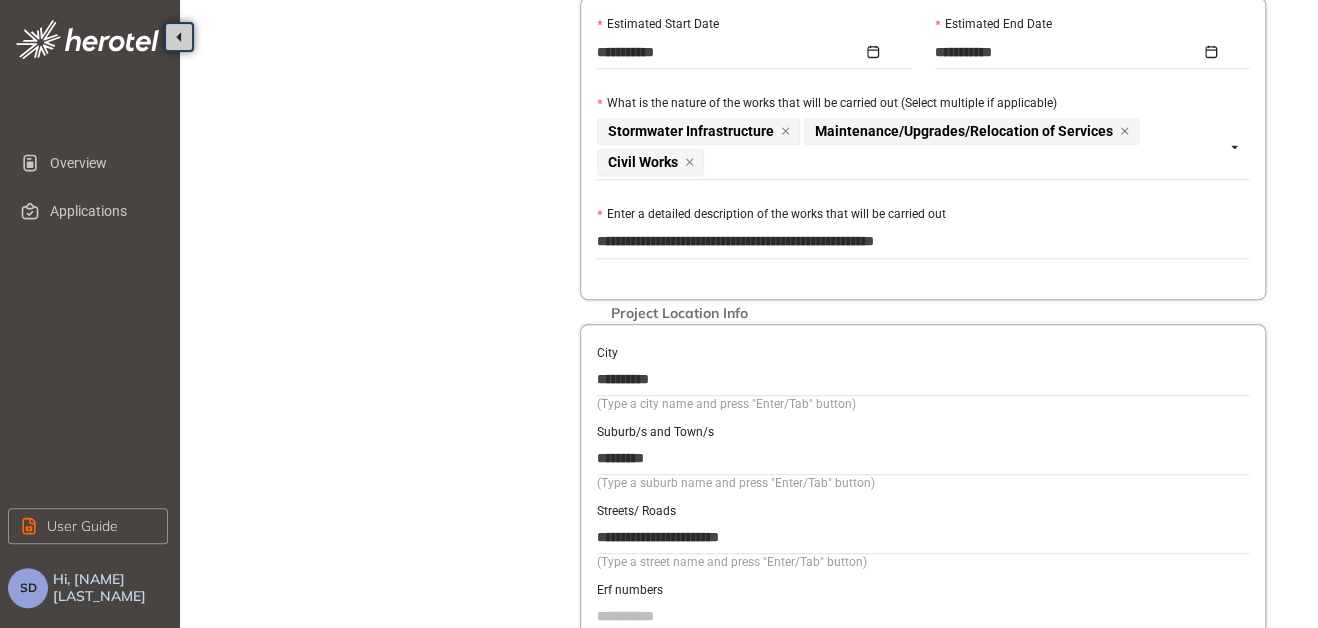 type on "**********" 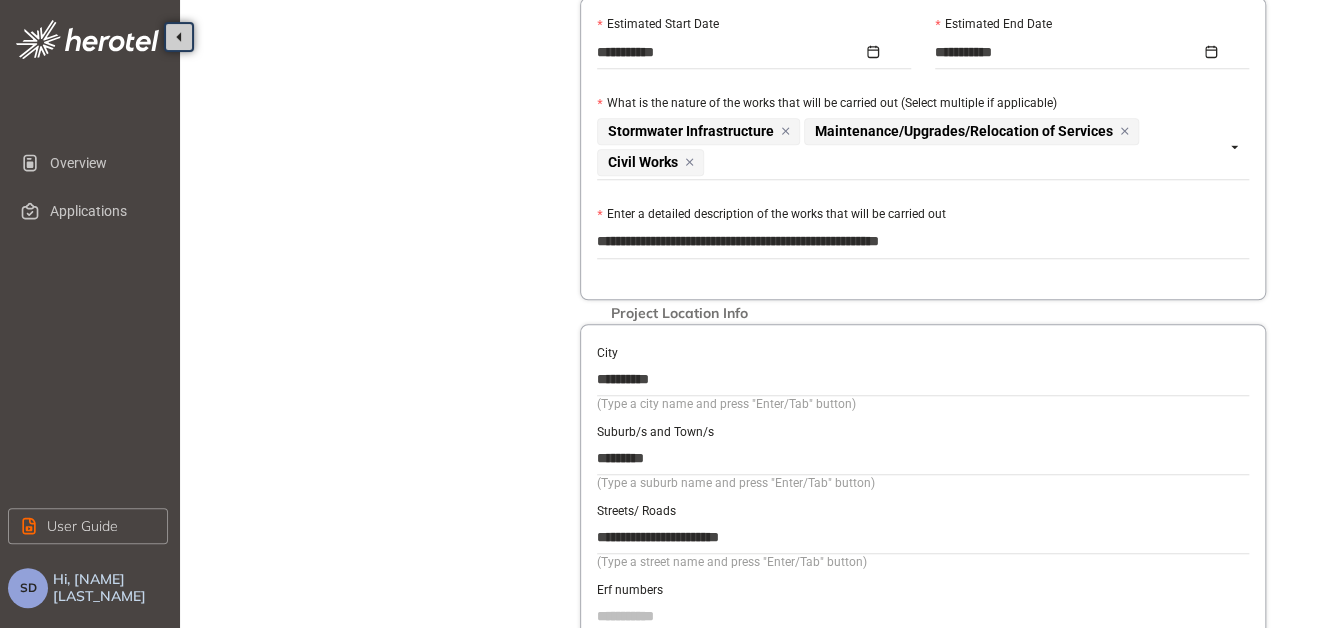 type on "**********" 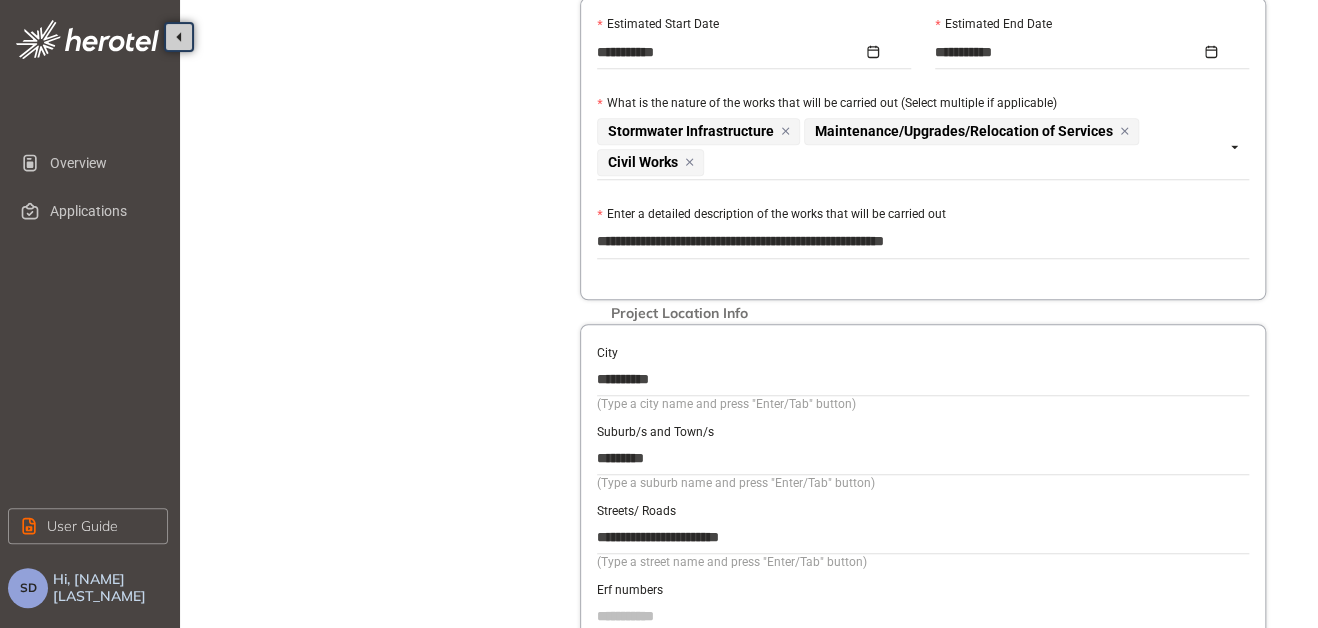 type on "**********" 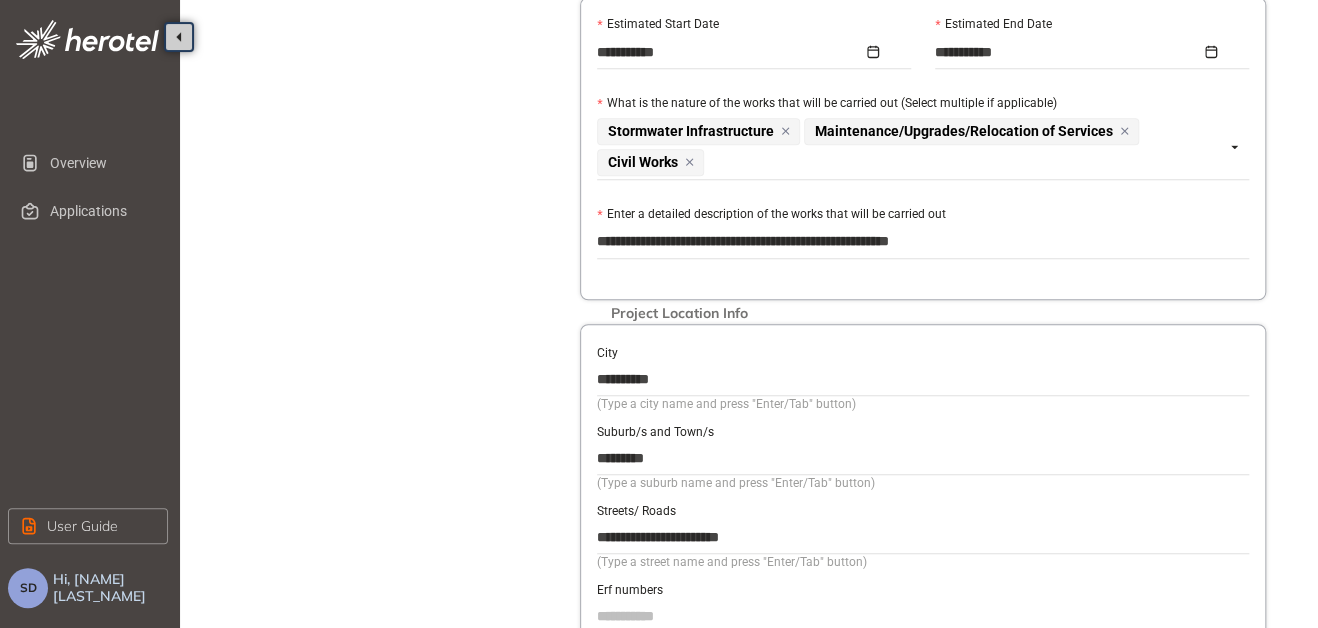 type on "**********" 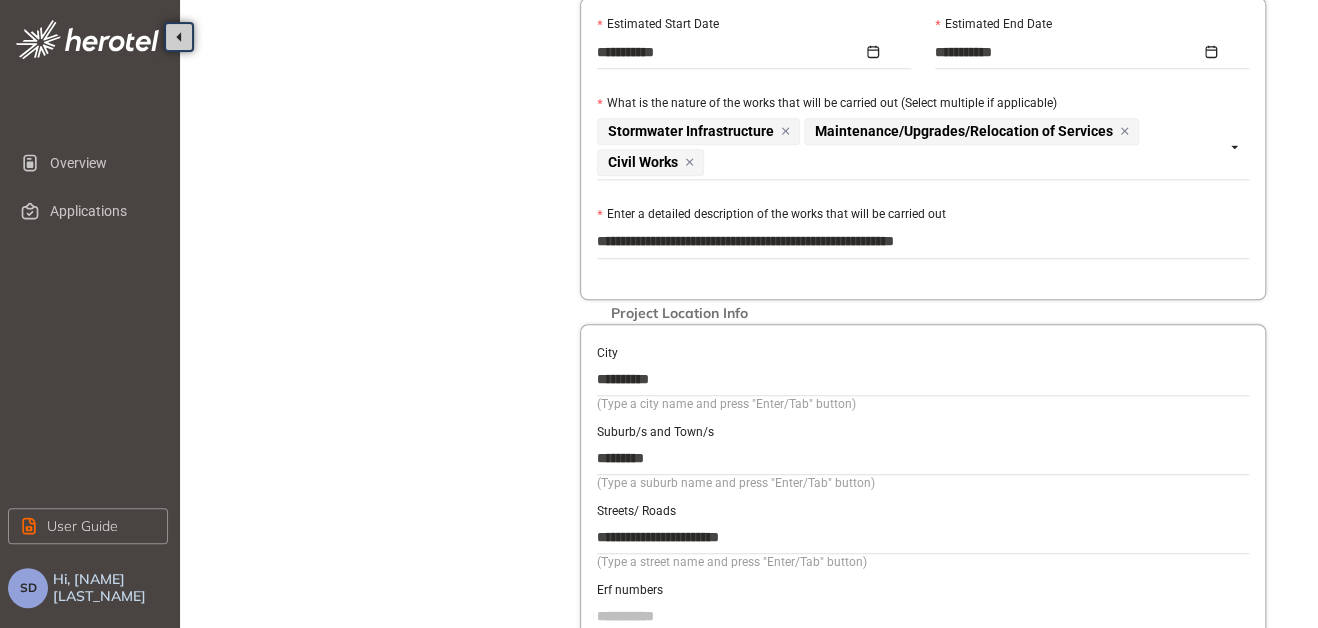 type on "**********" 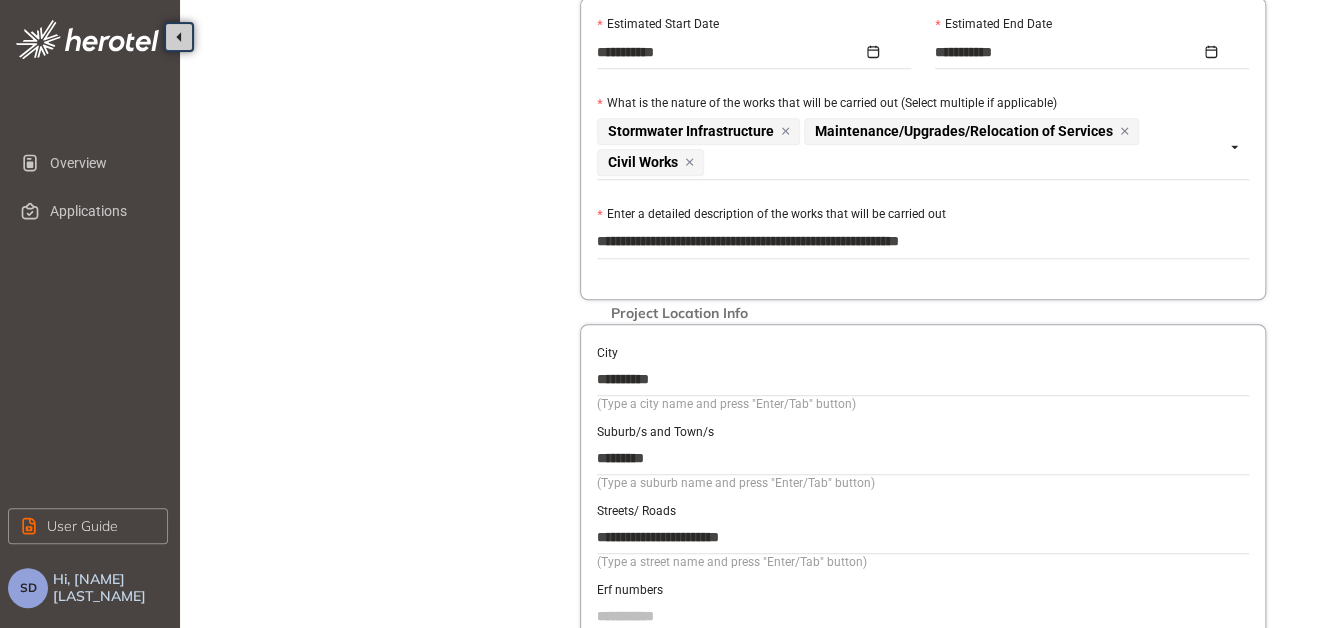 type on "**********" 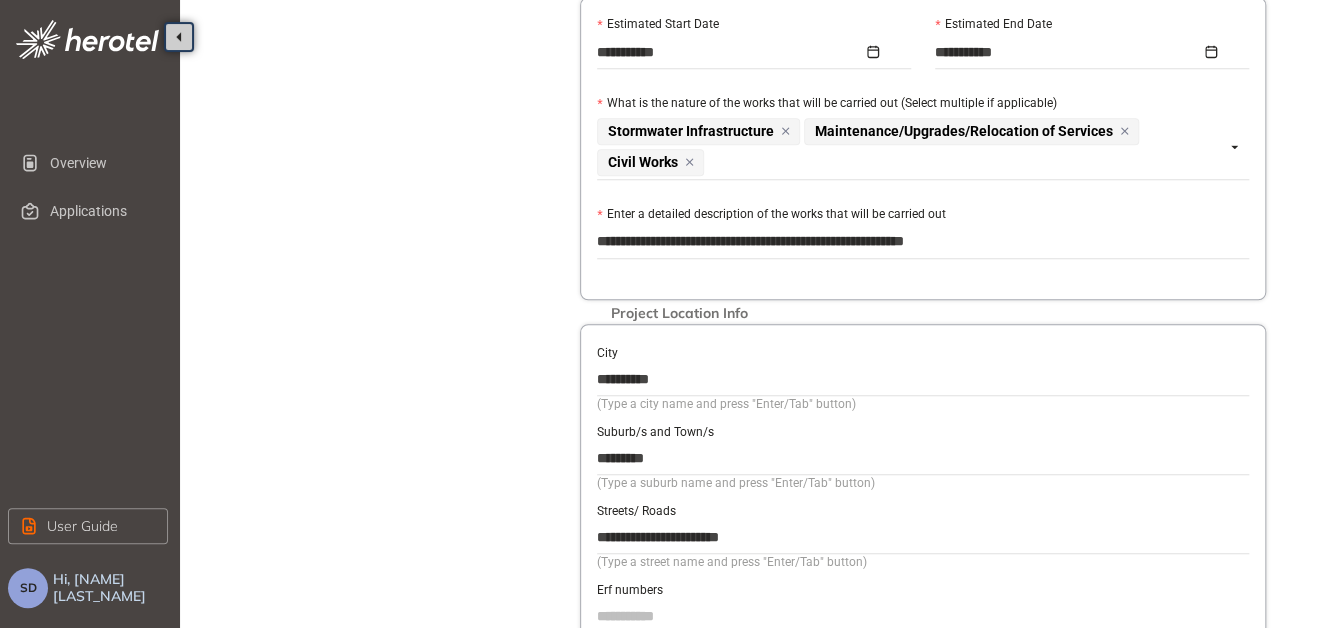 type on "**********" 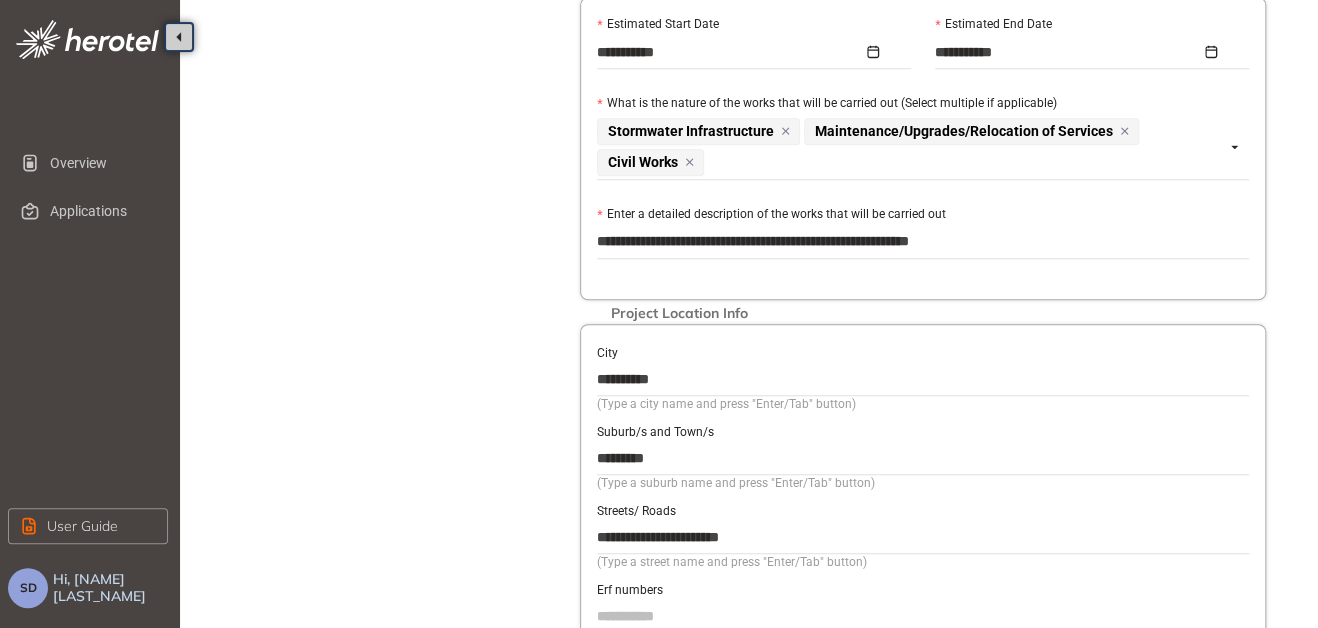 type on "**********" 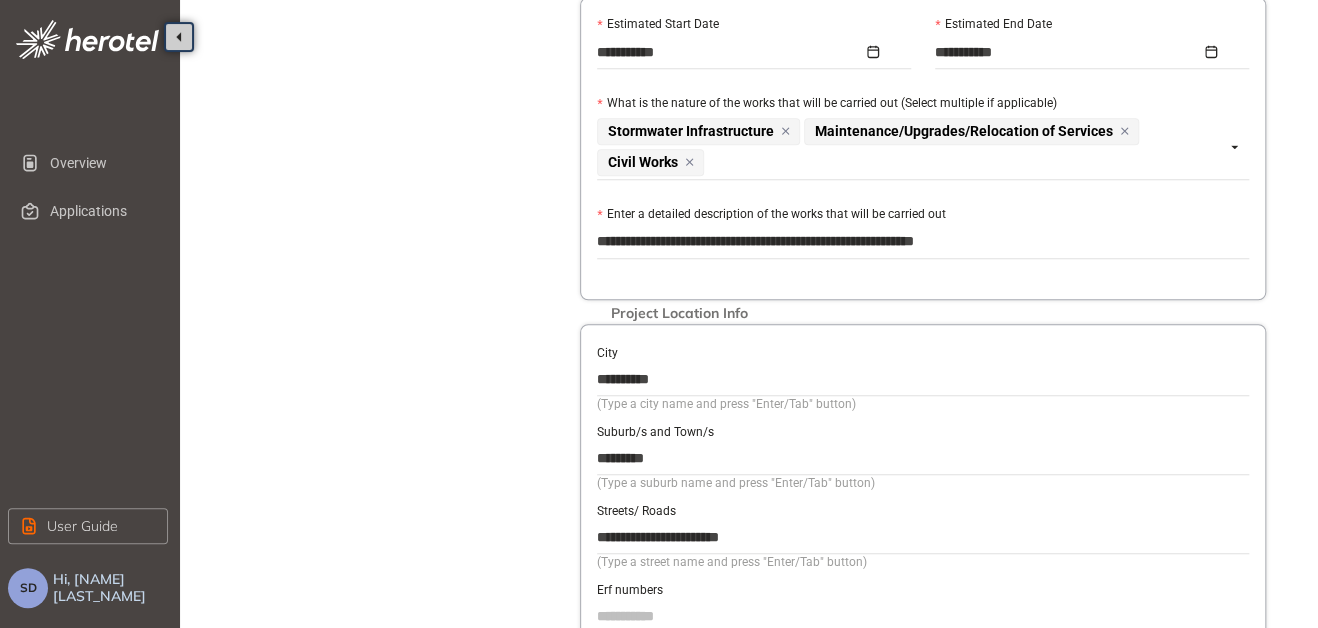 type on "**********" 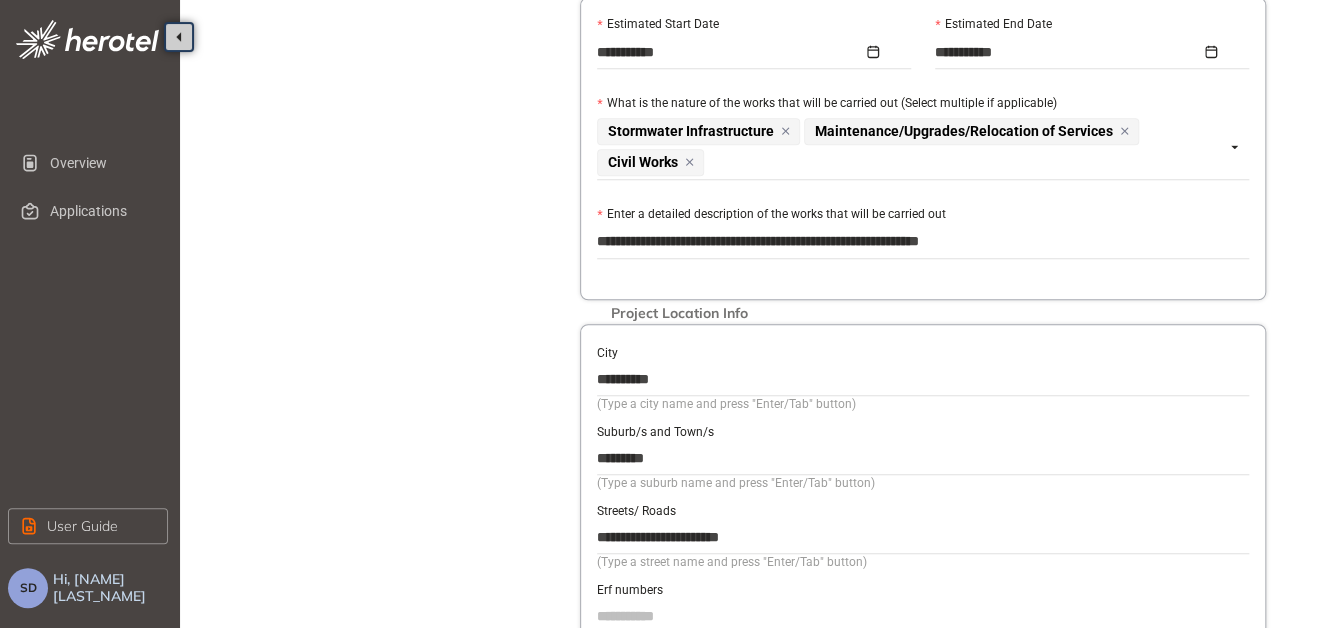 type on "**********" 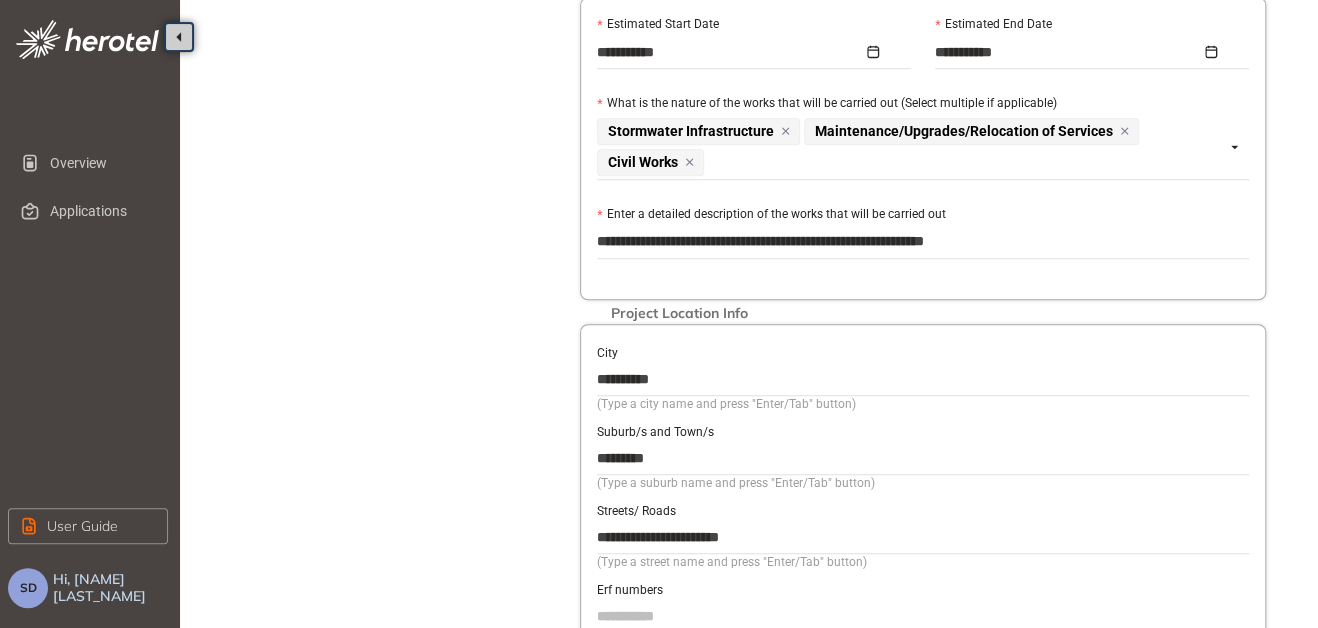 type on "**********" 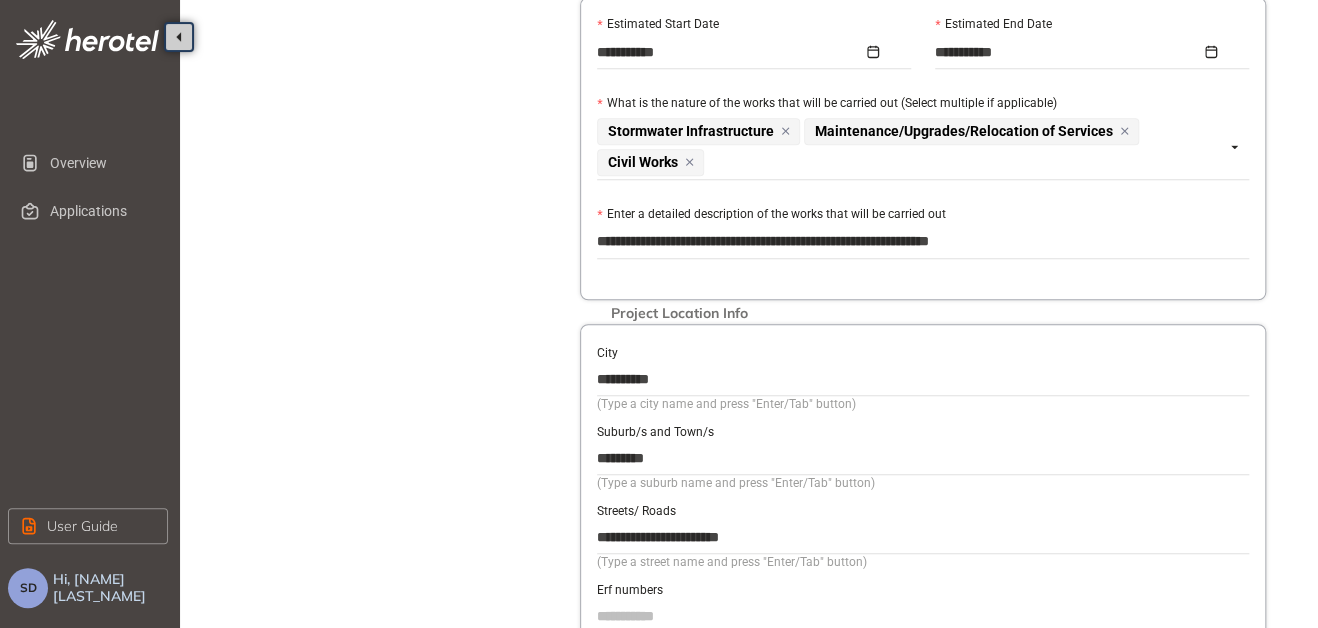 type on "**********" 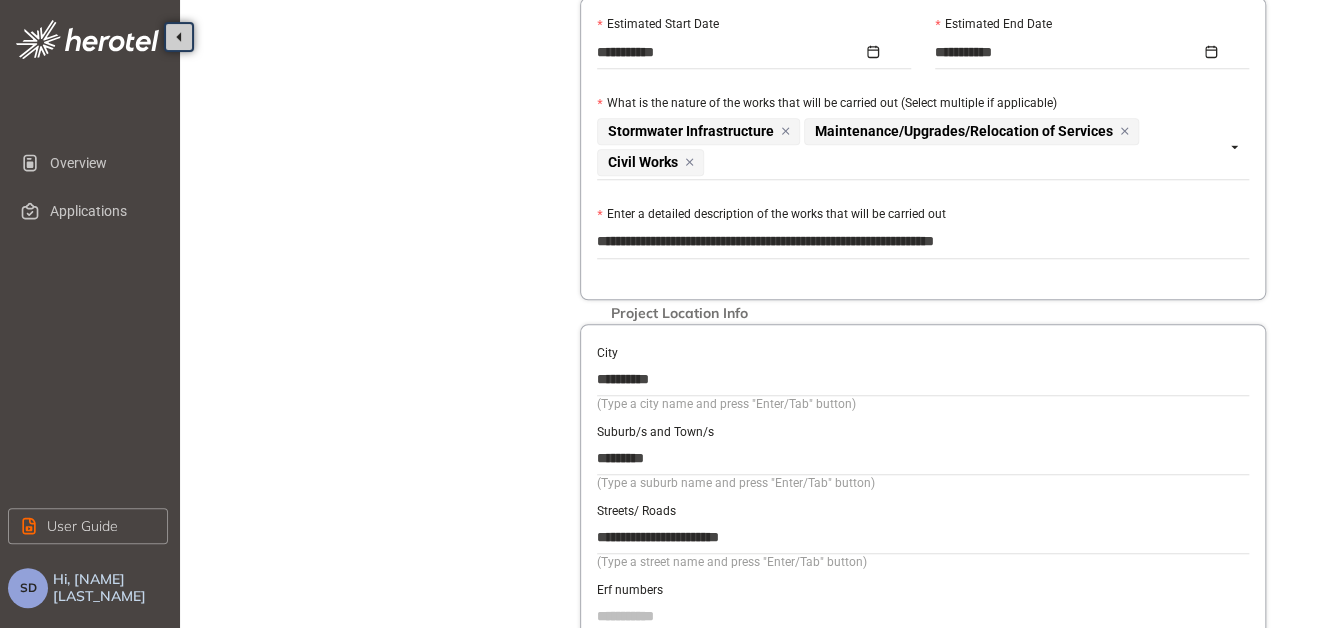 type on "**********" 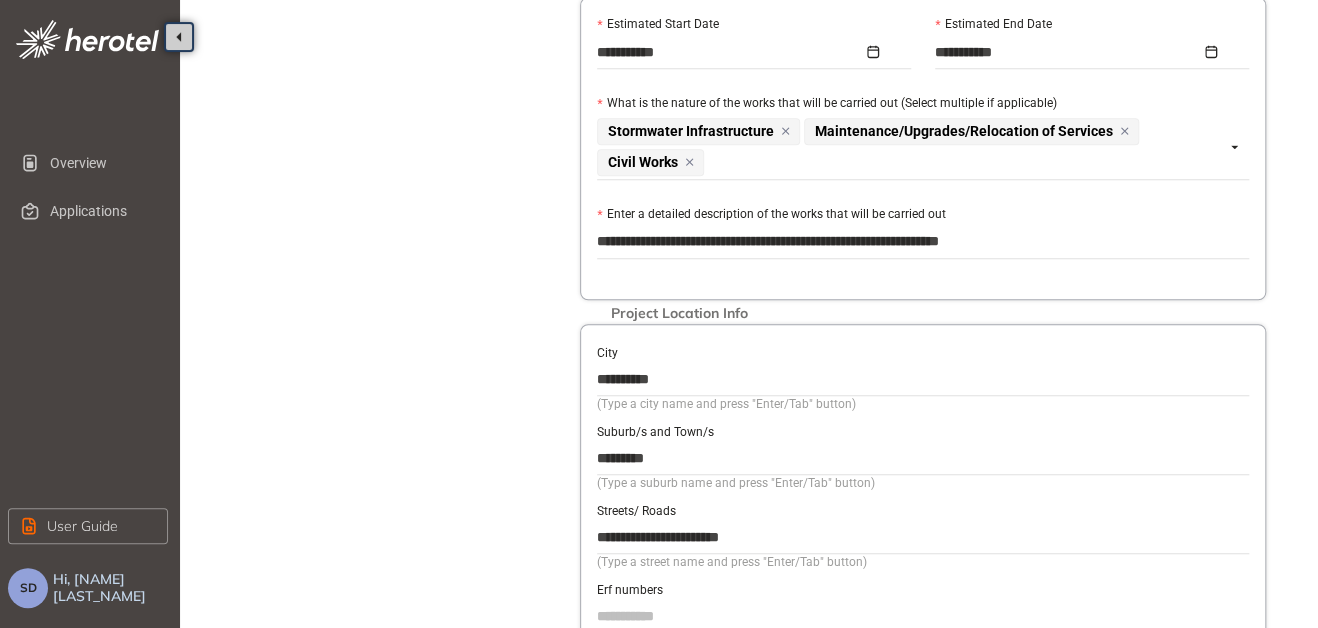 type on "**********" 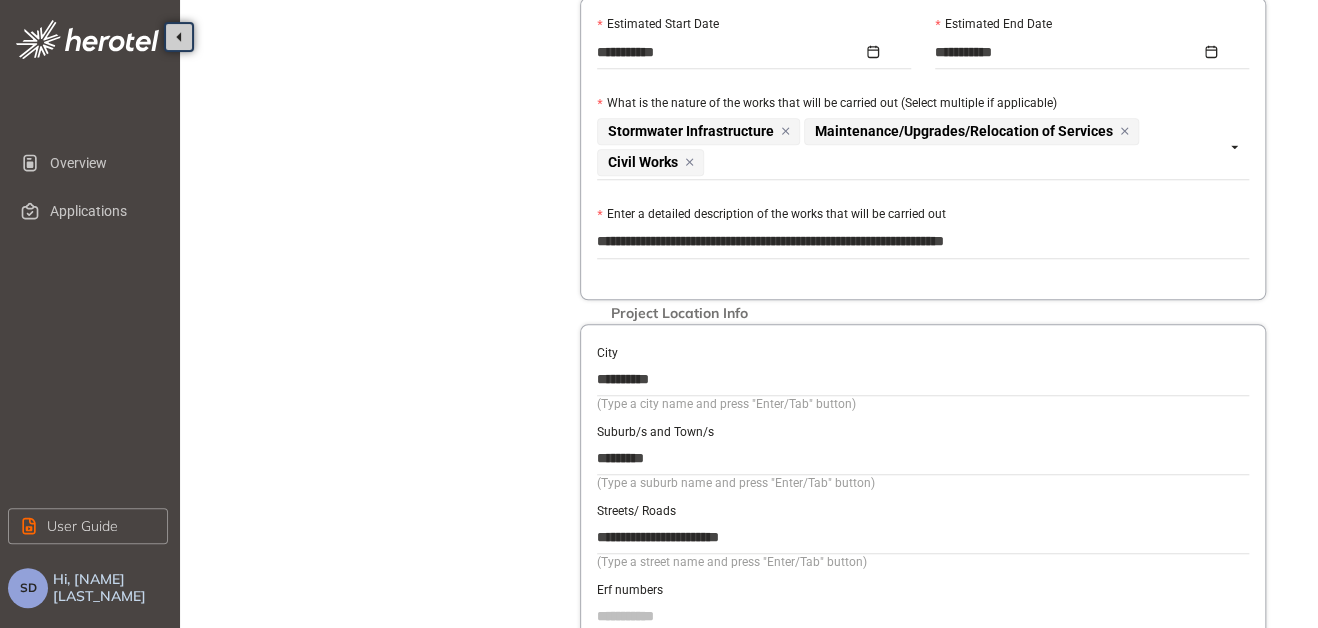type on "**********" 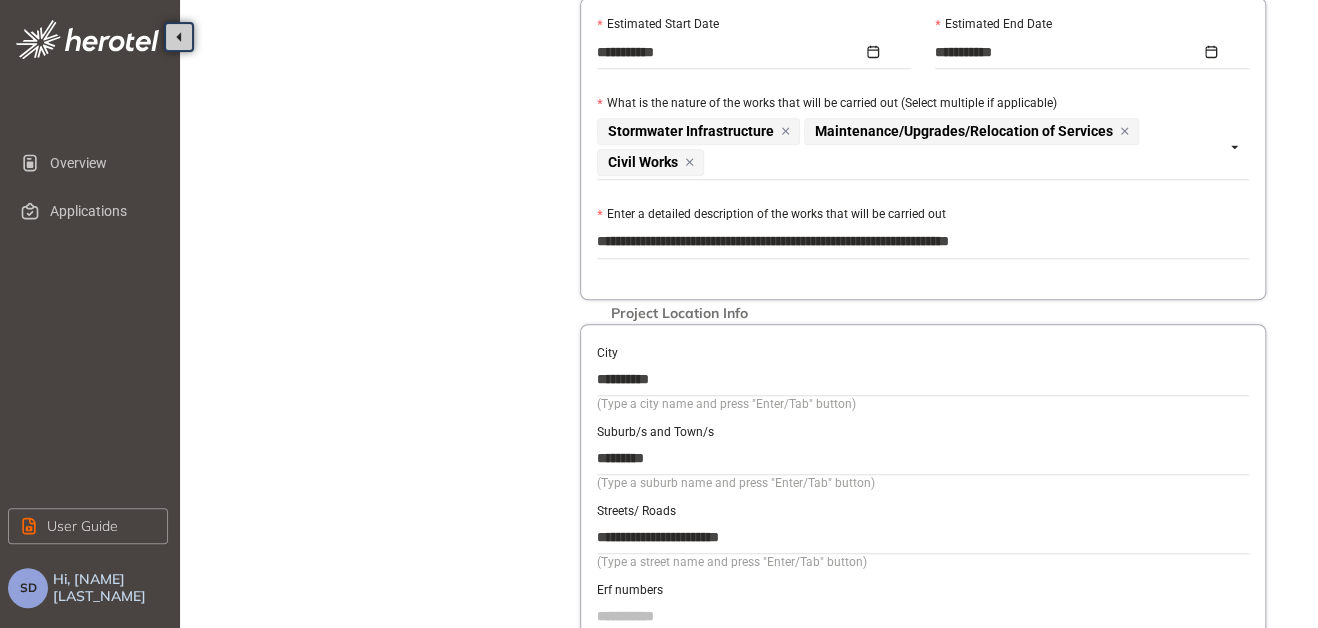 type on "**********" 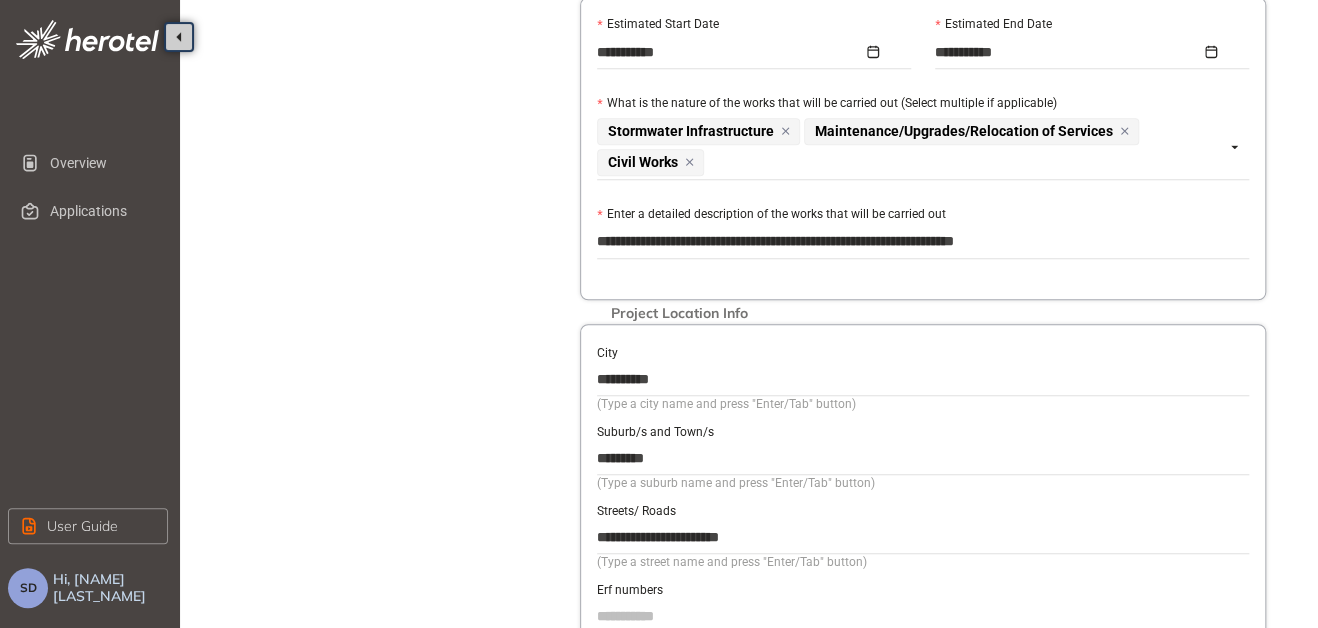 type on "**********" 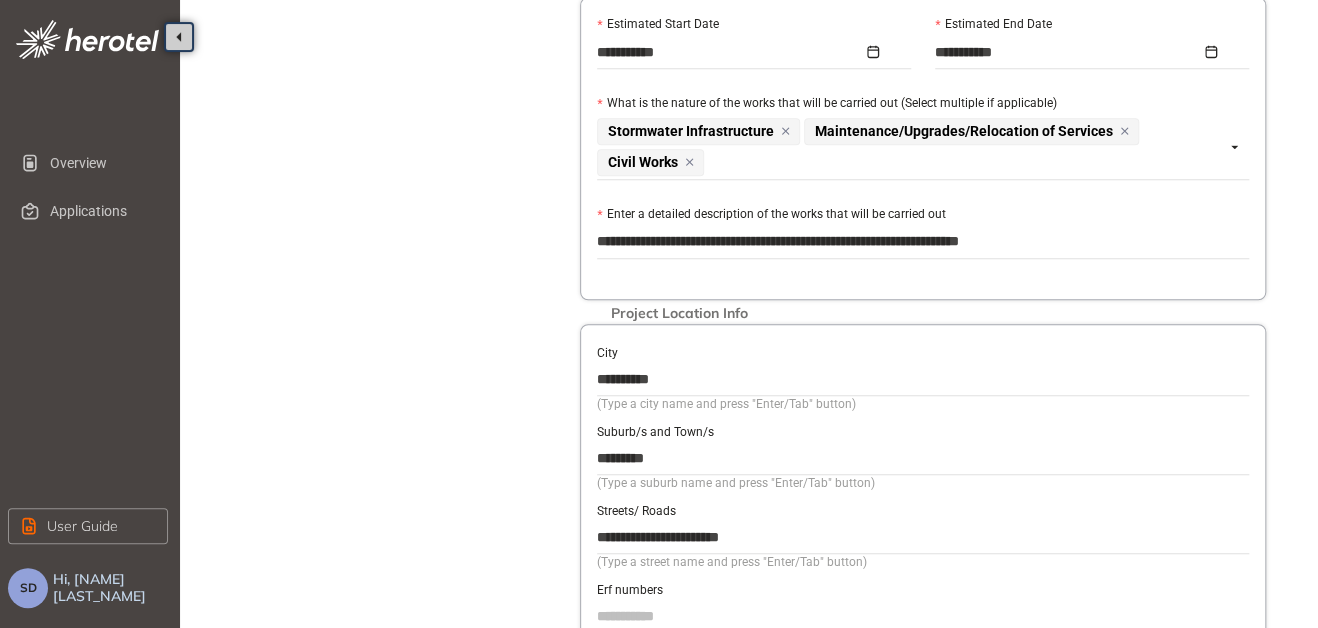 type on "**********" 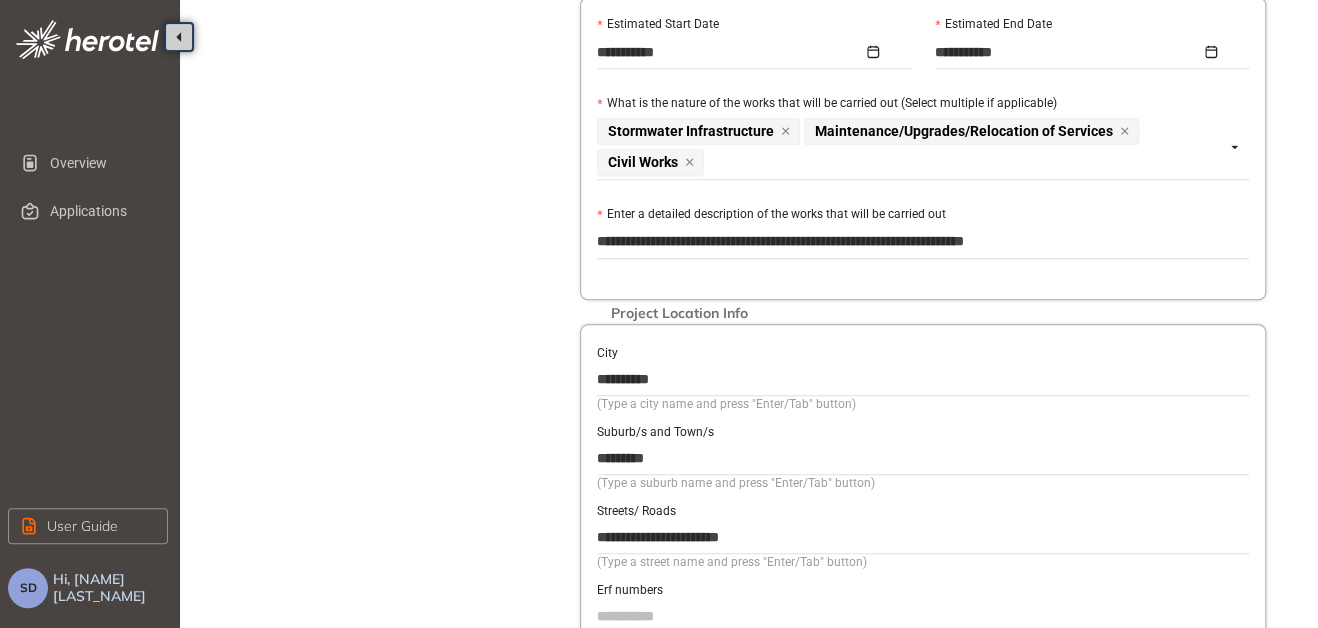 type on "**********" 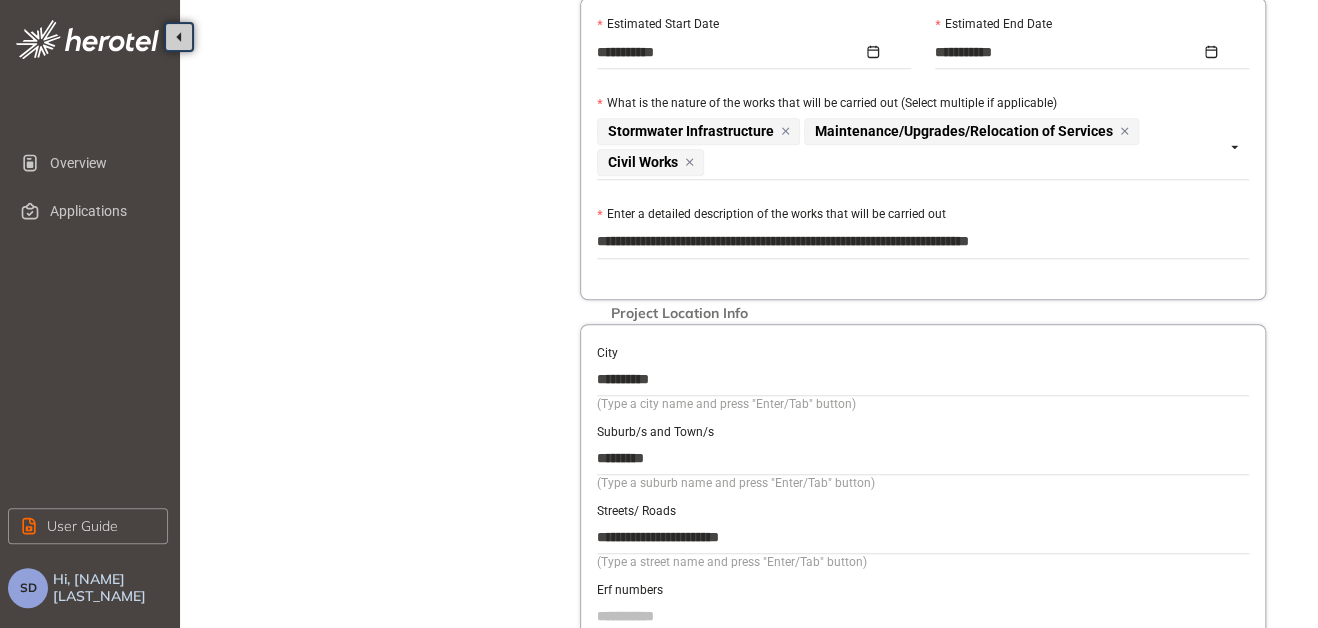 type on "**********" 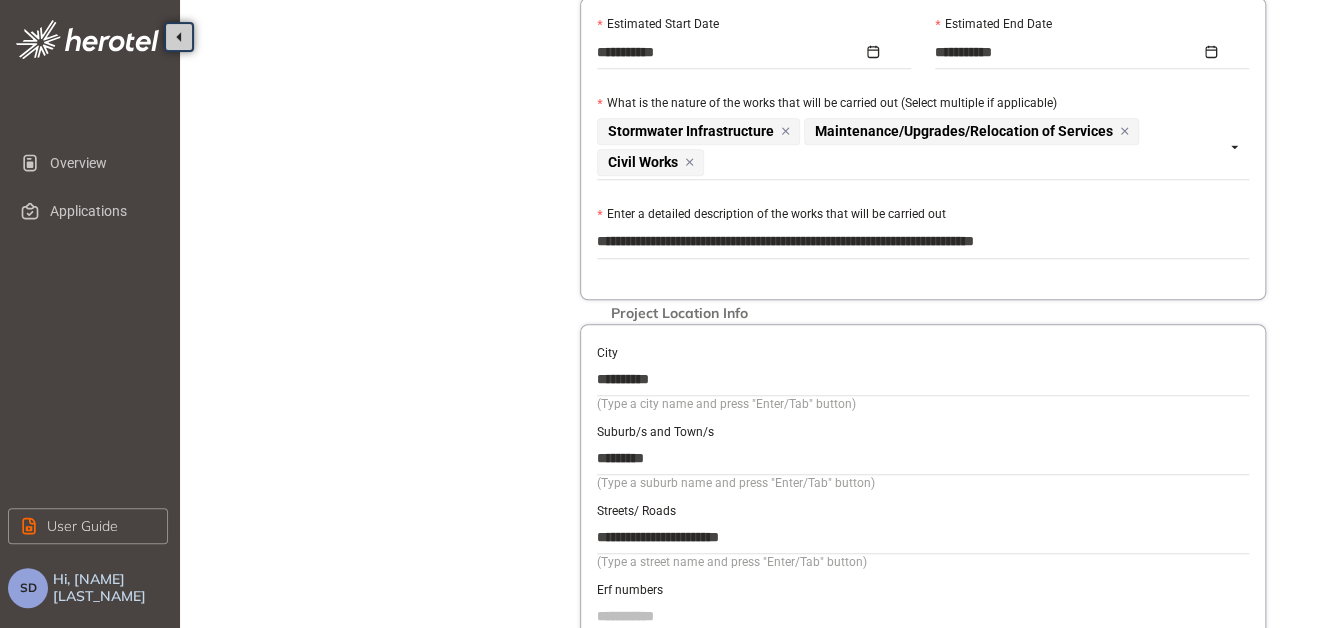 type on "**********" 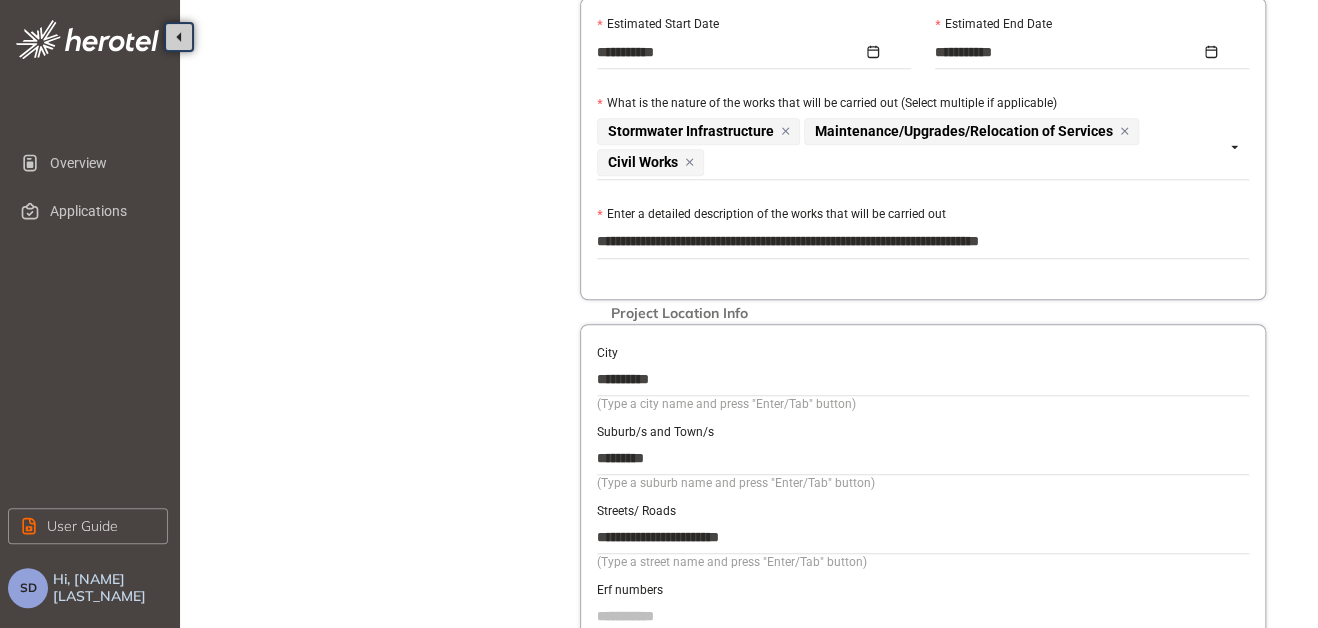 type on "**********" 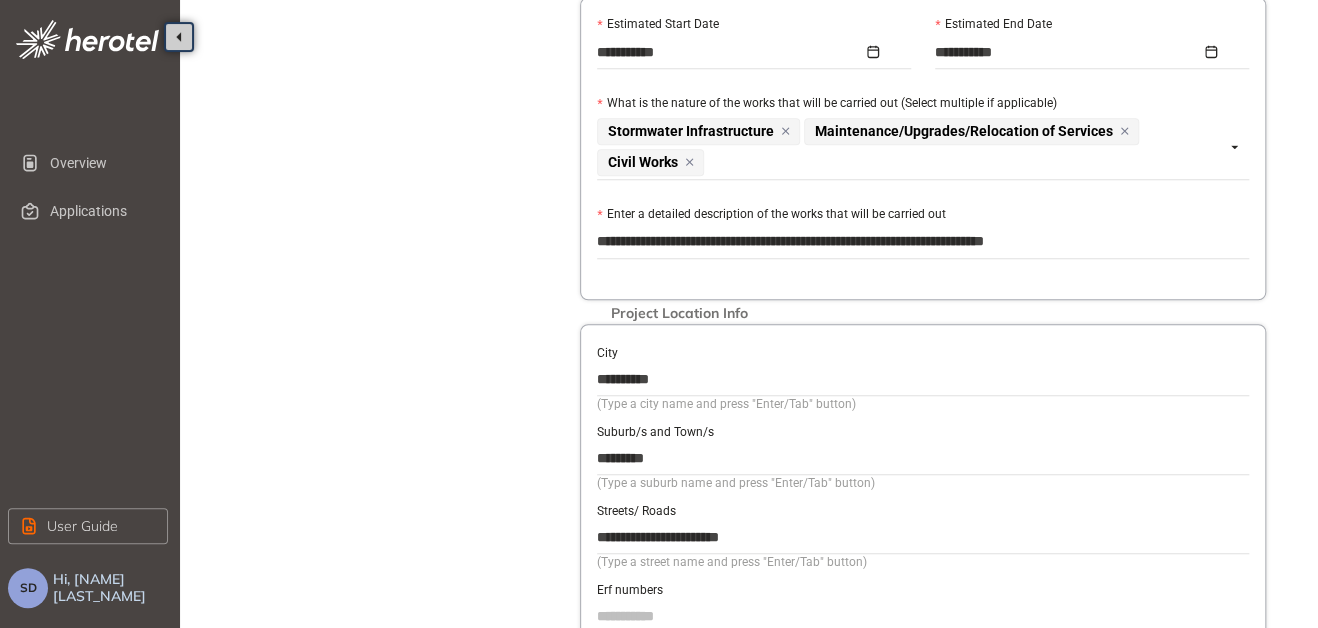type on "**********" 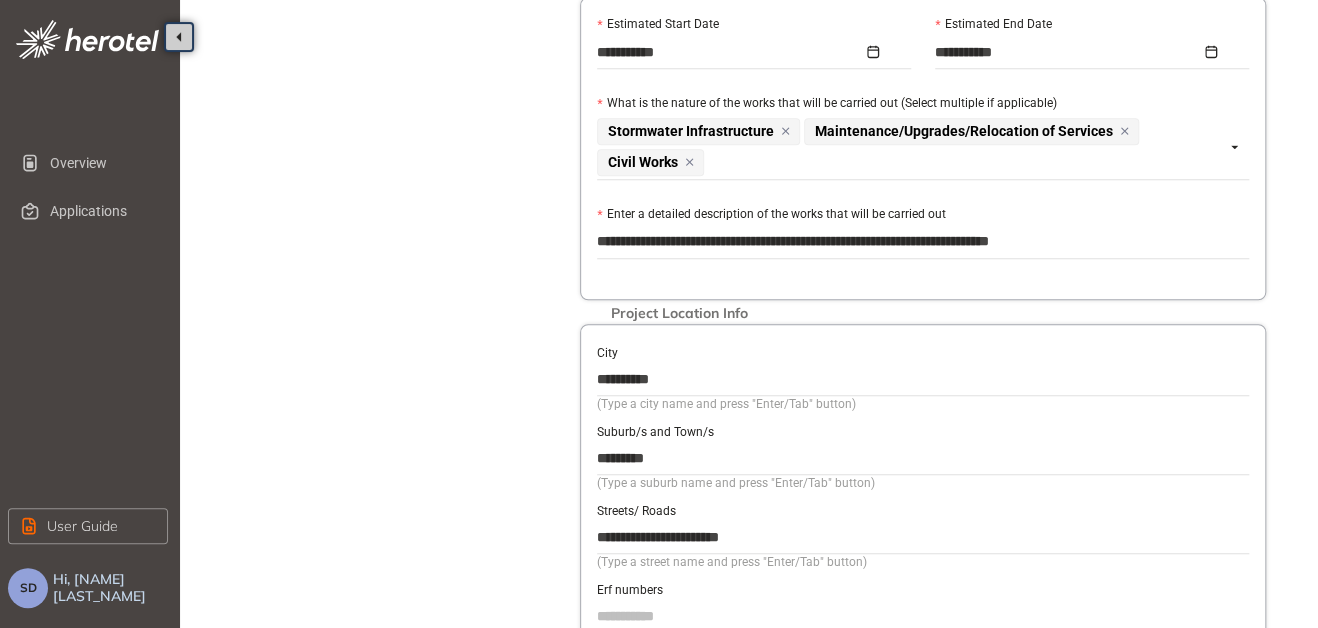 type on "**********" 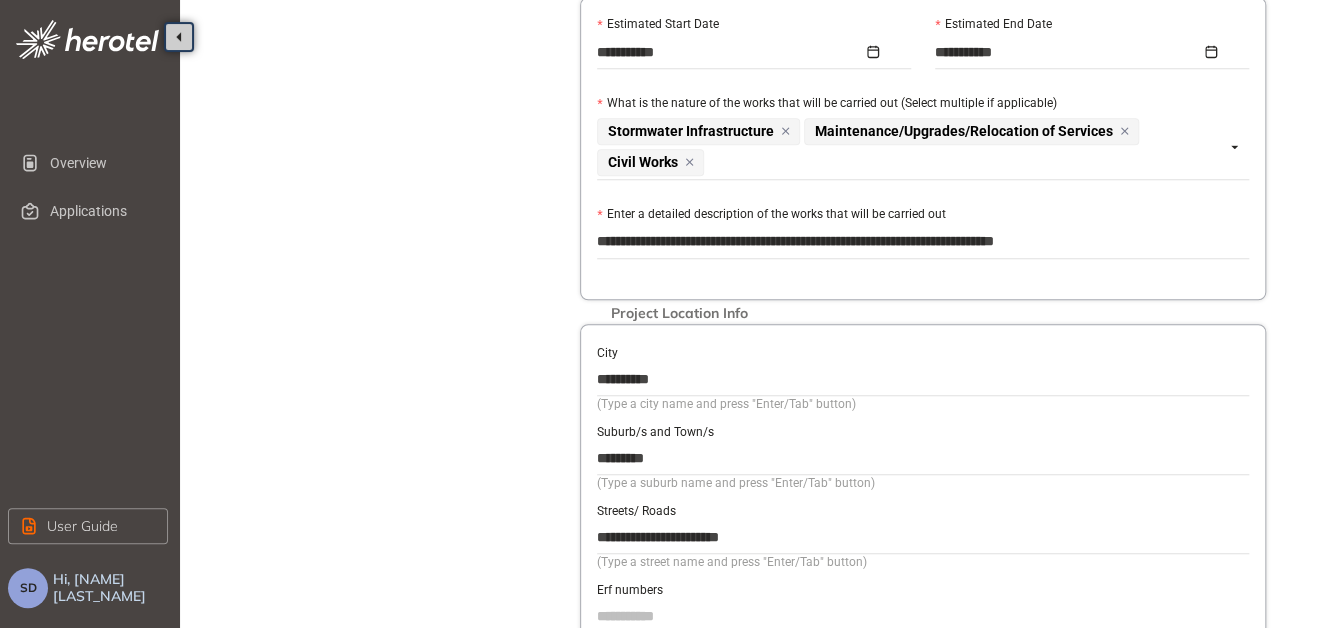 type on "**********" 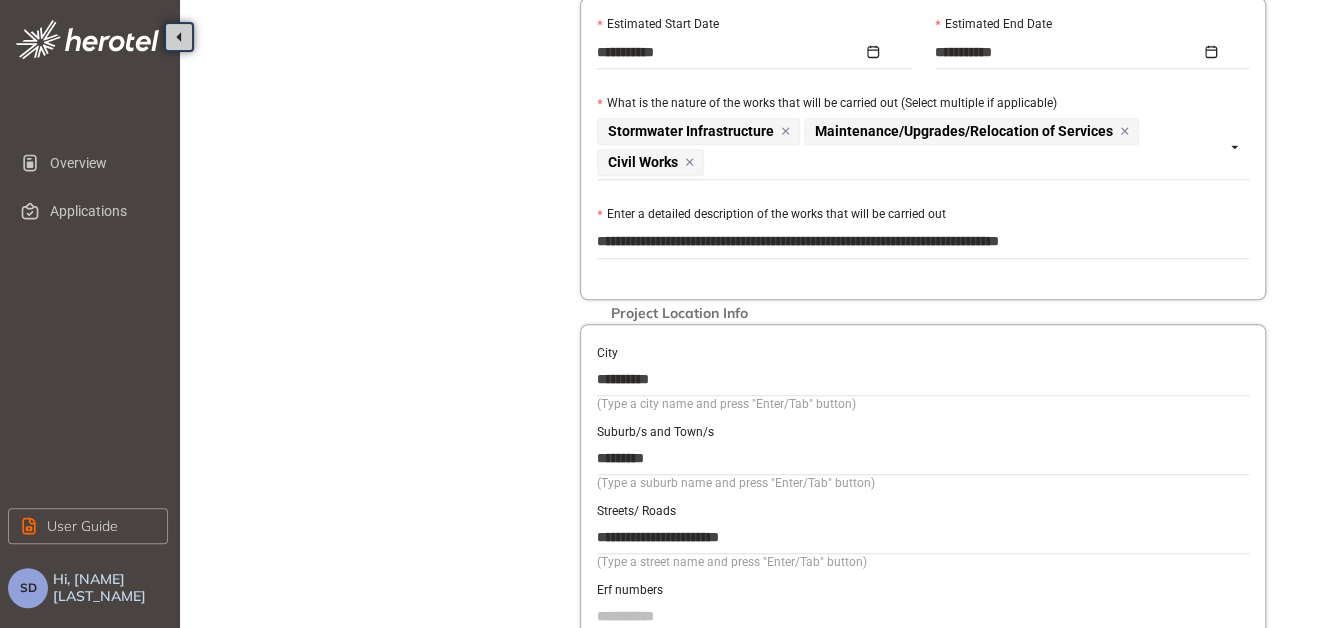 type on "**********" 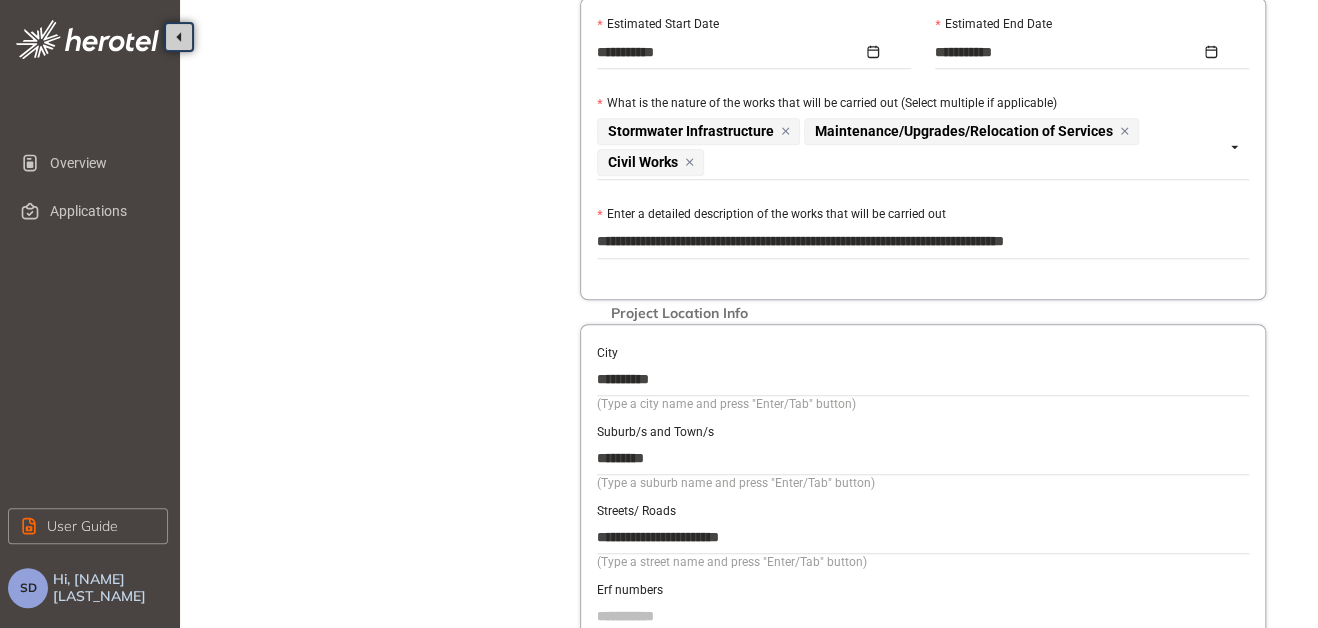 type on "**********" 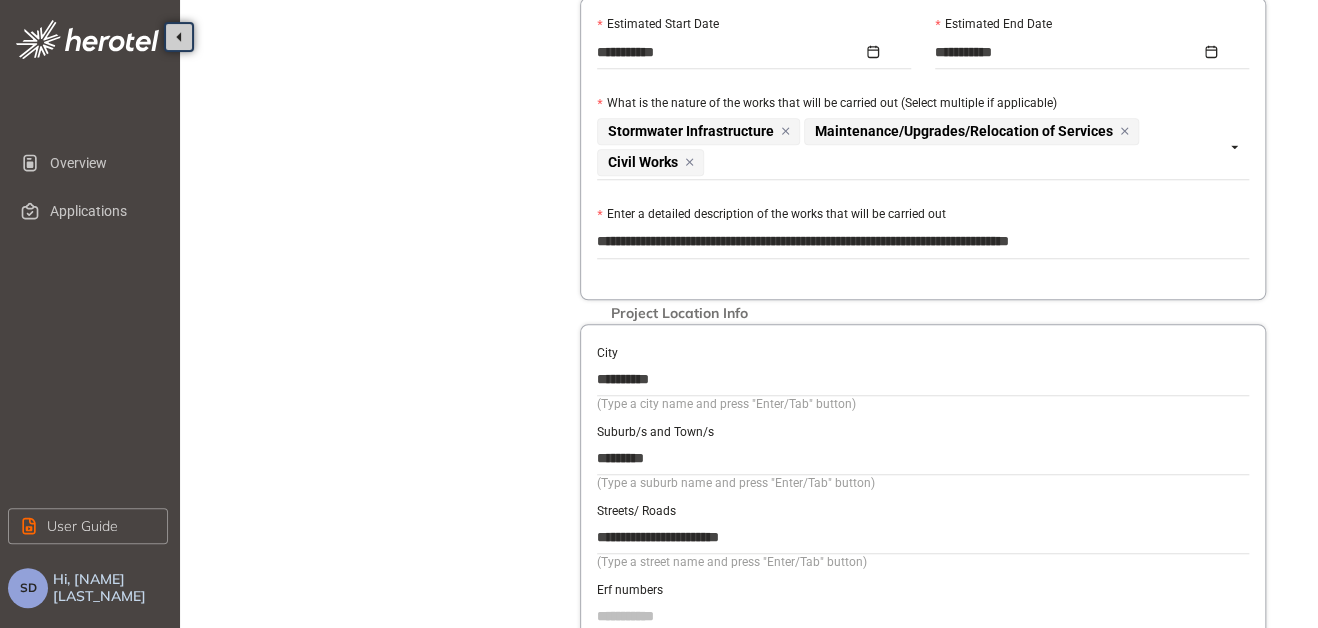 type on "**********" 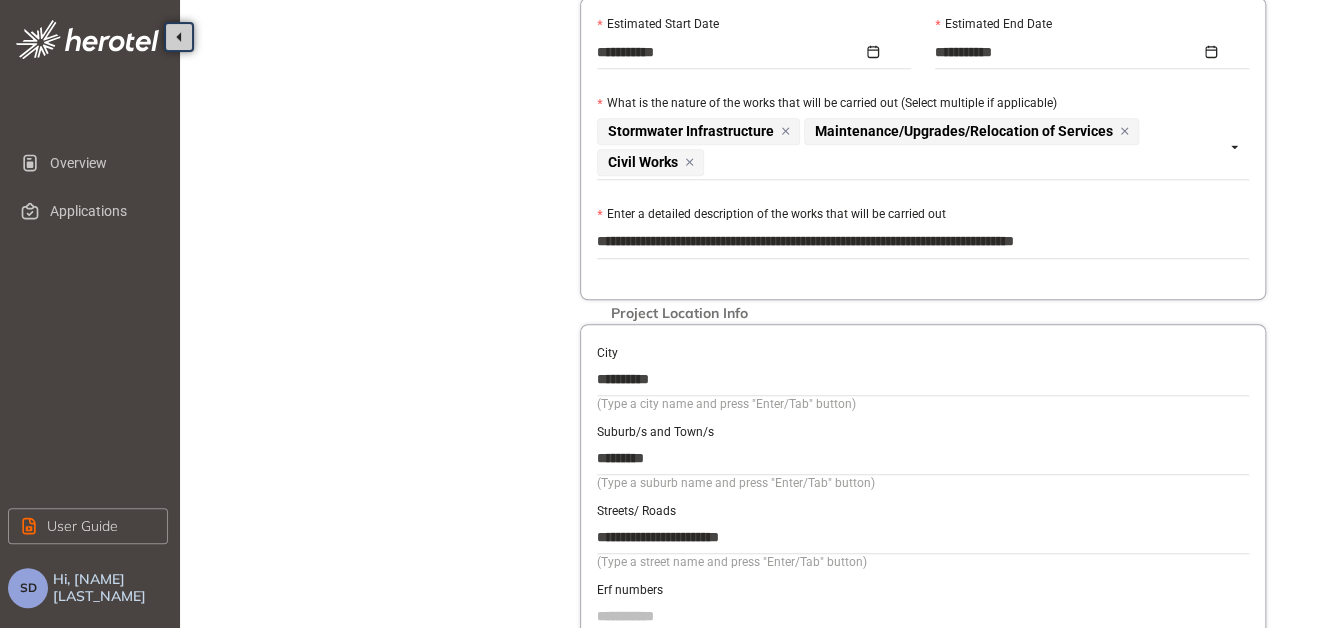 type on "**********" 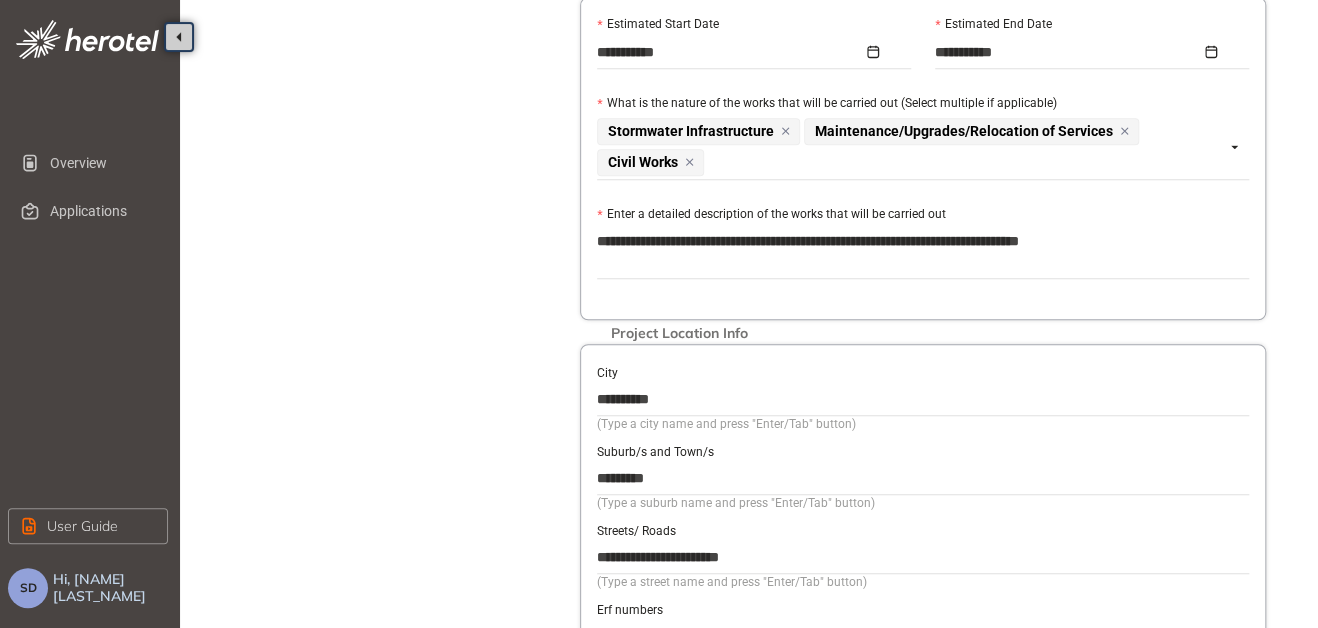 type on "**********" 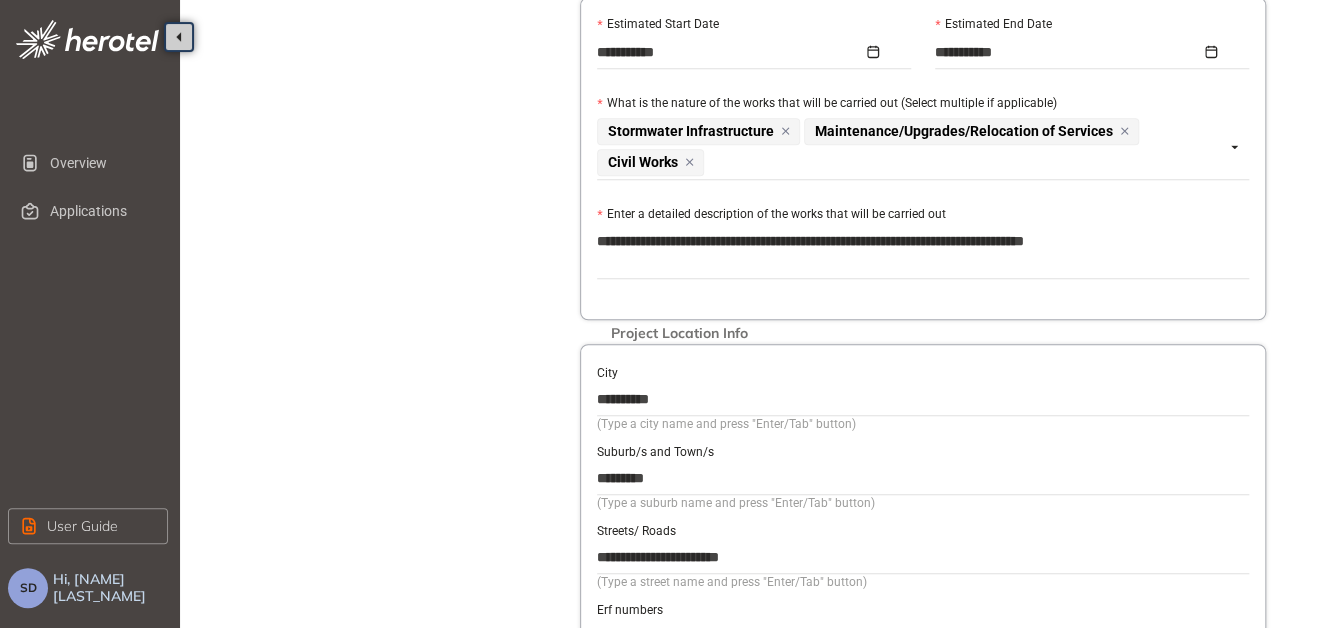 type on "**********" 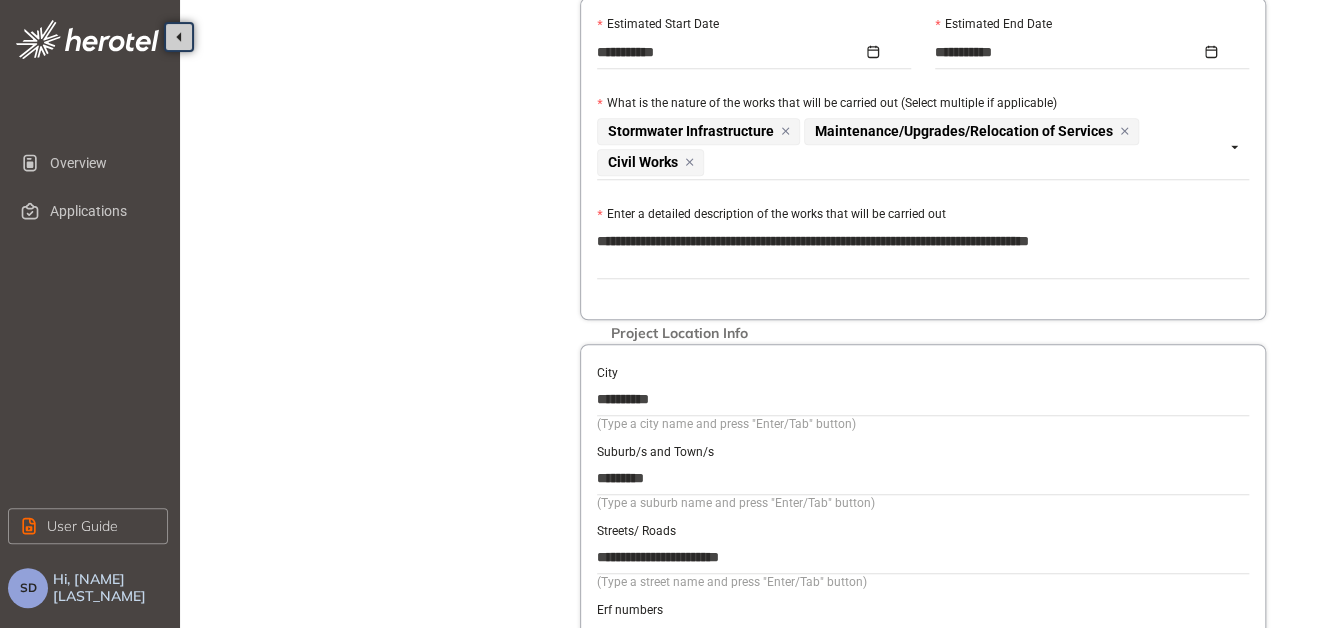 type on "**********" 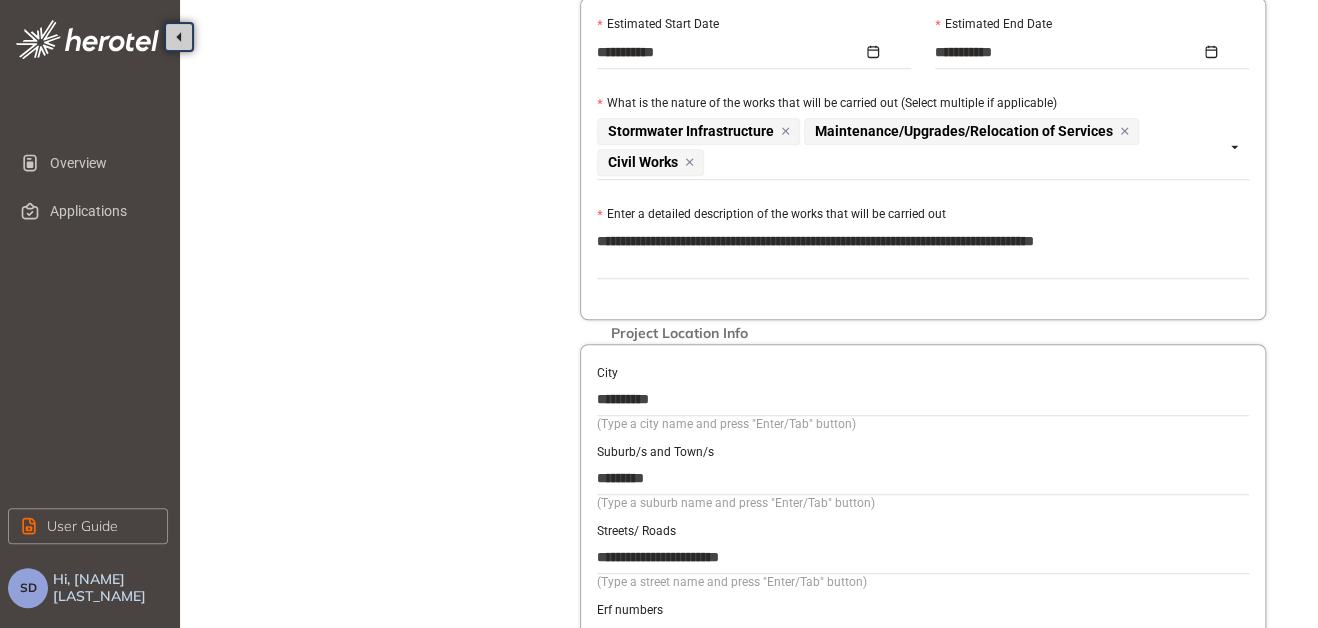 type on "**********" 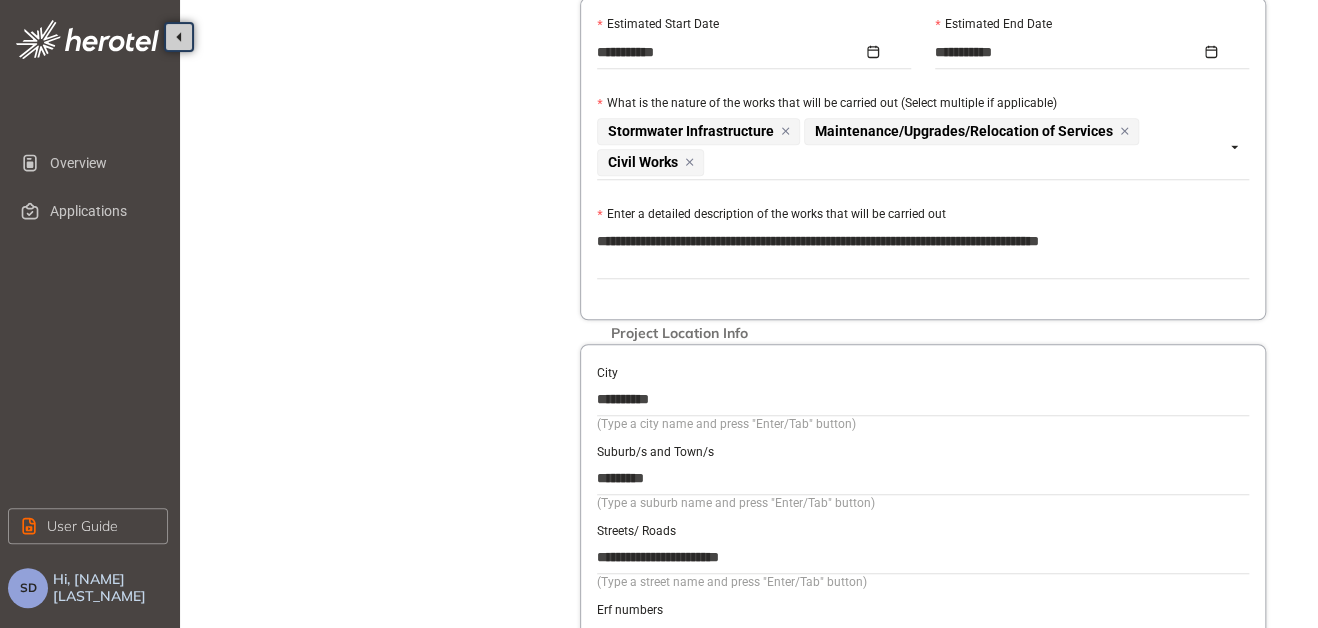 type on "**********" 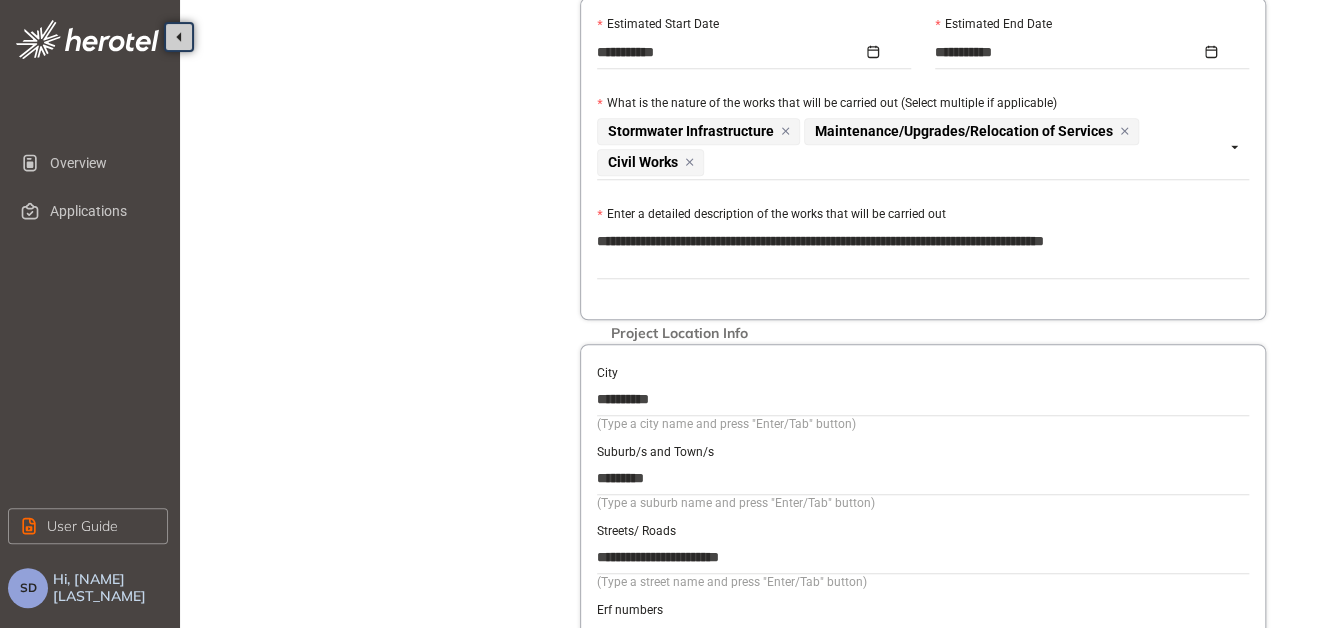 type on "**********" 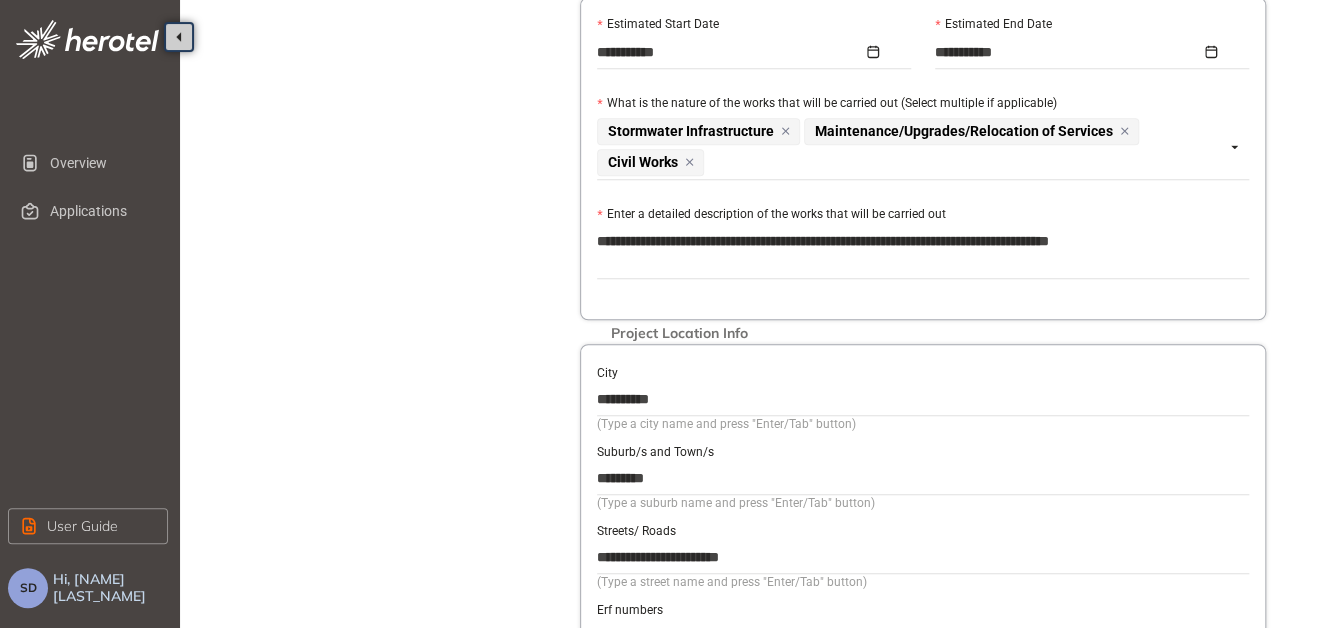 type 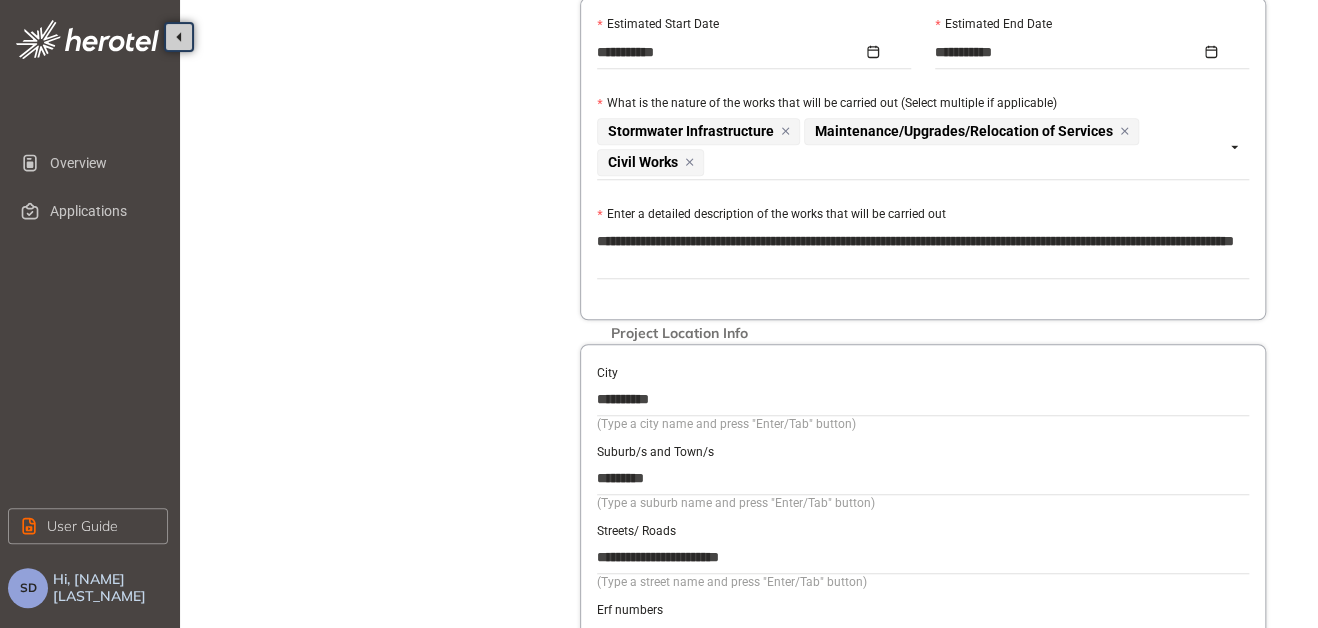 click on "**********" at bounding box center (923, 252) 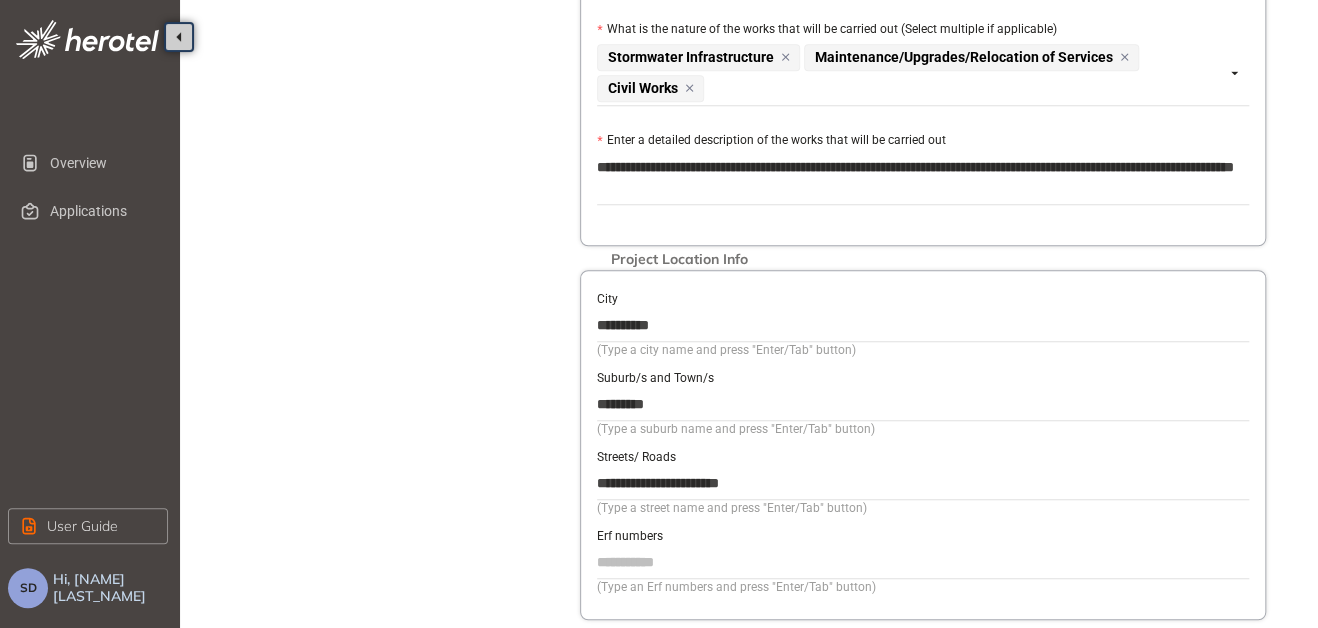 scroll, scrollTop: 803, scrollLeft: 0, axis: vertical 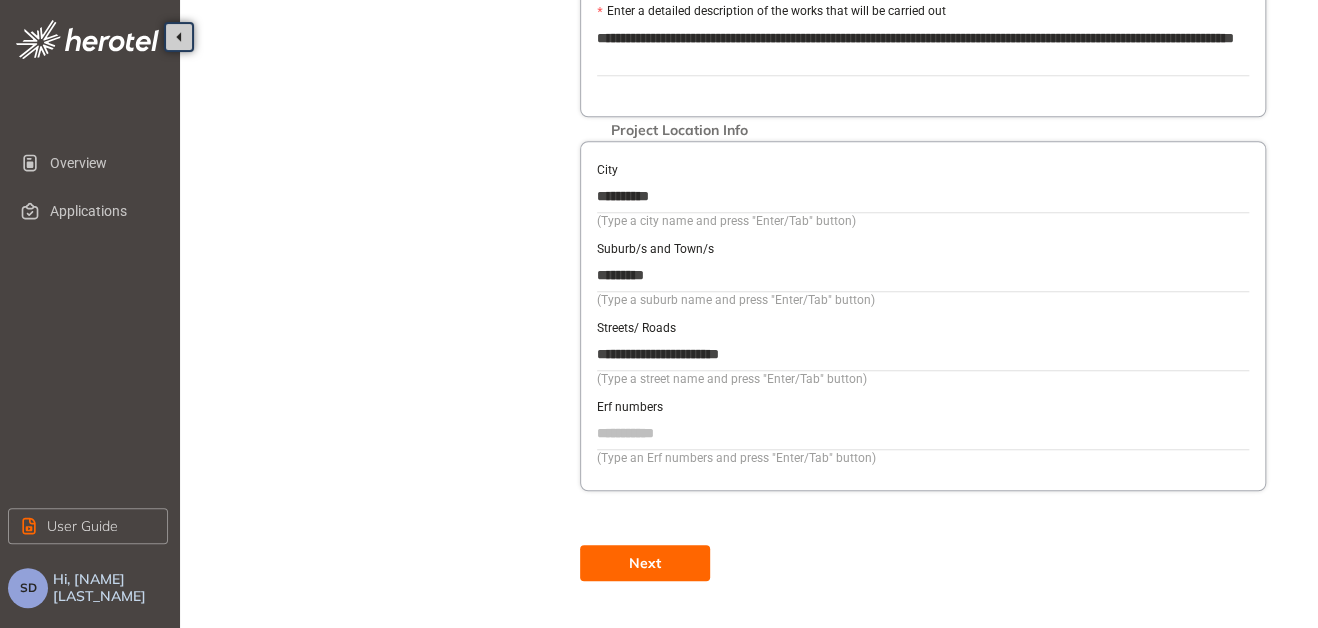 click on "********" at bounding box center (923, 275) 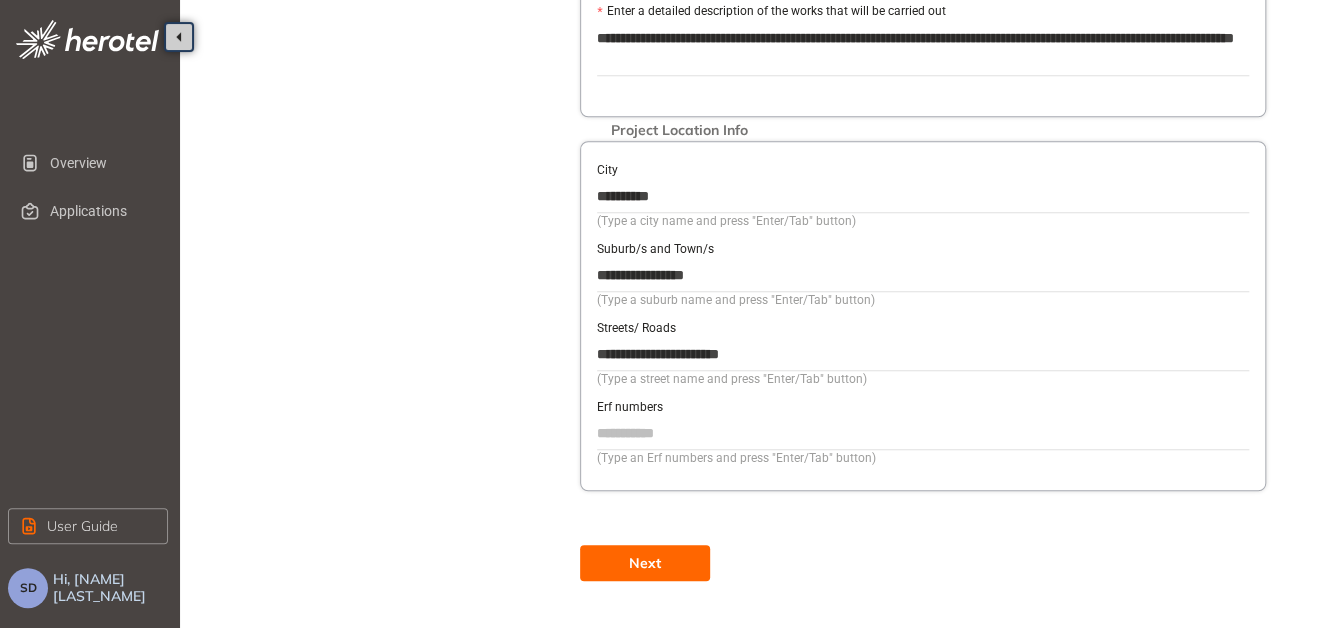 click on "**********" at bounding box center (923, 354) 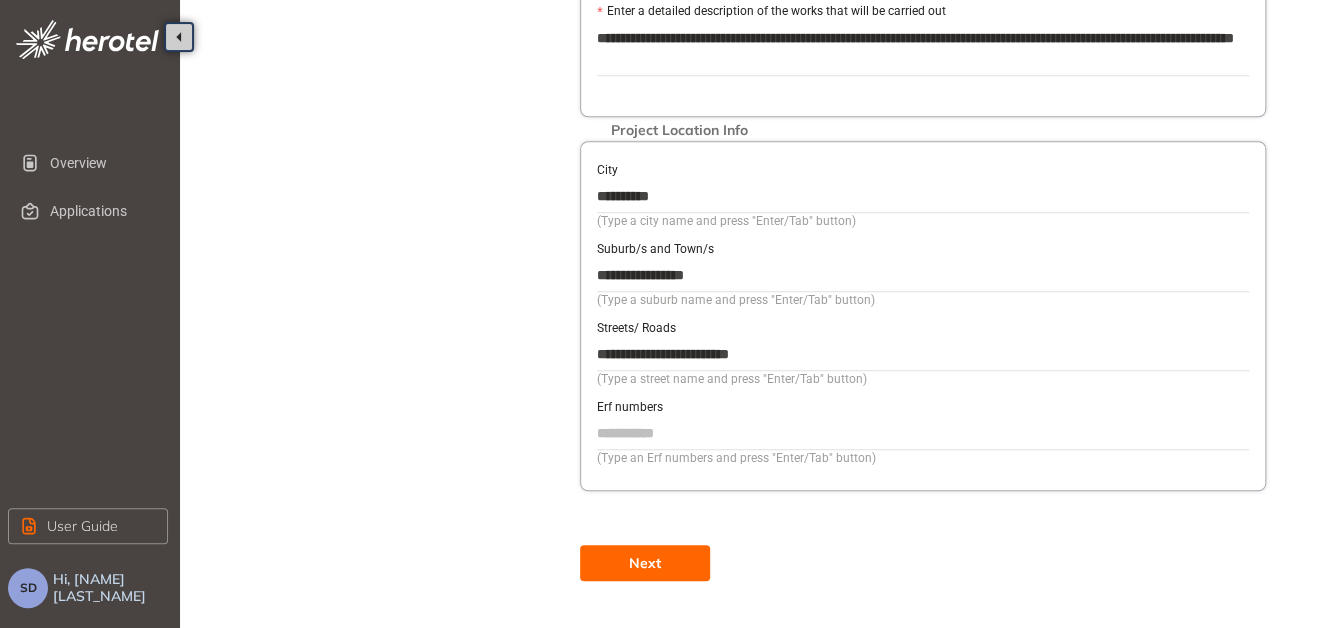 click on "Erf numbers" at bounding box center (923, 433) 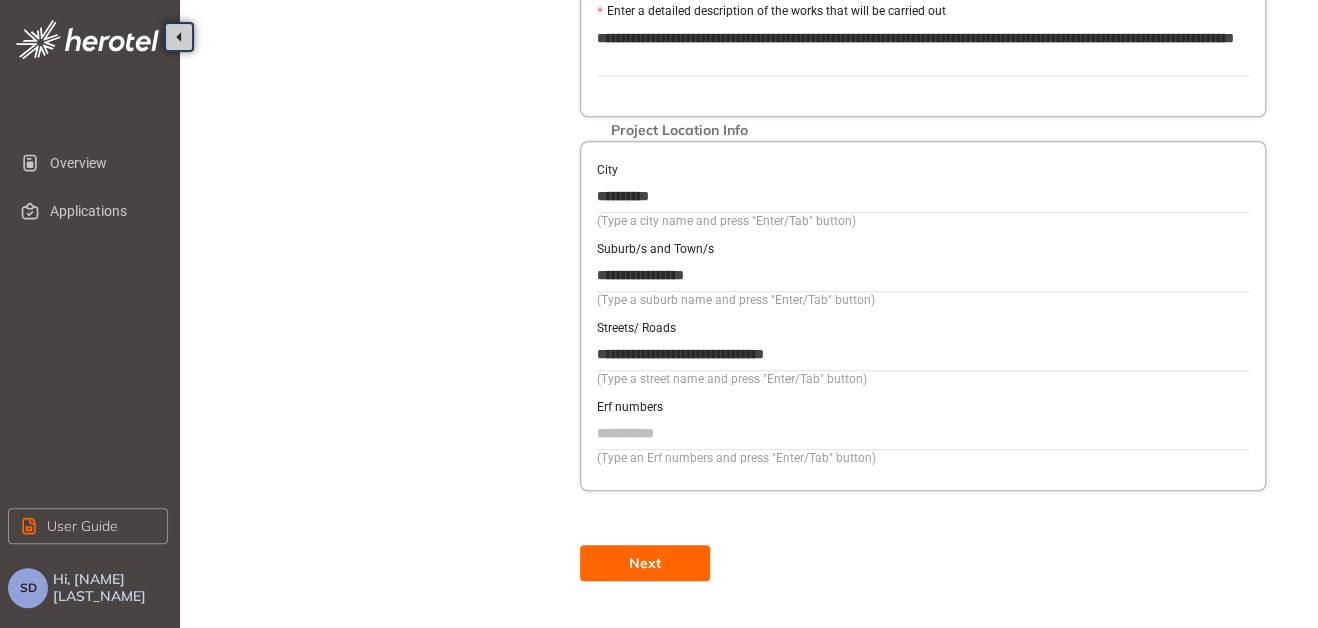 click on "**********" at bounding box center (923, 354) 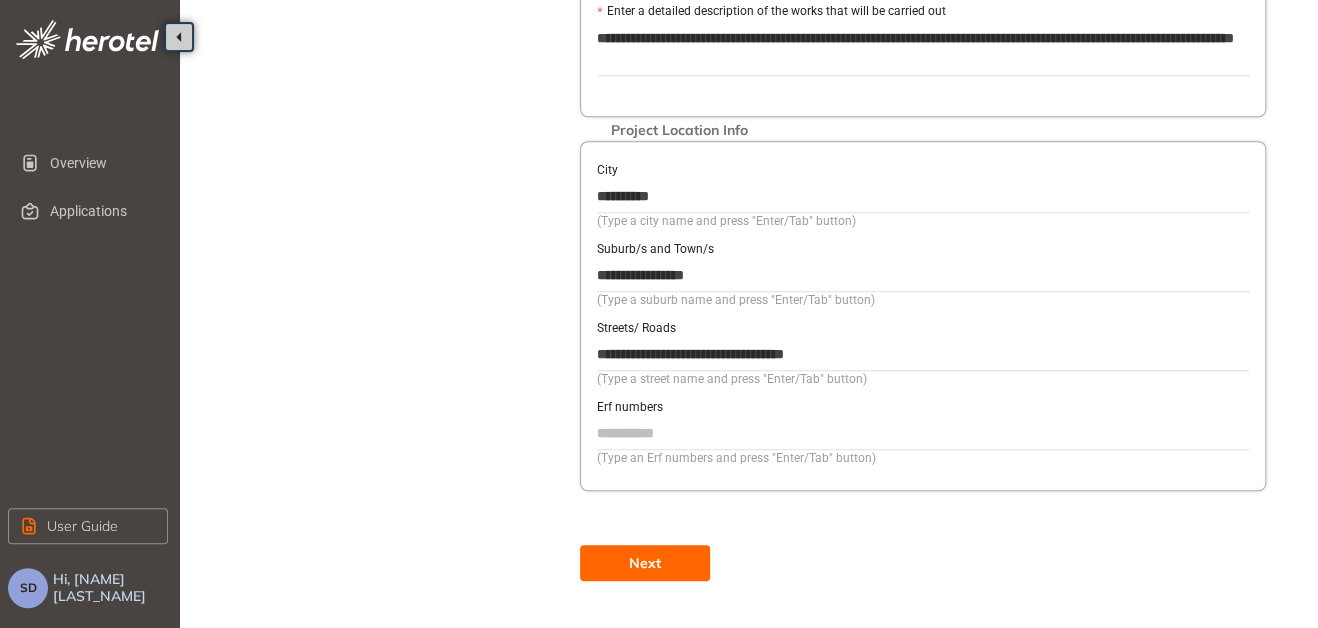 click on "**********" at bounding box center (923, 316) 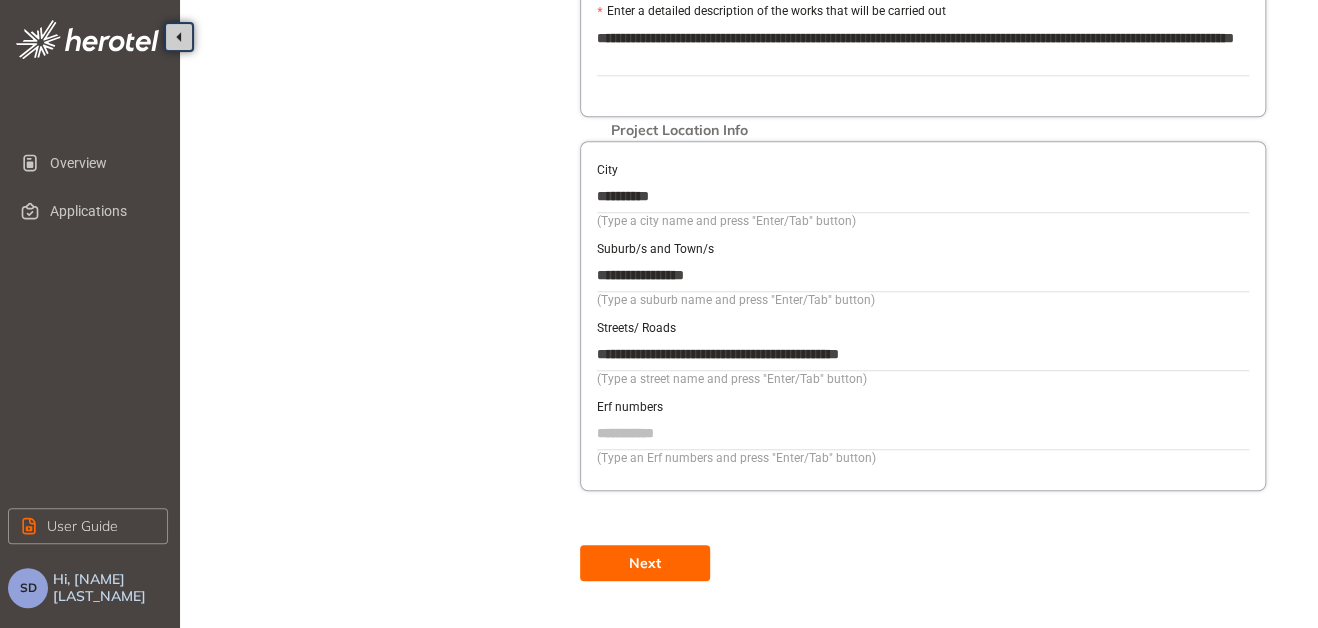 click on "Next" at bounding box center (645, 563) 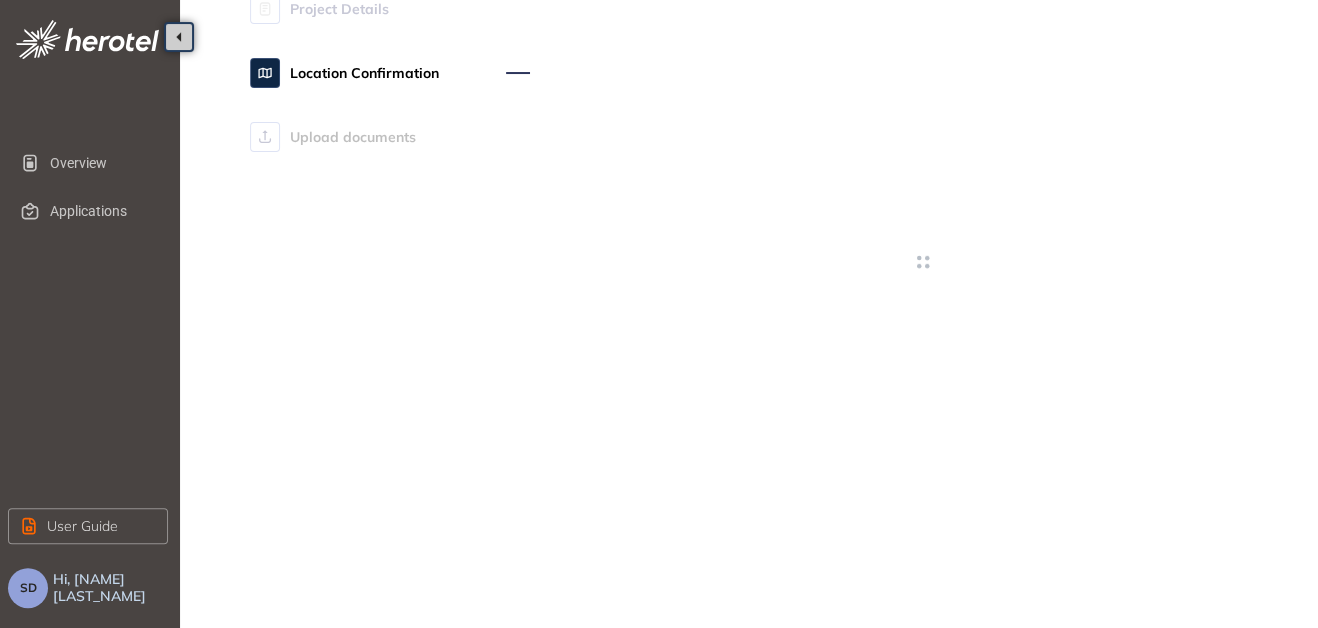 scroll, scrollTop: 92, scrollLeft: 0, axis: vertical 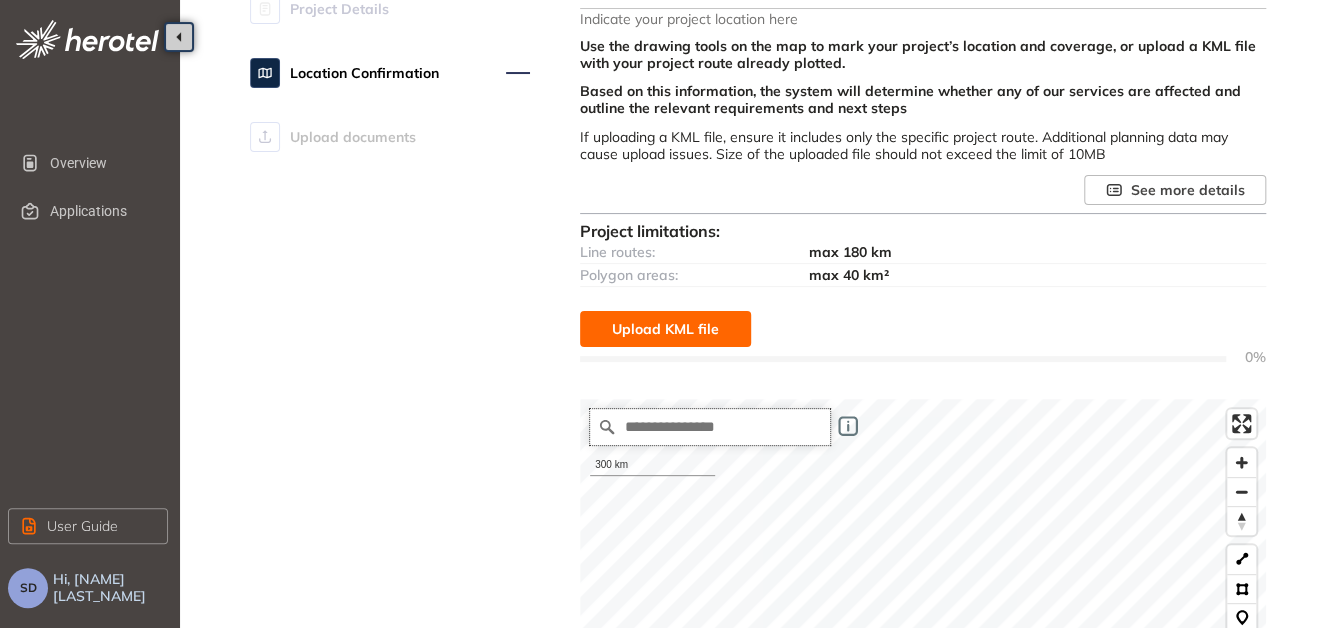 click at bounding box center (710, 427) 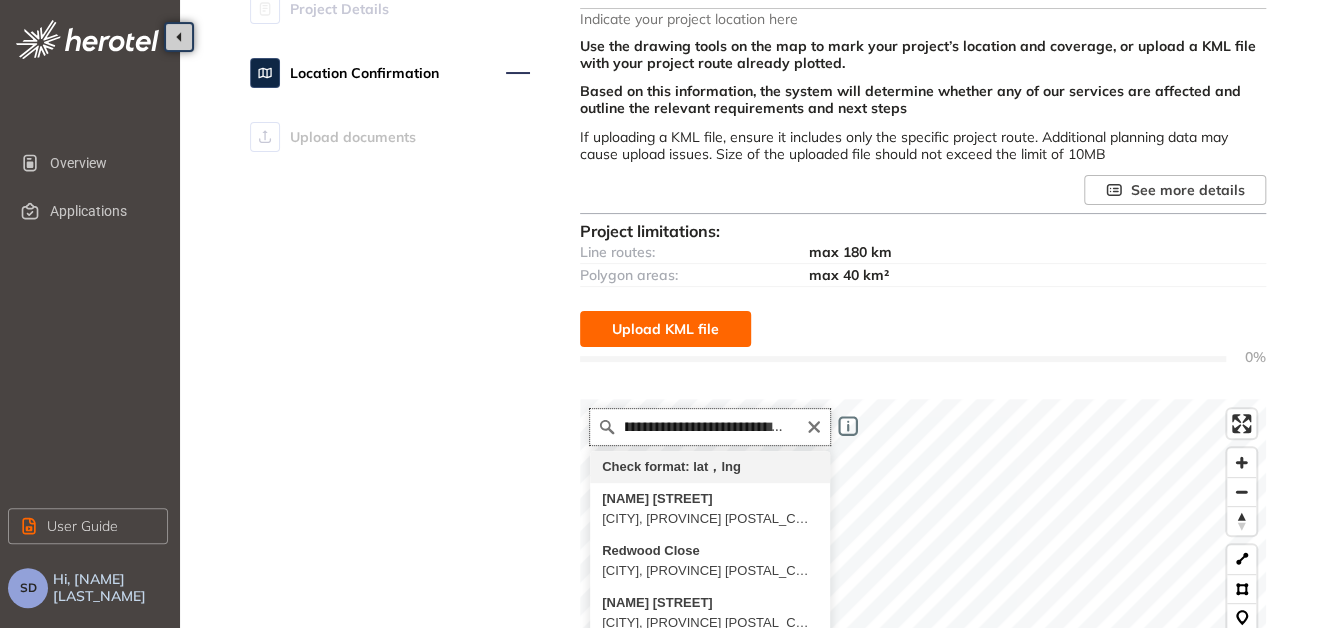 scroll, scrollTop: 0, scrollLeft: 117, axis: horizontal 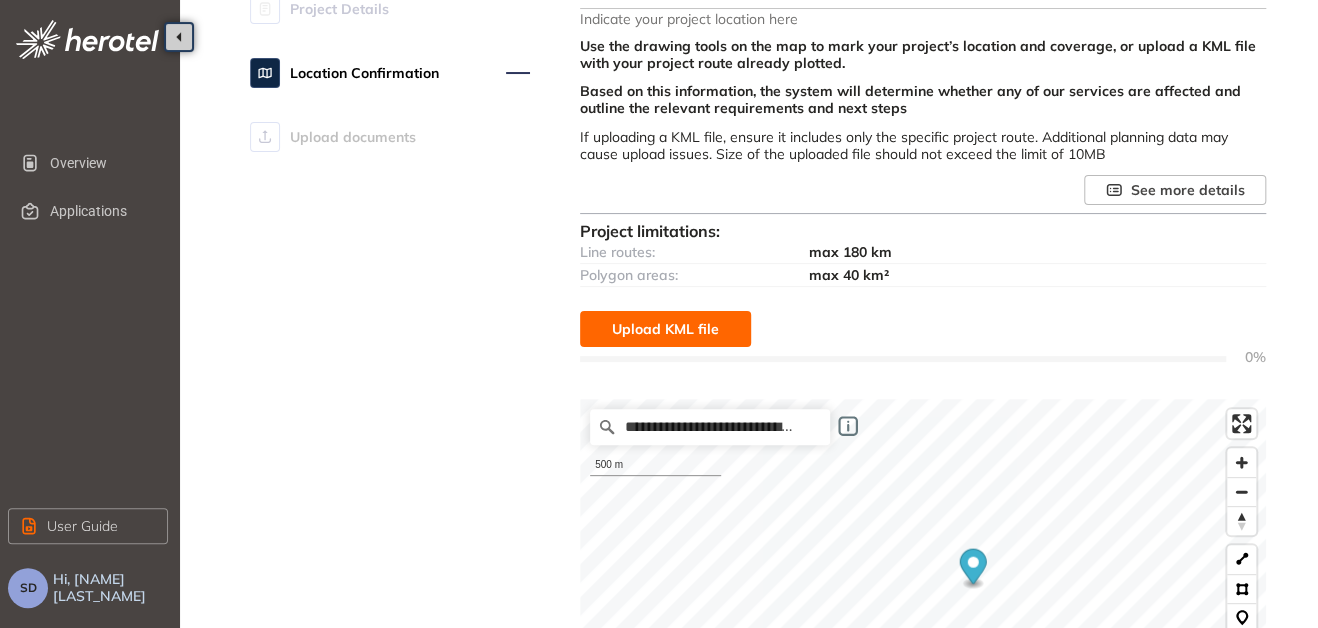 click on "Hi, [NAME] [LAST_NAME] Project Details Location Confirmation Upload documents Location Confirmation Indicate your project location here Use the drawing tools on the map to mark your project’s location and coverage, or upload a KML file with your project route already plotted. Based on this information, the system will determine whether any of our services are affected and outline the relevant requirements and next steps If uploading a KML file, ensure it includes only the specific project route. Additional planning data may cause upload issues. Size of the uploaded file should not exceed the limit of 10MB See more details Project limitations: Line routes: max 180 km Polygon areas: max 40 km² Upload KML file 0% We are retrieving and analyzing a large volume of data, which may take a few moments. The speed of this process depends on your project size and internet connection. Please stay on this page until the process is complete. Map filters/ settings Powered by Mapbox" at bounding box center (659, 222) 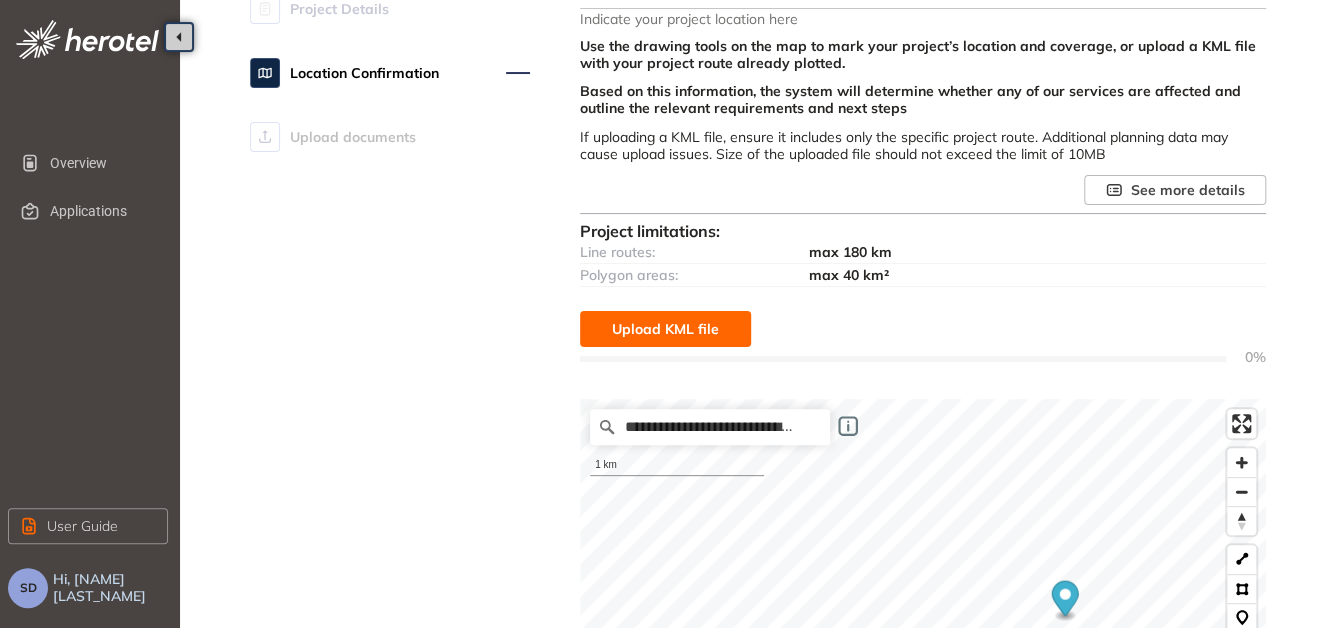 click on "Hi, [NAME] [LAST_NAME] Project Details Location Confirmation Upload documents Location Confirmation Indicate your project location here Use the drawing tools on the map to mark your project’s location and coverage, or upload a KML file with your project route already plotted. Based on this information, the system will determine whether any of our services are affected and outline the relevant requirements and next steps If uploading a KML file, ensure it includes only the specific project route. Additional planning data may cause upload issues. Size of the uploaded file should not exceed the limit of 10MB See more details Project limitations: Line routes: max 180 km Polygon areas: max 40 km² Upload KML file 0% We are retrieving and analyzing a large volume of data, which may take a few moments. The speed of this process depends on your project size and internet connection. Please stay on this page until the process is complete. Map filters/ settings Powered by Mapbox" at bounding box center (659, 222) 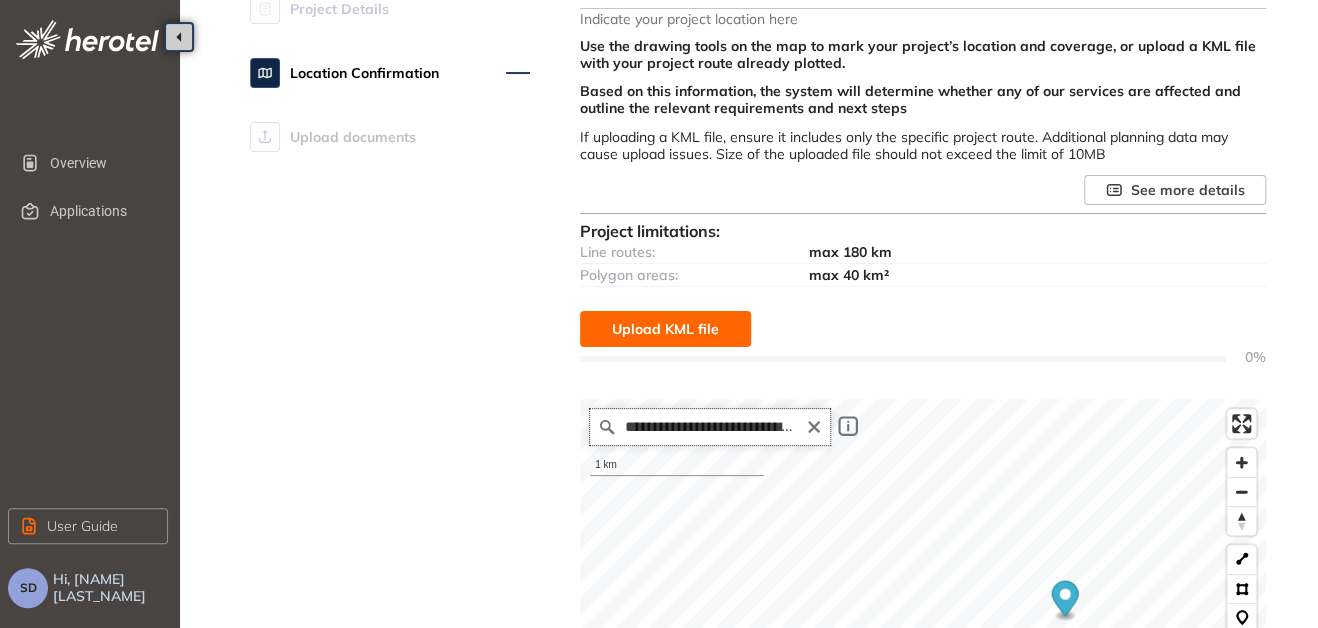 drag, startPoint x: 699, startPoint y: 430, endPoint x: 725, endPoint y: 428, distance: 26.076809 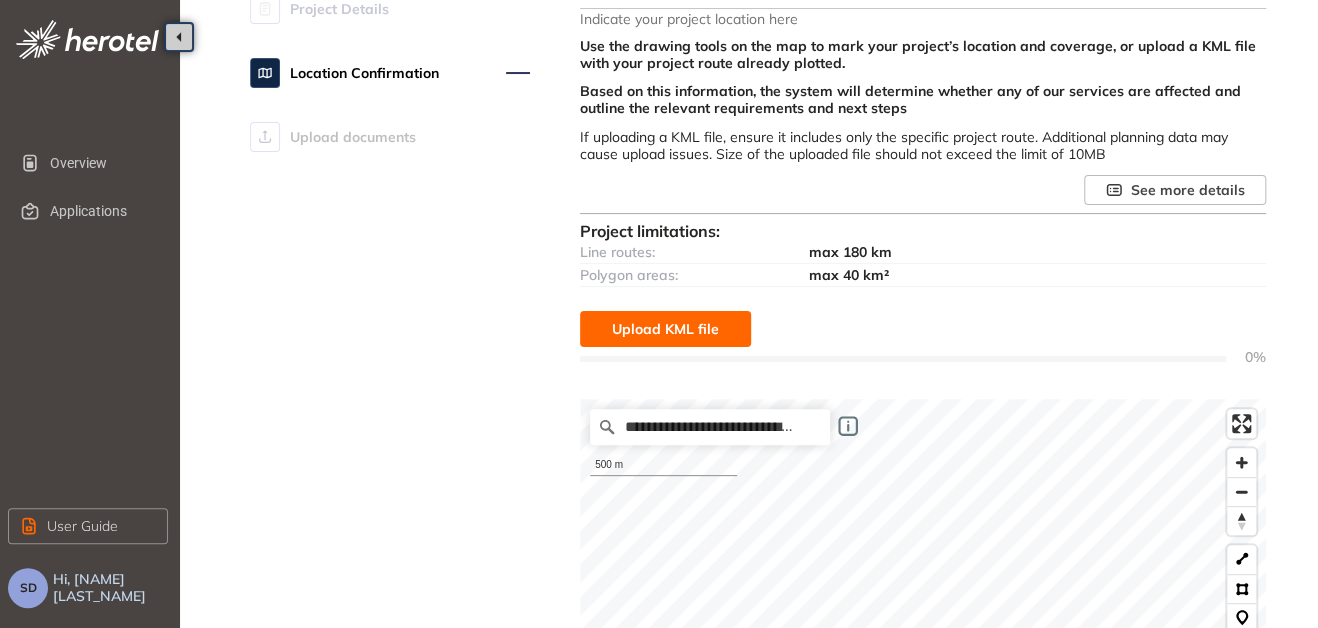 click on "Hi, [NAME] [LAST_NAME] Project Details Location Confirmation Upload documents Location Confirmation Indicate your project location here Use the drawing tools on the map to mark your project’s location and coverage, or upload a KML file with your project route already plotted. Based on this information, the system will determine whether any of our services are affected and outline the relevant requirements and next steps If uploading a KML file, ensure it includes only the specific project route. Additional planning data may cause upload issues. Size of the uploaded file should not exceed the limit of 10MB See more details Project limitations: Line routes: max 180 km Polygon areas: max 40 km² Upload KML file 0% We are retrieving and analyzing a large volume of data, which may take a few moments. The speed of this process depends on your project size and internet connection. Please stay on this page until the process is complete. Map filters/ settings Powered by Mapbox" at bounding box center (659, 222) 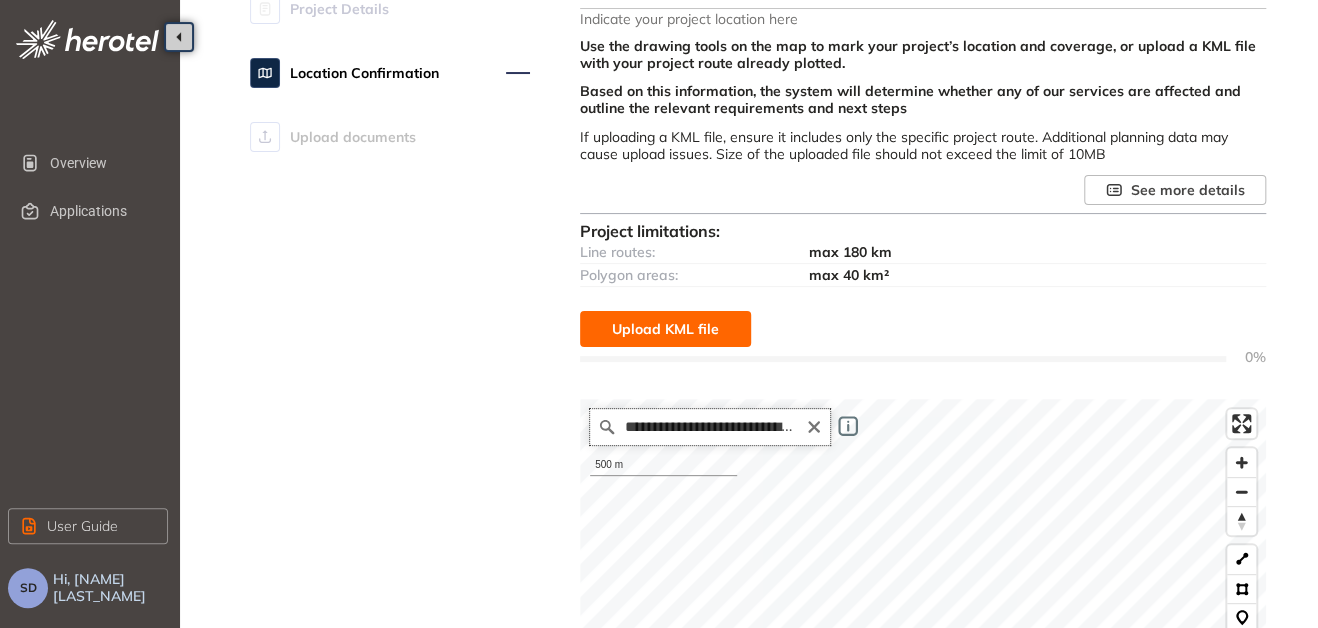 drag, startPoint x: 761, startPoint y: 430, endPoint x: 772, endPoint y: 430, distance: 11 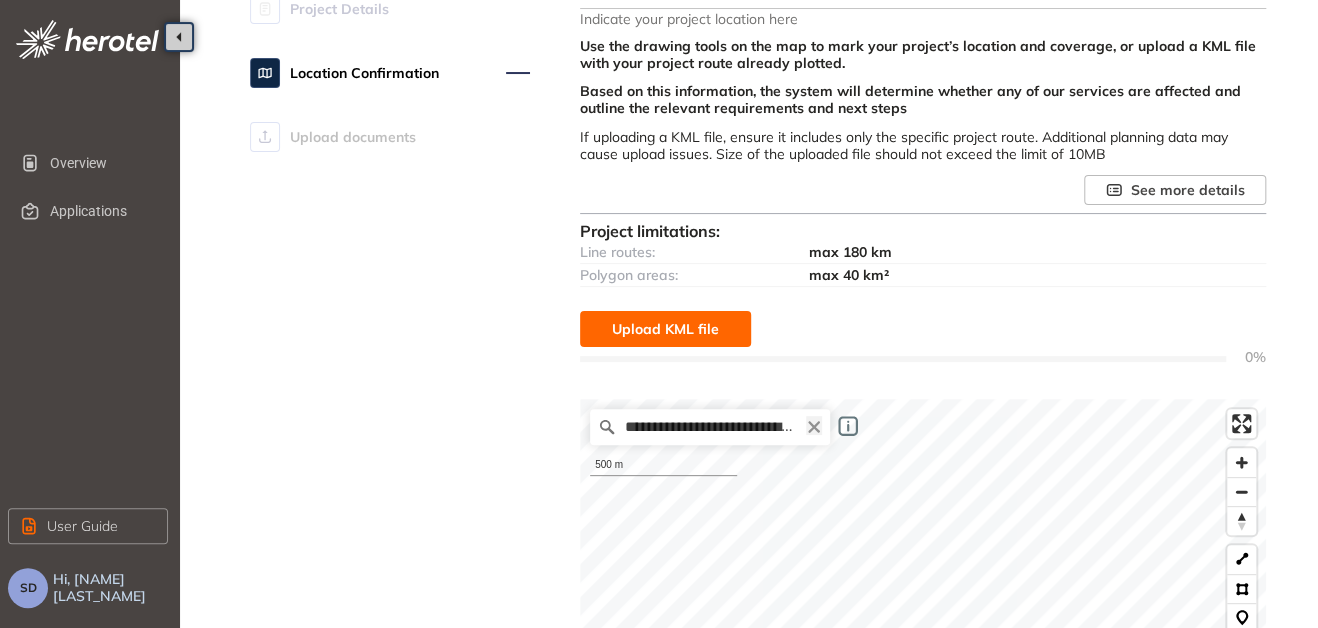 click 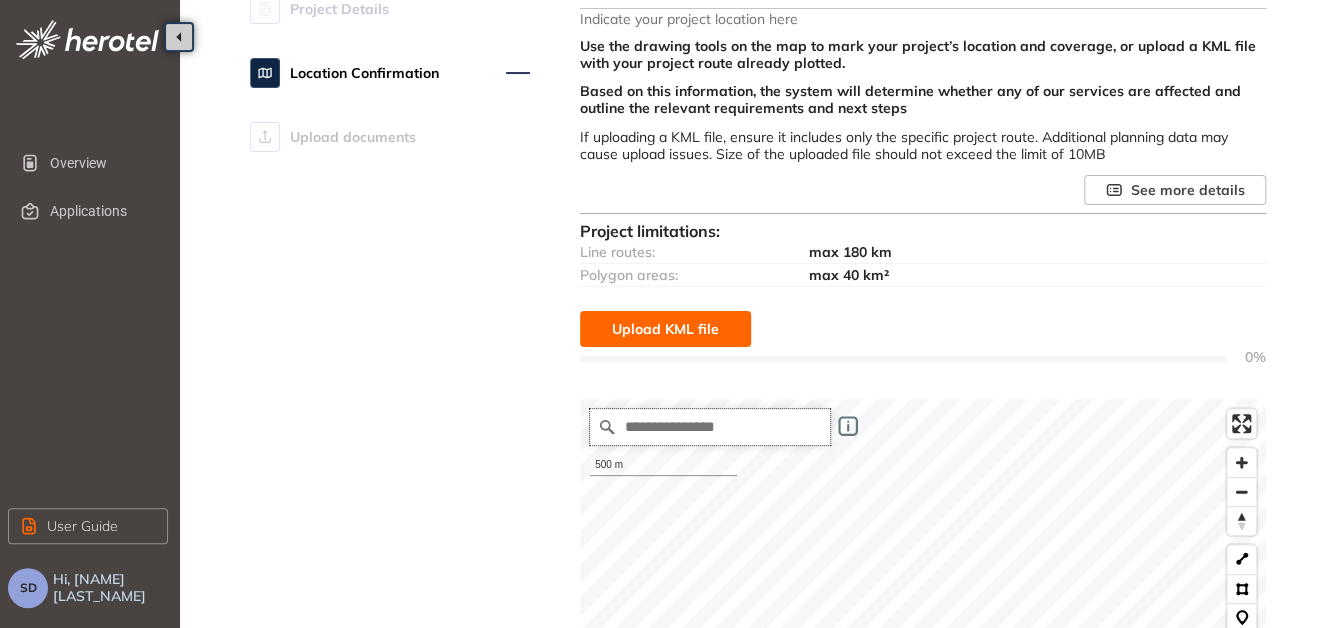 click at bounding box center [710, 427] 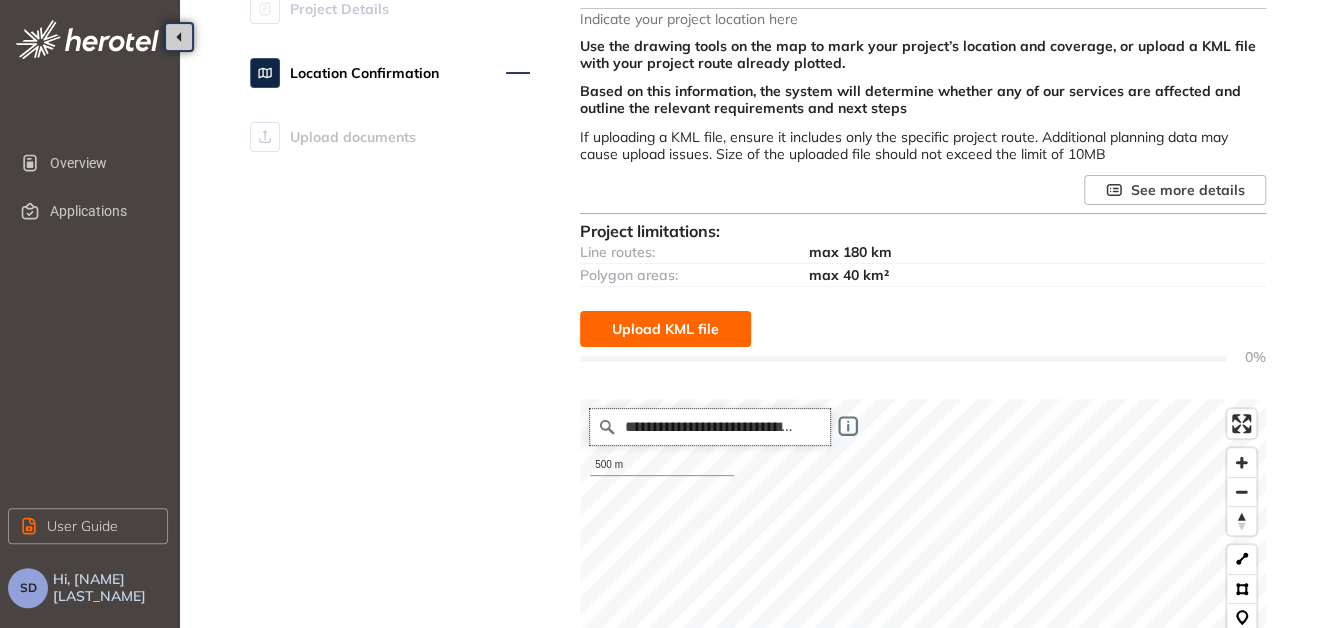 scroll, scrollTop: 0, scrollLeft: 0, axis: both 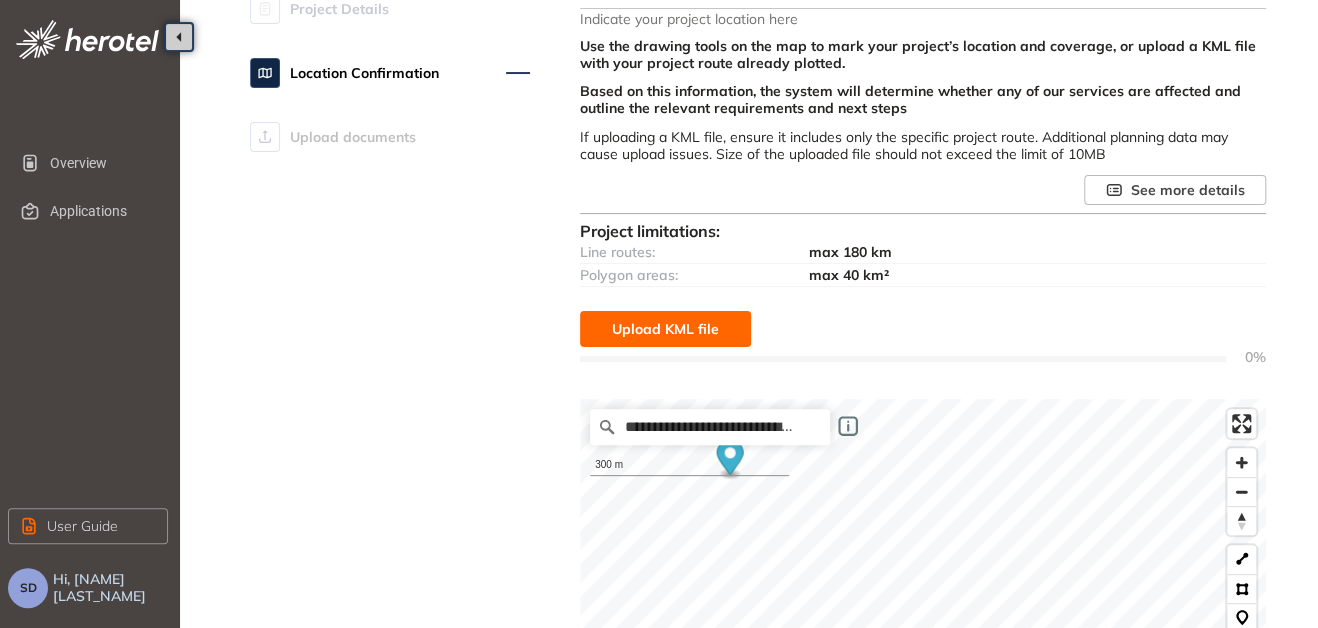 click on "**********" at bounding box center [923, 799] 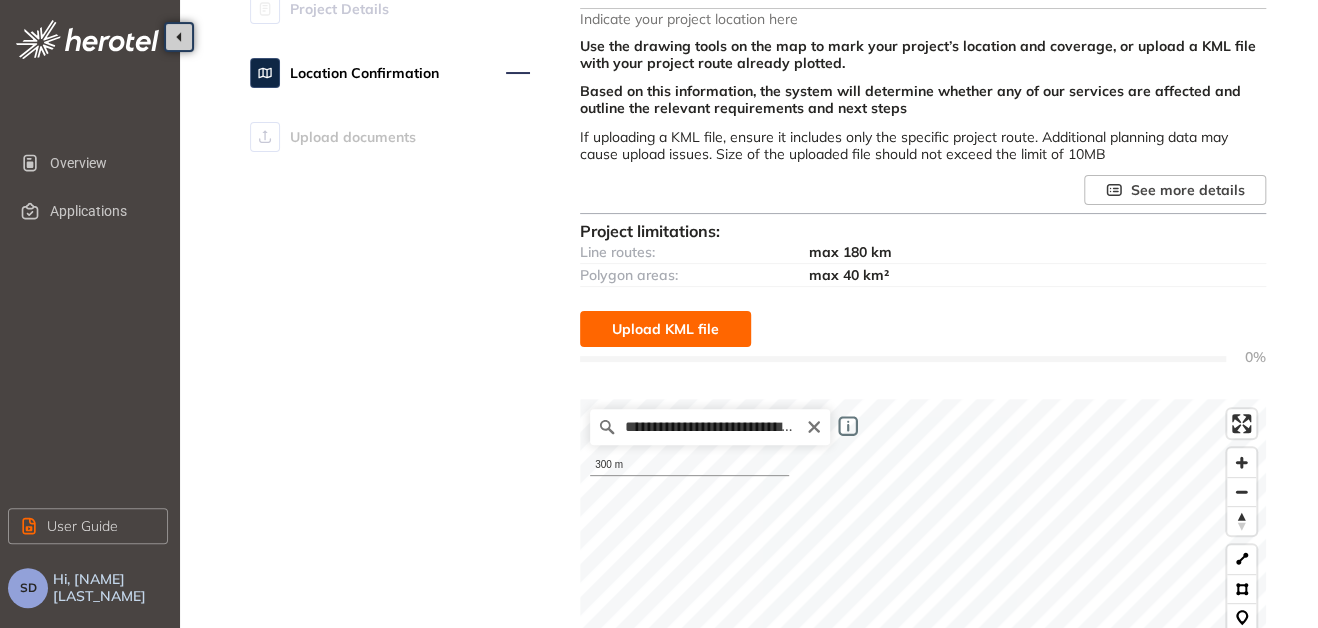 click on "**********" at bounding box center (923, 799) 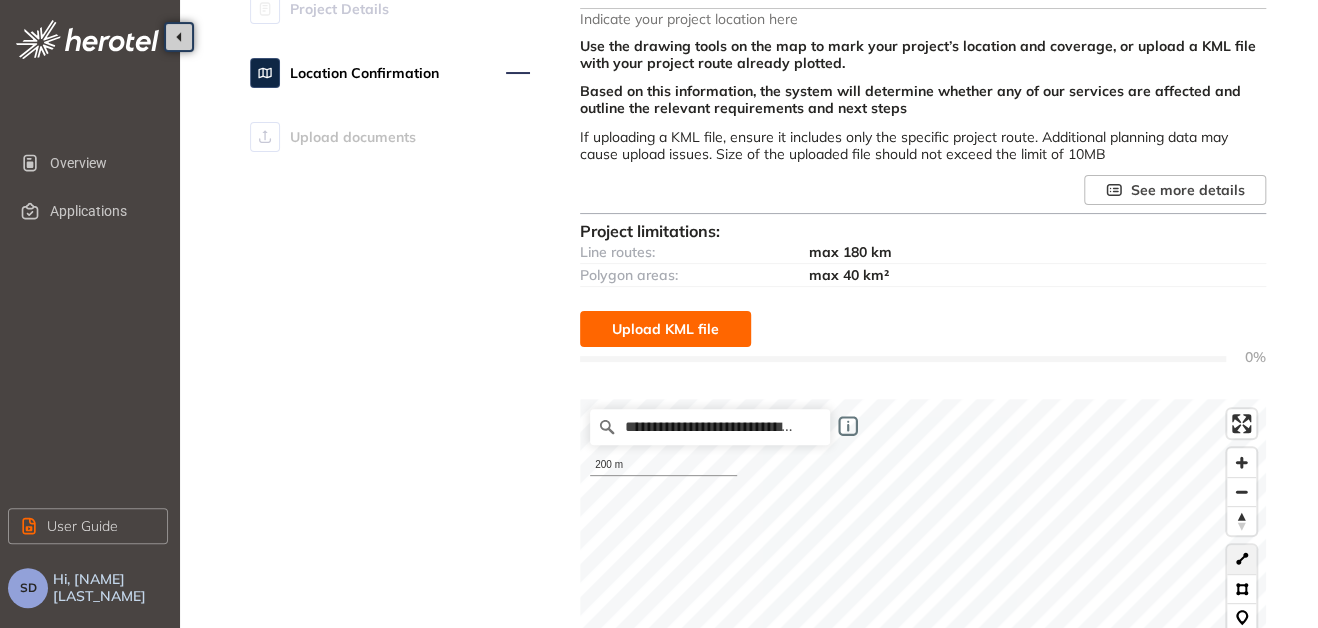 click at bounding box center [1241, 559] 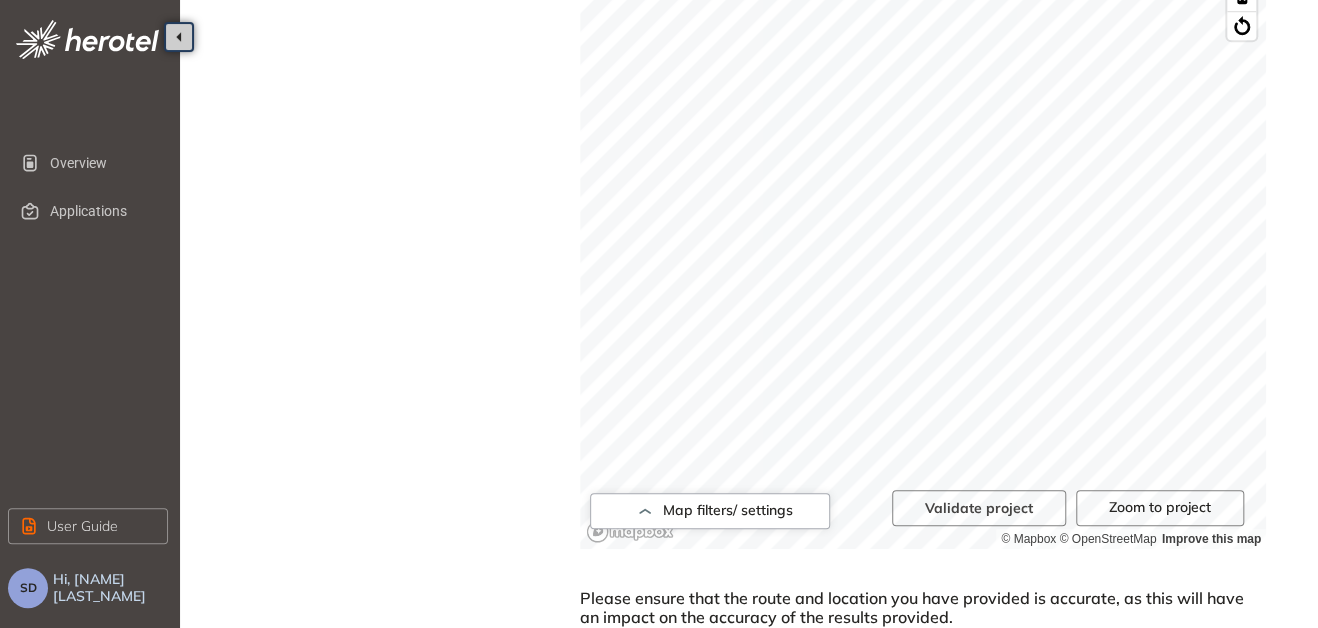scroll, scrollTop: 759, scrollLeft: 0, axis: vertical 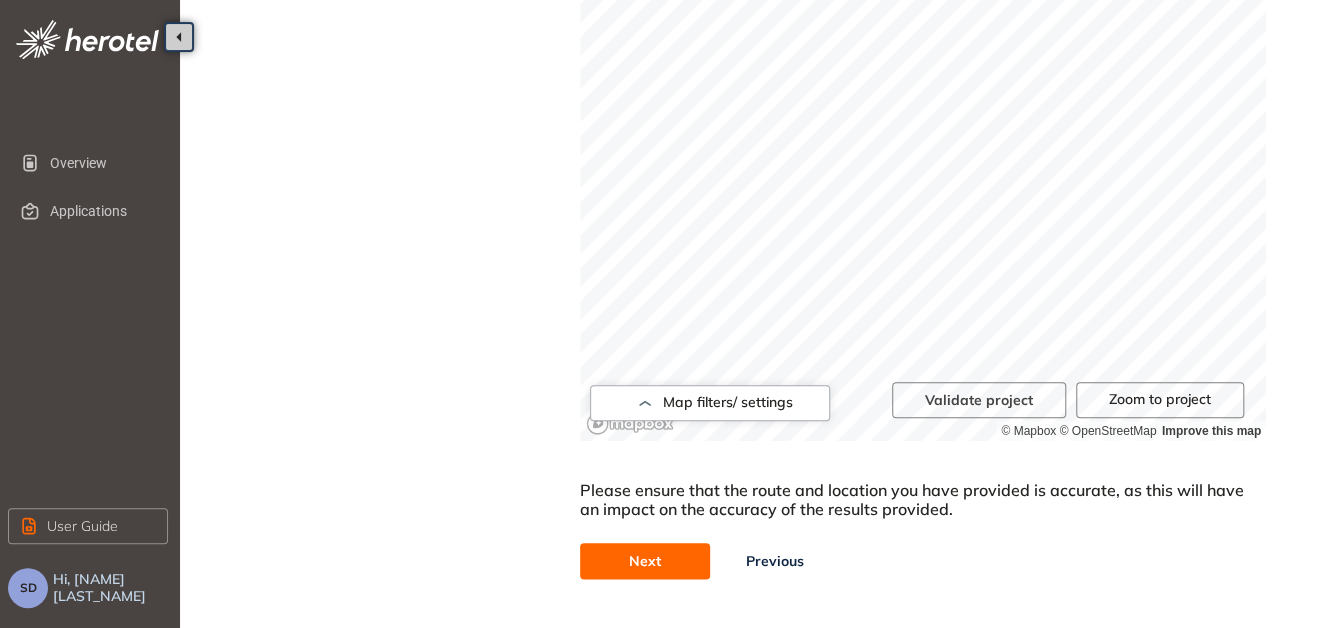 drag, startPoint x: 584, startPoint y: 561, endPoint x: 631, endPoint y: 557, distance: 47.169907 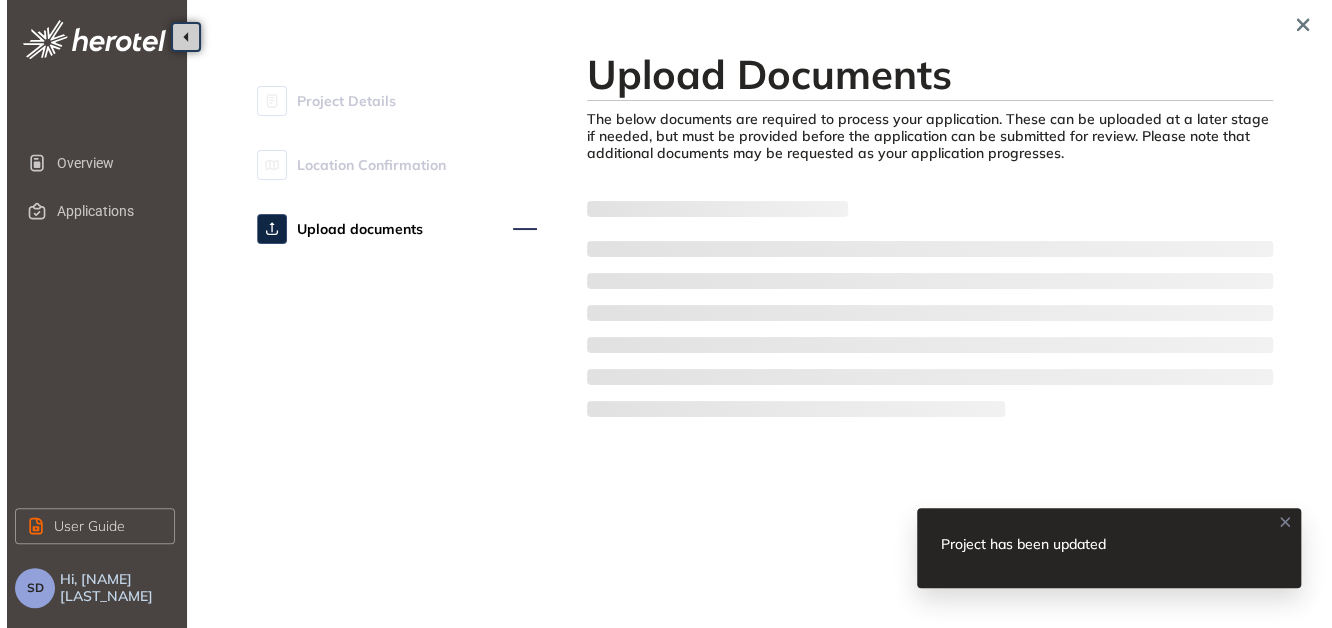 scroll, scrollTop: 0, scrollLeft: 0, axis: both 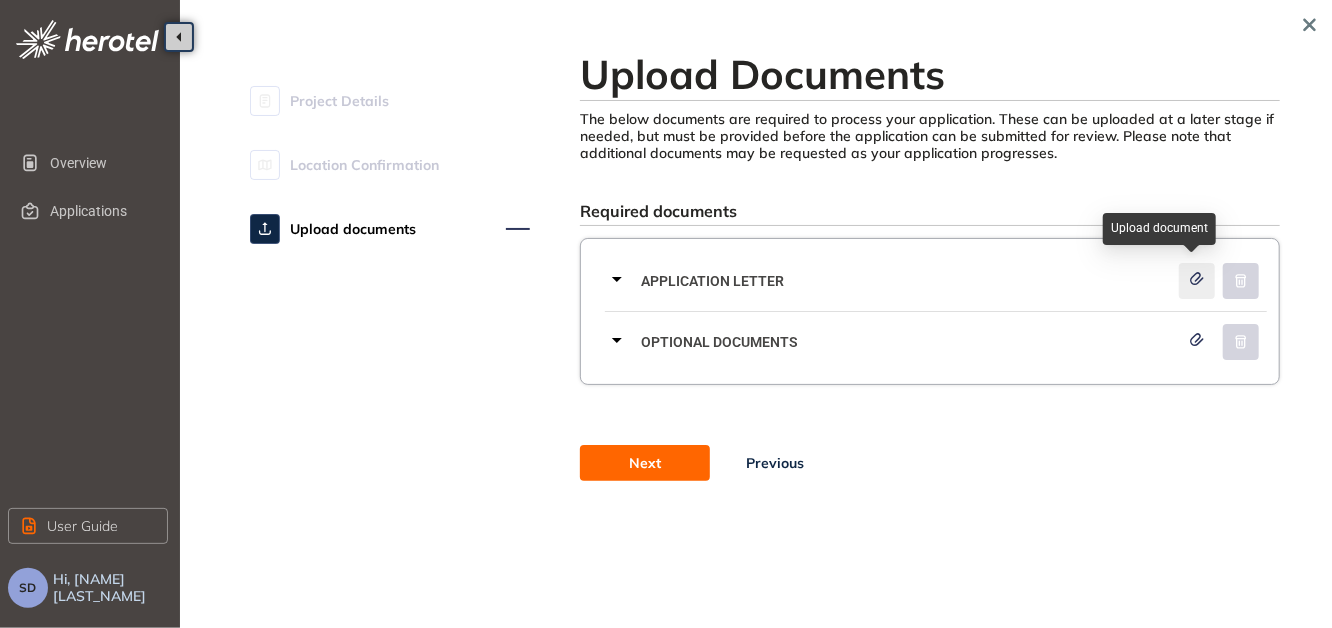 click 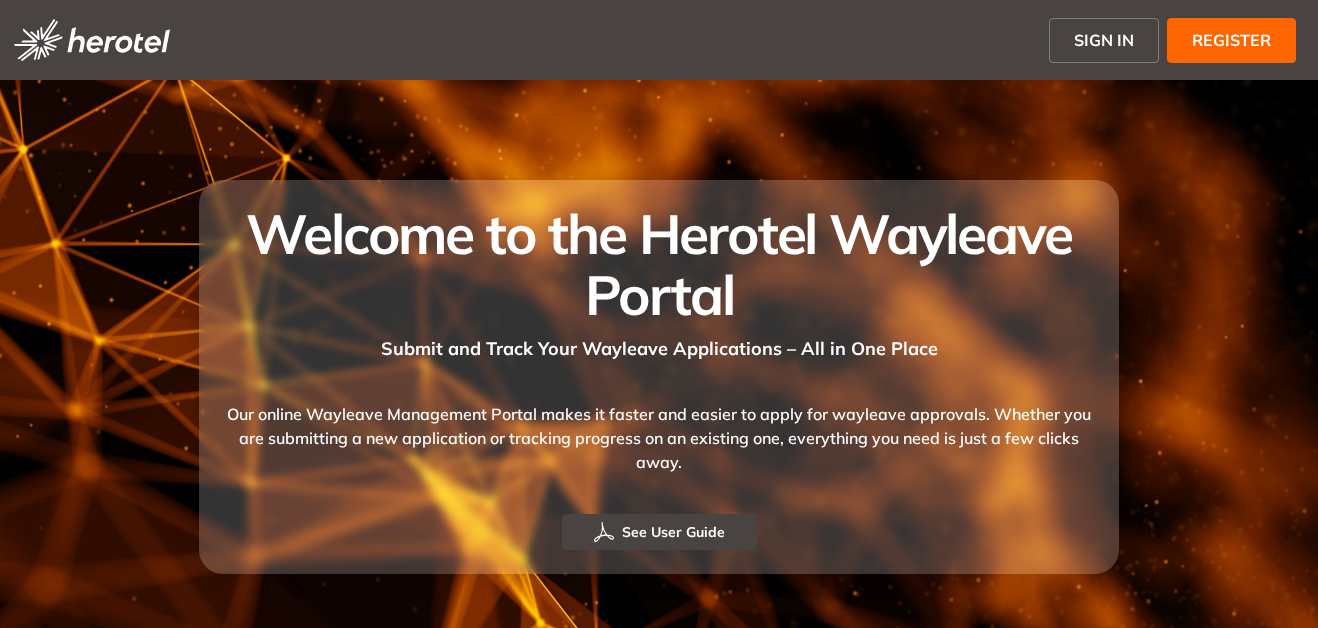 scroll, scrollTop: 0, scrollLeft: 0, axis: both 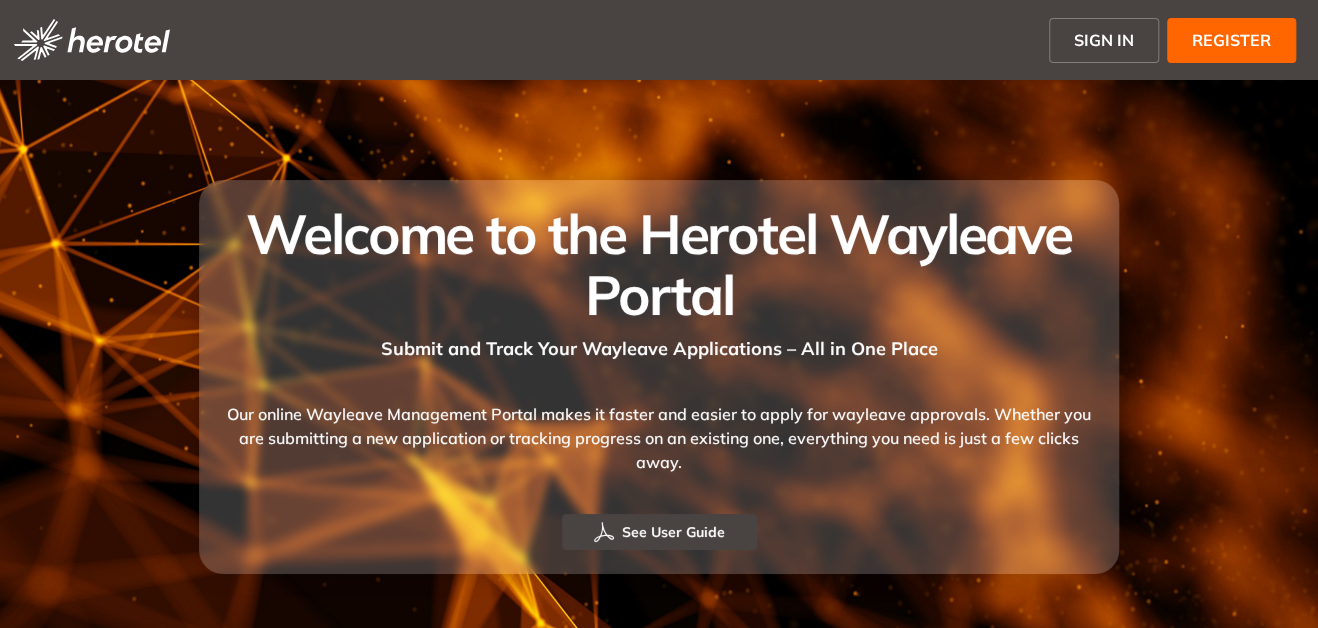 click on "SIGN IN" at bounding box center (1104, 40) 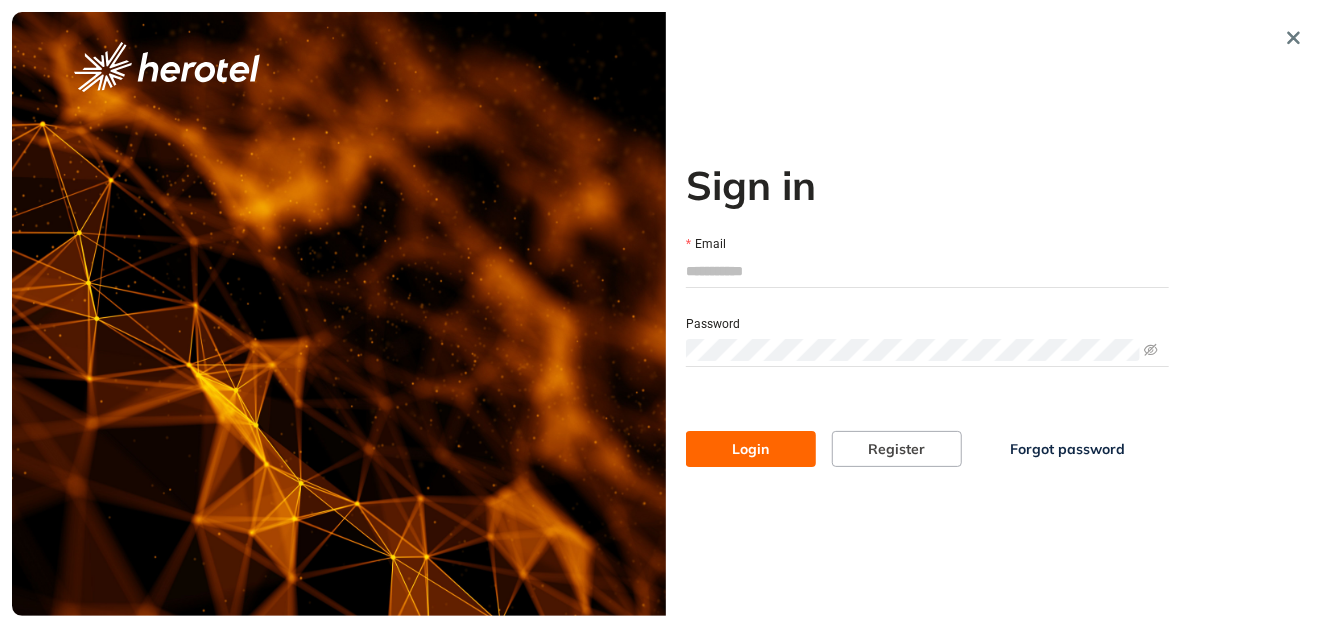 type on "**********" 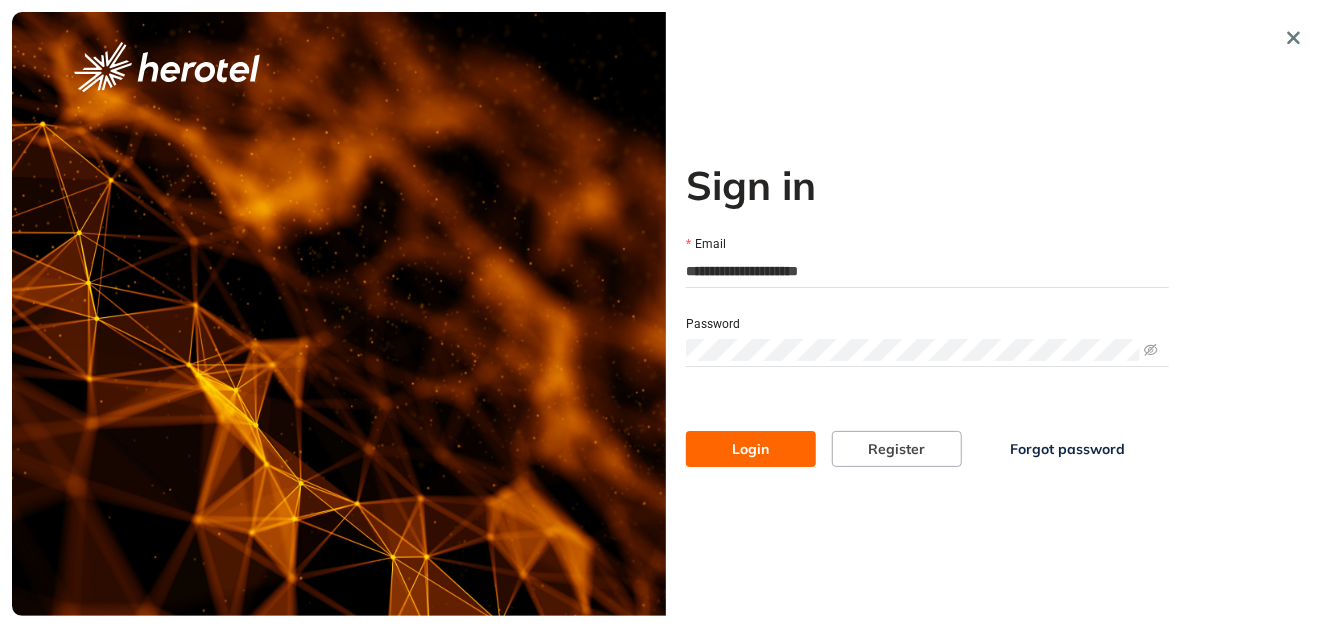 click on "Login" at bounding box center (751, 449) 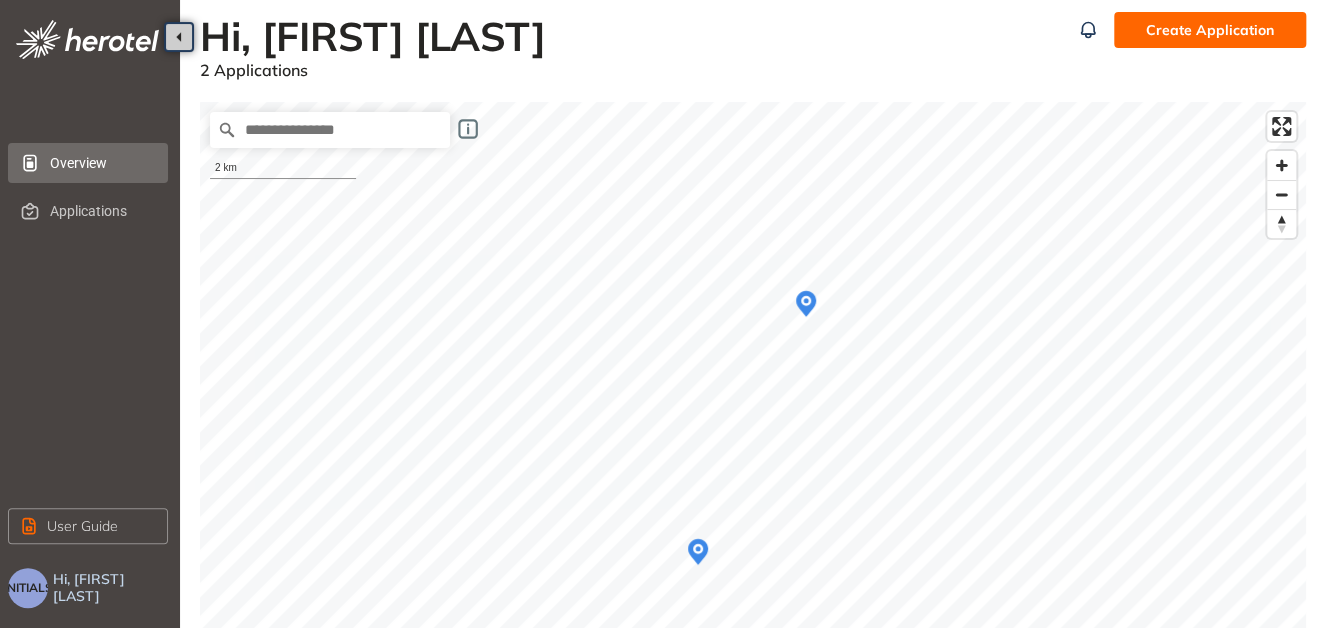 click on "Create Application" at bounding box center (1210, 30) 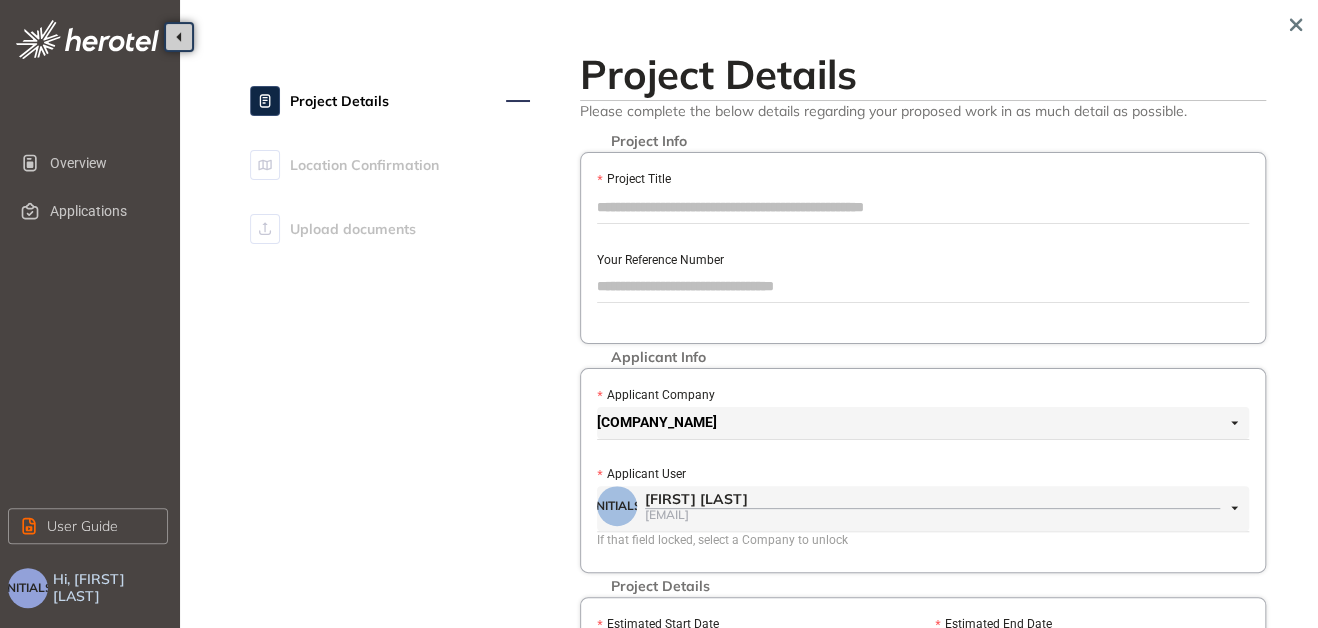 click on "Project Details" at bounding box center [923, 74] 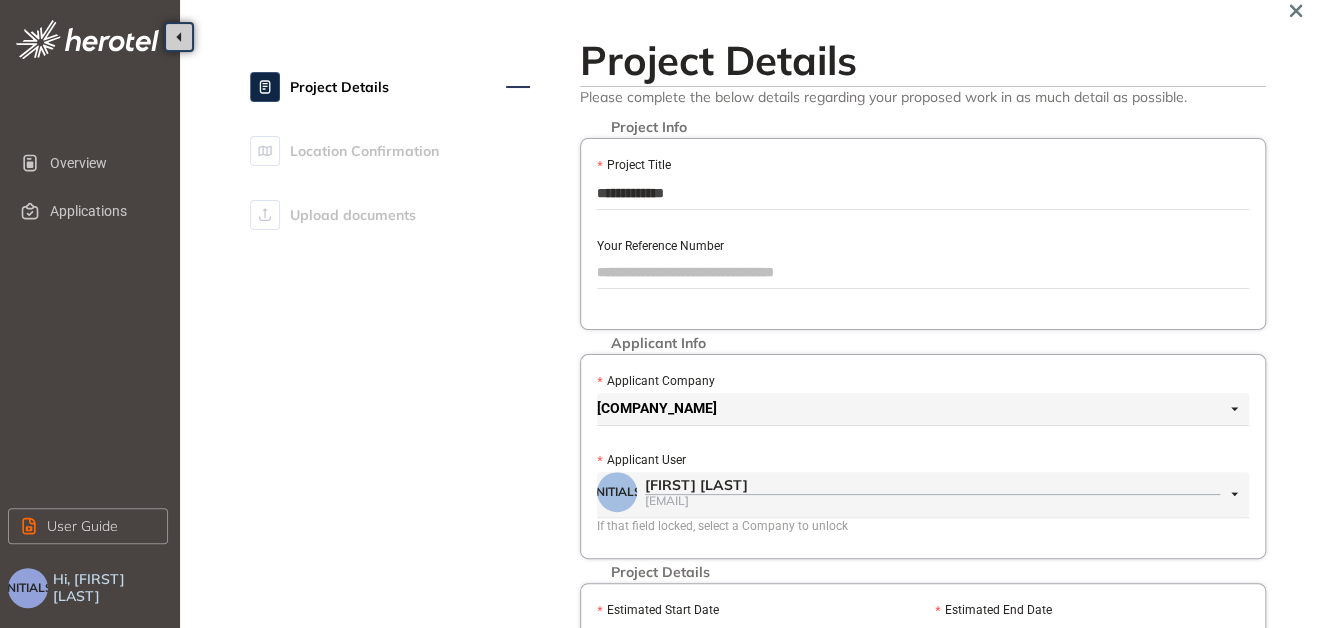 scroll, scrollTop: 0, scrollLeft: 0, axis: both 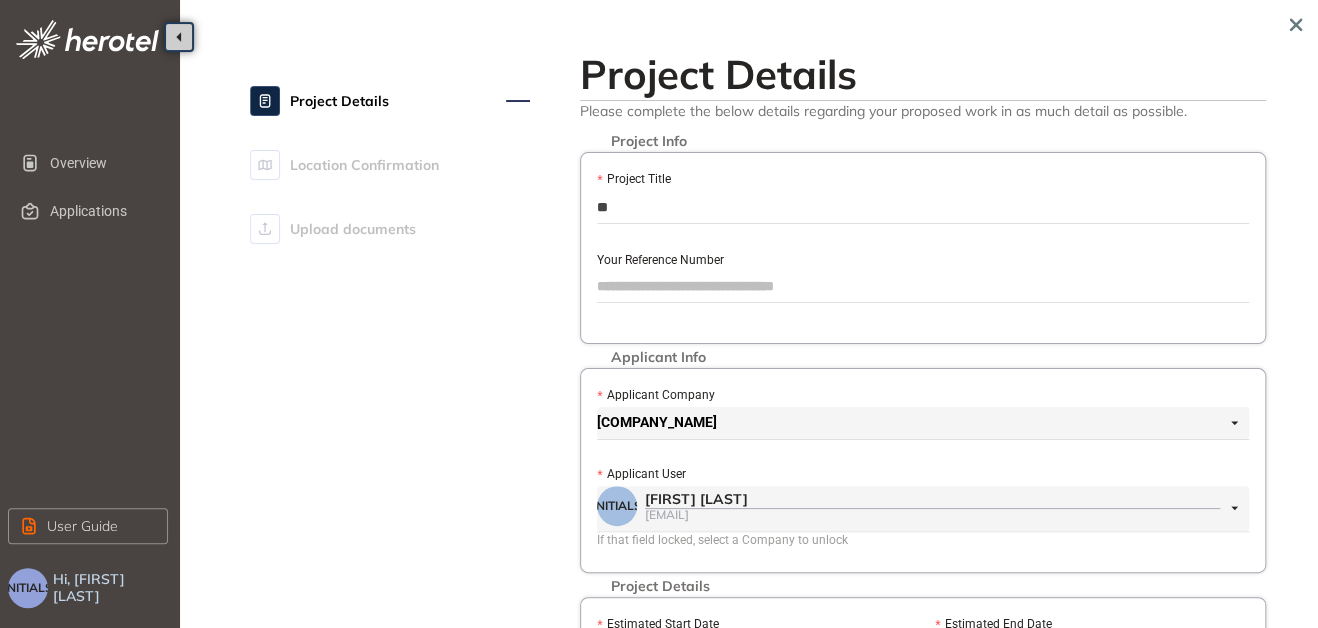 type on "*" 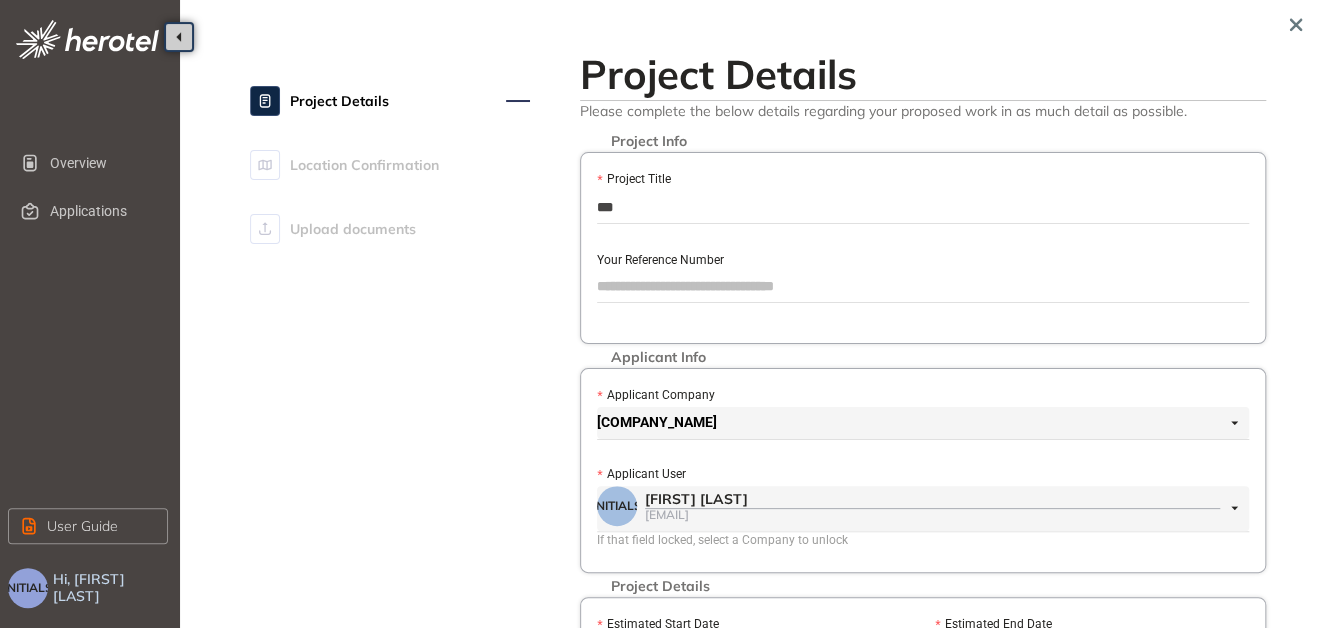 type on "**********" 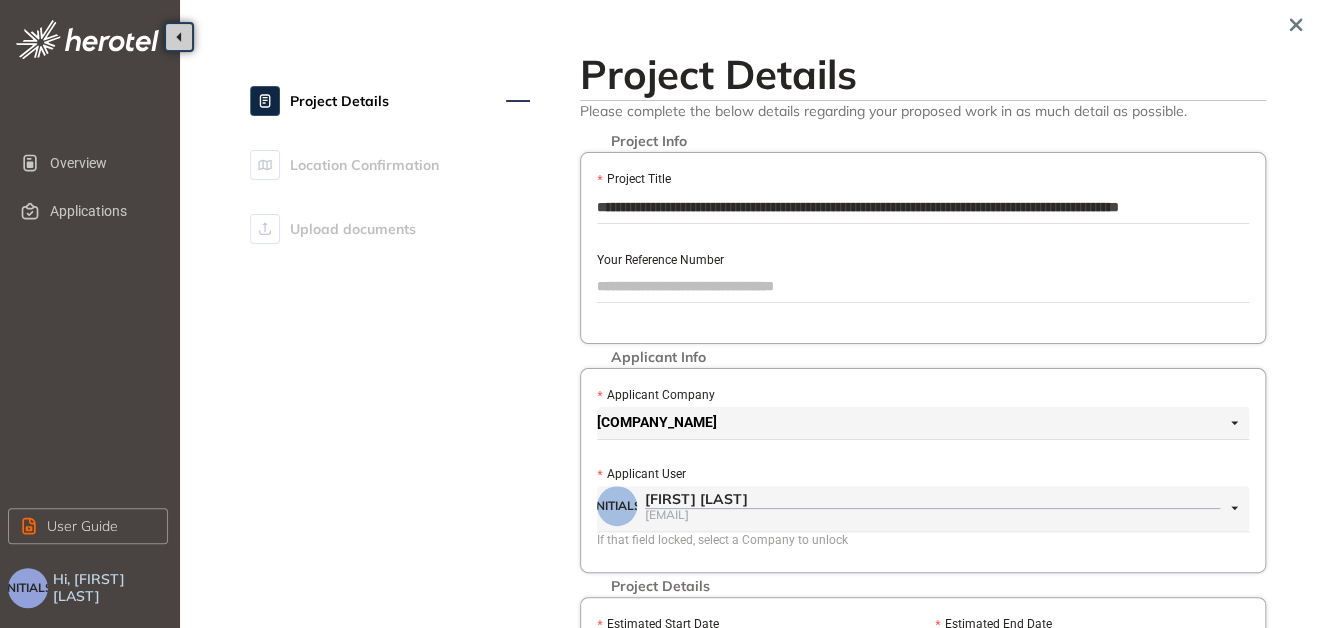 type on "********" 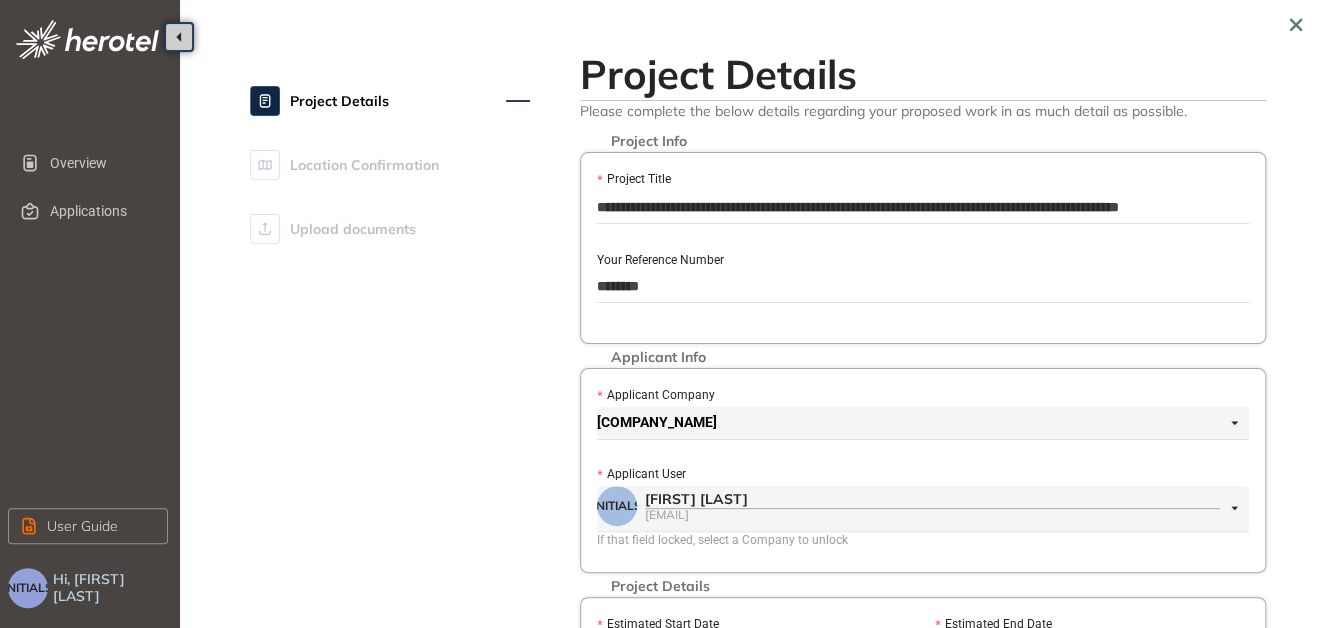 type on "*********" 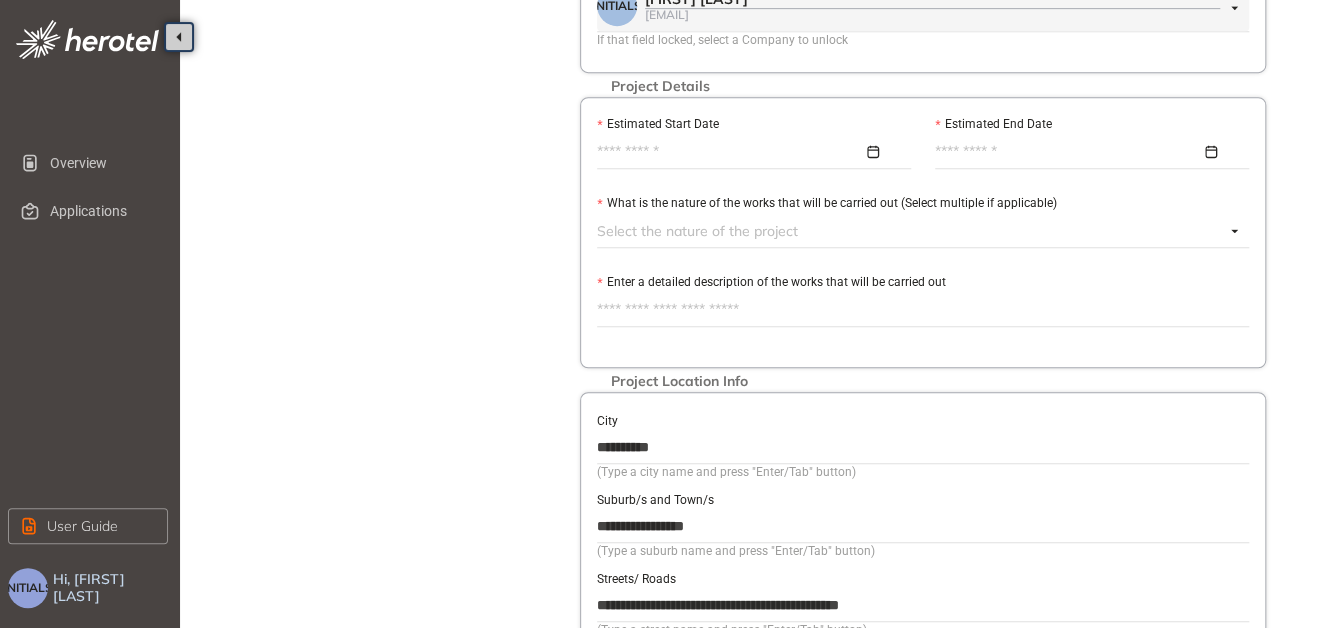 scroll, scrollTop: 500, scrollLeft: 0, axis: vertical 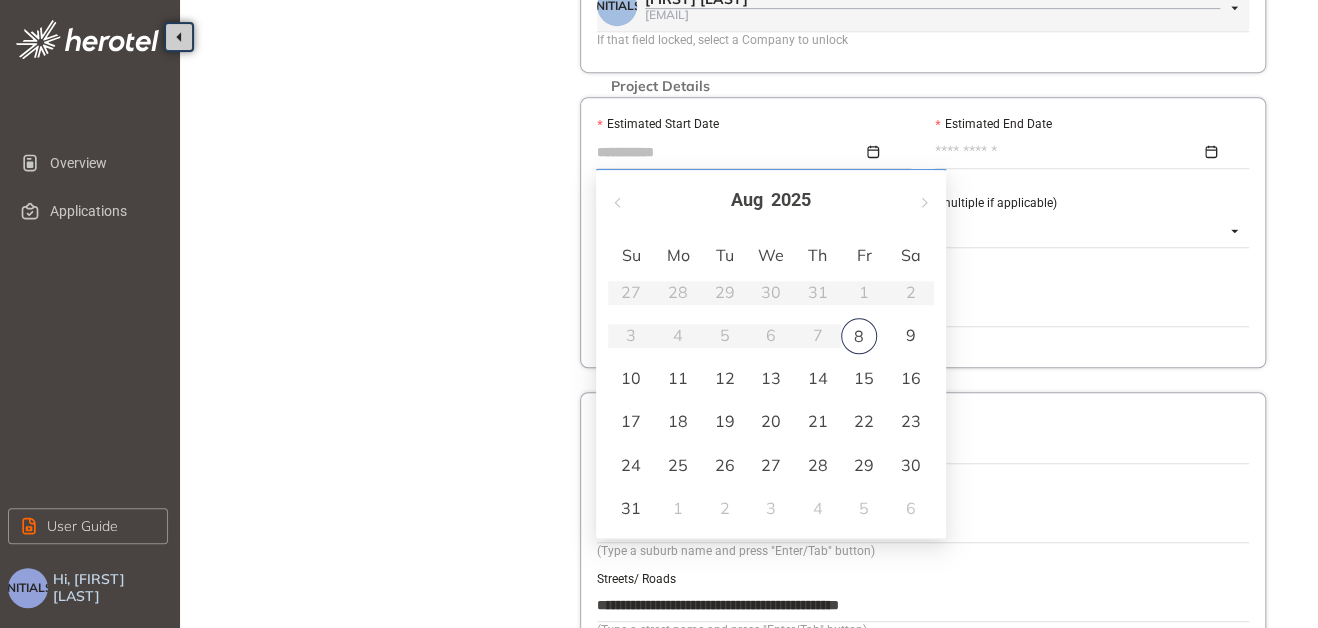 type on "**********" 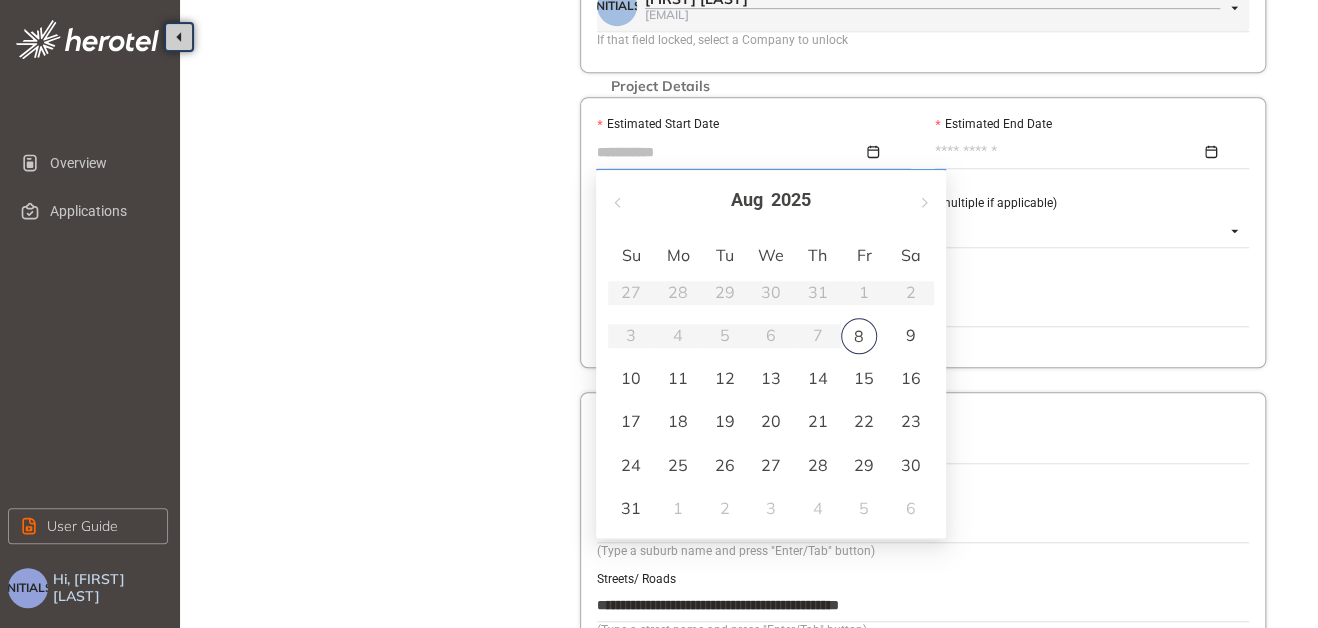 click on "25" at bounding box center [678, 465] 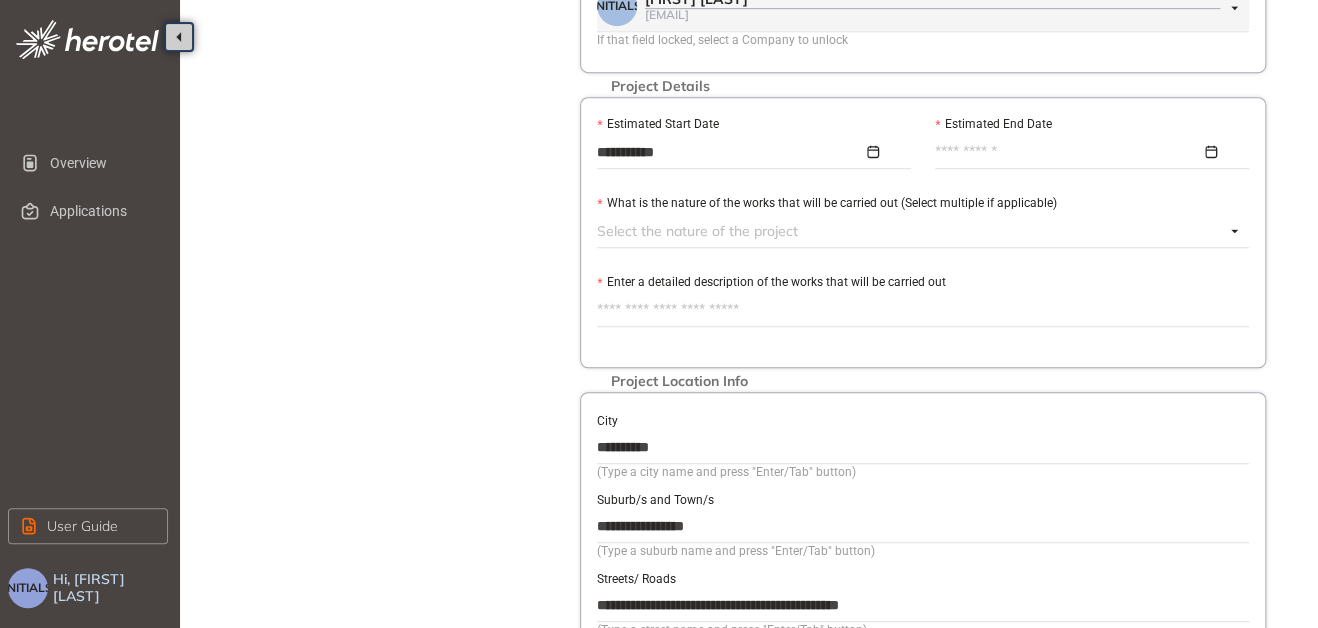 click at bounding box center [1086, 152] 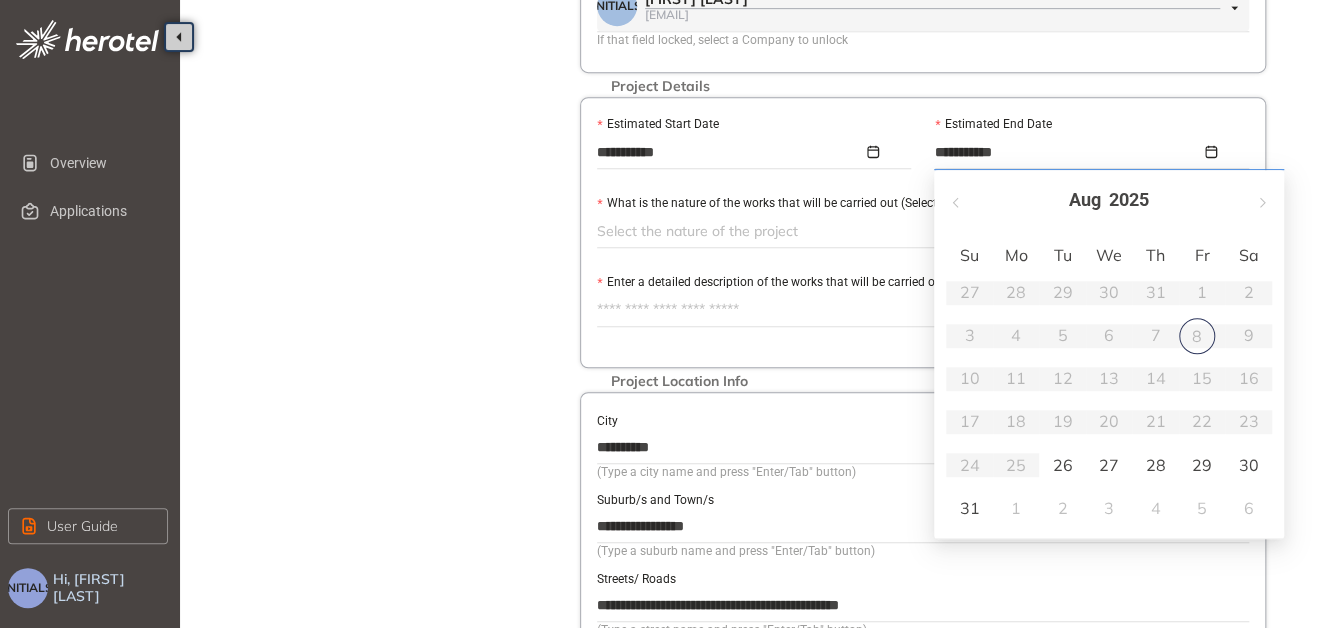 type on "**********" 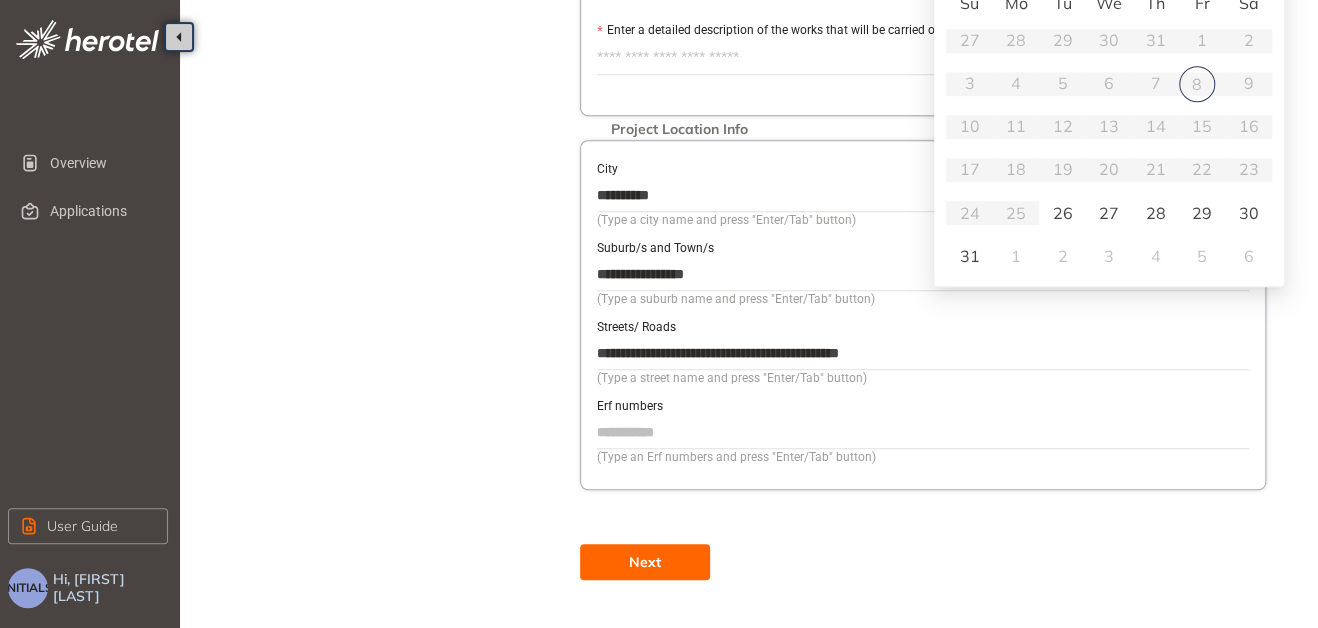 type on "**********" 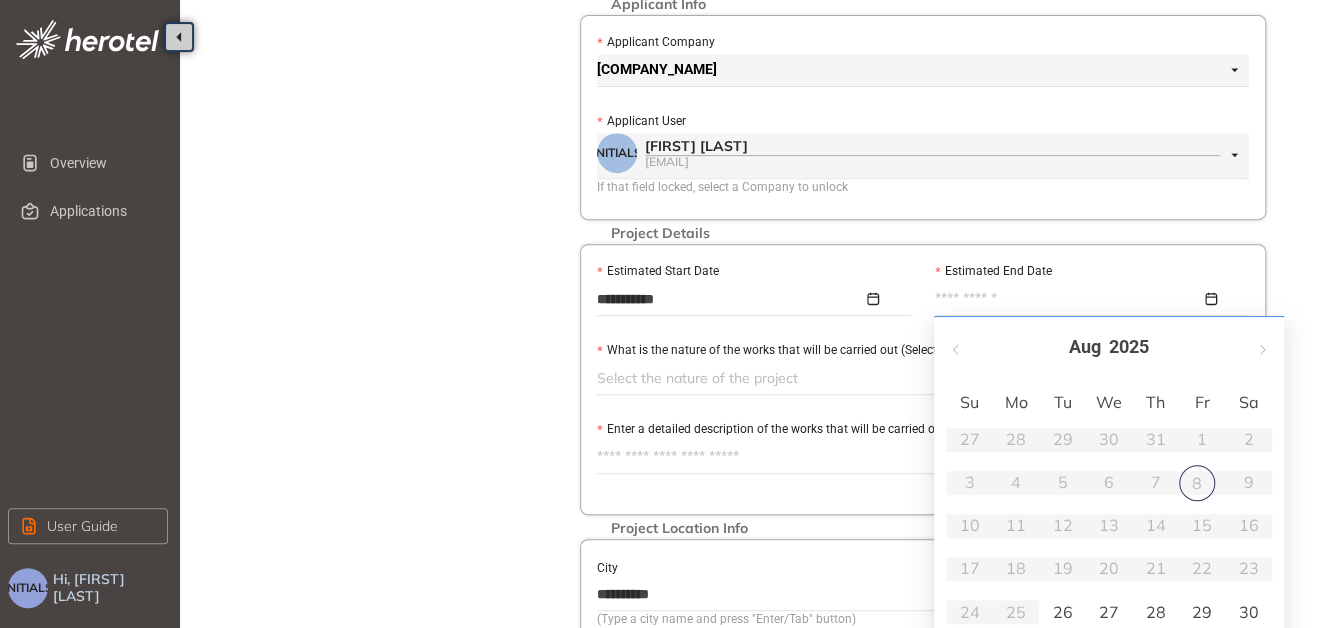 scroll, scrollTop: 352, scrollLeft: 0, axis: vertical 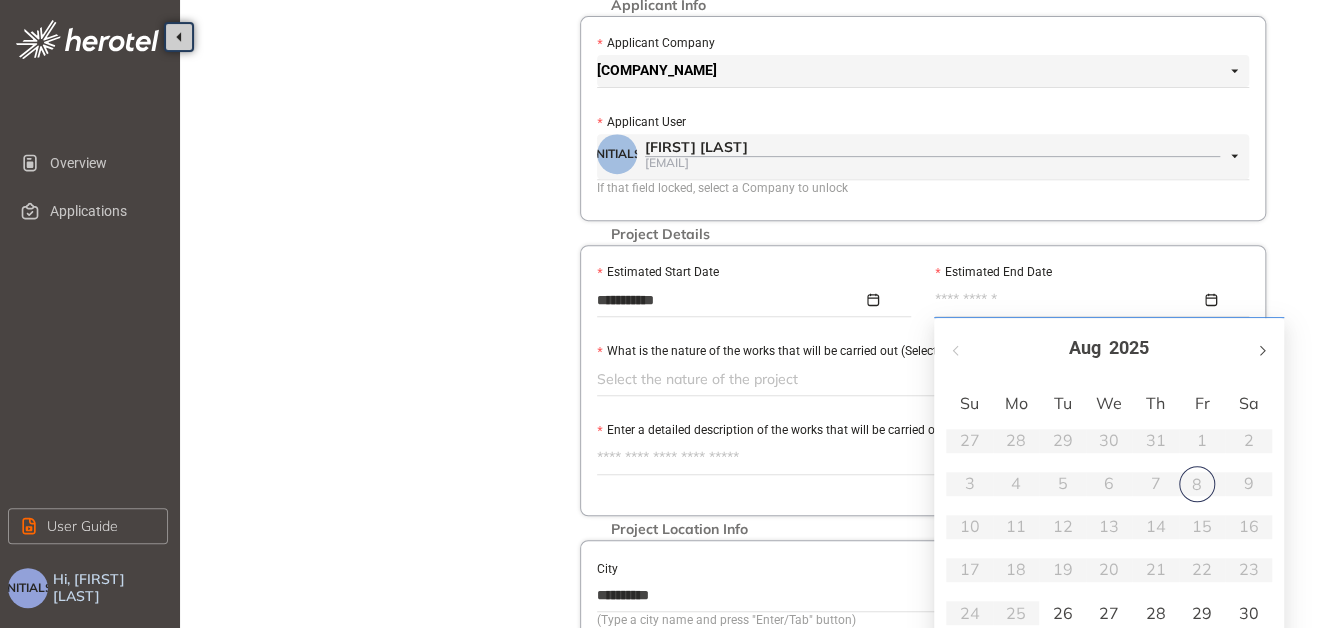 click at bounding box center [1261, 350] 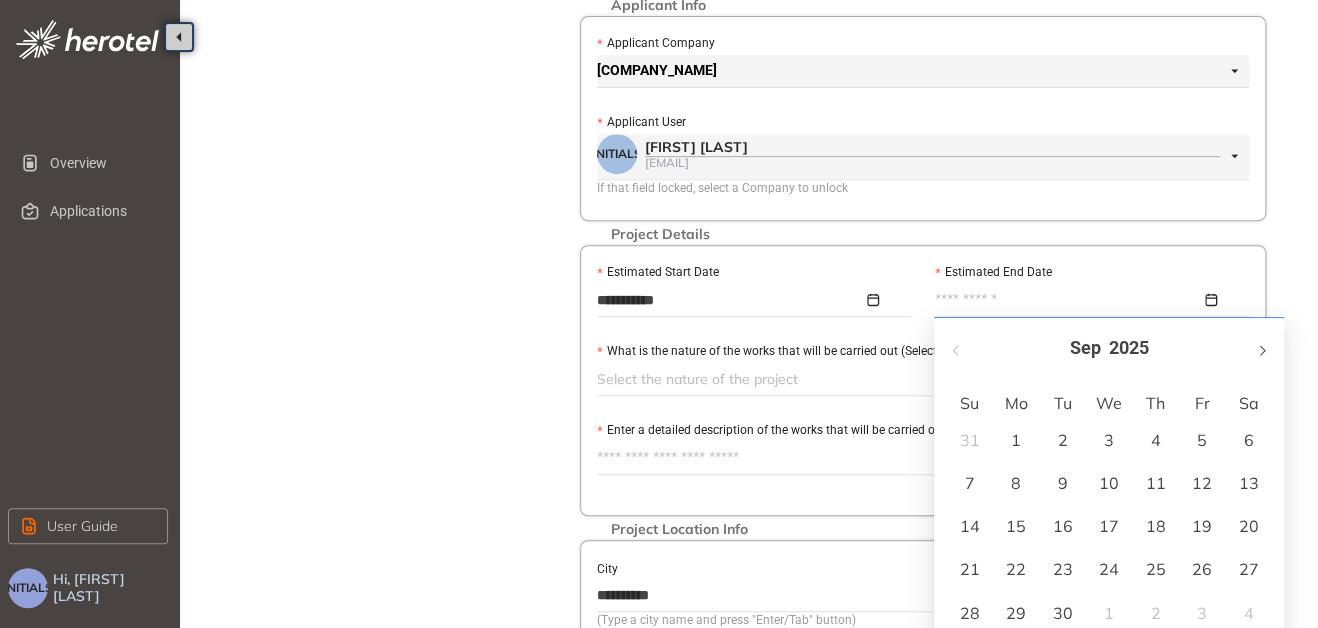 click at bounding box center (1261, 350) 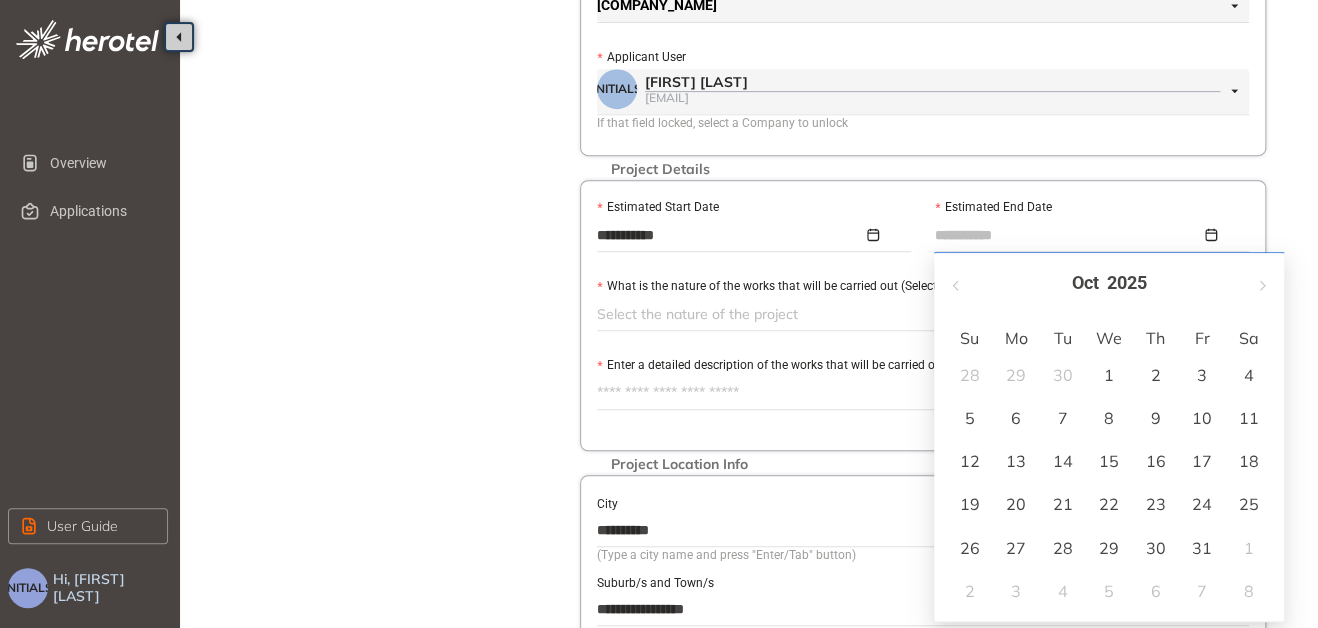 scroll, scrollTop: 452, scrollLeft: 0, axis: vertical 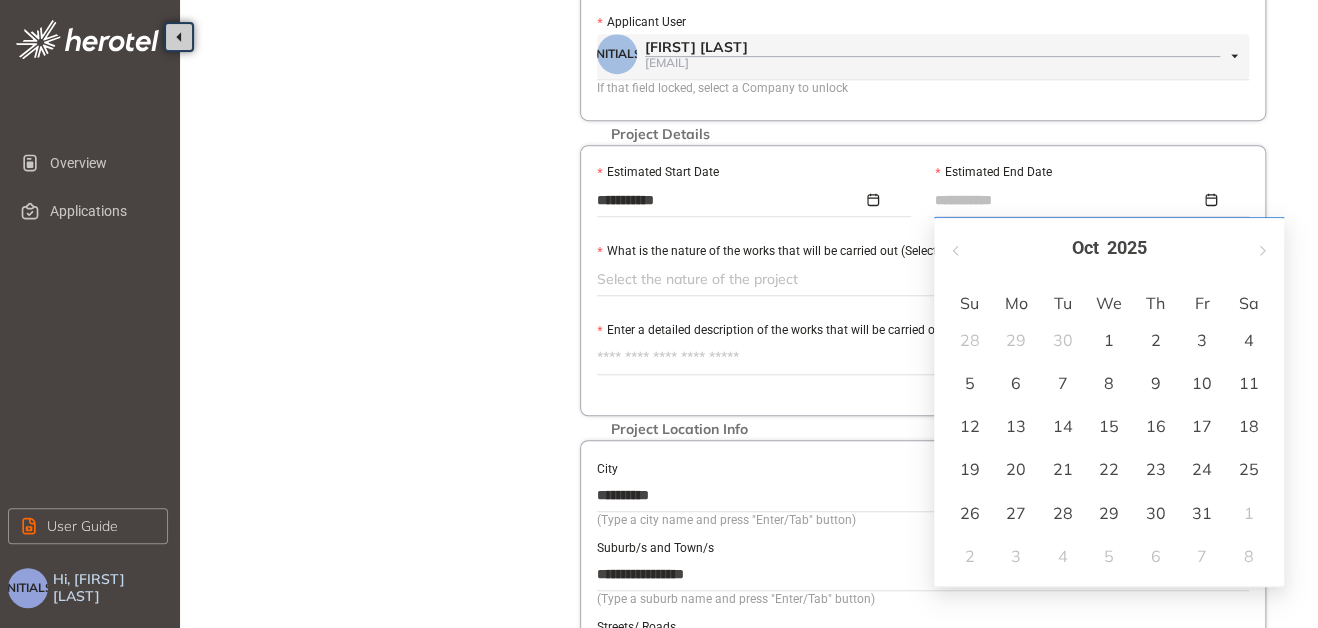 type on "**********" 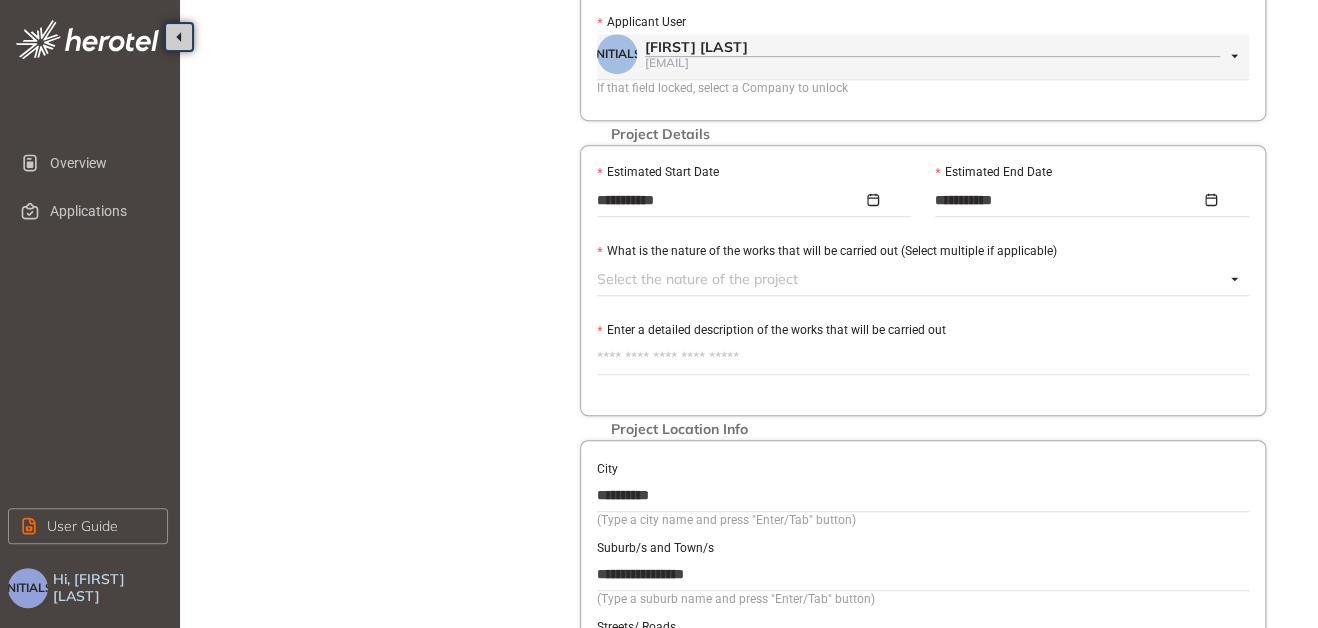 click at bounding box center (911, 279) 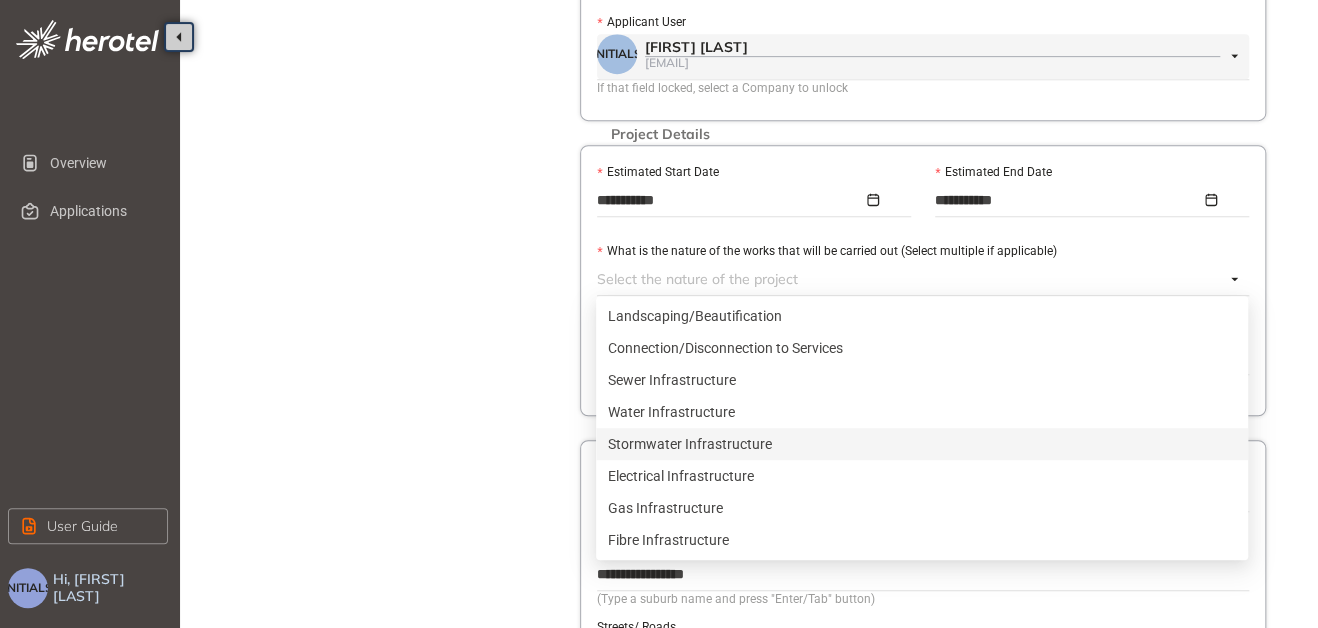 click on "Stormwater Infrastructure" at bounding box center (922, 444) 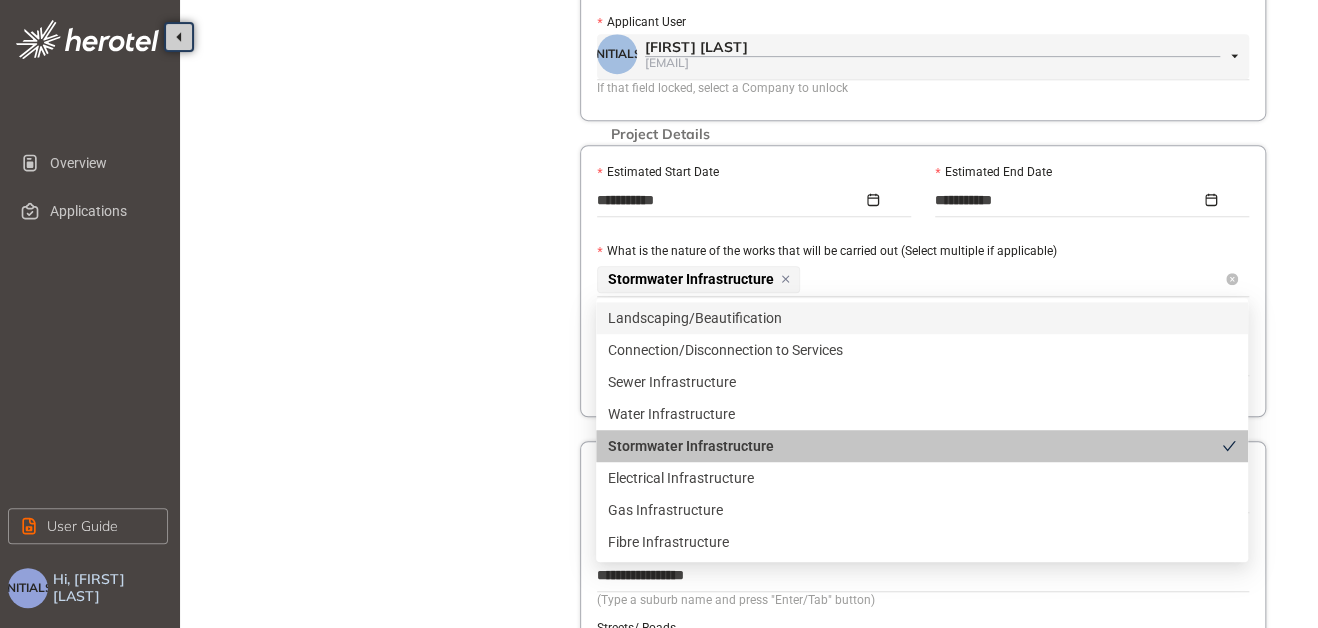 click on "Stormwater Infrastructure" at bounding box center [911, 279] 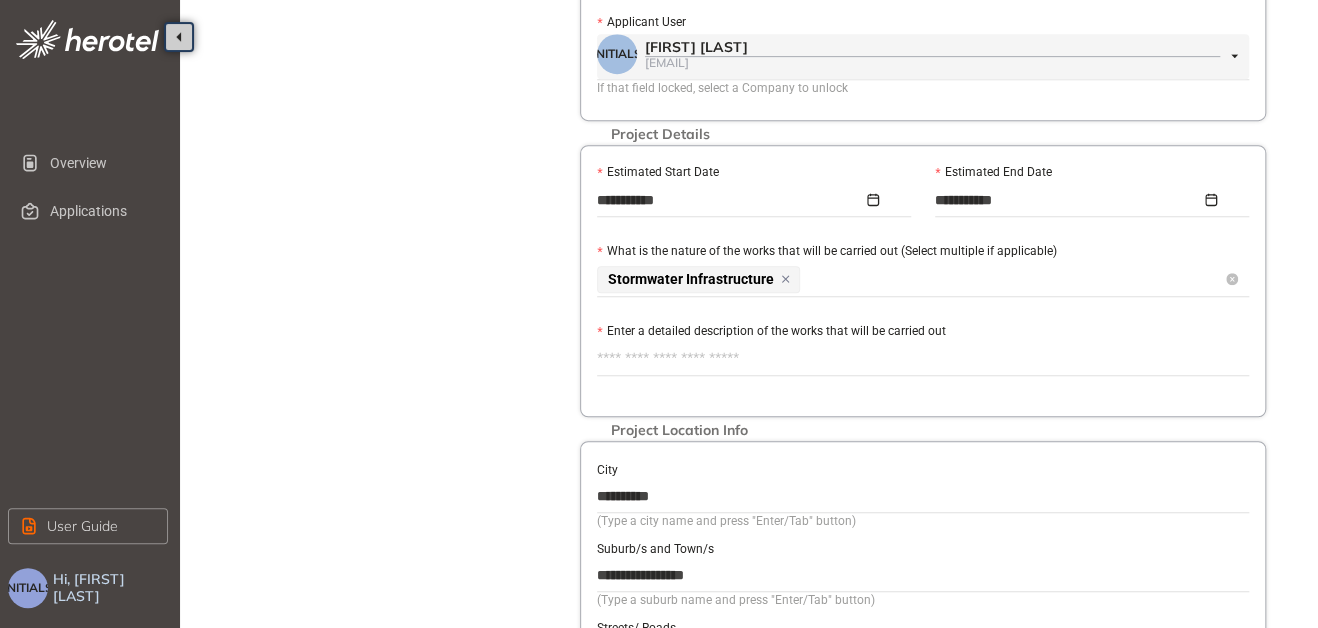 click on "Stormwater Infrastructure" at bounding box center [911, 279] 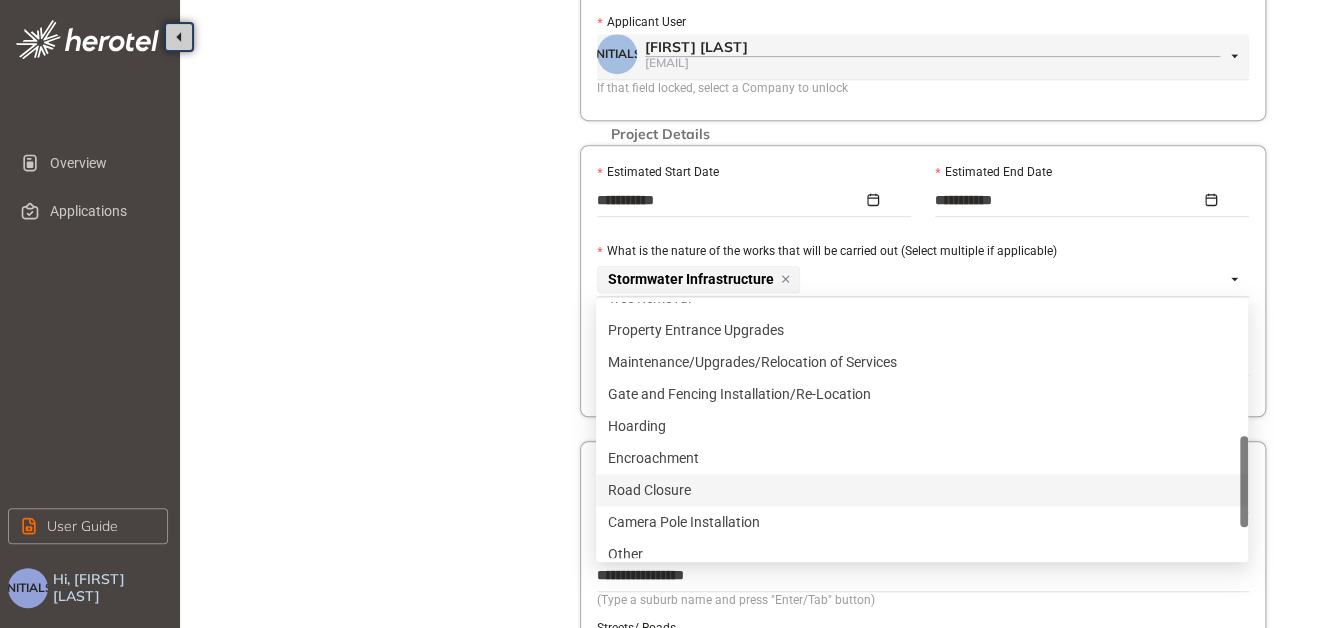 scroll, scrollTop: 640, scrollLeft: 0, axis: vertical 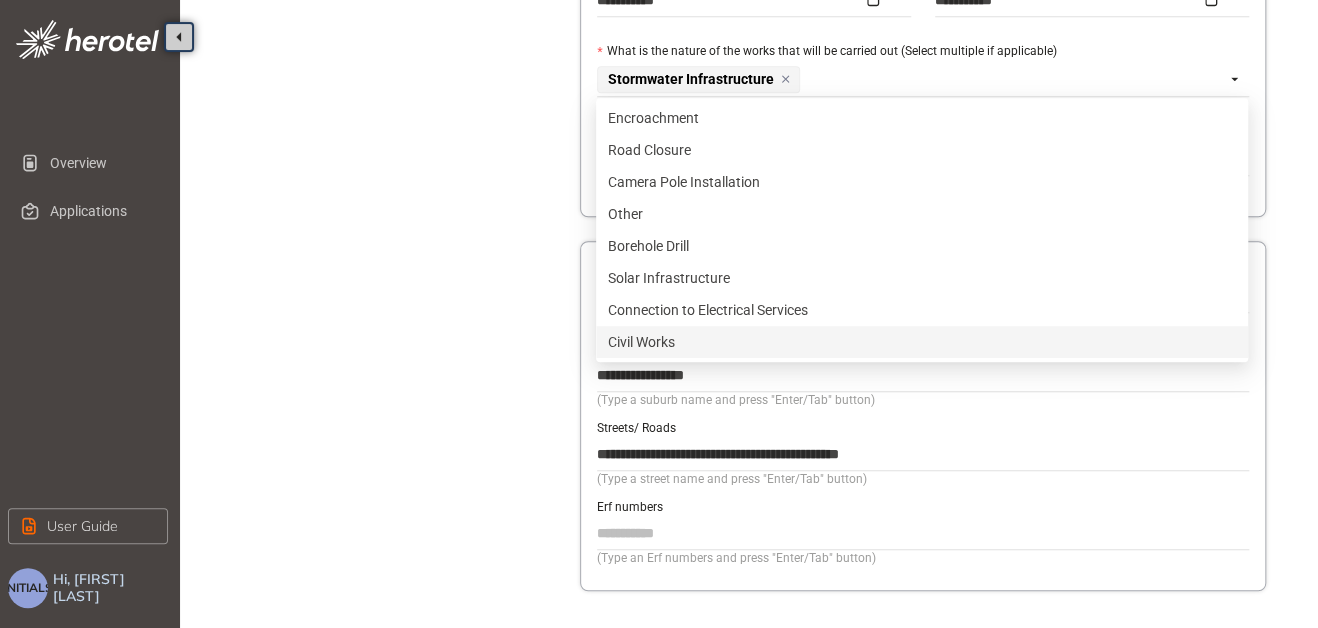 click on "Civil Works" at bounding box center [922, 342] 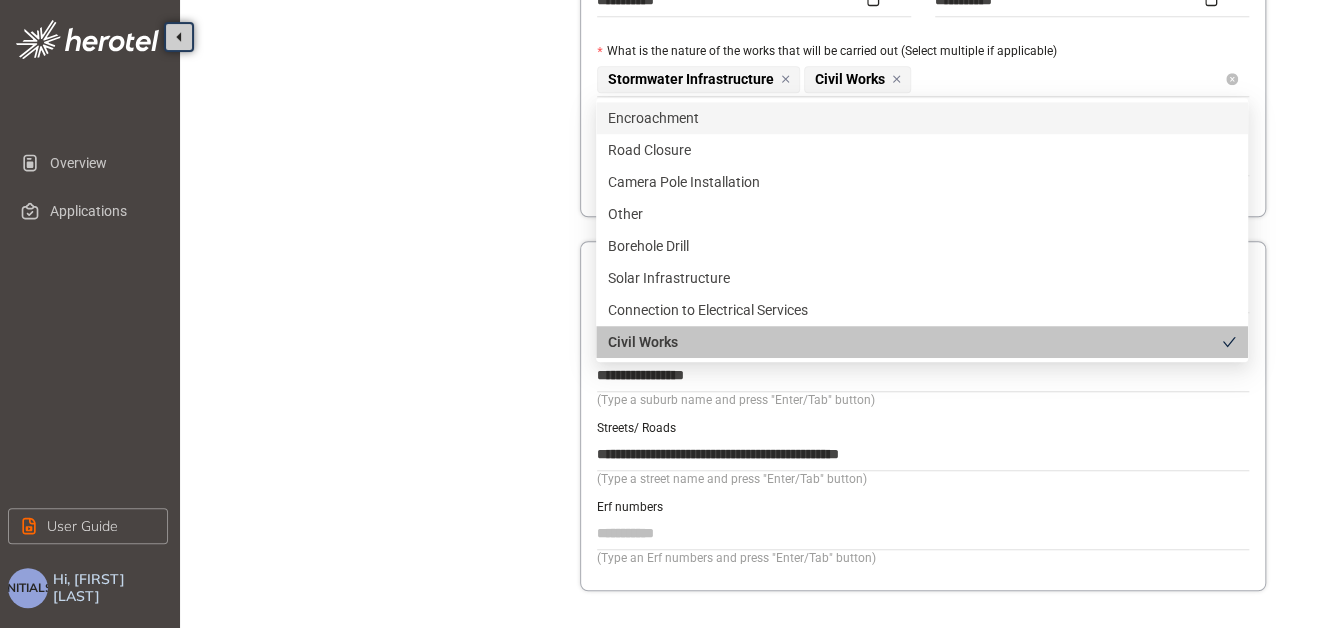click on "Stormwater Infrastructure Civil Works" at bounding box center [911, 79] 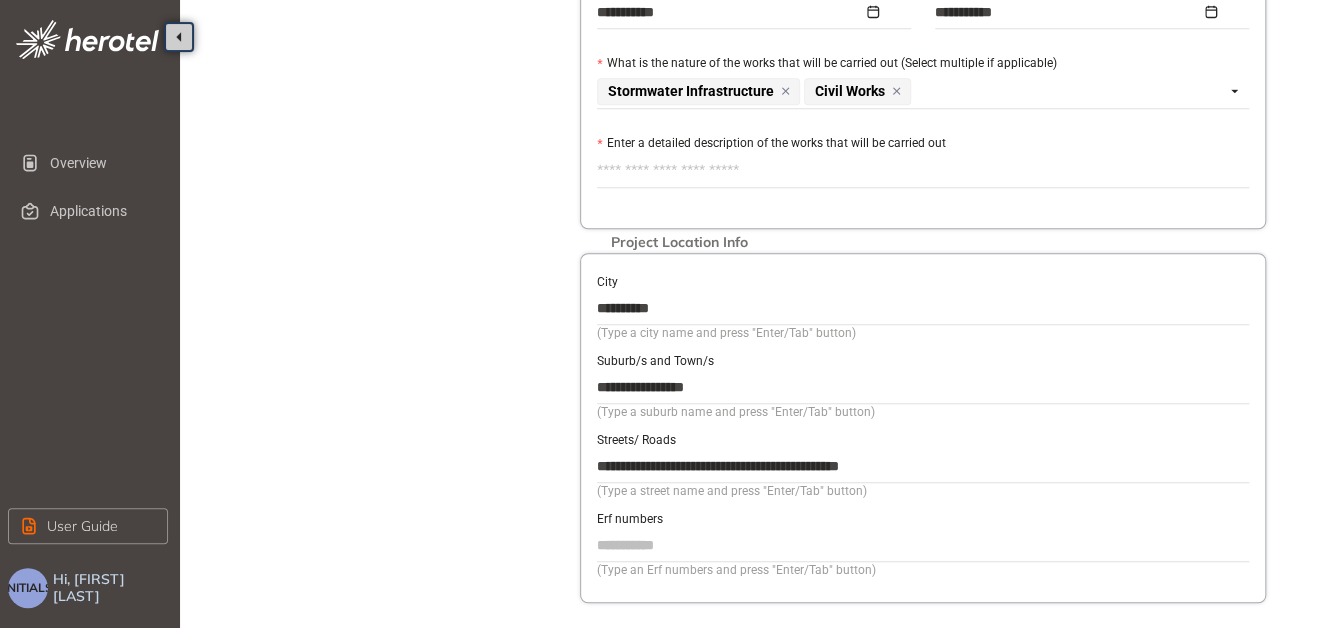 scroll, scrollTop: 552, scrollLeft: 0, axis: vertical 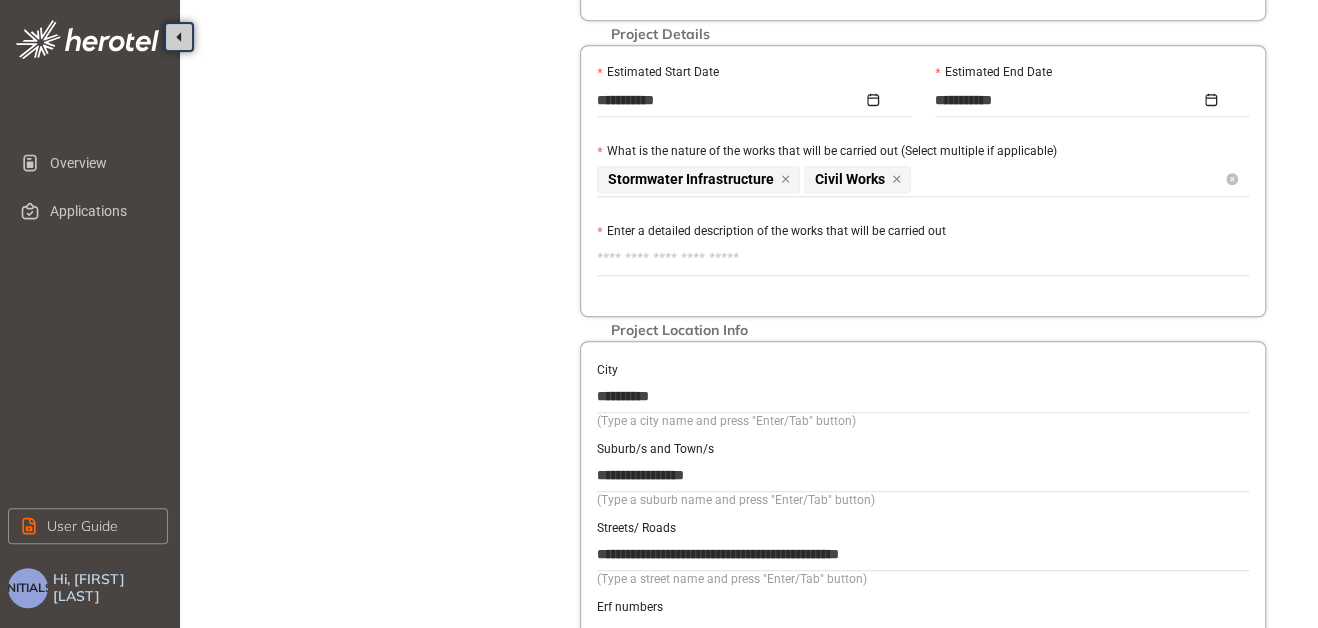 click on "Stormwater Infrastructure Civil Works" at bounding box center [911, 179] 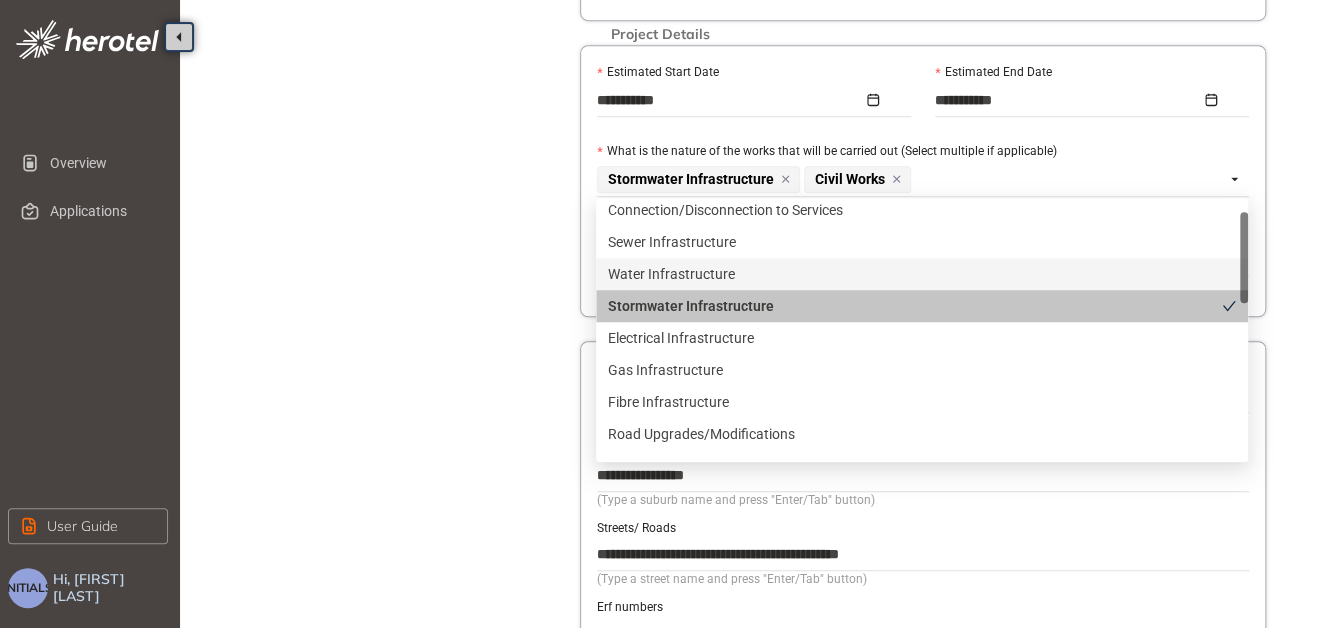 scroll, scrollTop: 0, scrollLeft: 0, axis: both 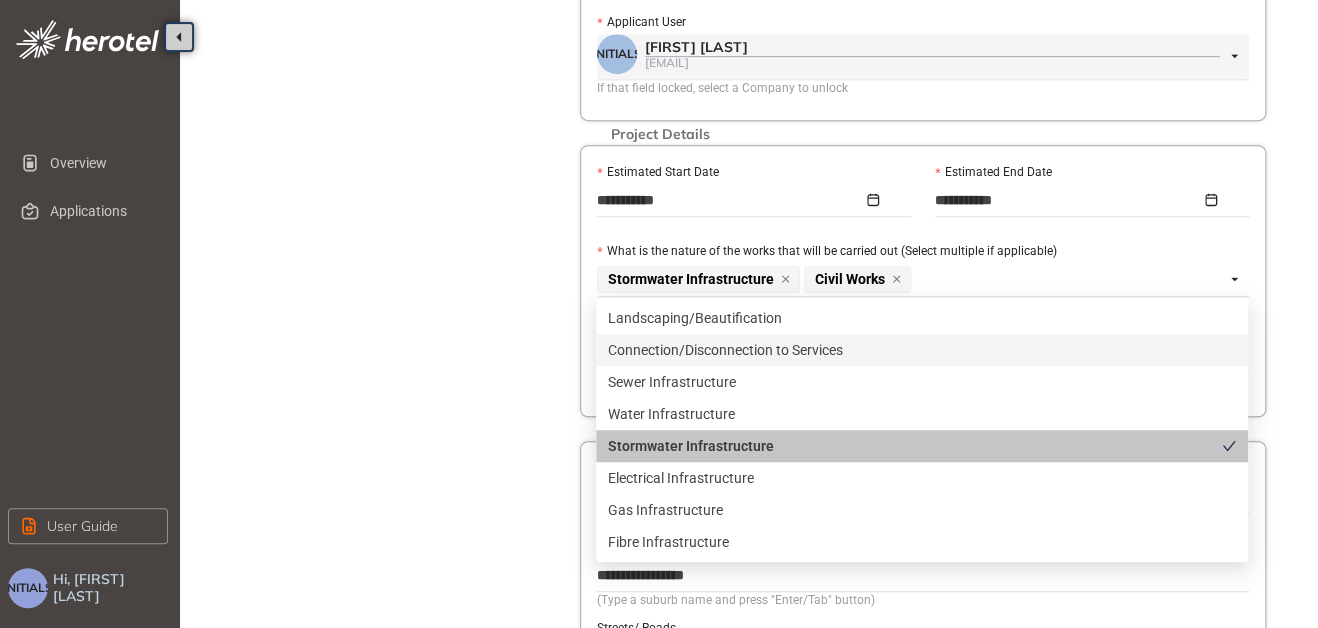 click on "Connection/Disconnection to Services" at bounding box center (922, 350) 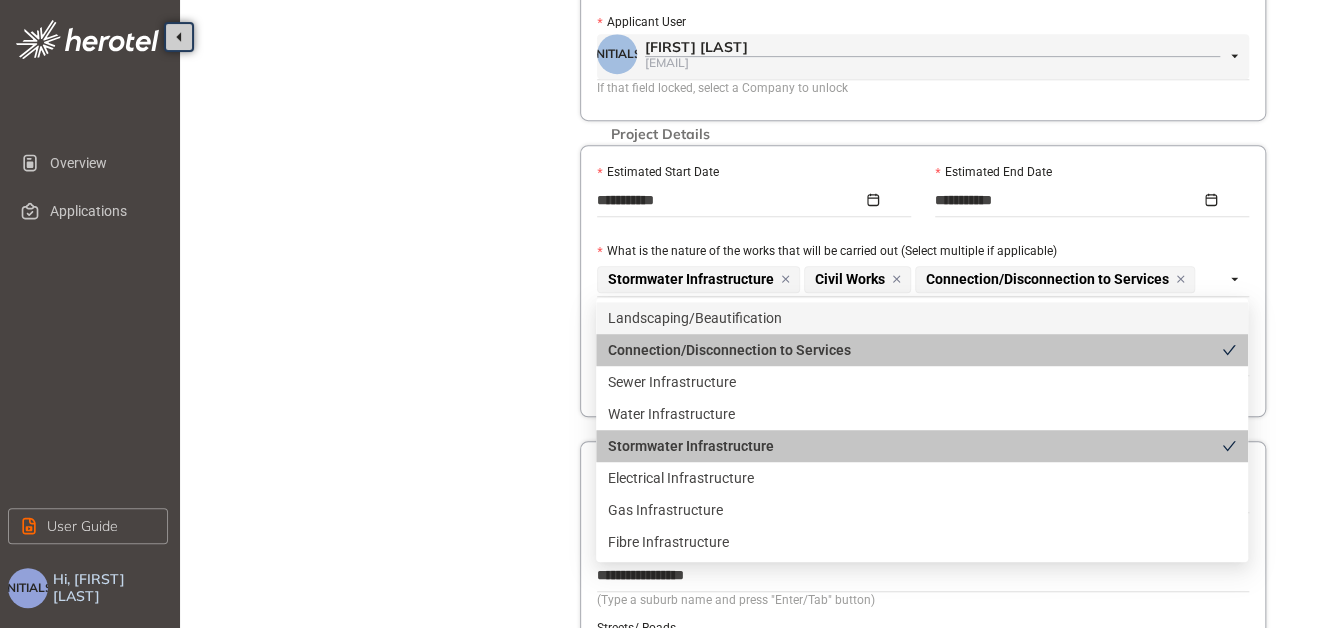 click on "What is the nature of the works that will be carried out (Select multiple if applicable)" at bounding box center [923, 252] 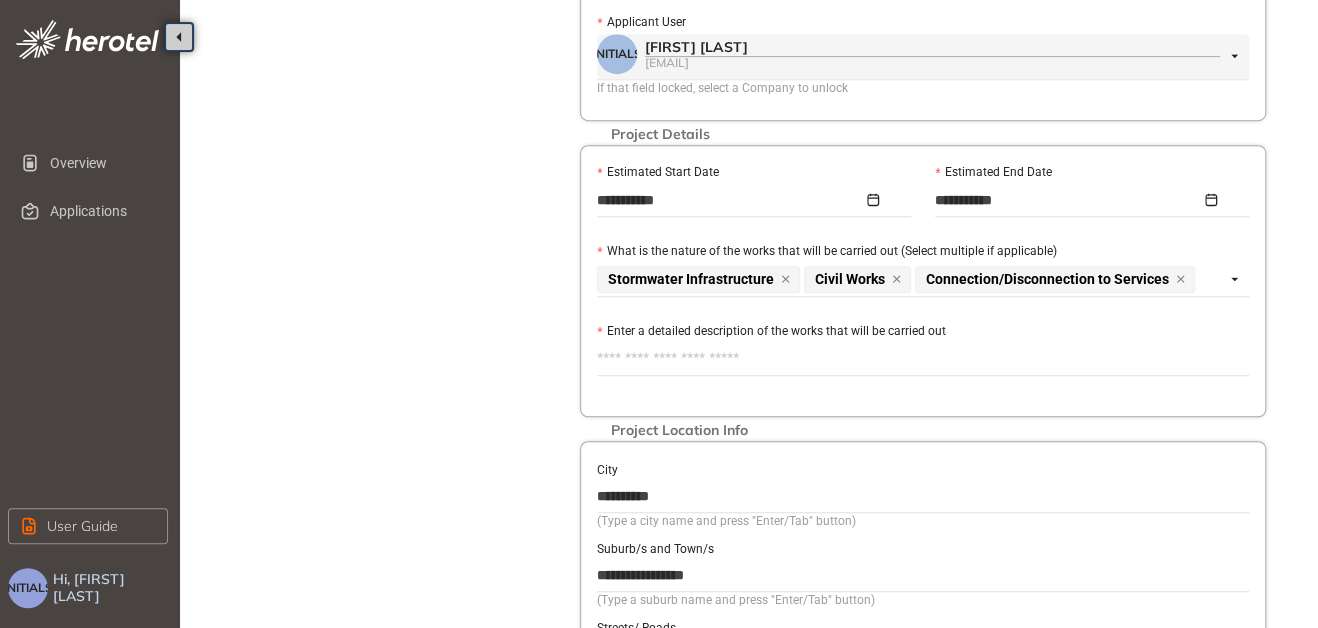 click on "Enter a detailed description of the works that will be carried out" at bounding box center (923, 359) 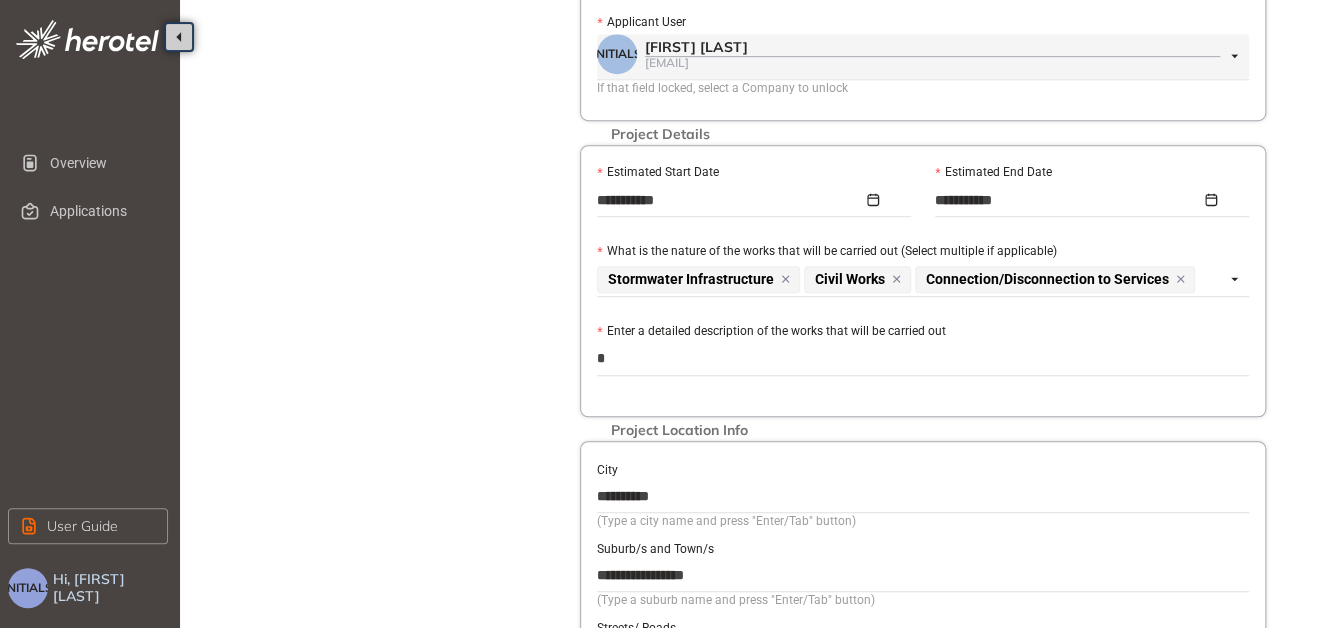 type on "**" 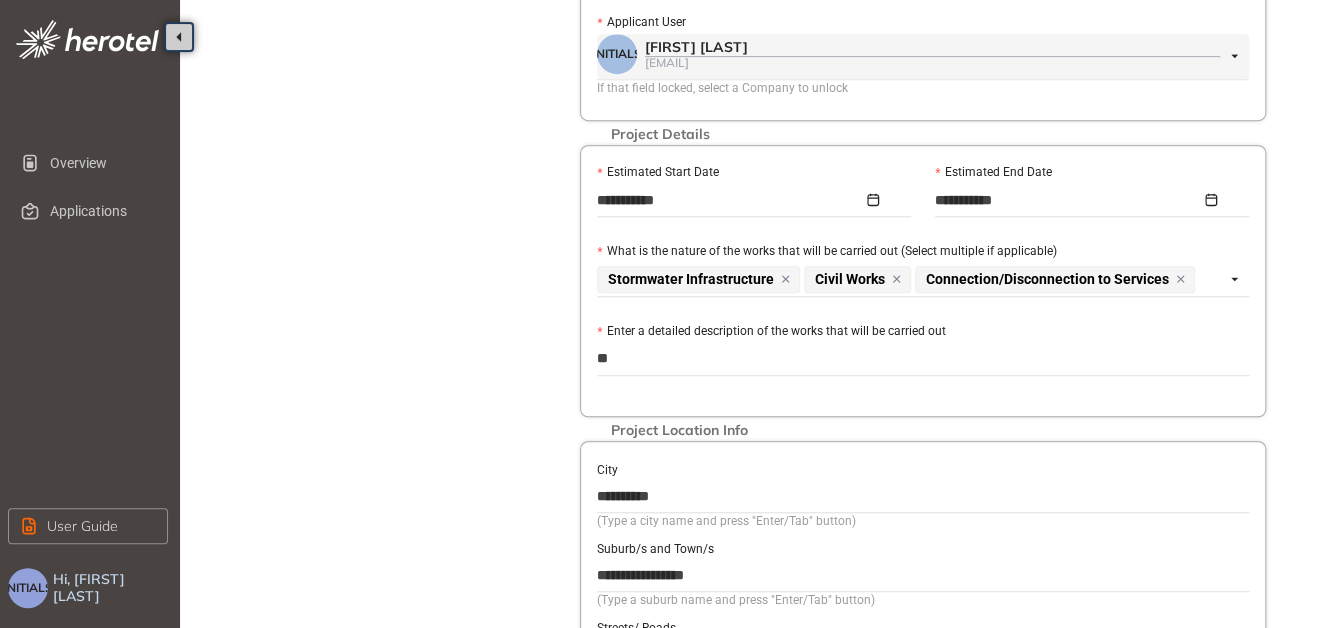 type on "***" 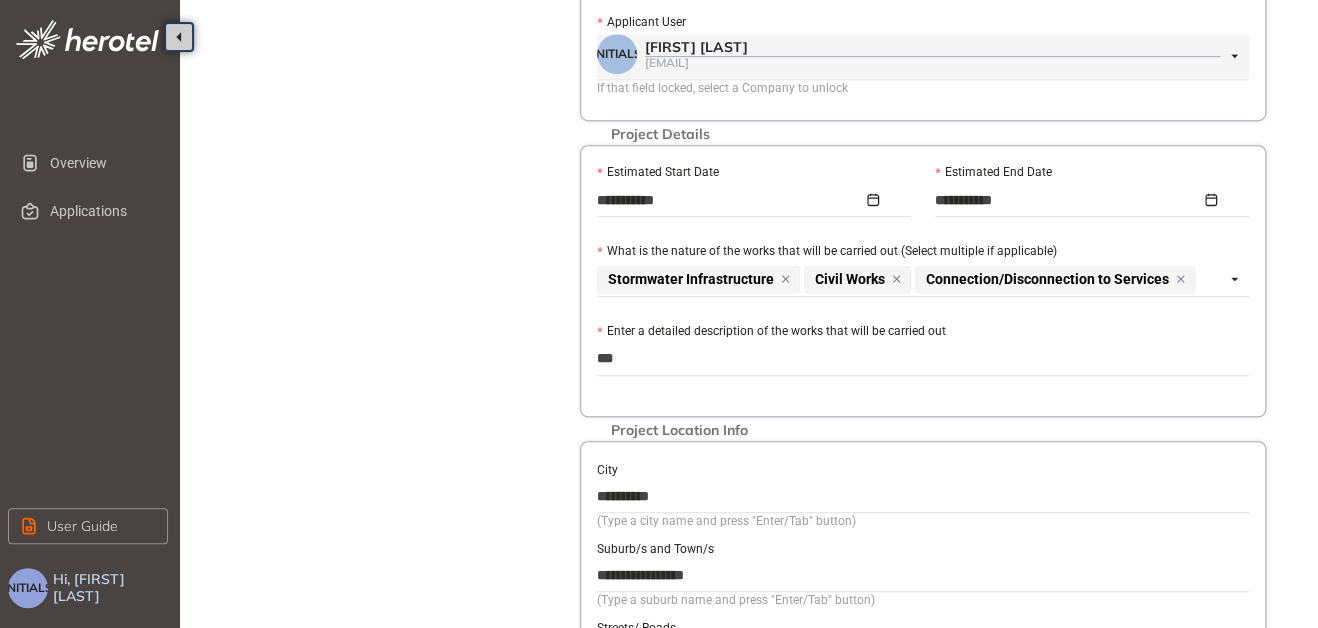 type on "****" 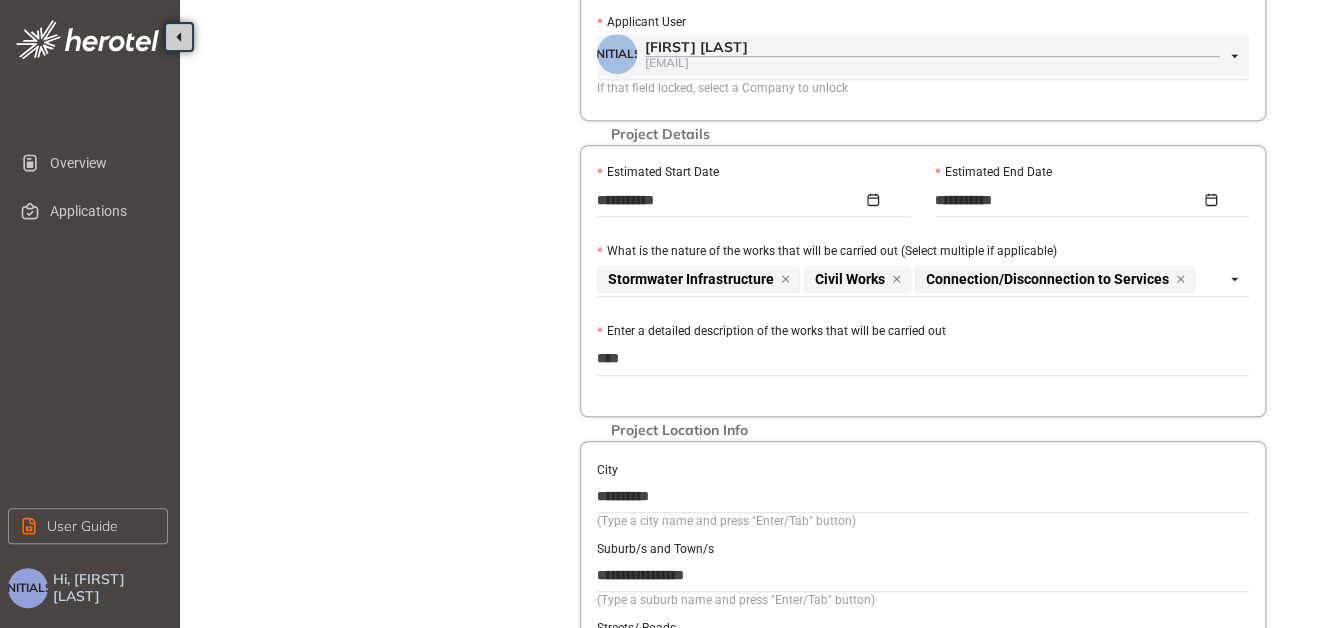 type on "*****" 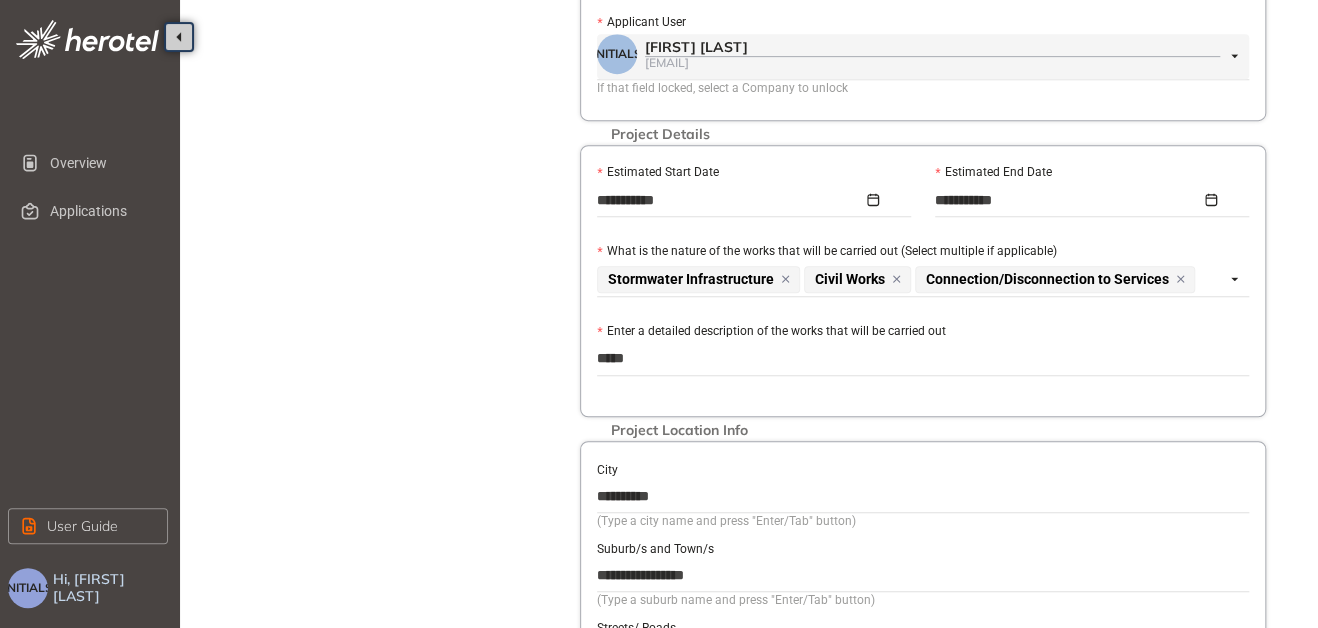 type on "******" 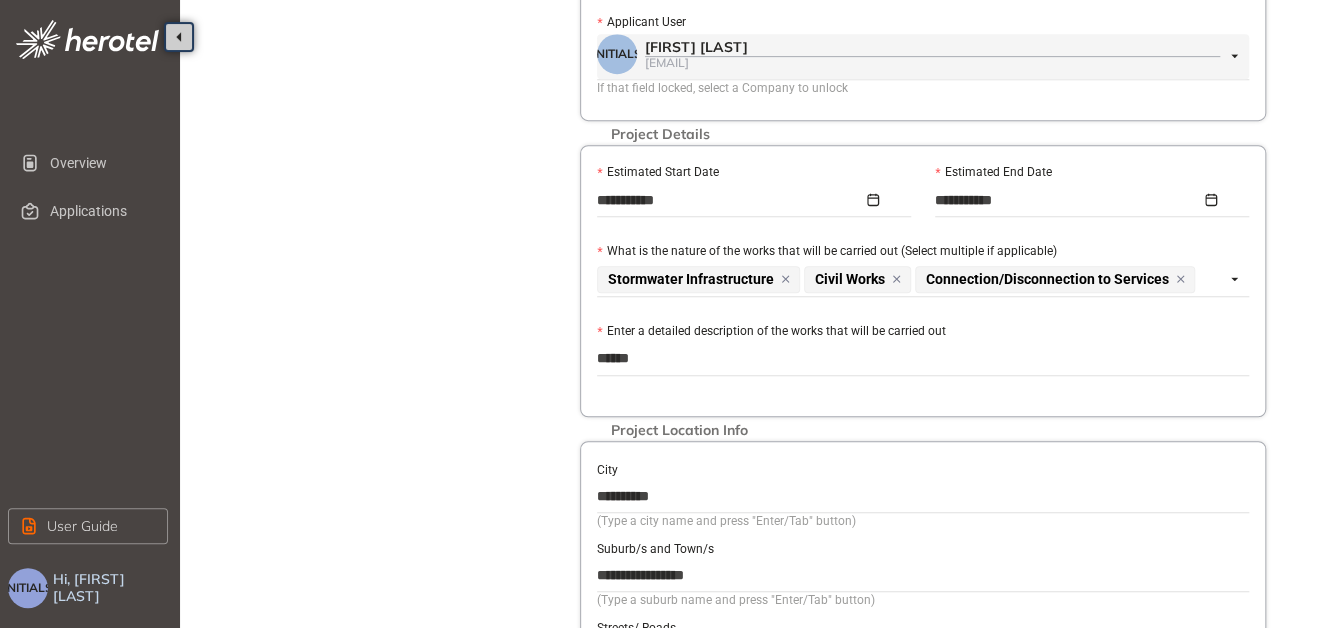 type on "*******" 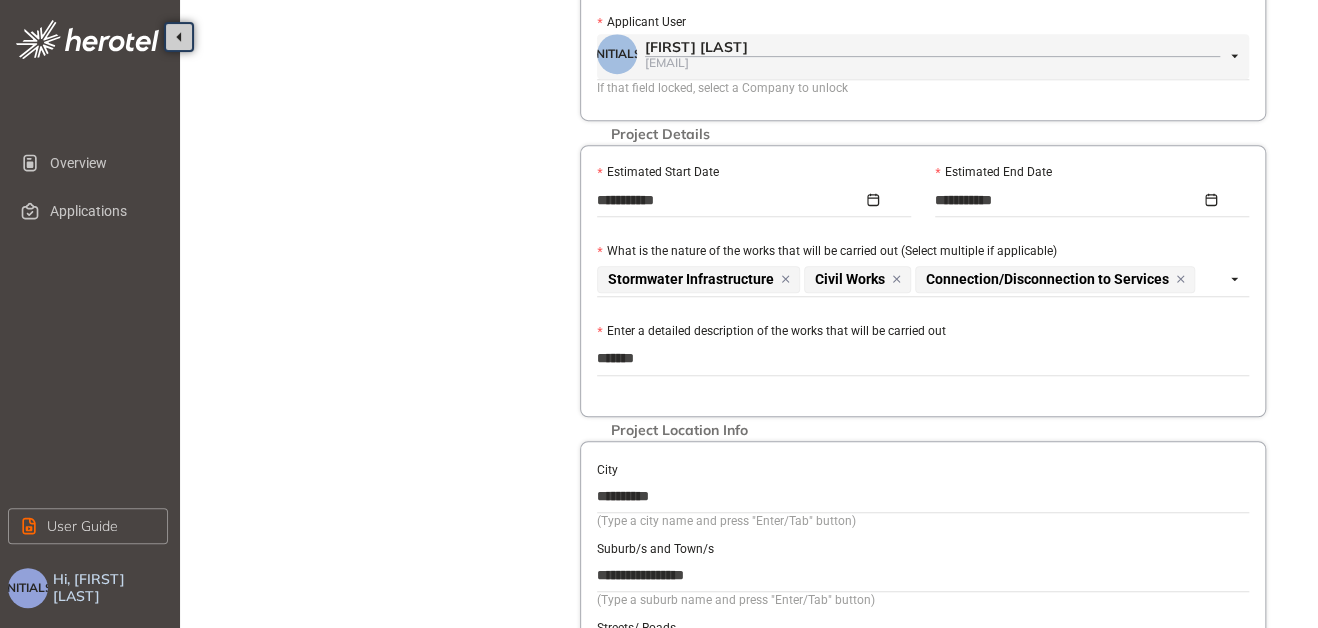 type on "********" 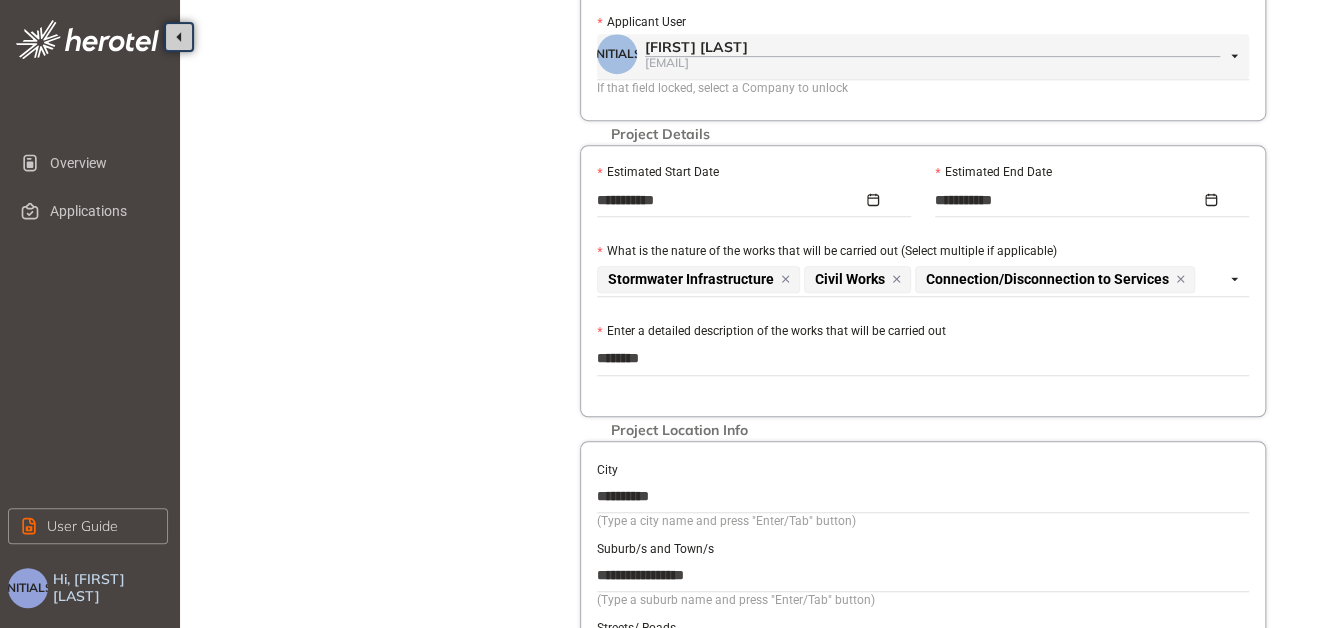 type on "*********" 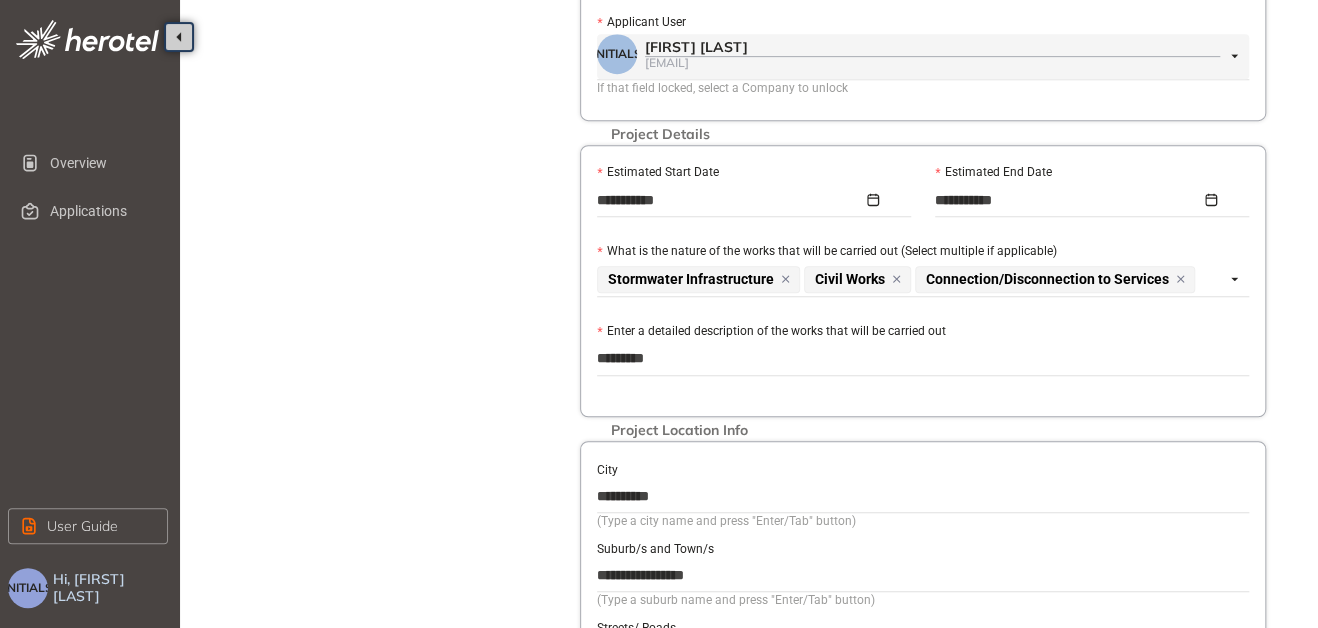 type on "**********" 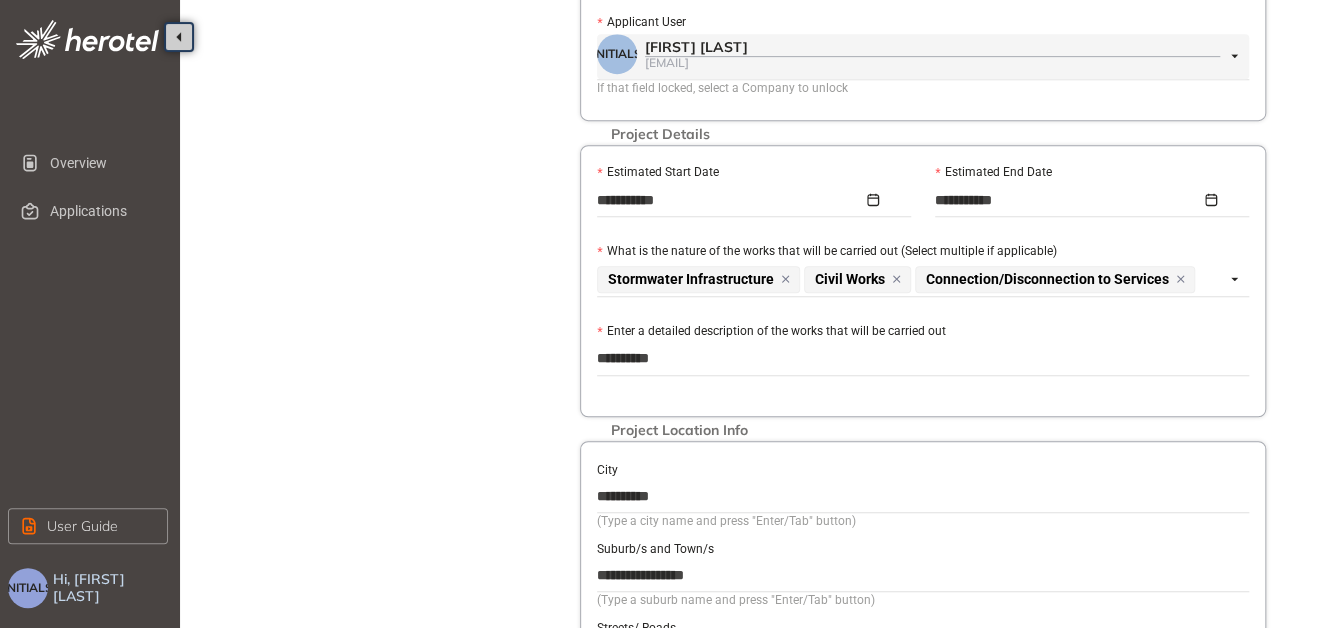 type on "**********" 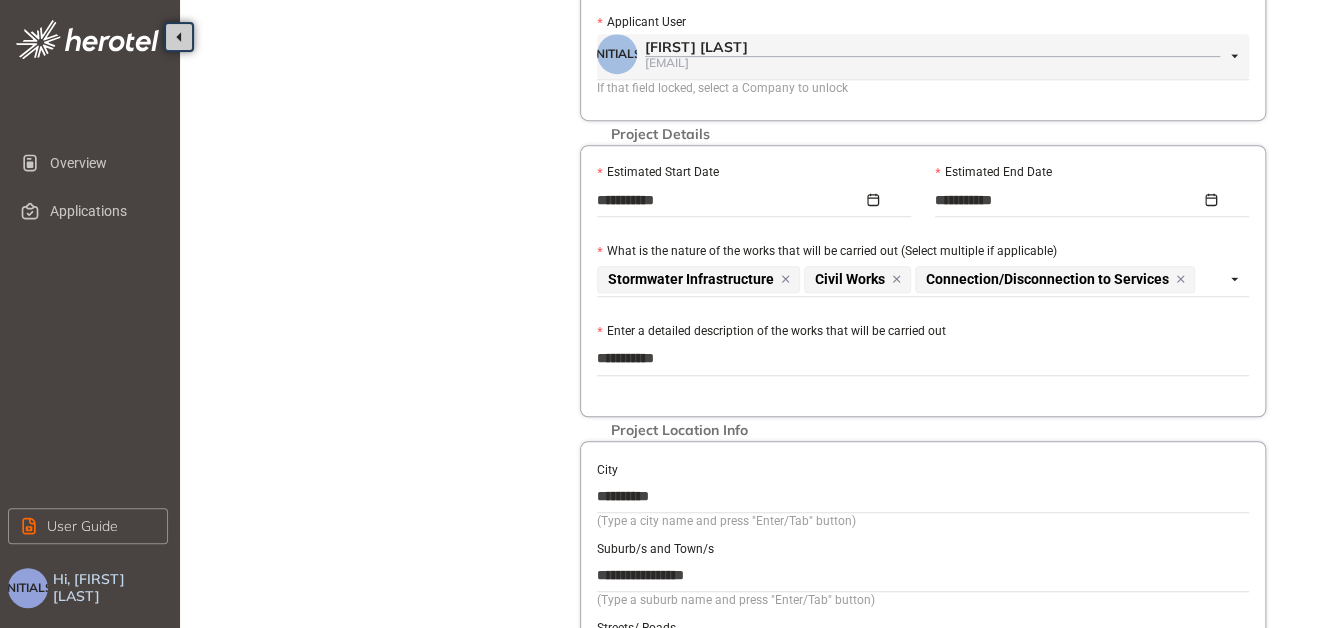 type on "**********" 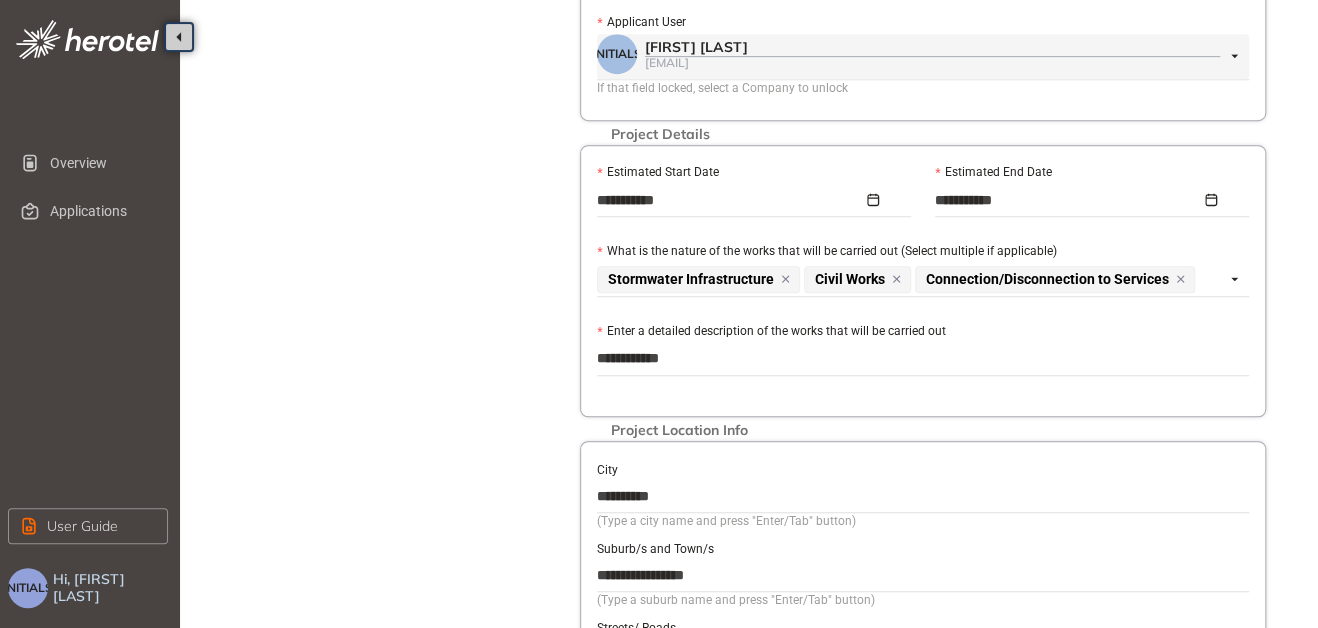 type on "**********" 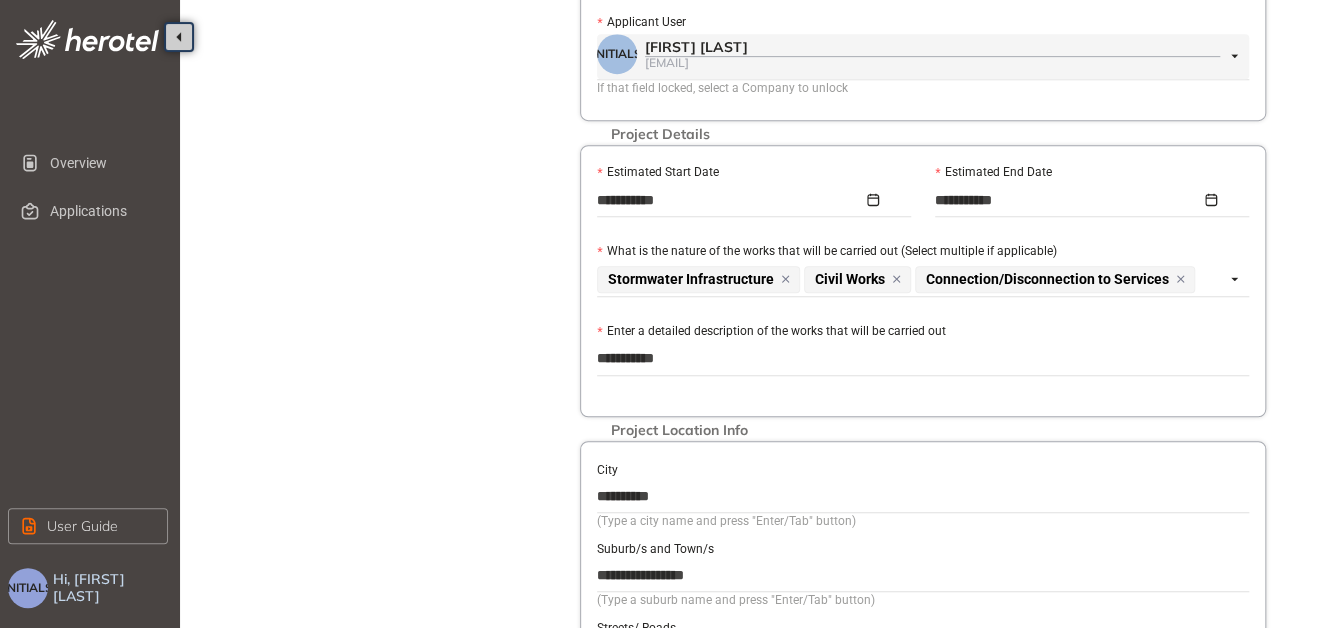 type on "**********" 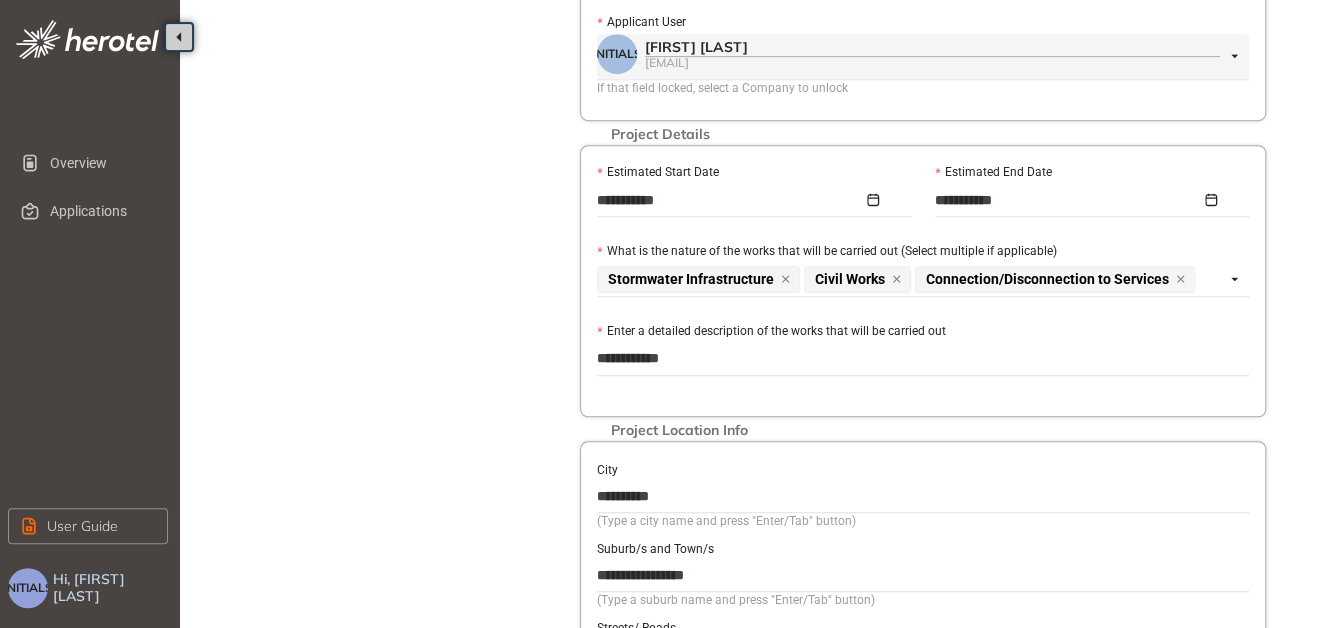 type on "**********" 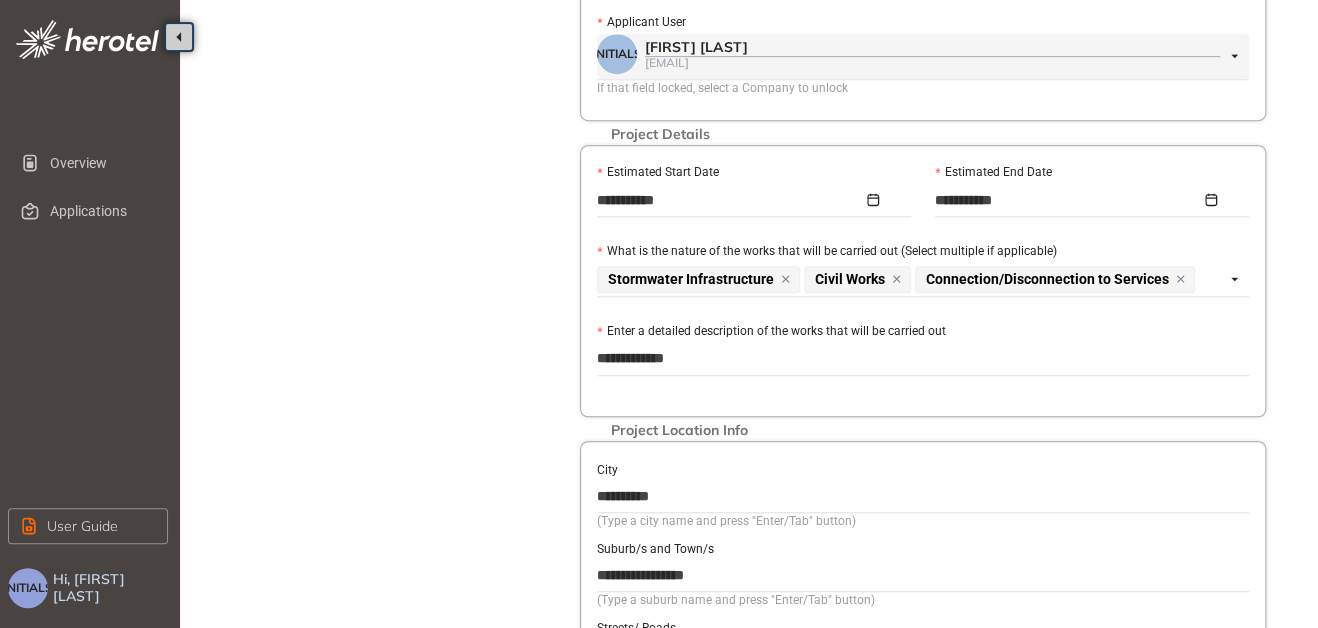 type on "**********" 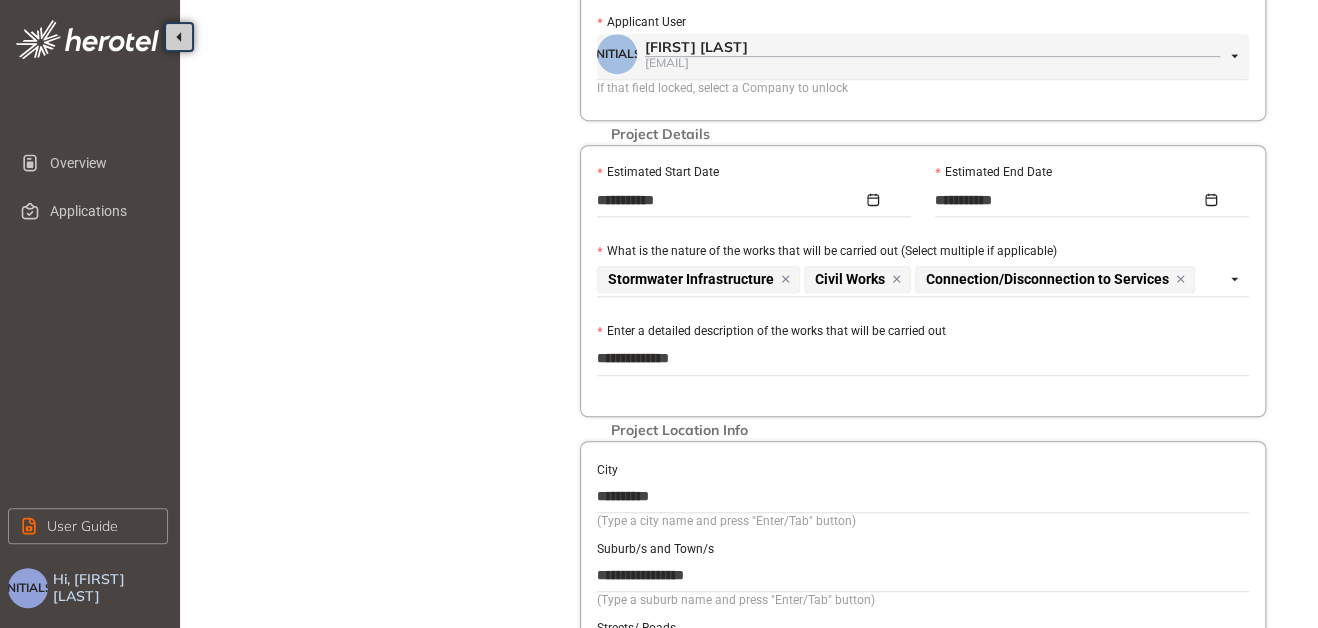 type on "**********" 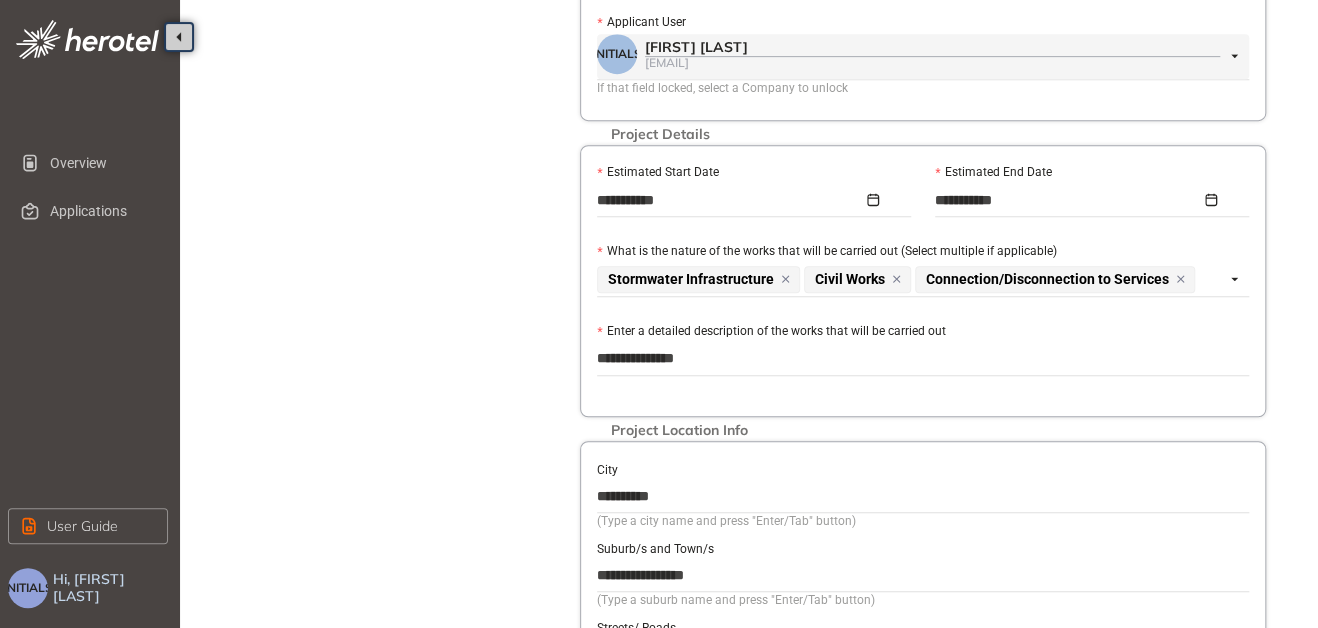 type on "**********" 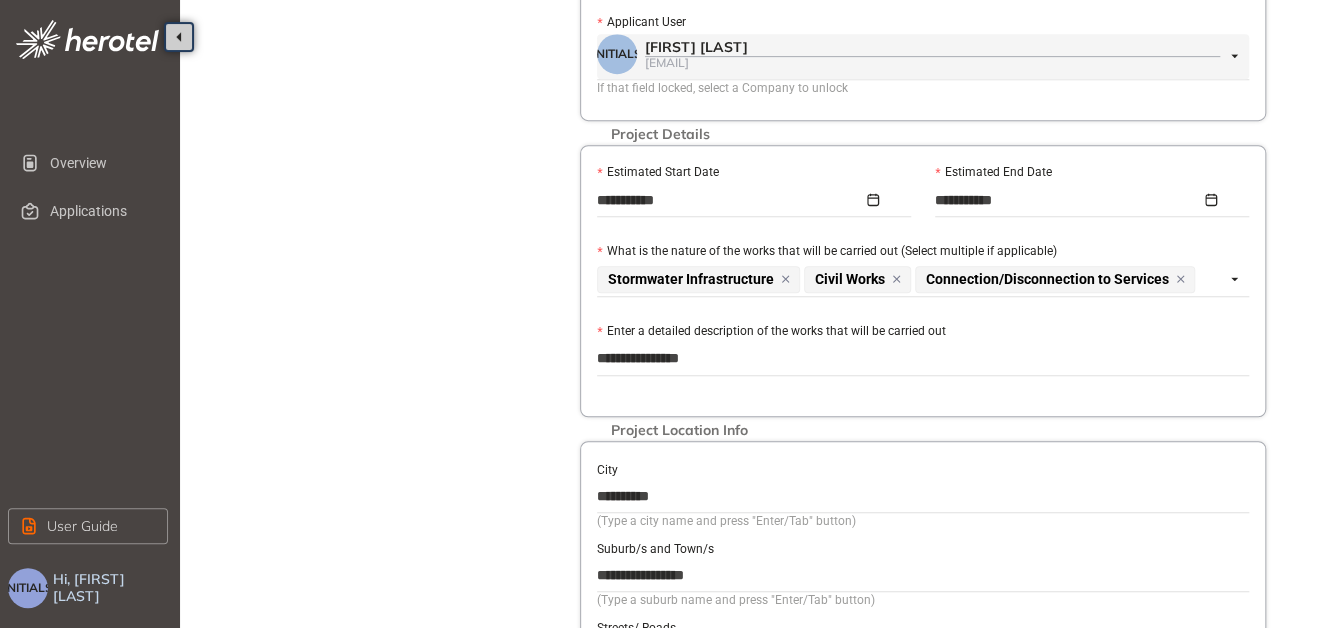 type on "**********" 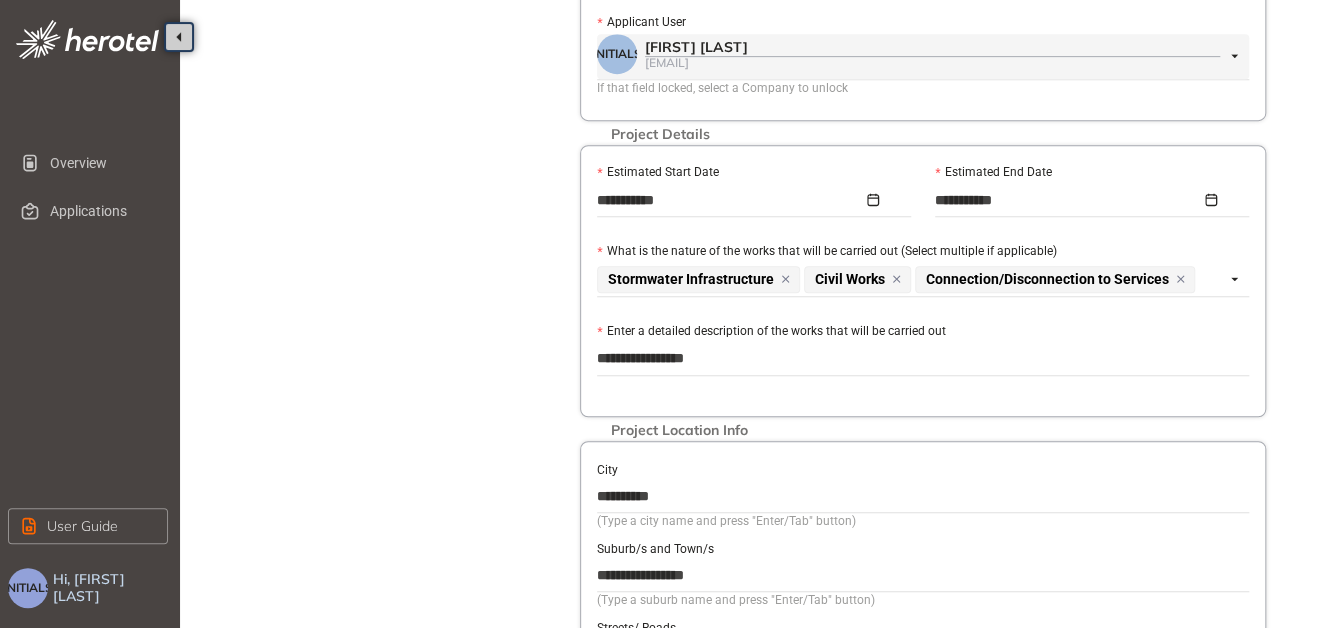 type on "**********" 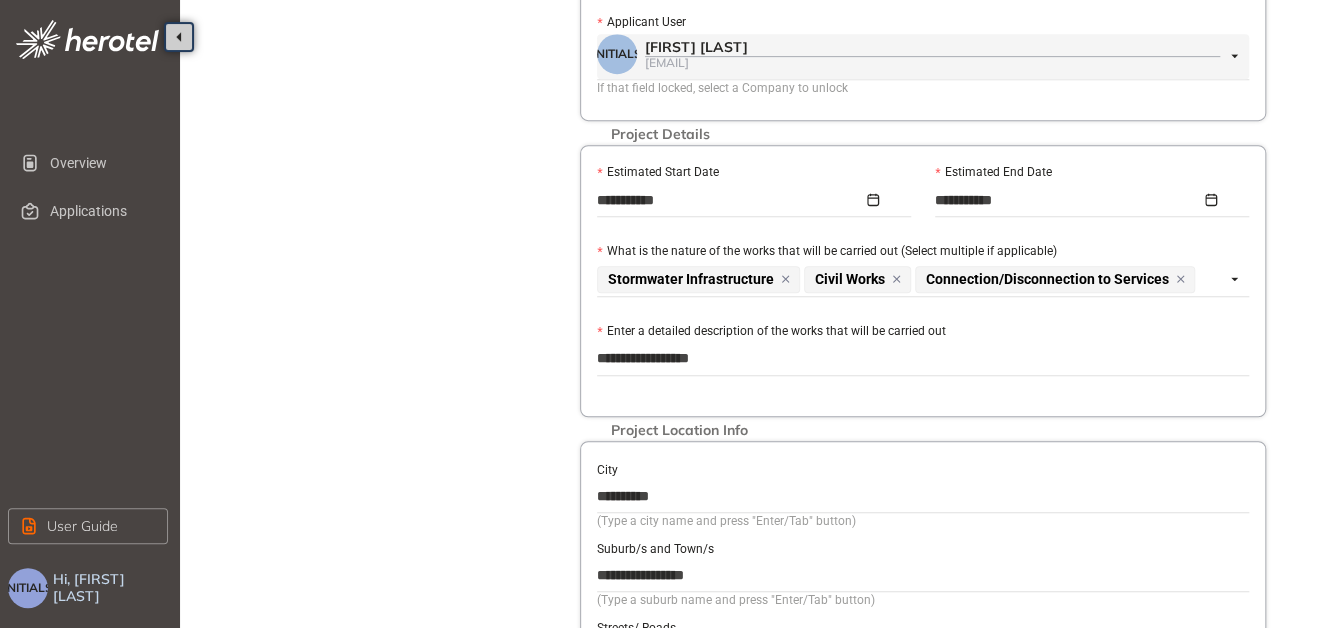 type on "**********" 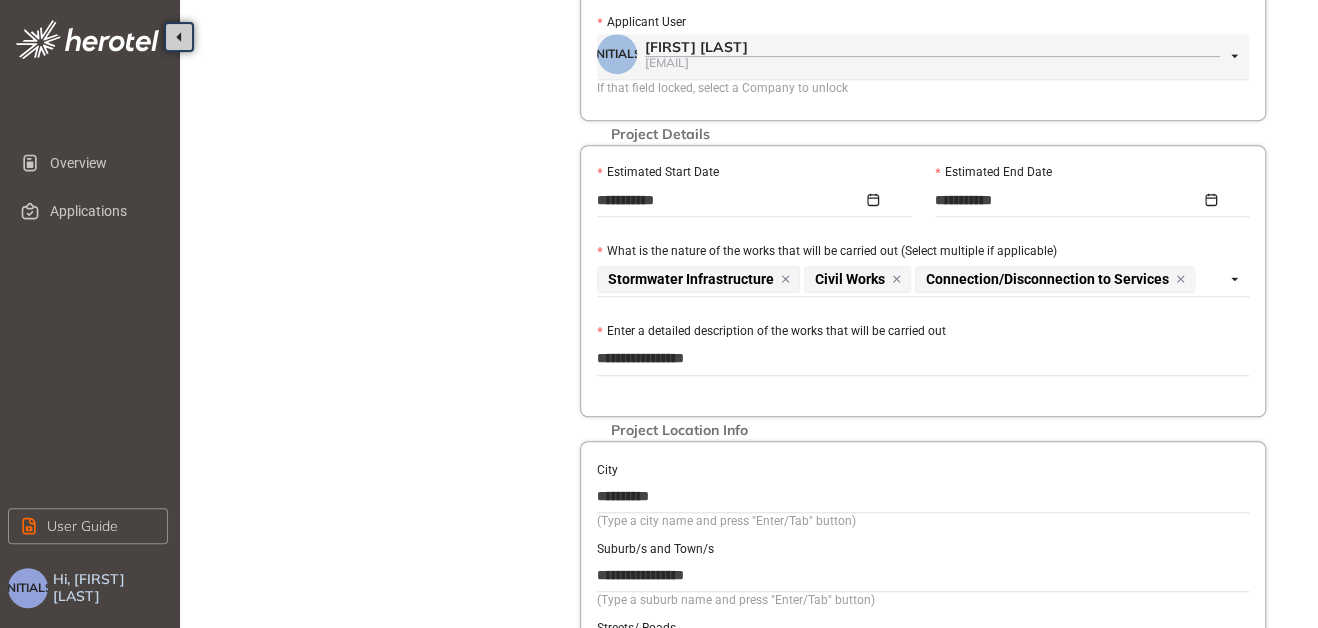 type on "**********" 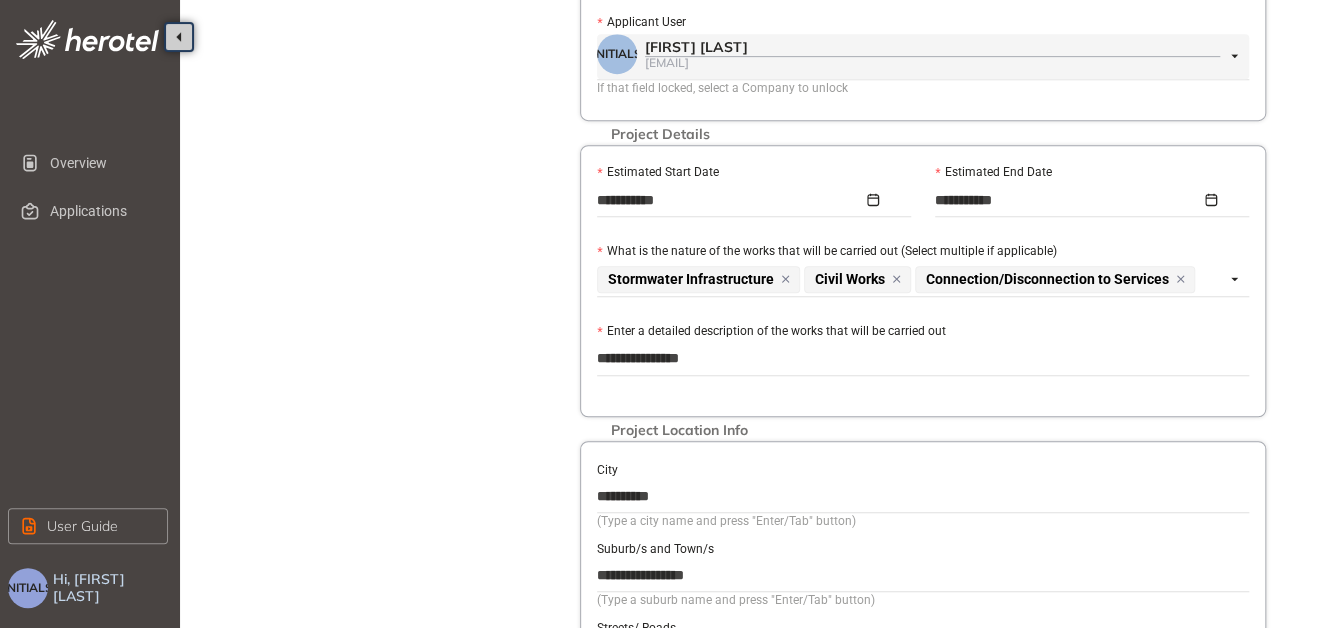 type on "**********" 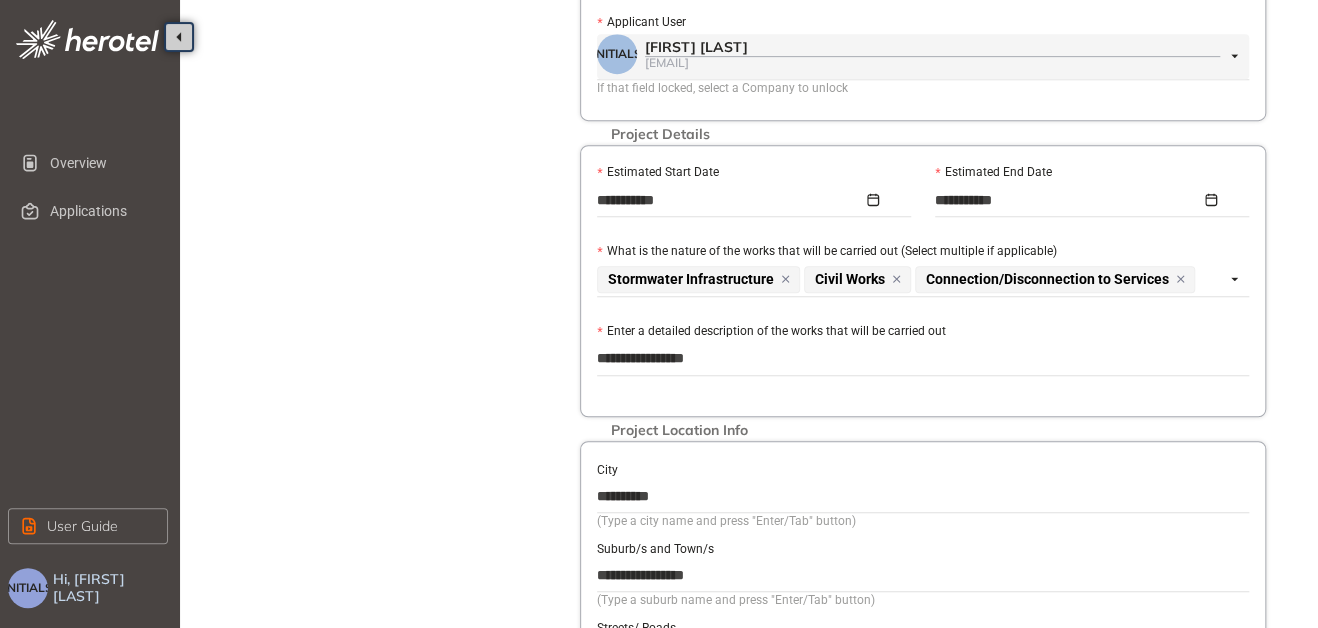 type on "**********" 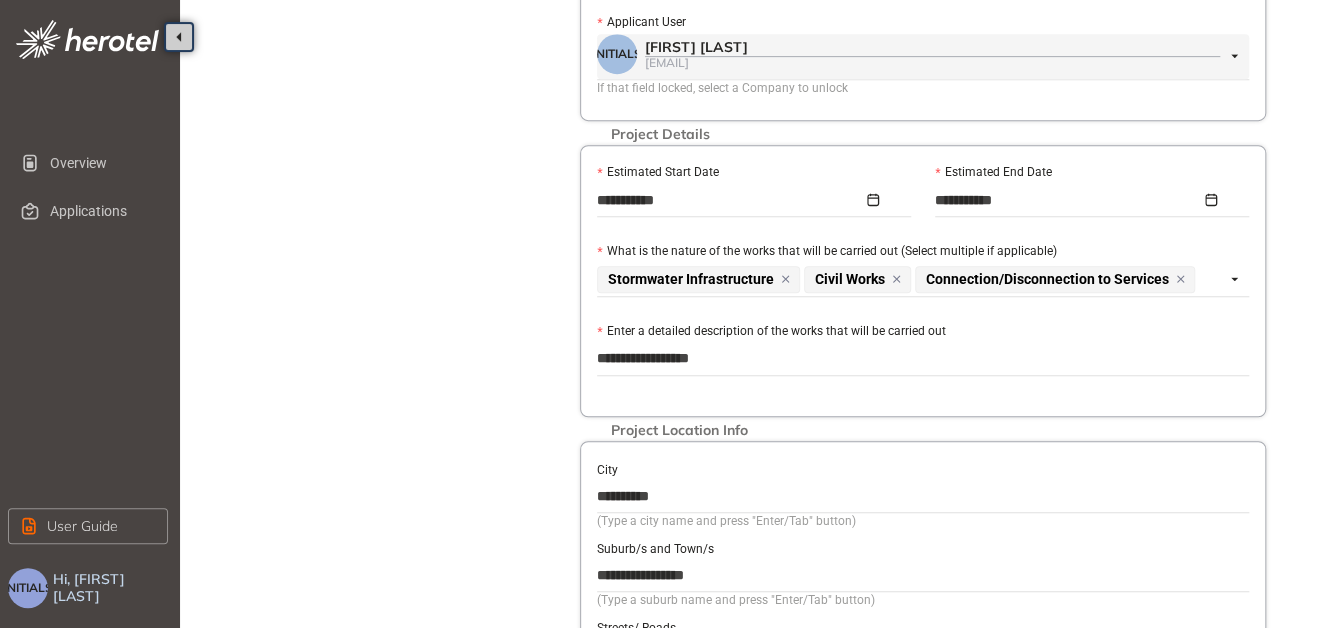 type on "**********" 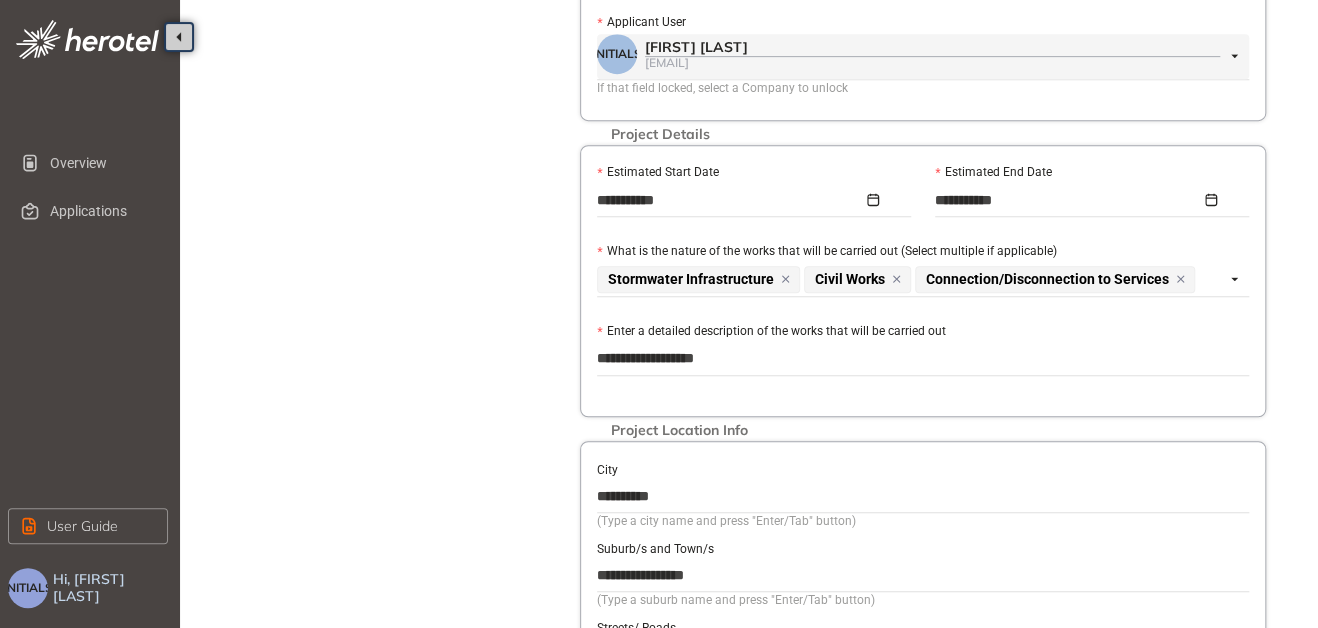 type on "**********" 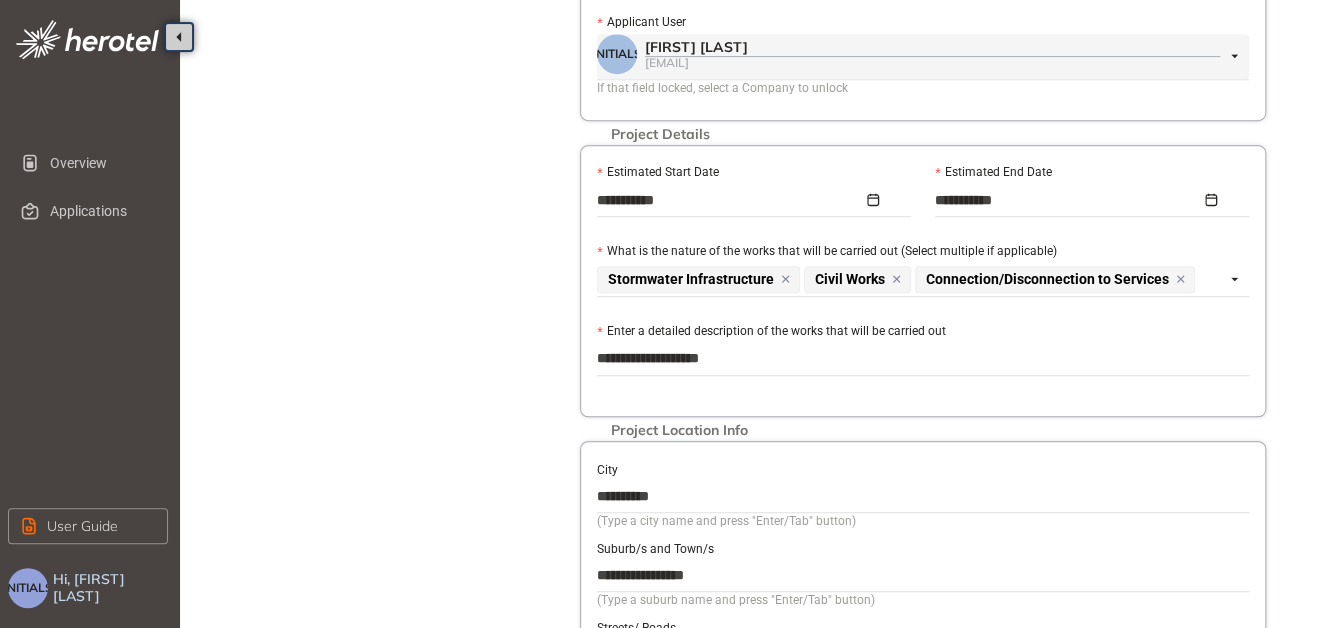 type on "**********" 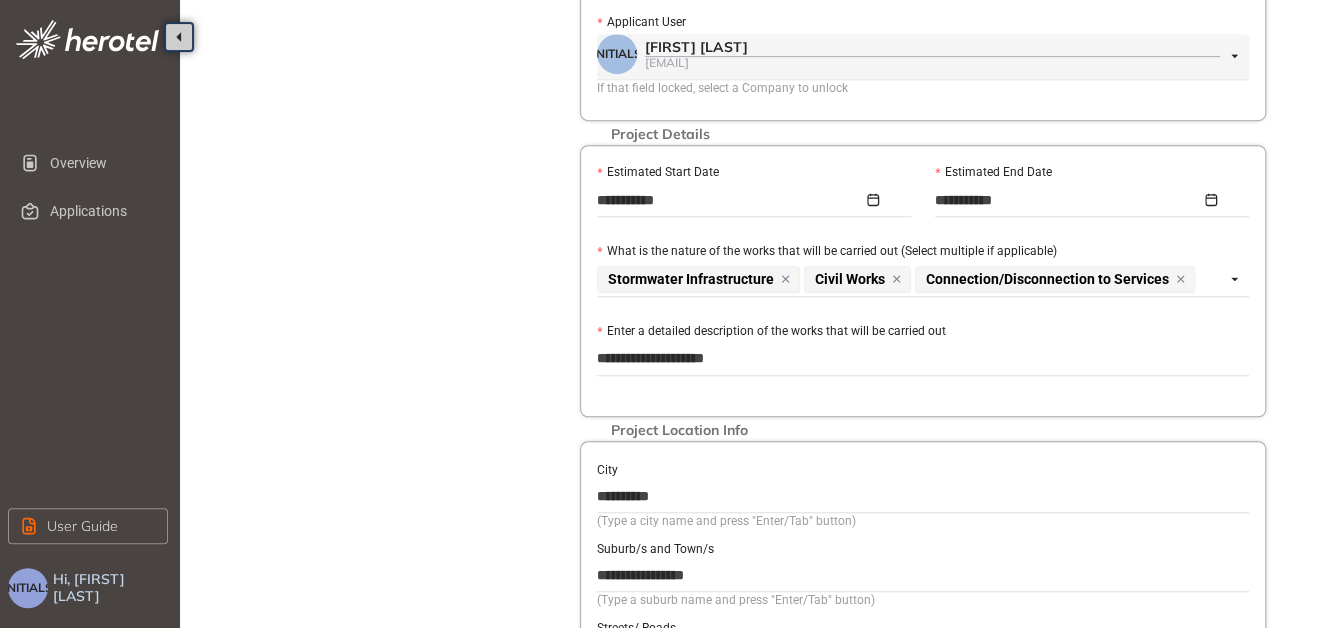 type on "**********" 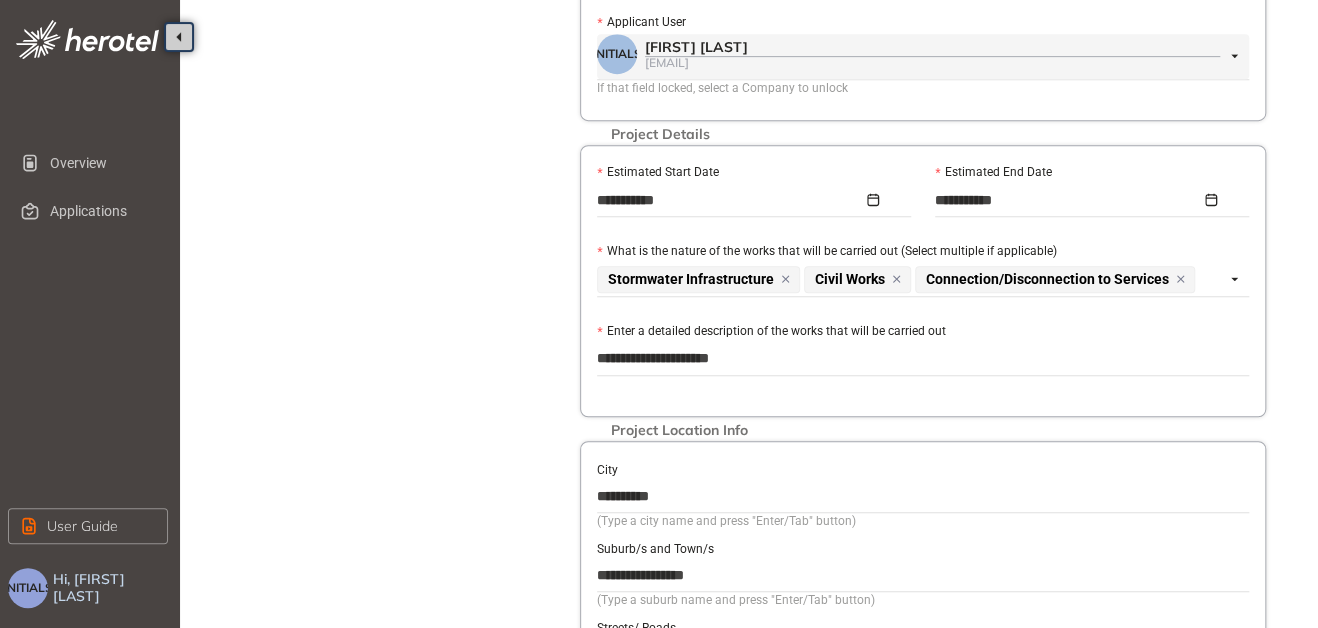 type on "**********" 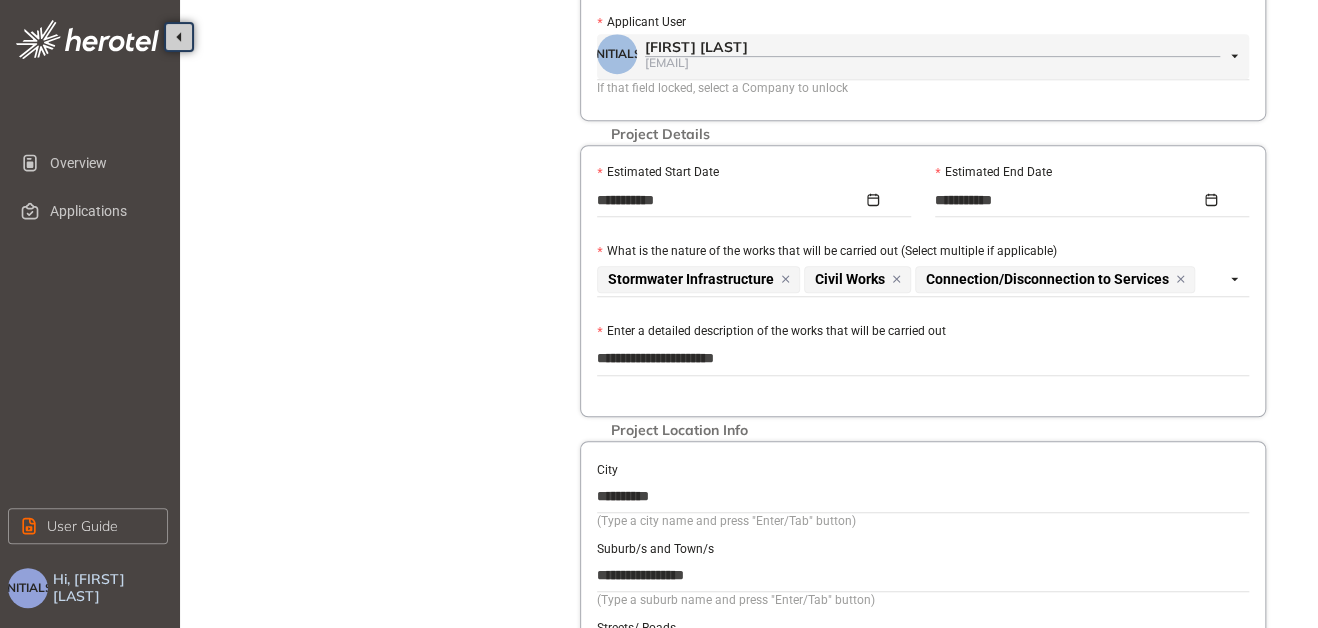 type on "**********" 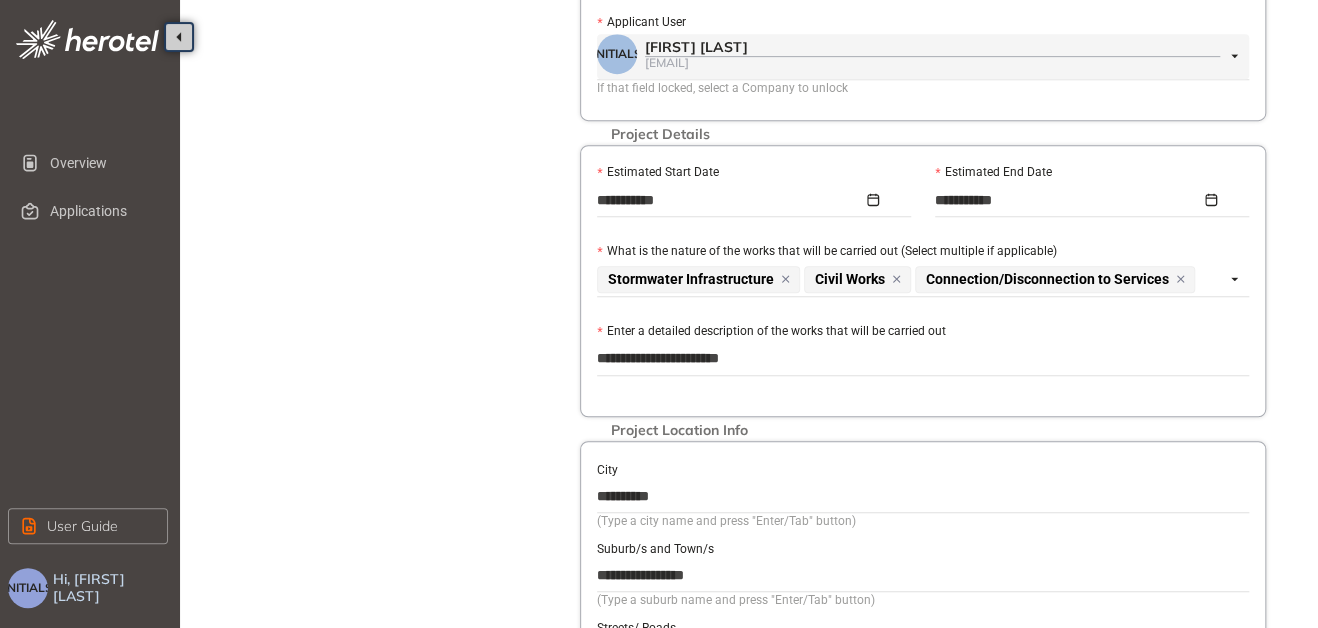 type on "**********" 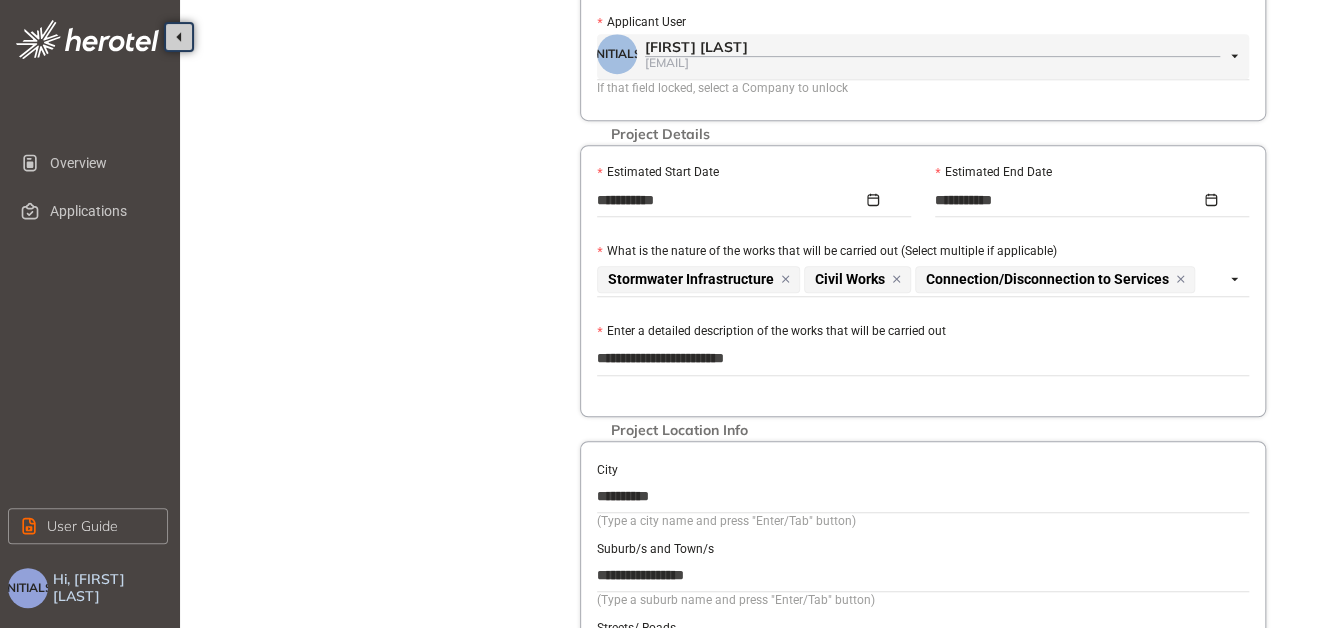 type on "**********" 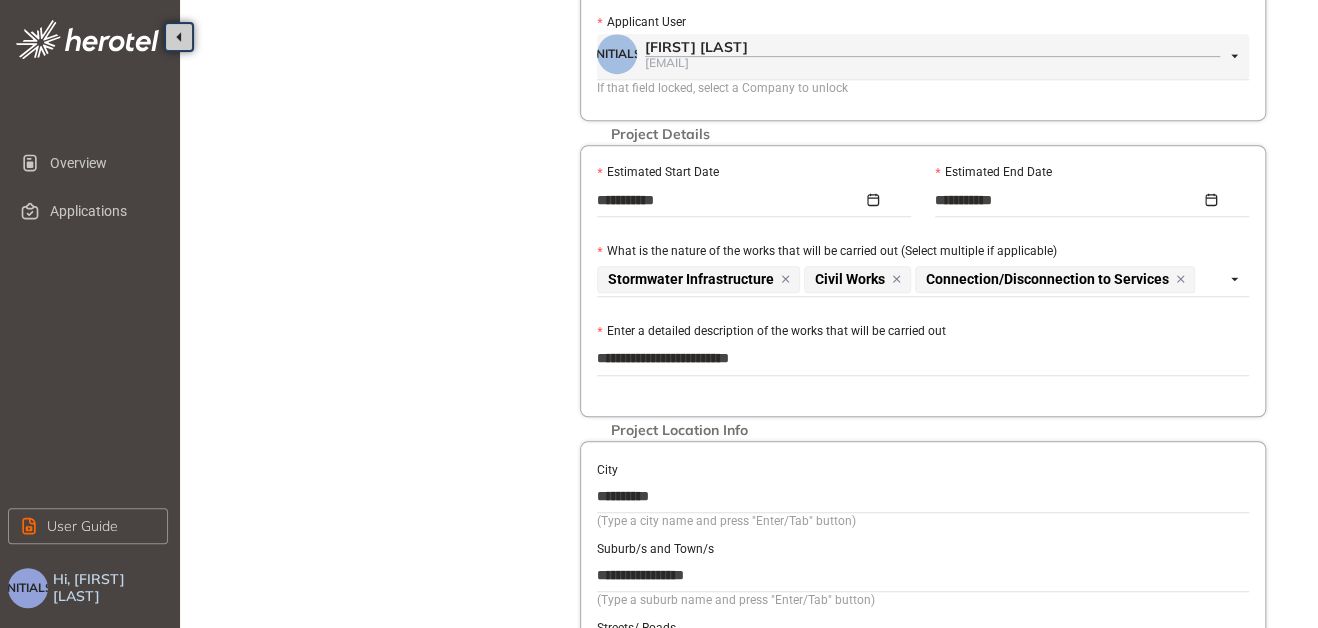 type on "**********" 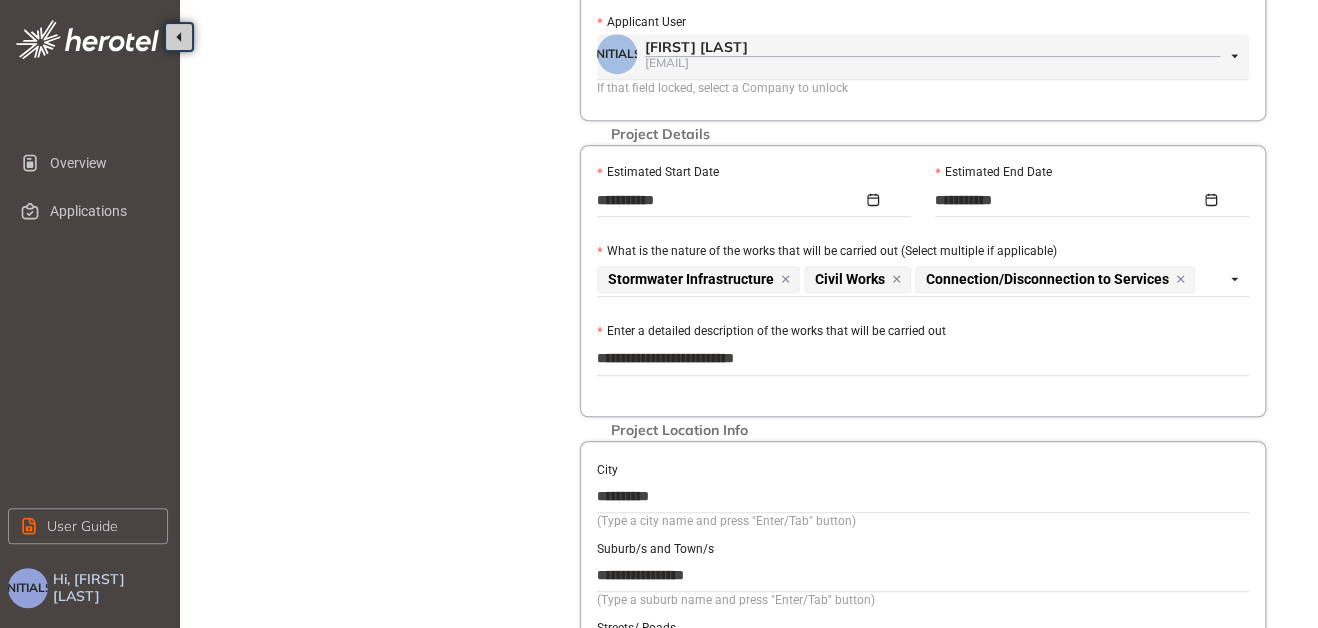 type on "**********" 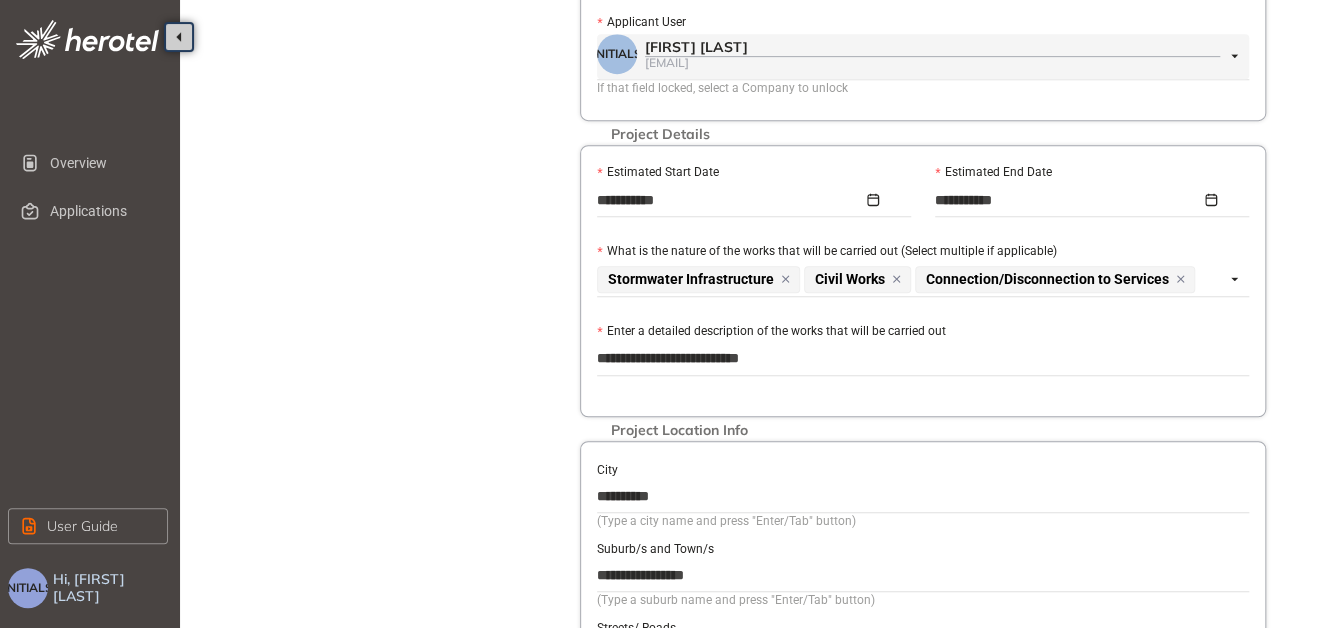 type on "**********" 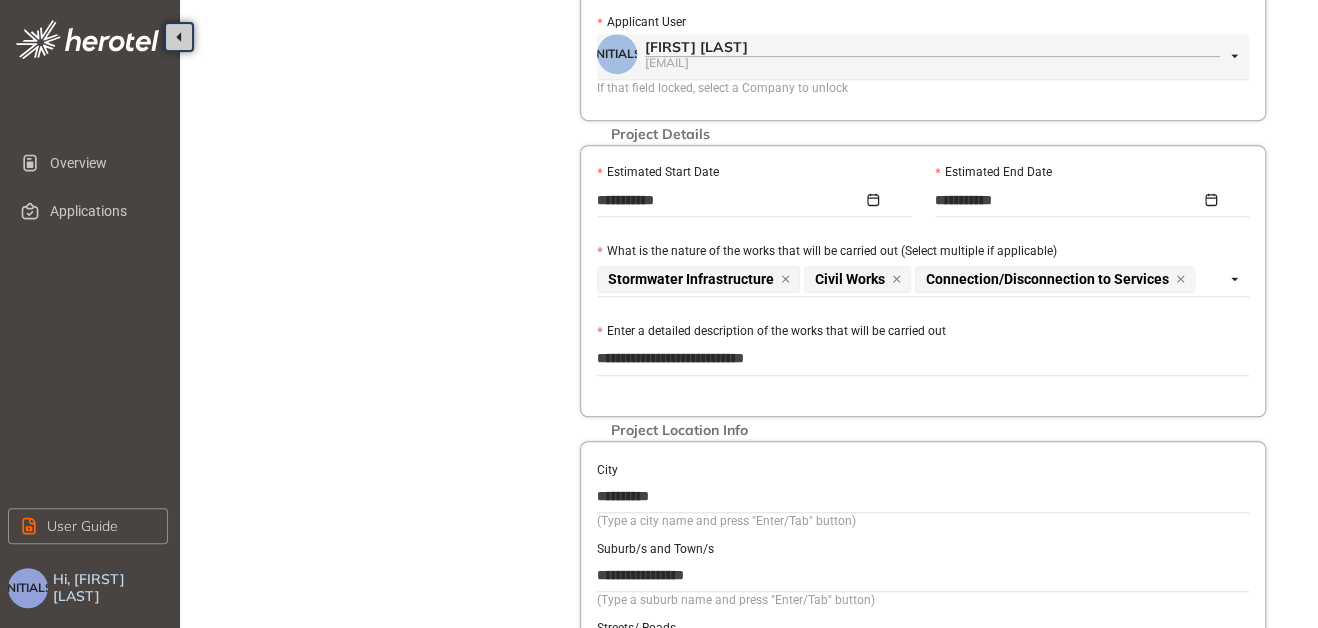 type on "**********" 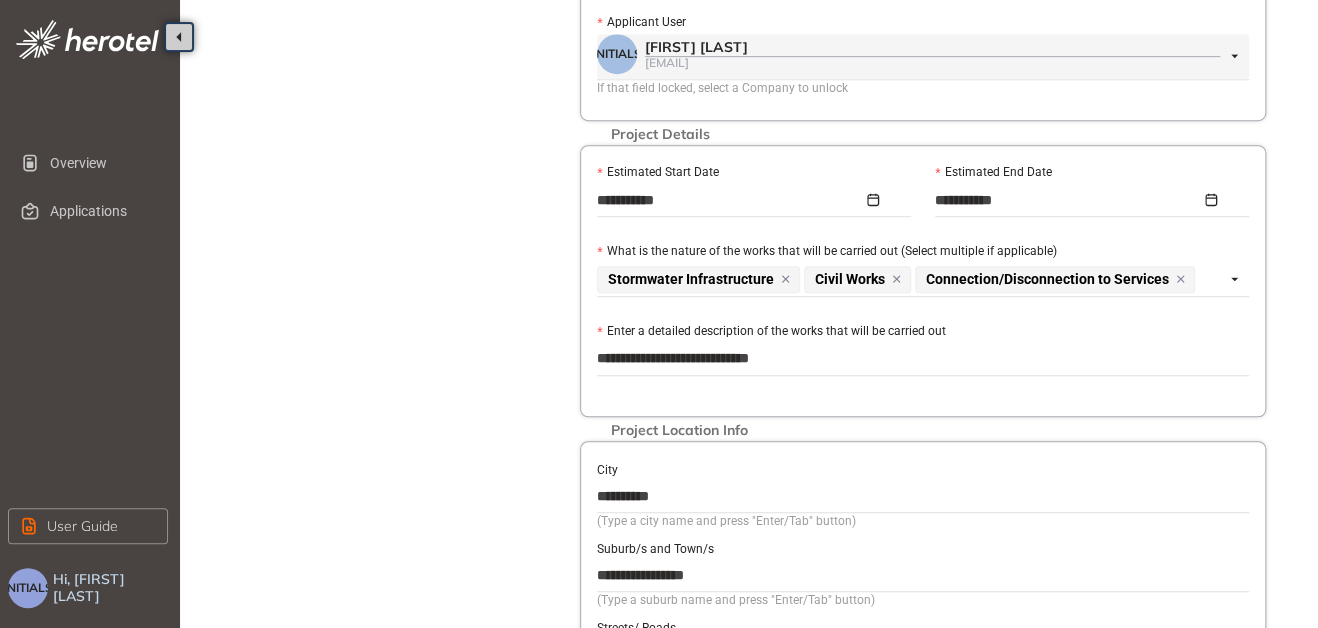 type on "**********" 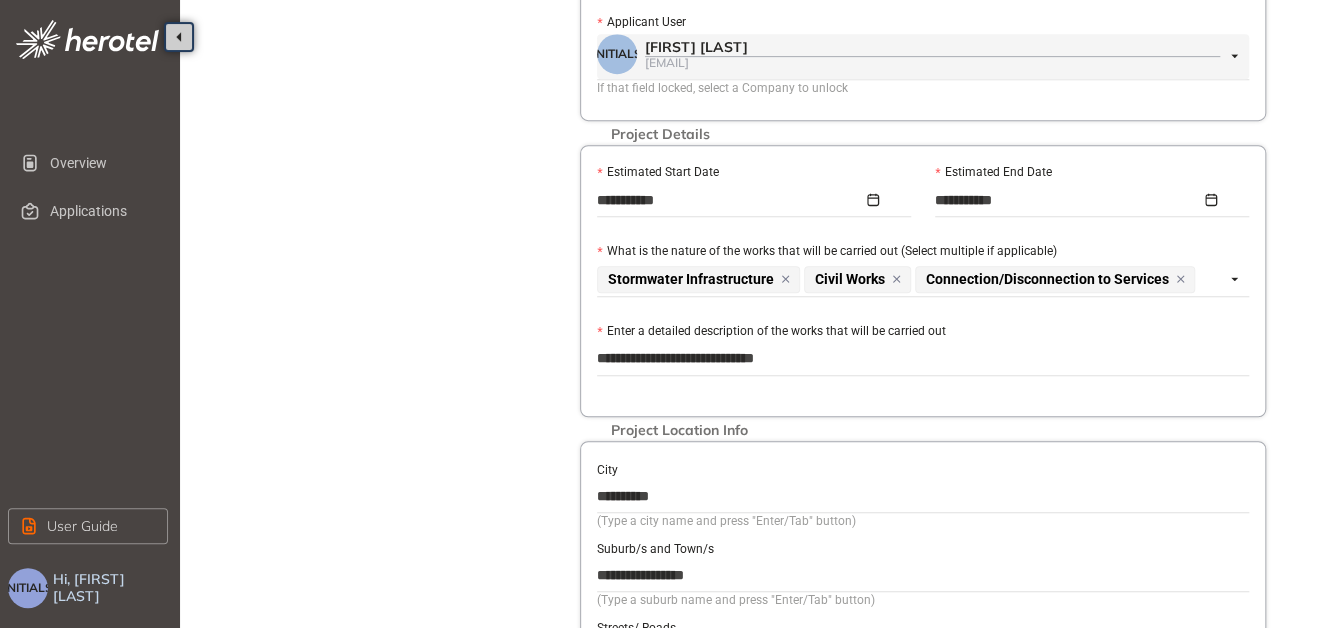 type on "**********" 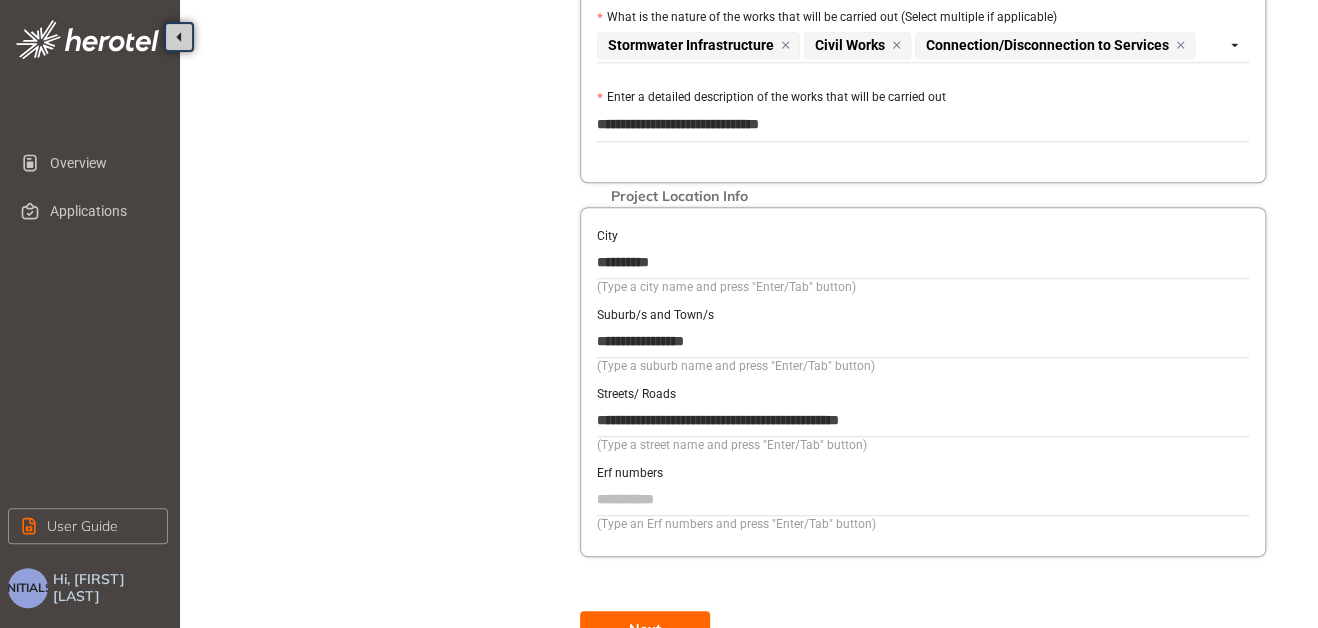 scroll, scrollTop: 752, scrollLeft: 0, axis: vertical 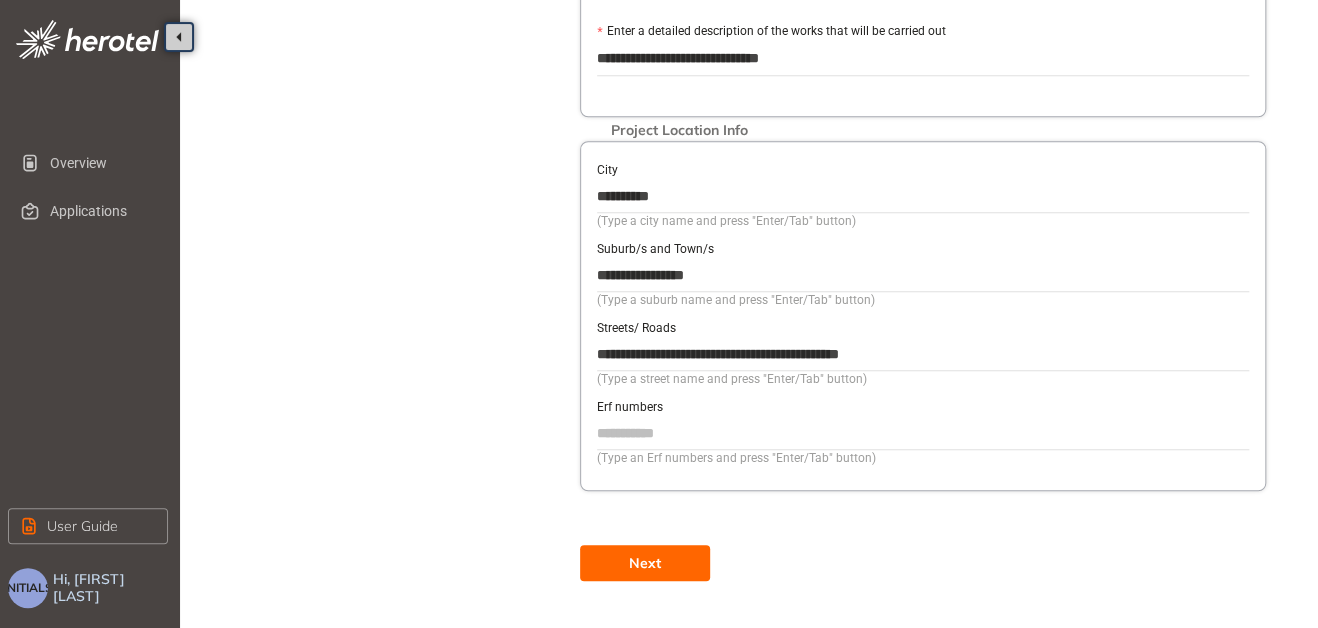 type on "**********" 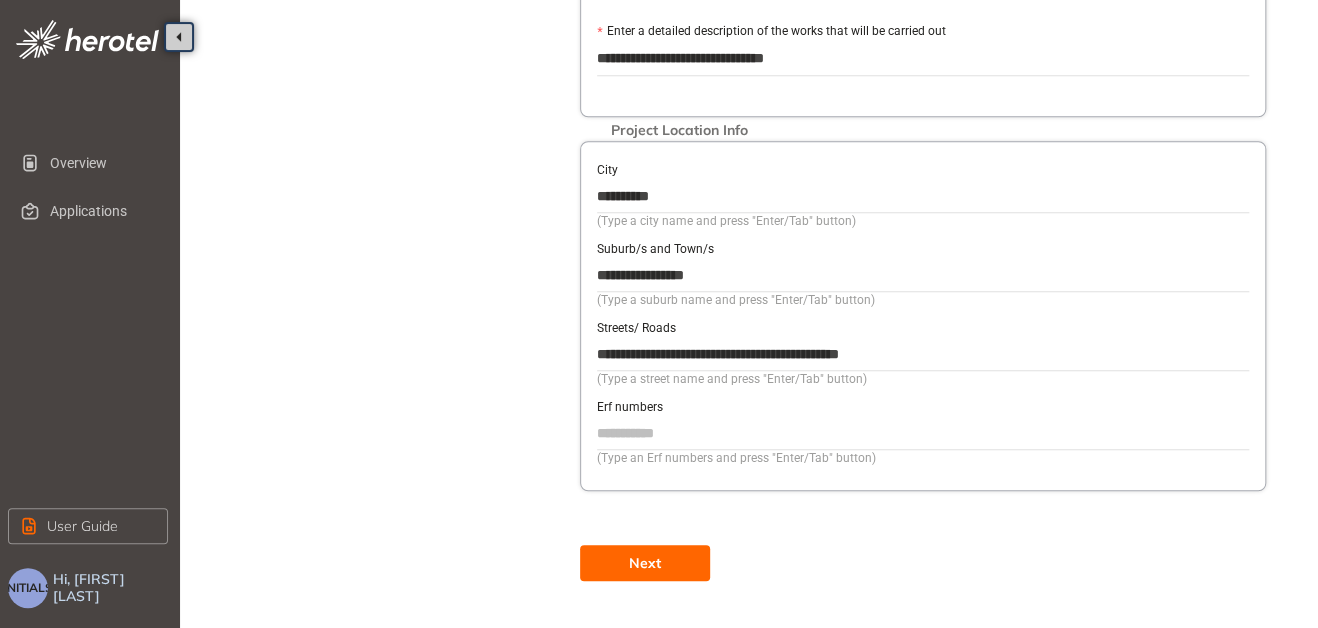 type on "**********" 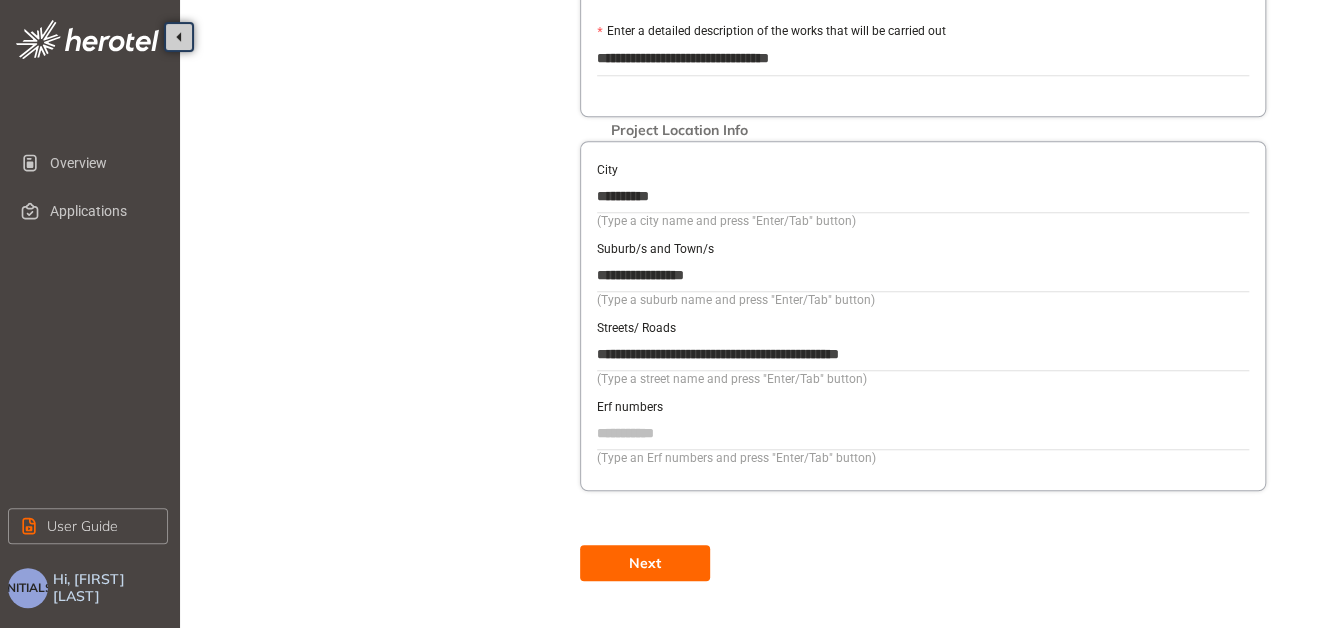 type on "**********" 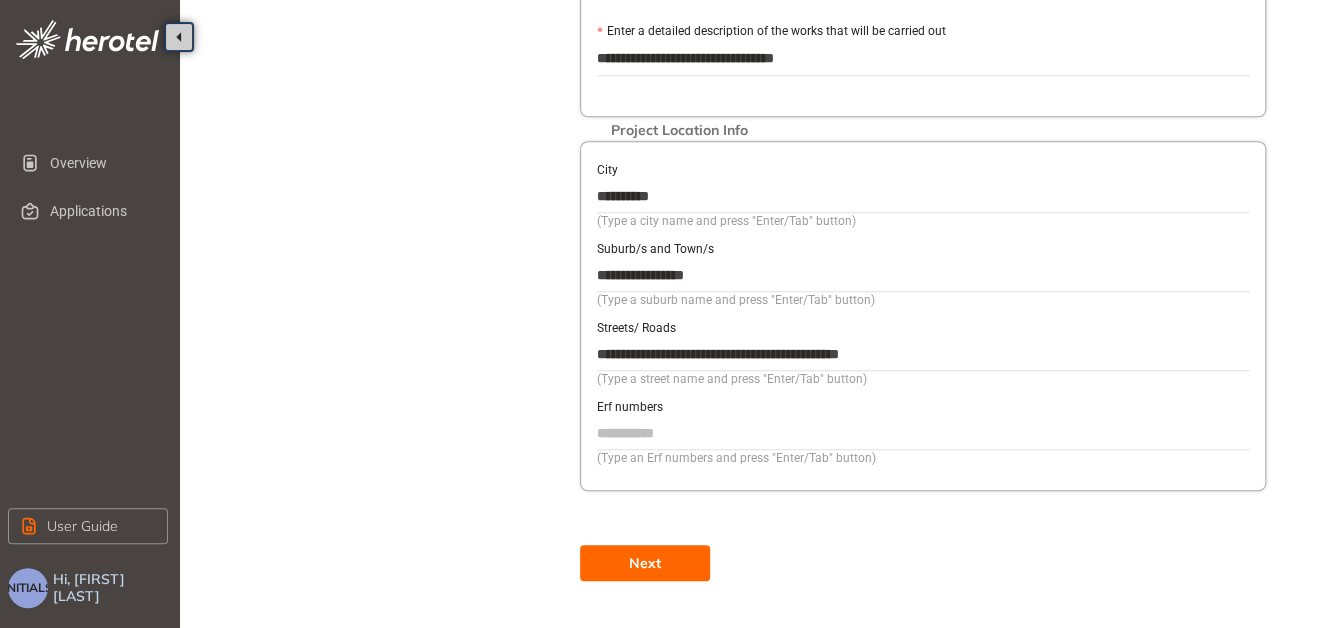 type on "**********" 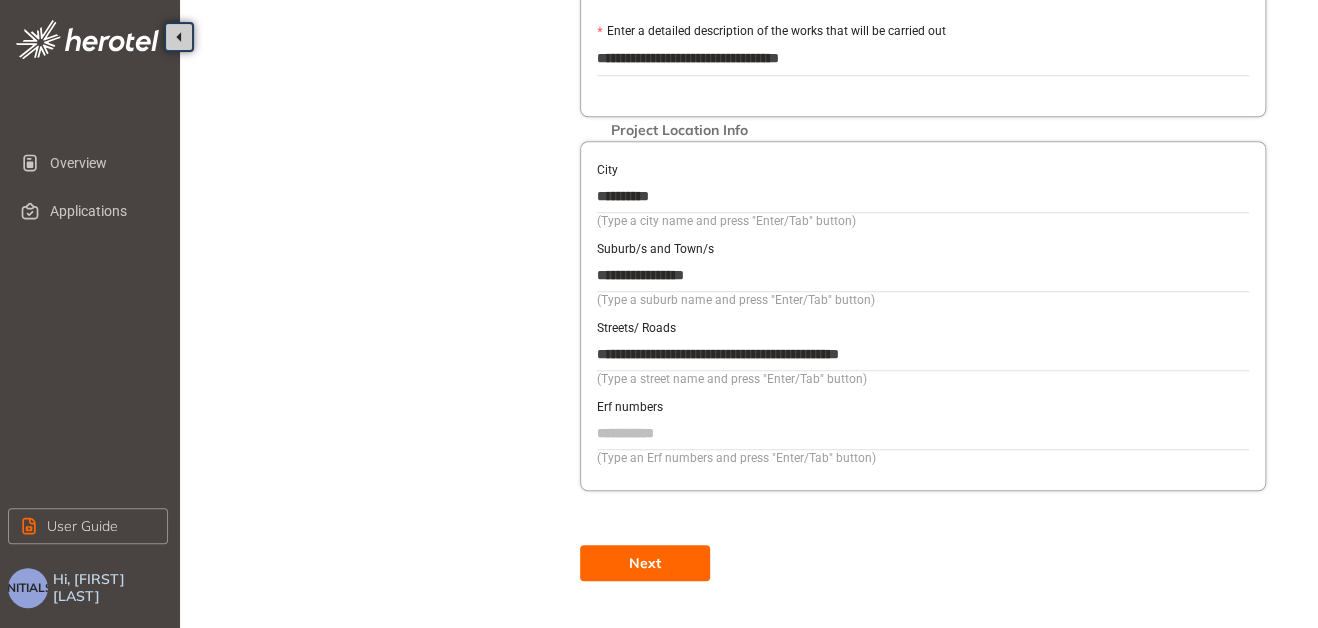 type on "**********" 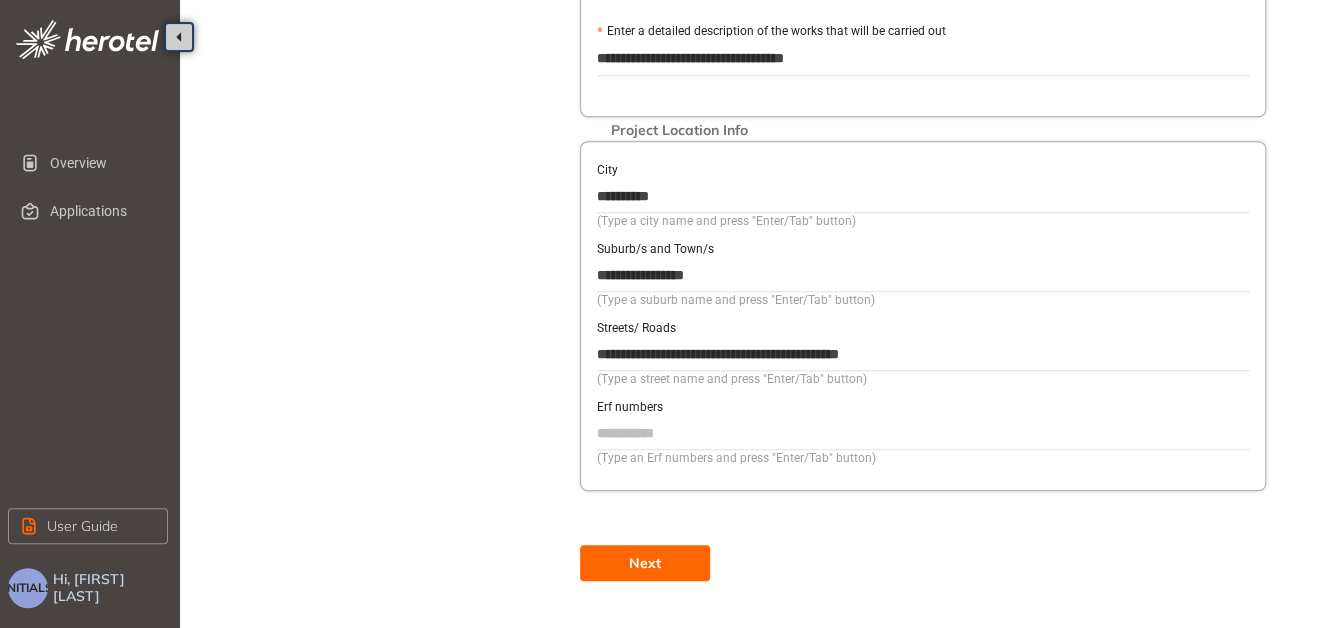 type on "**********" 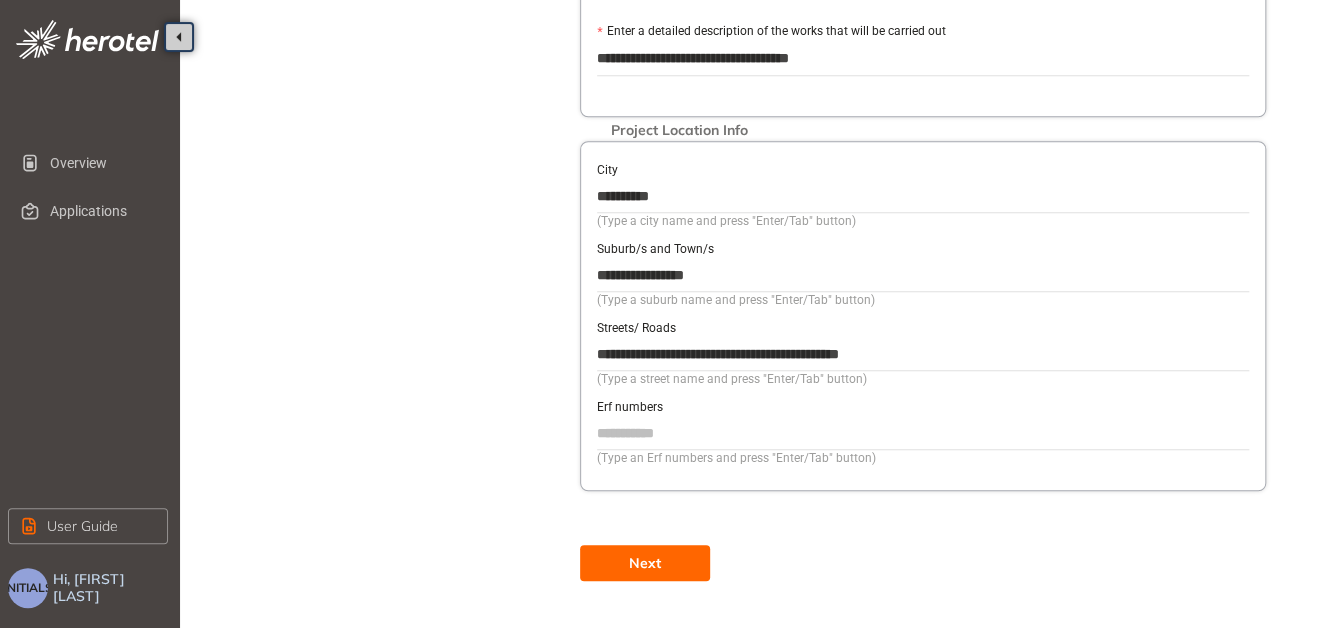 type on "**********" 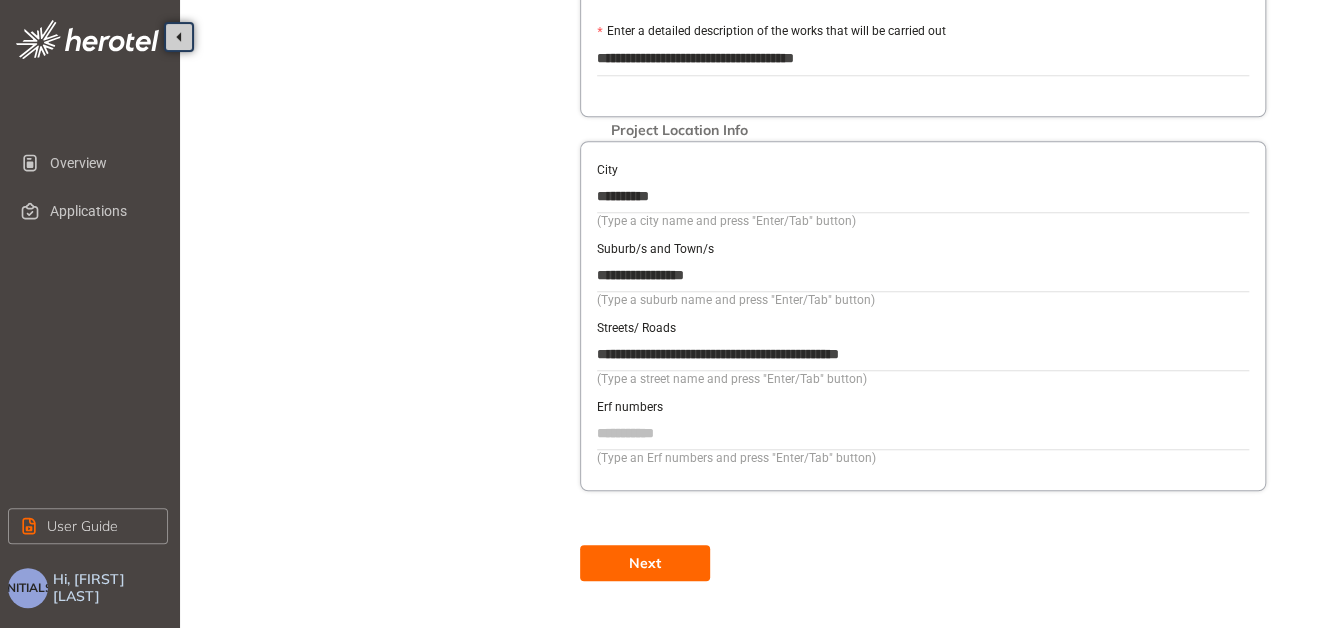 type on "**********" 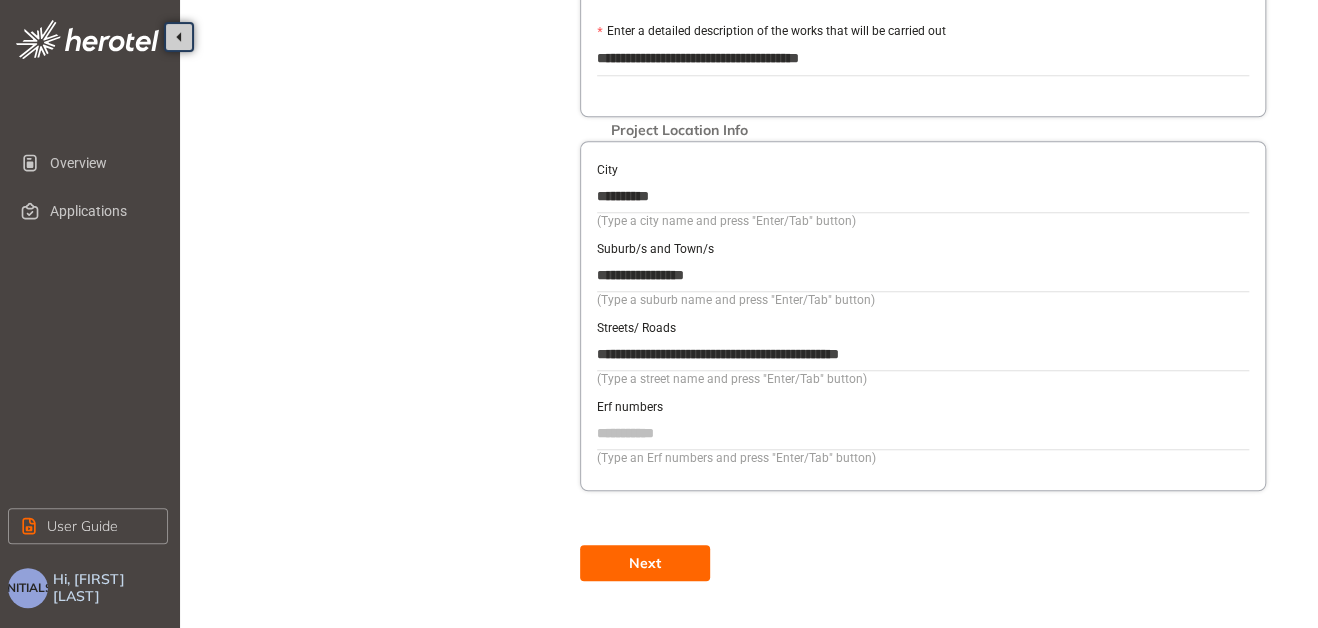 type on "**********" 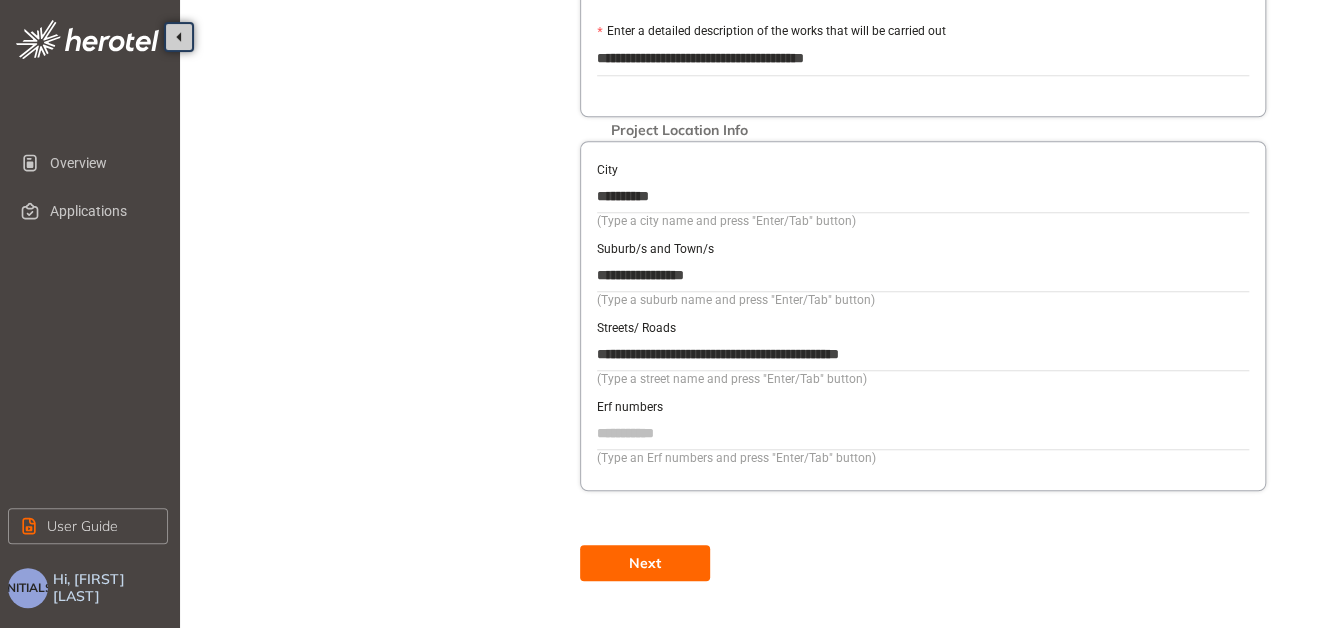 type on "**********" 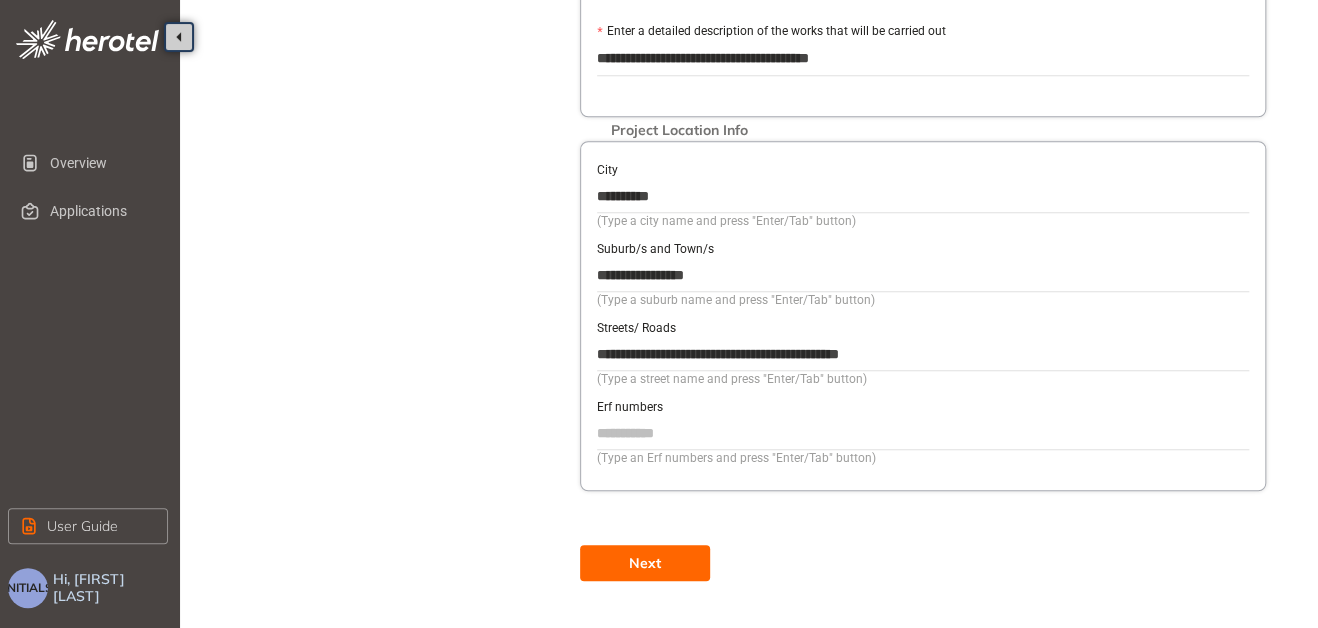 type on "**********" 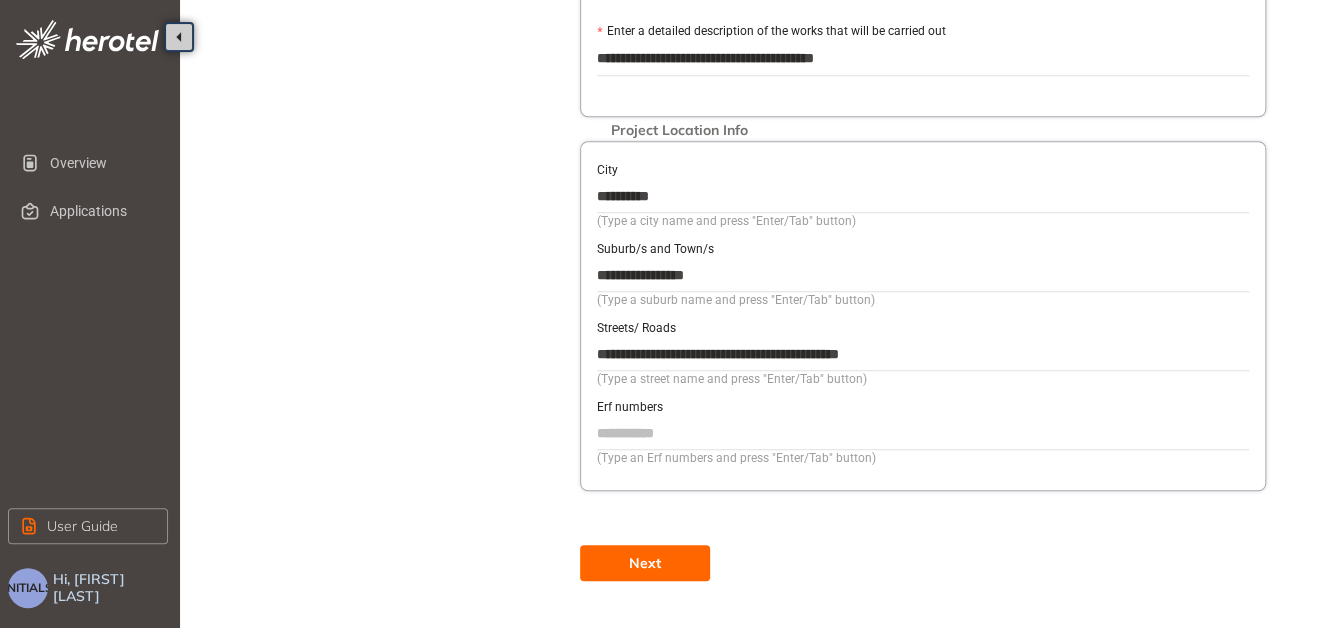 type on "**********" 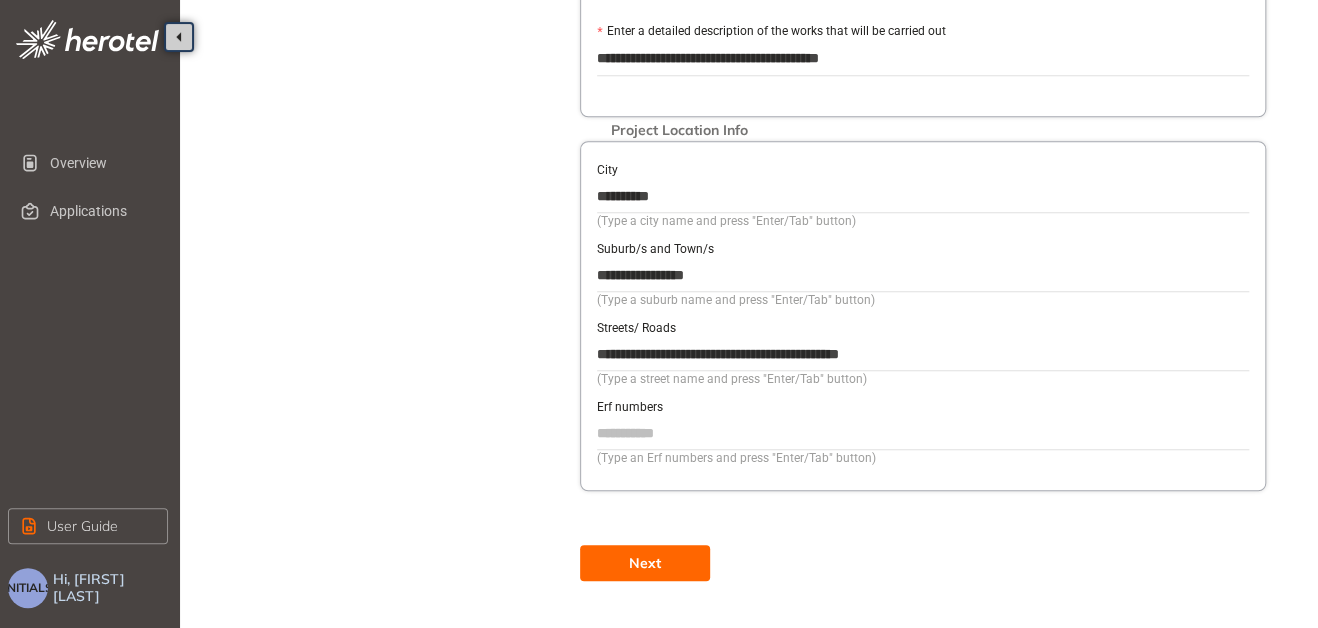 type on "**********" 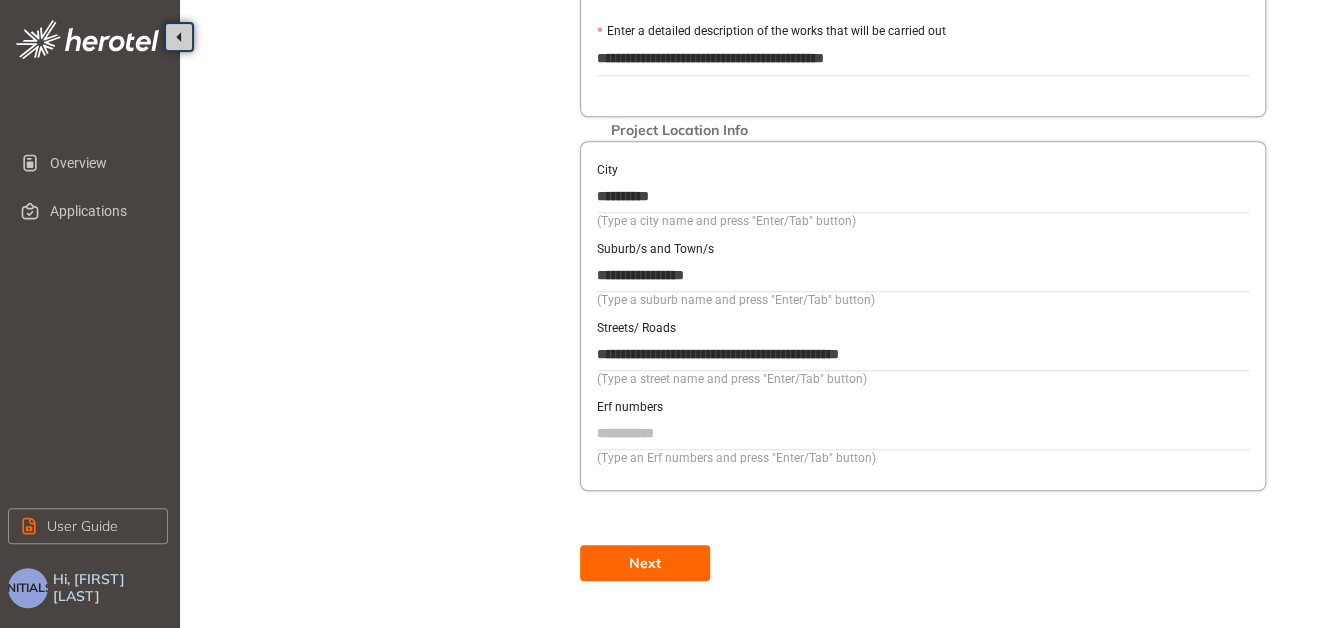type on "**********" 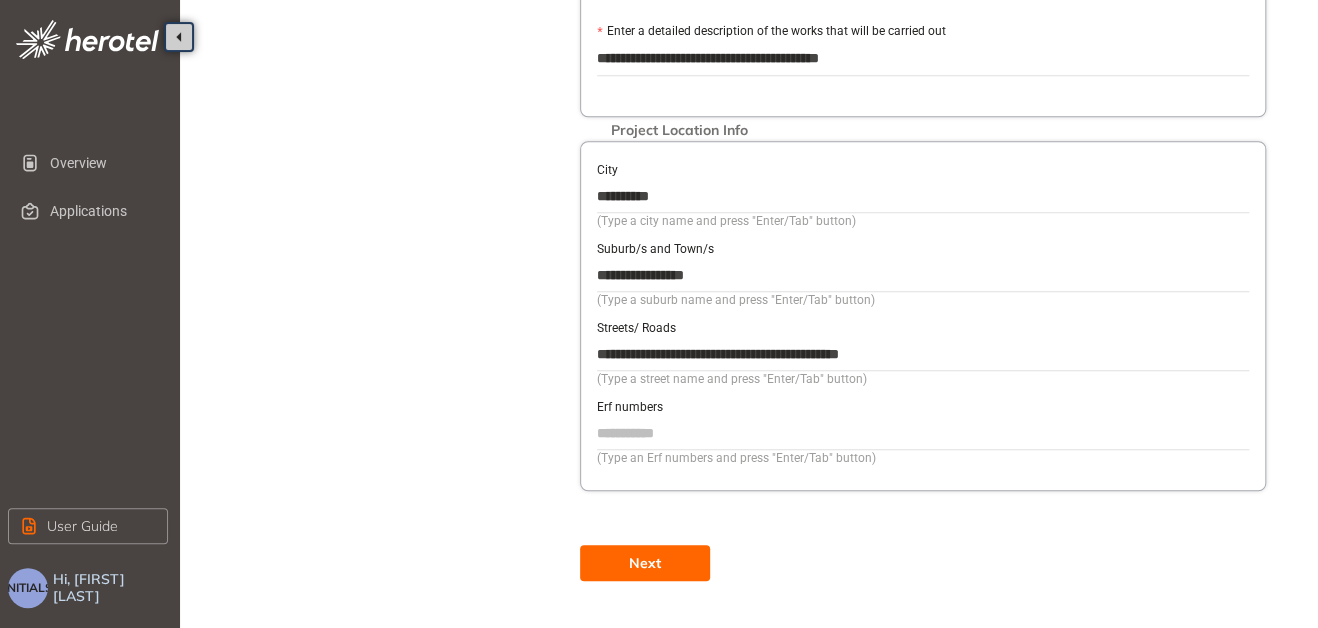type on "**********" 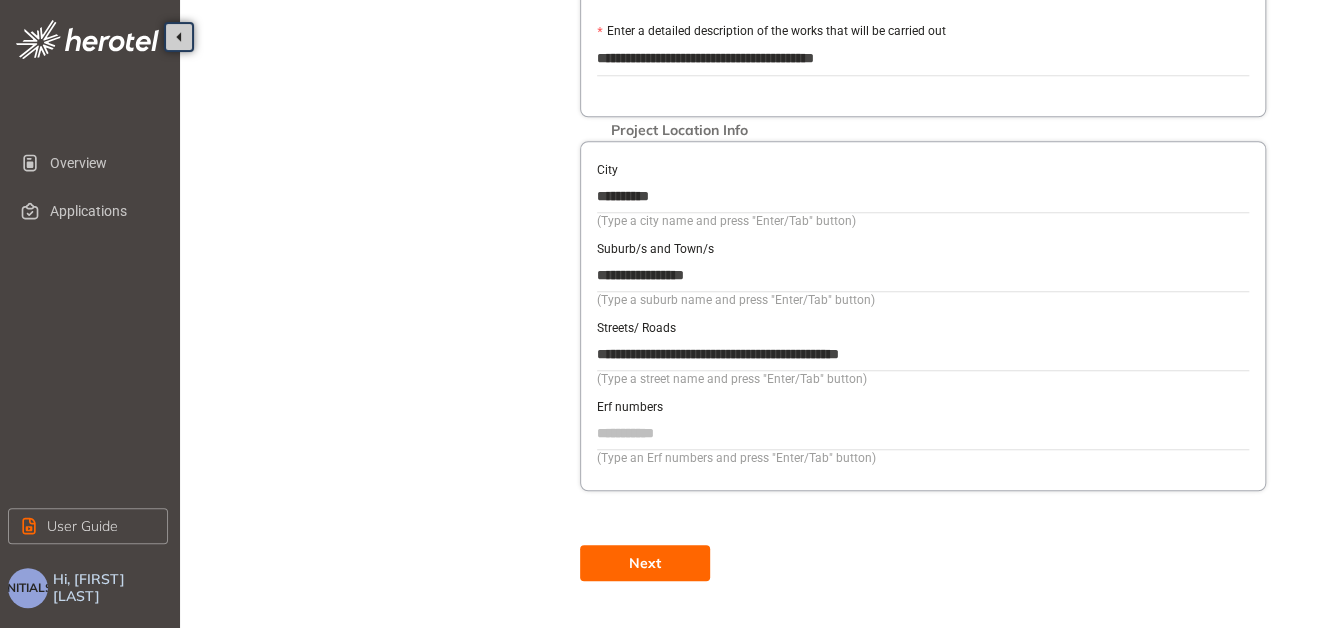 type on "**********" 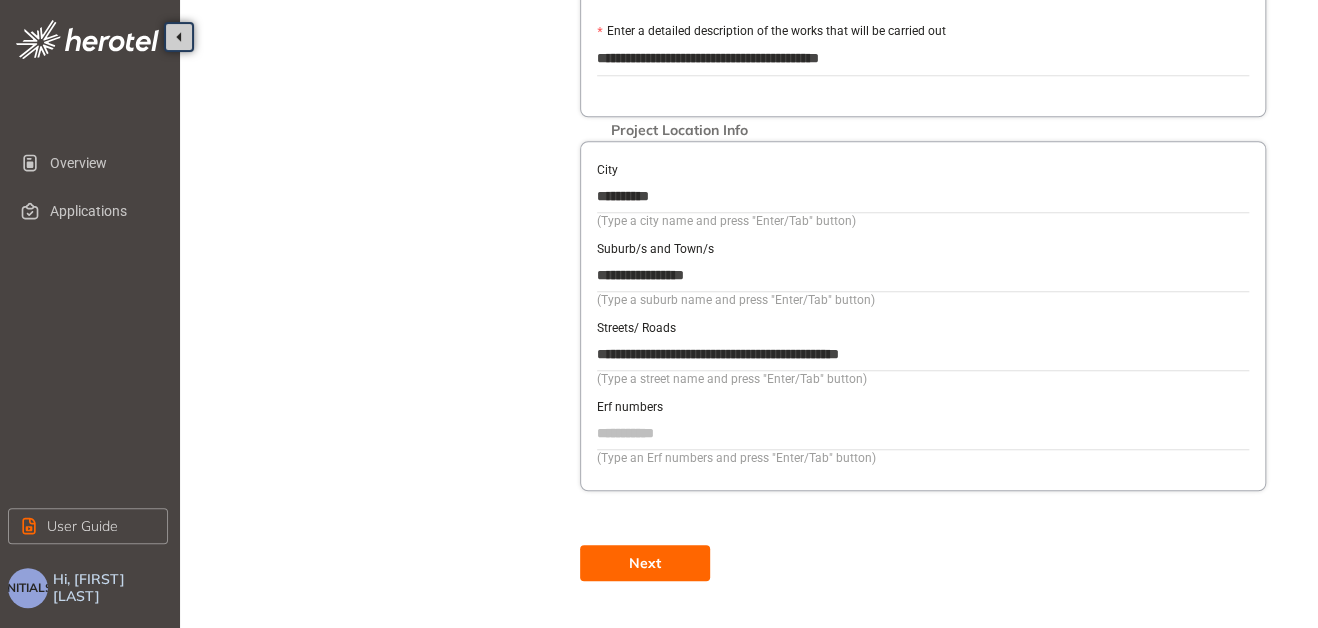 type on "**********" 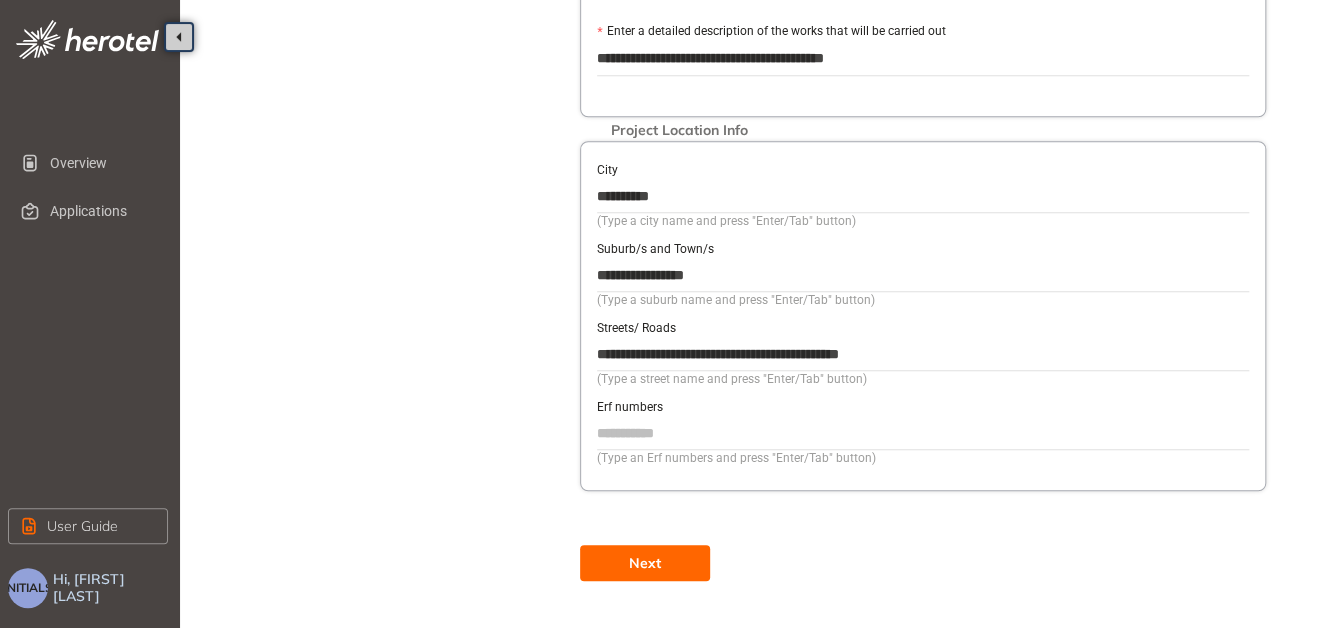 type on "**********" 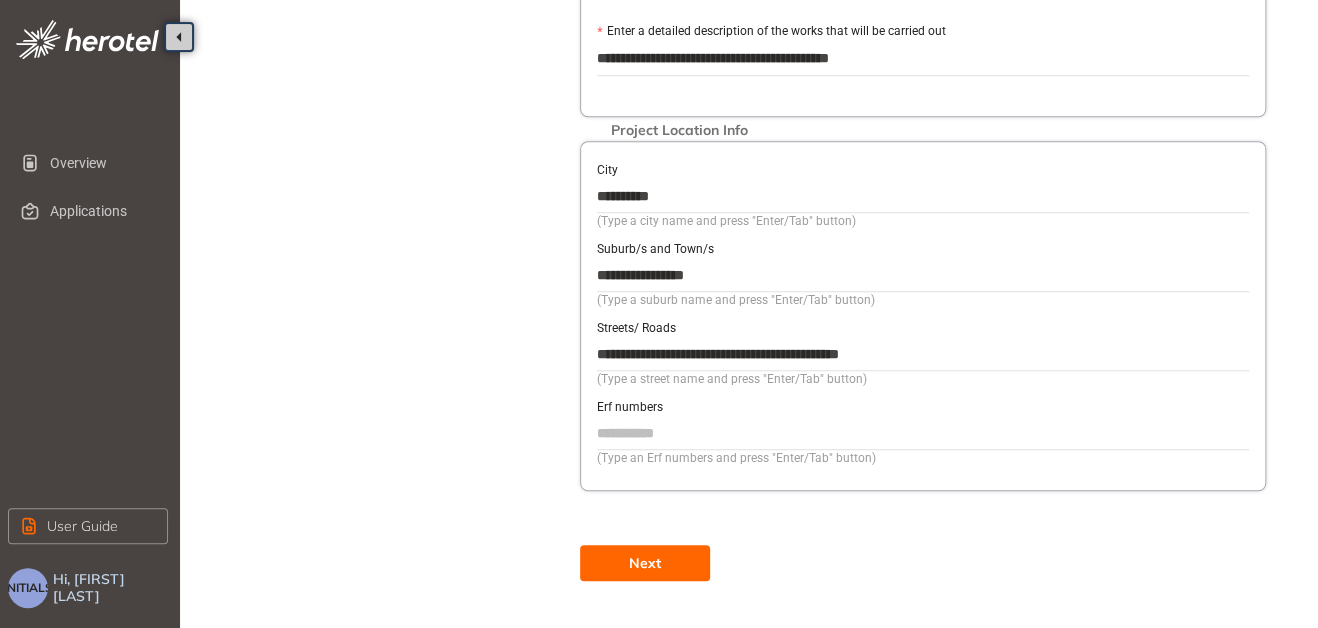 type on "**********" 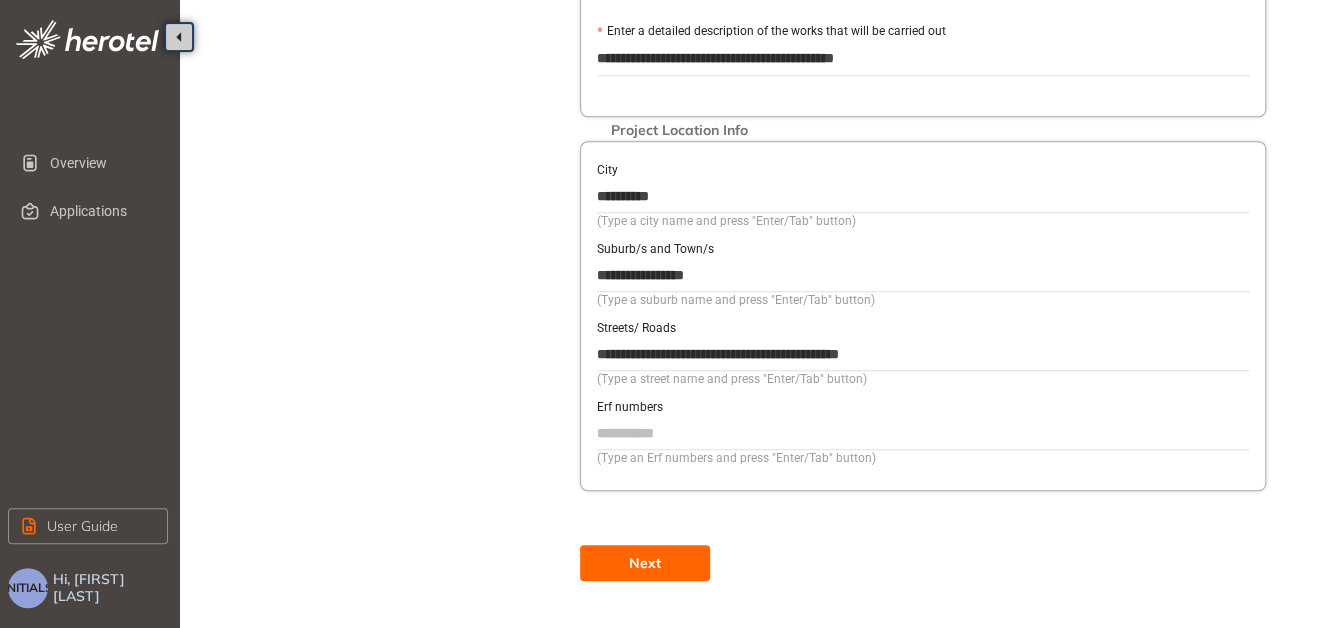 type on "**********" 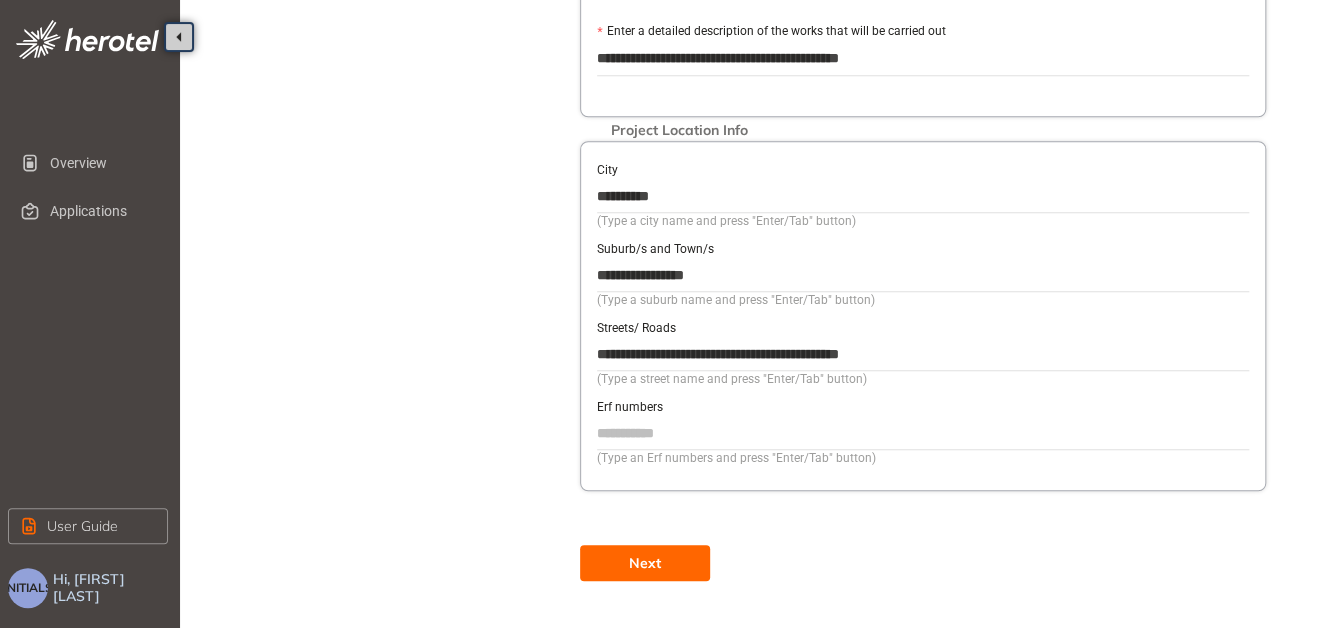 type on "**********" 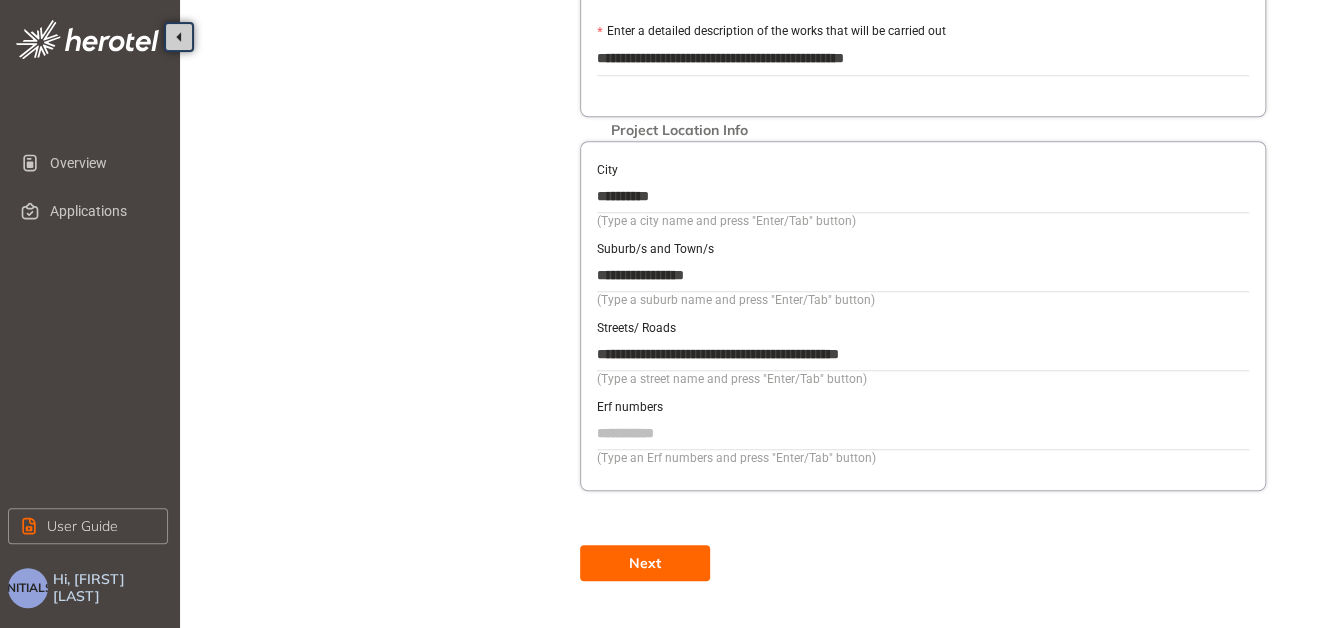 type on "**********" 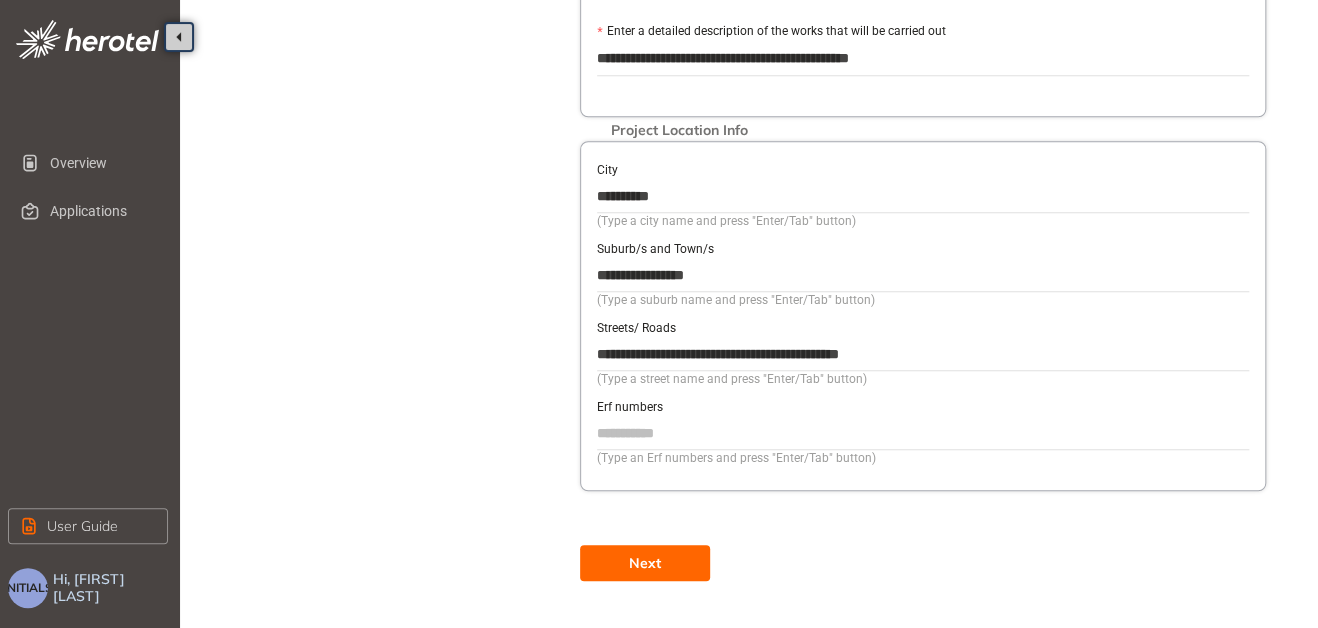 type on "**********" 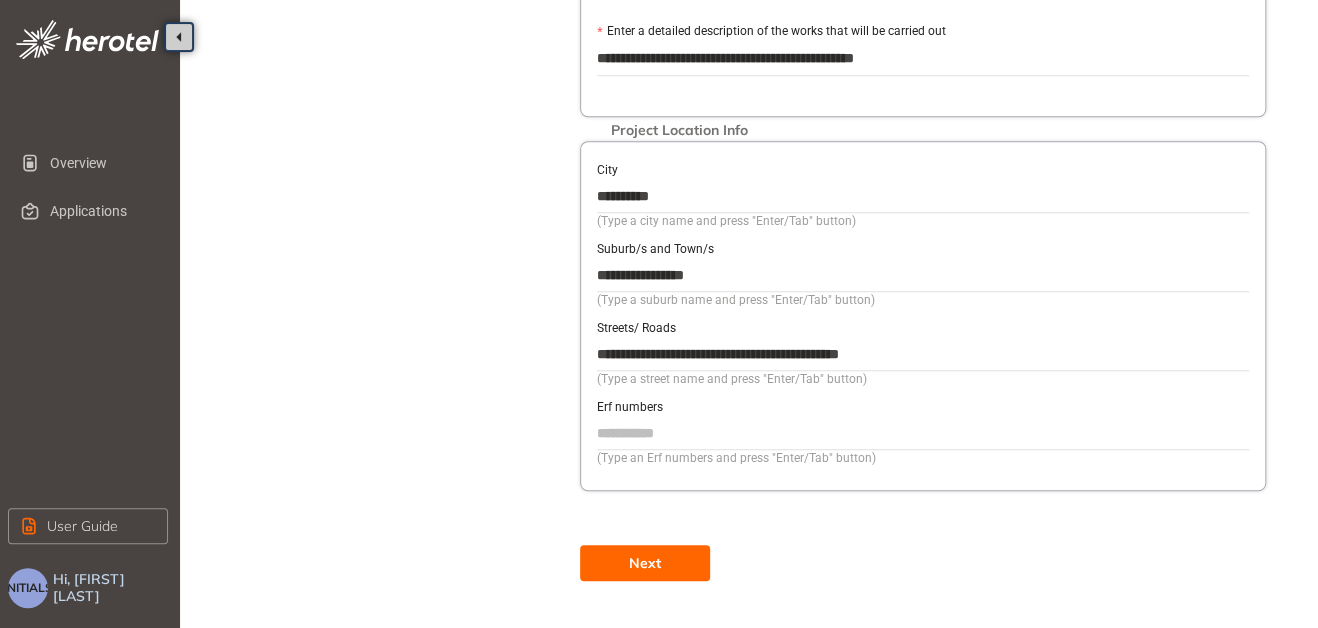 type on "**********" 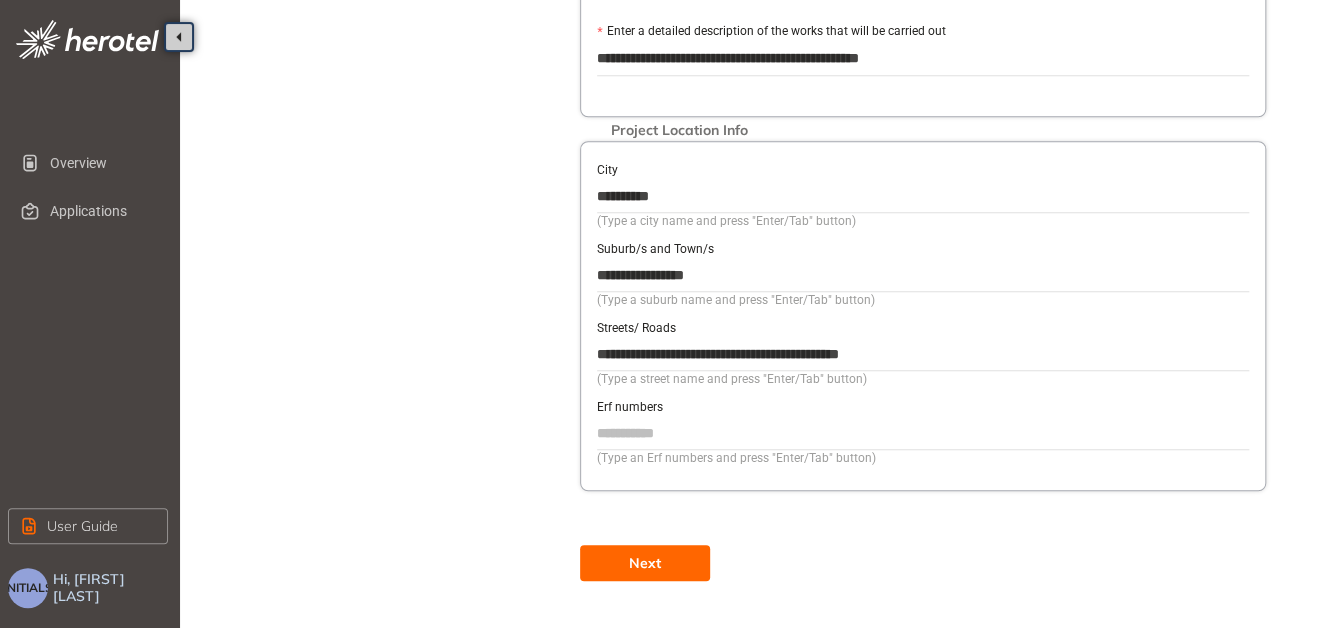 type on "**********" 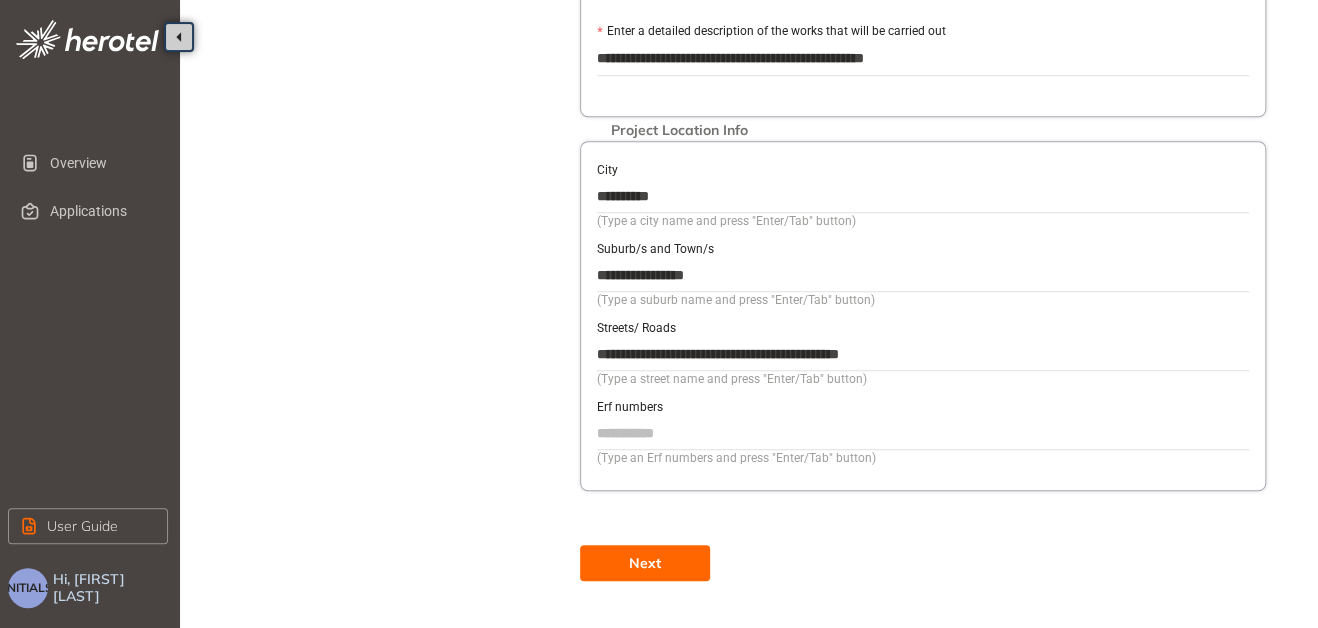 type on "**********" 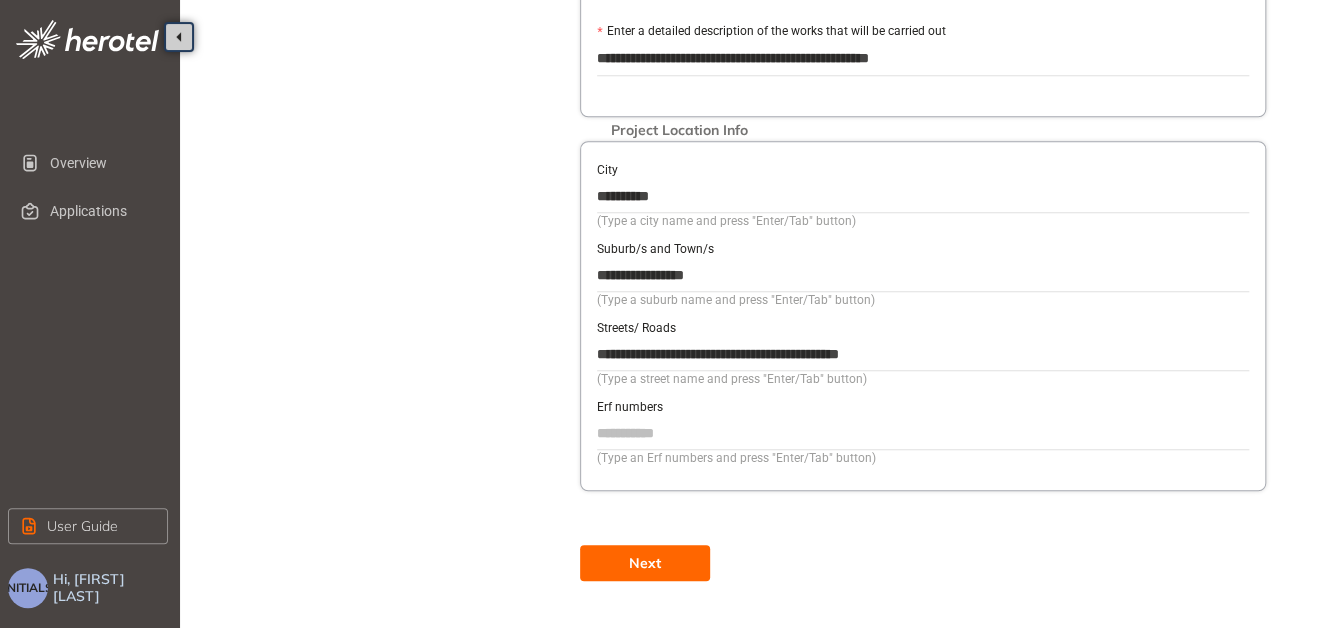 type on "**********" 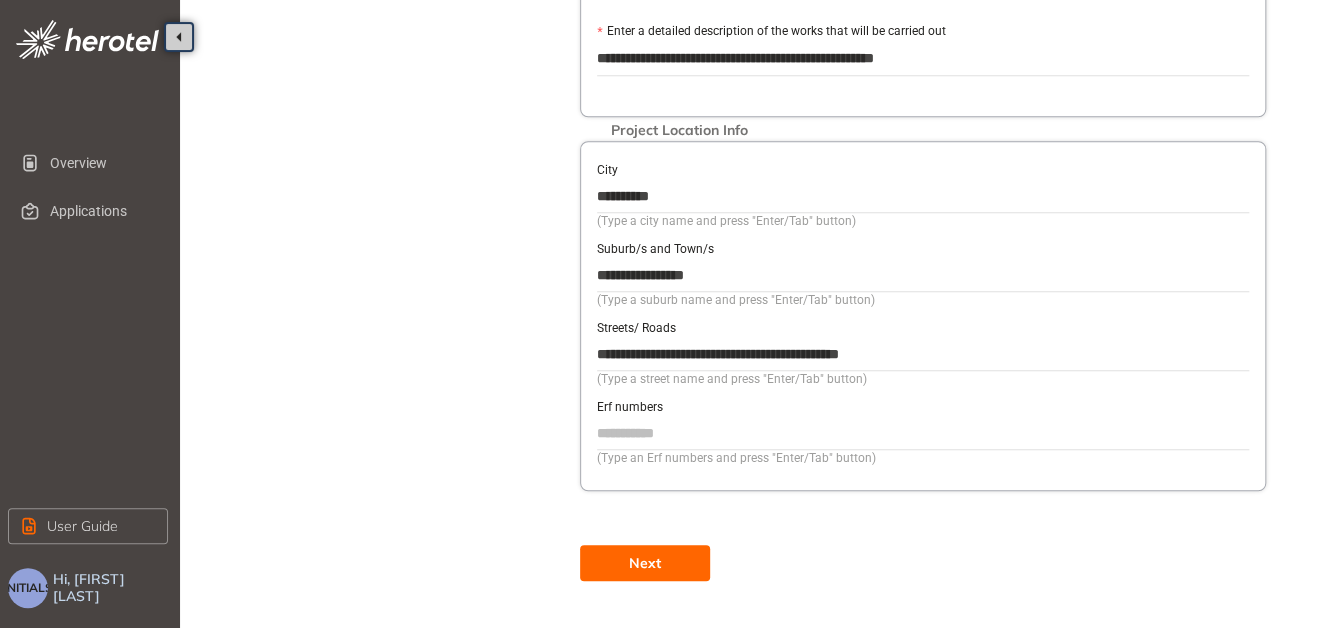 type on "**********" 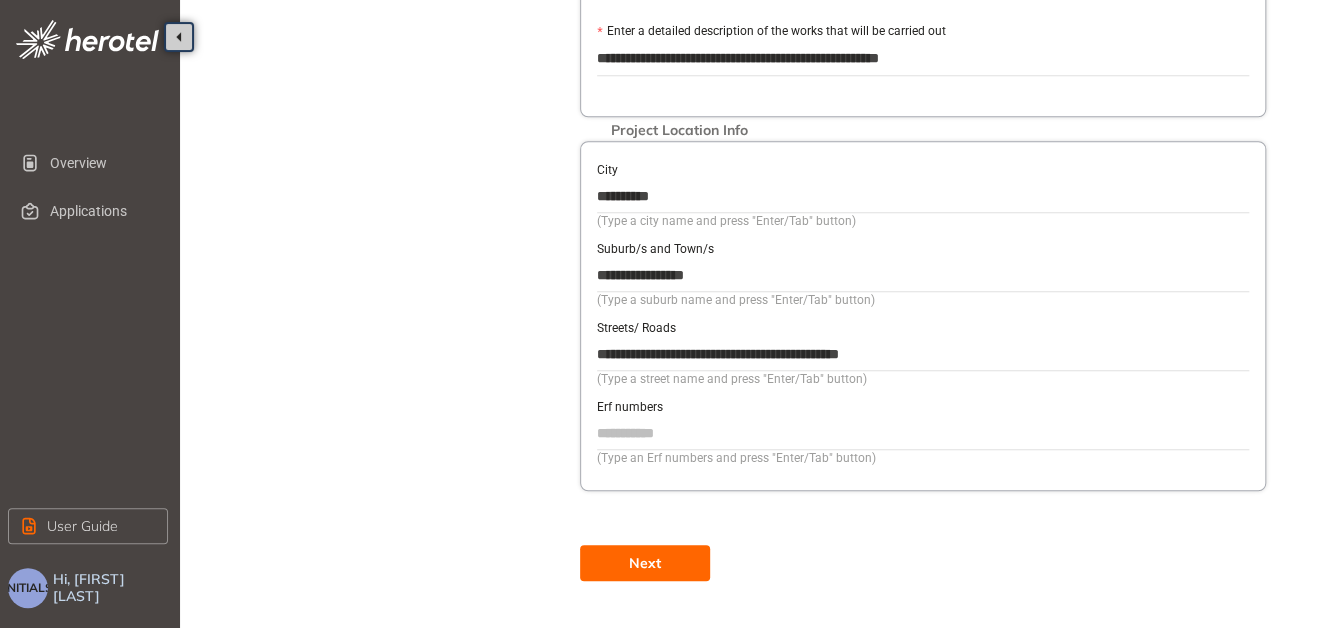 type on "**********" 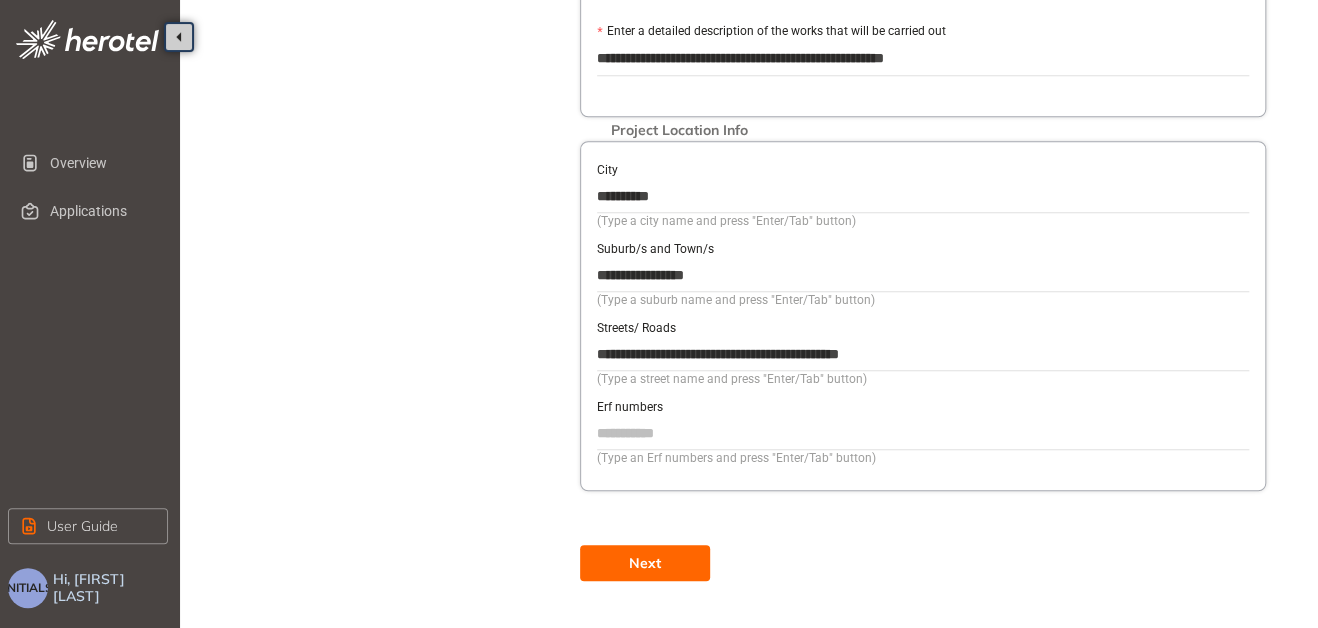 type on "**********" 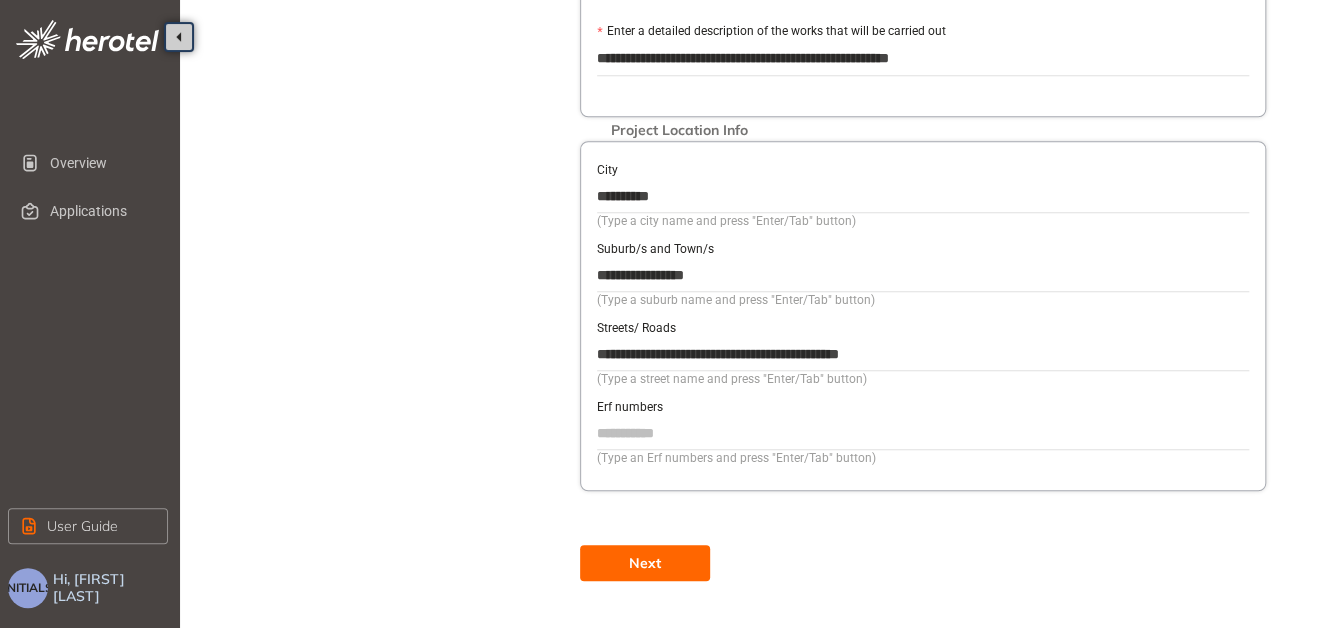 type on "**********" 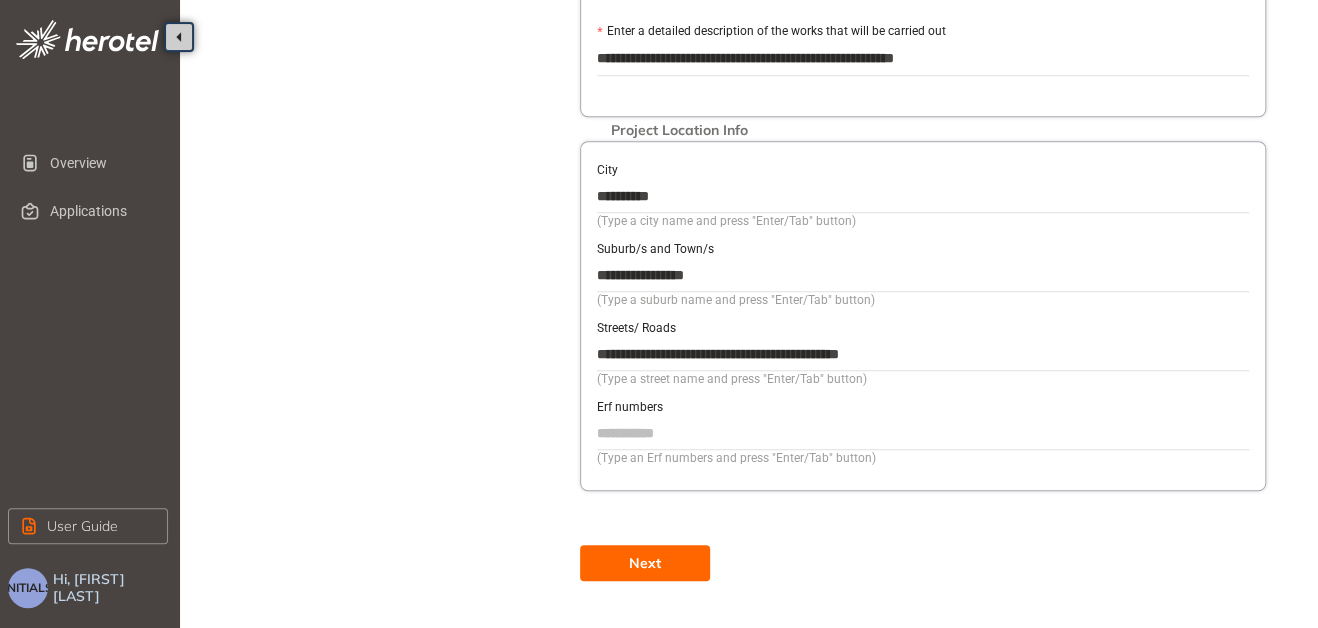 type on "**********" 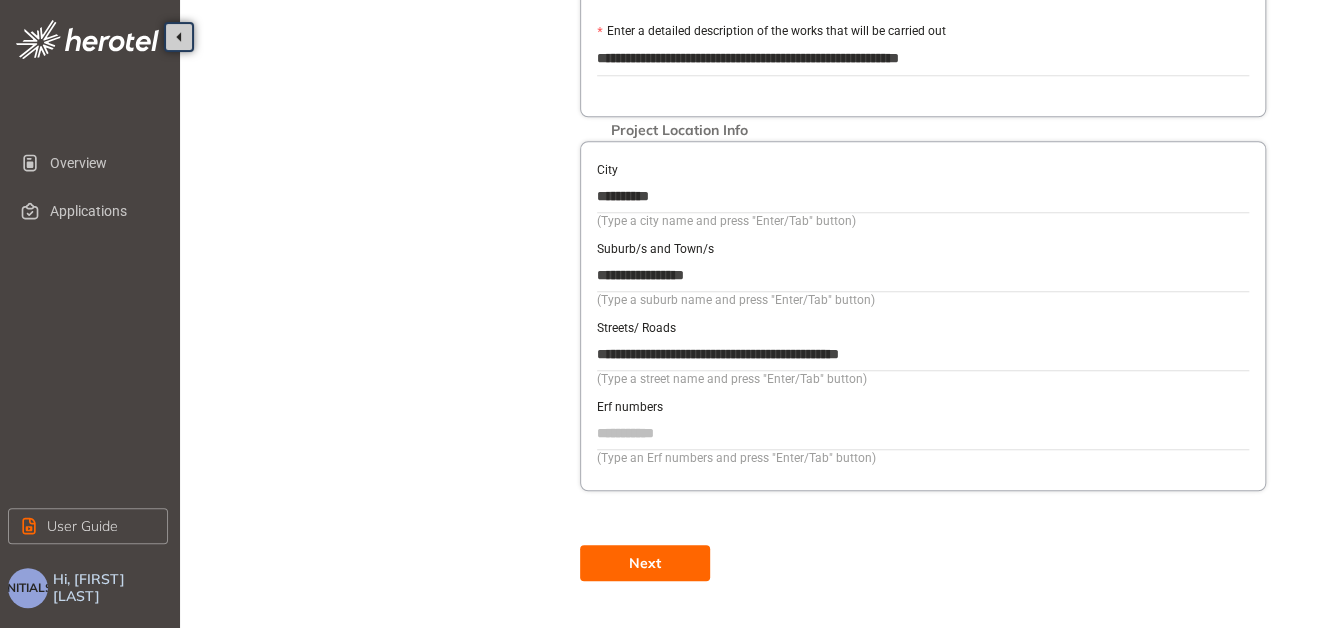 type on "**********" 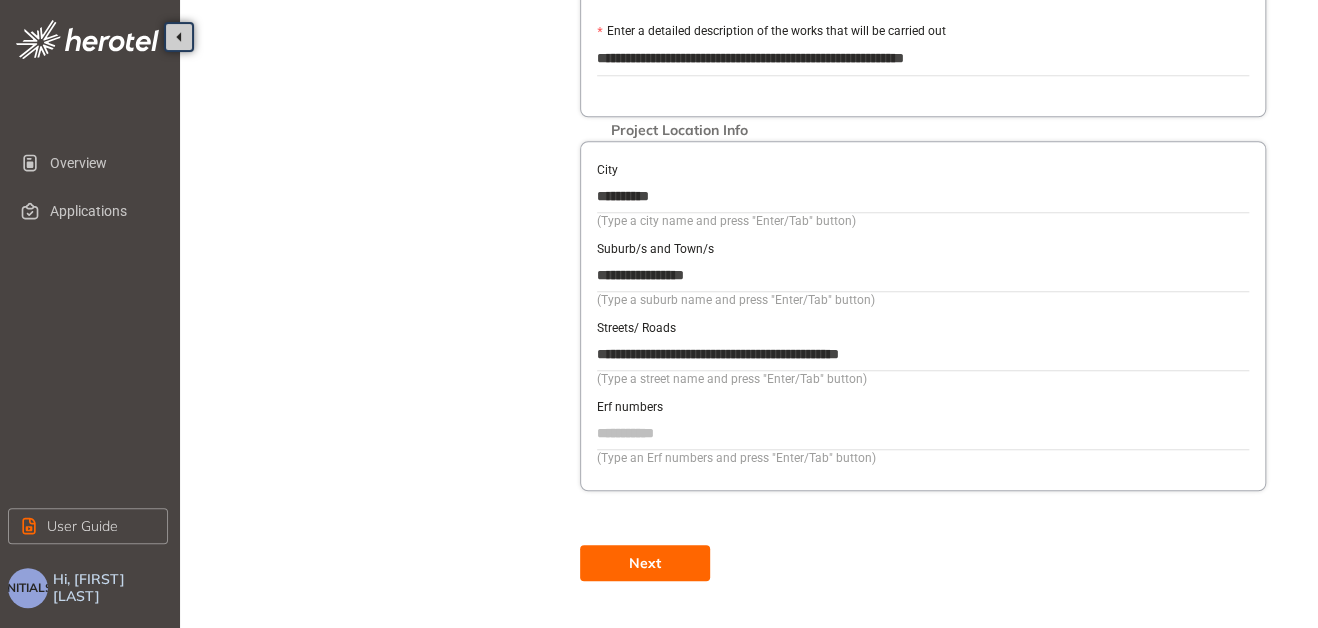 type on "**********" 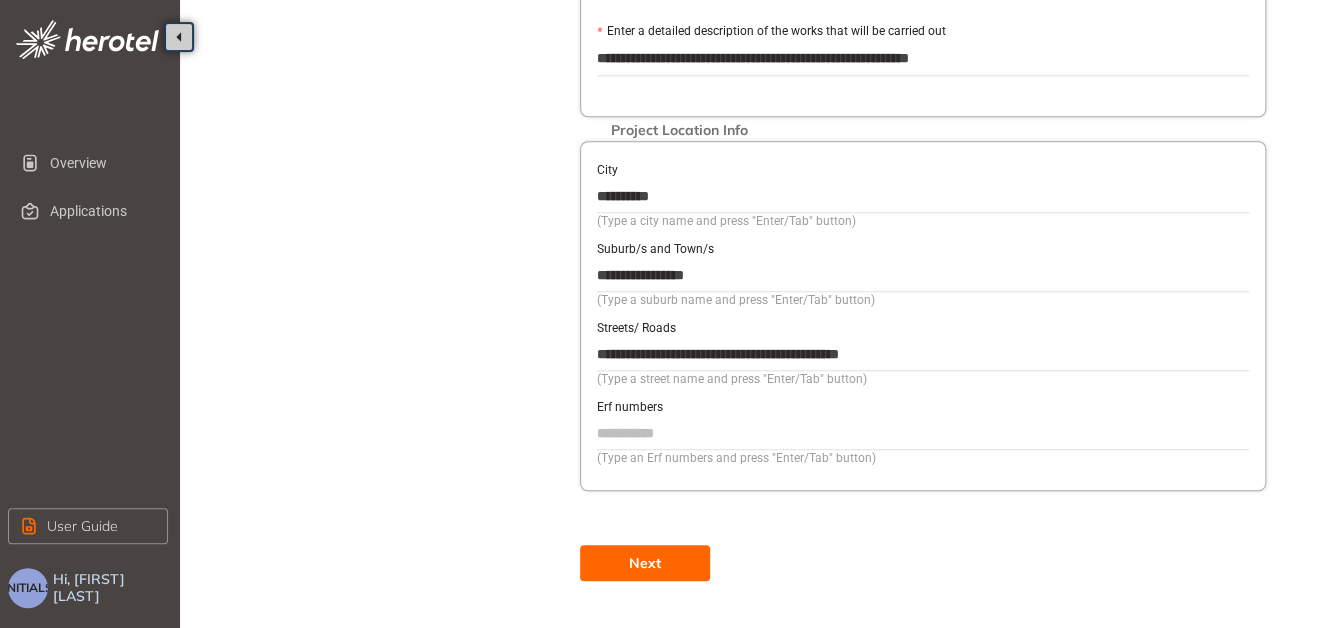type on "**********" 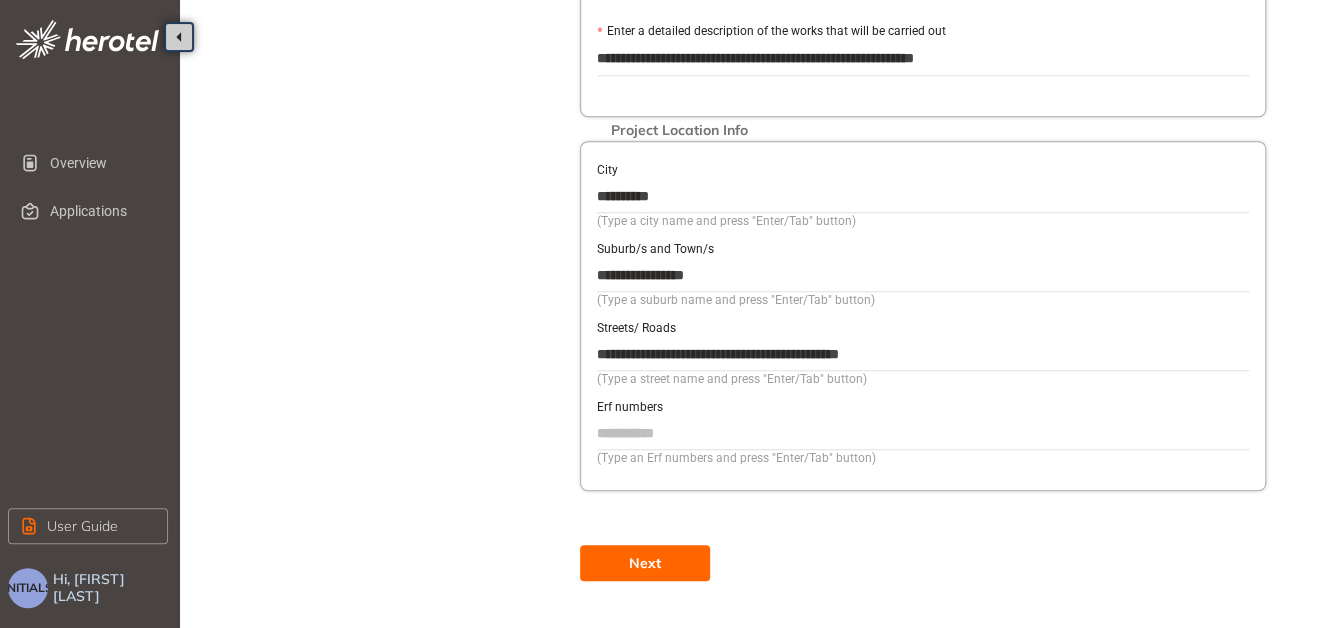 type on "**********" 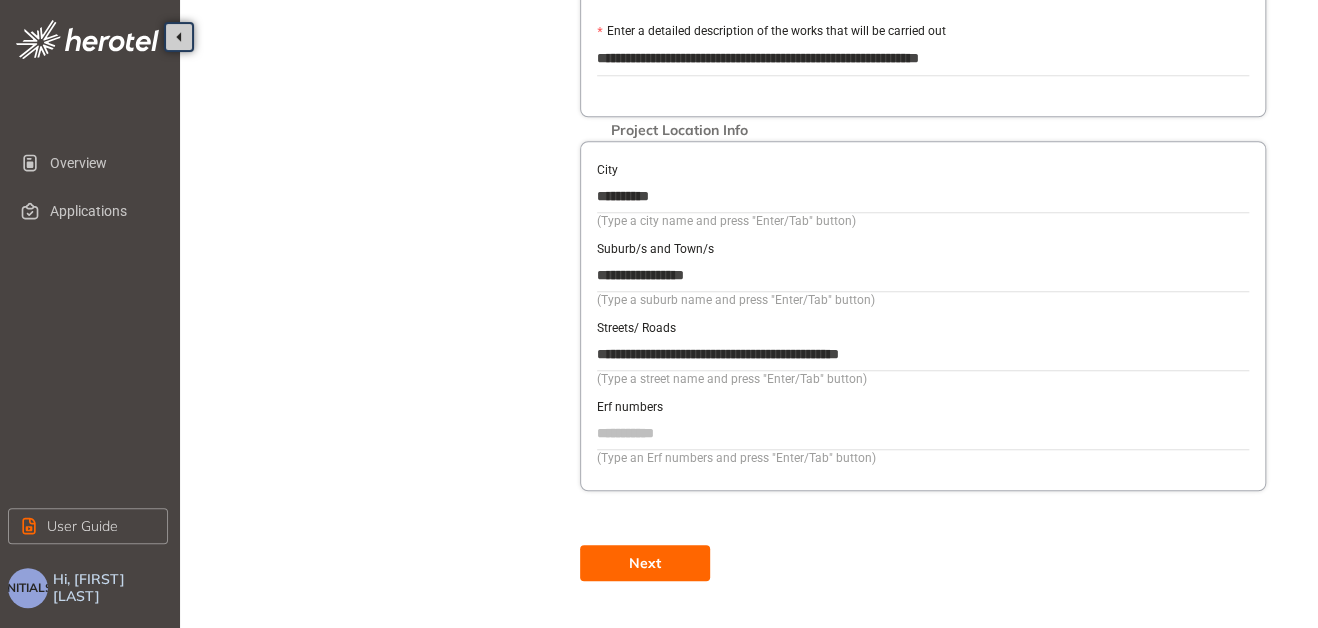 type on "**********" 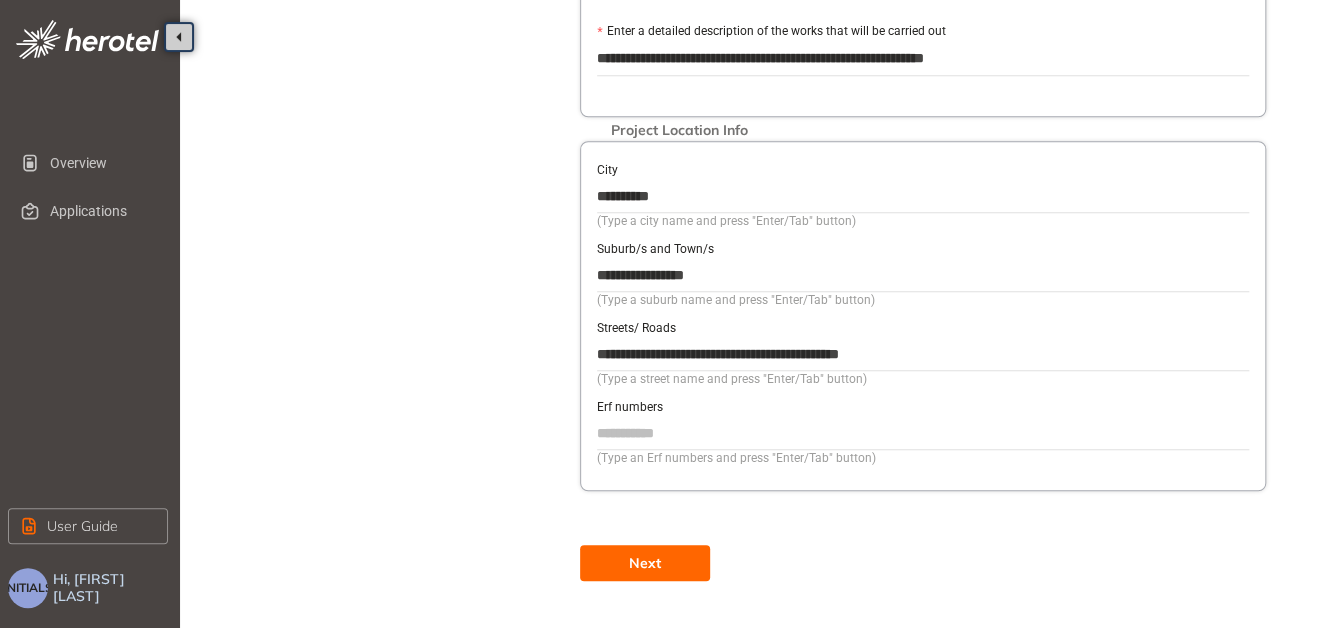 type on "**********" 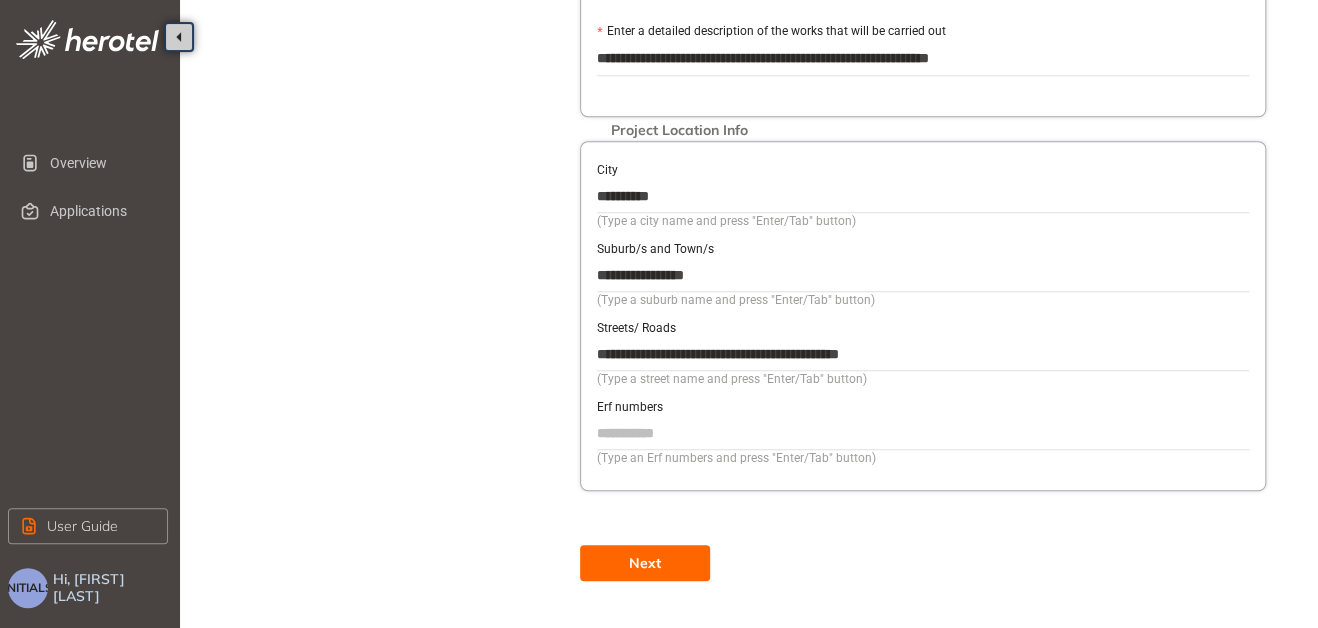 type on "**********" 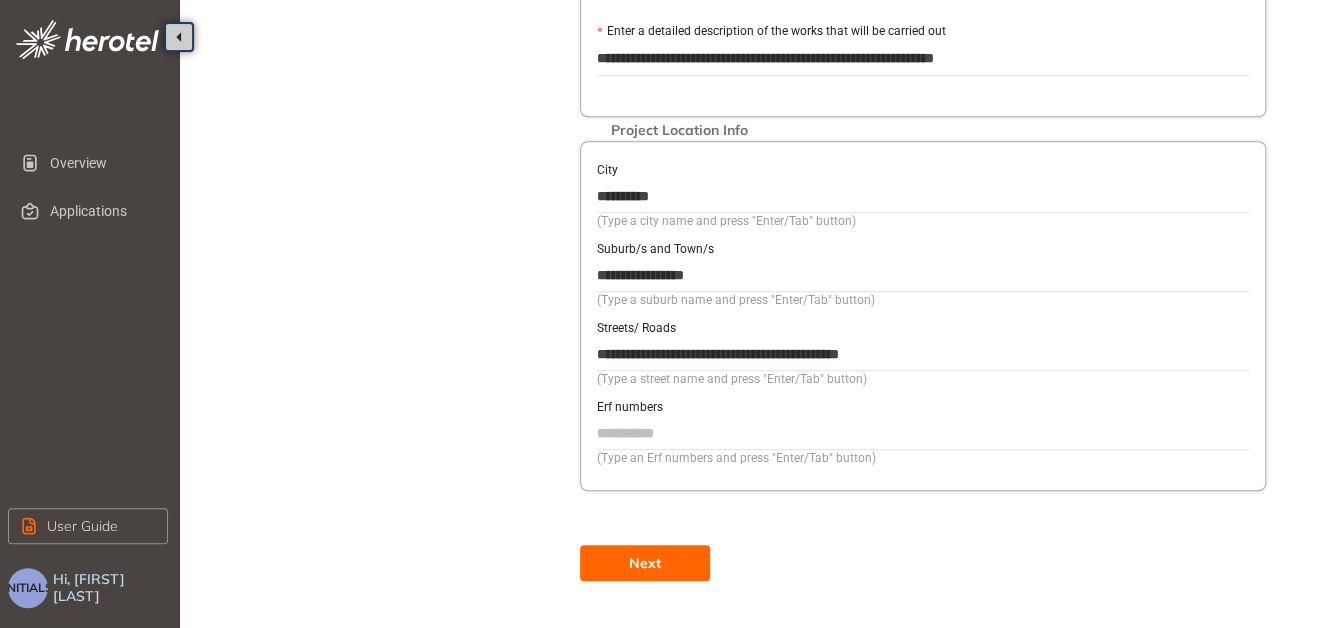 type on "**********" 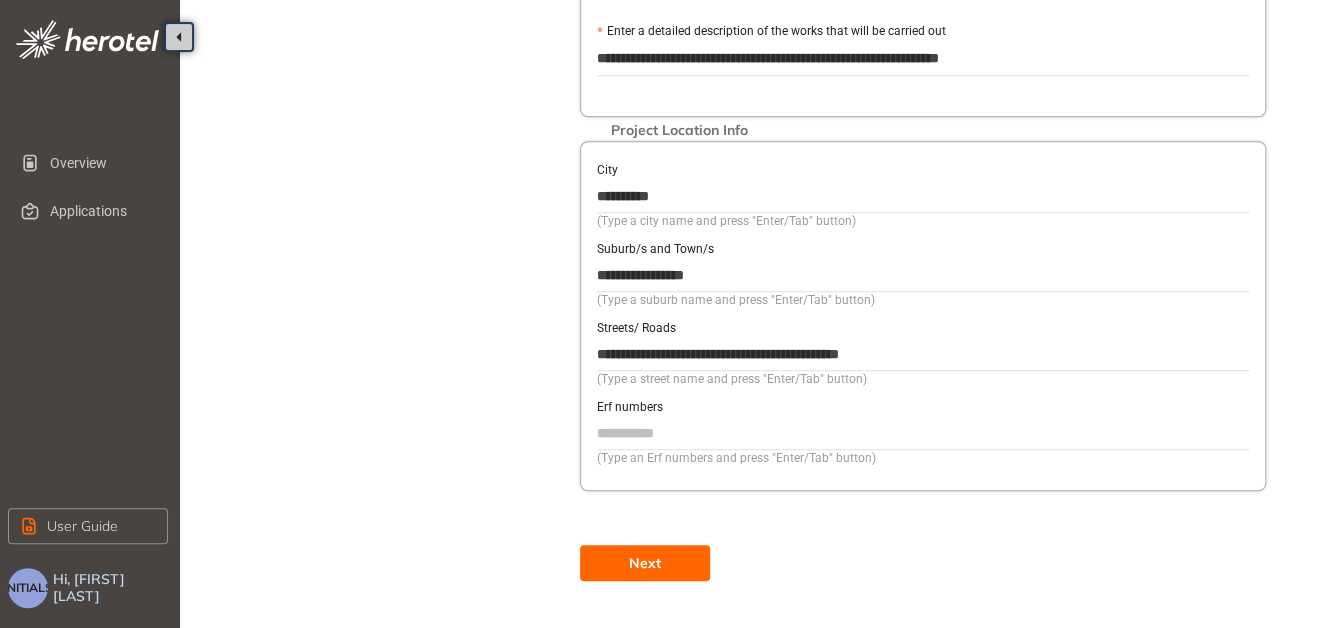 type on "**********" 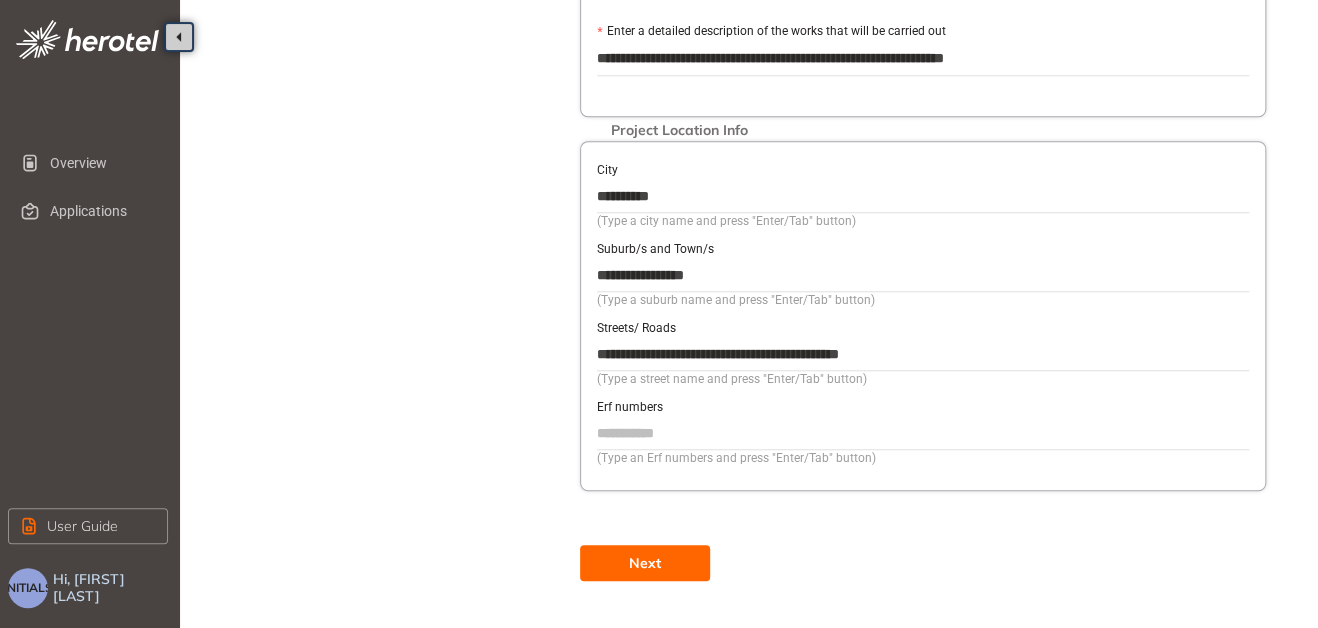 type on "**********" 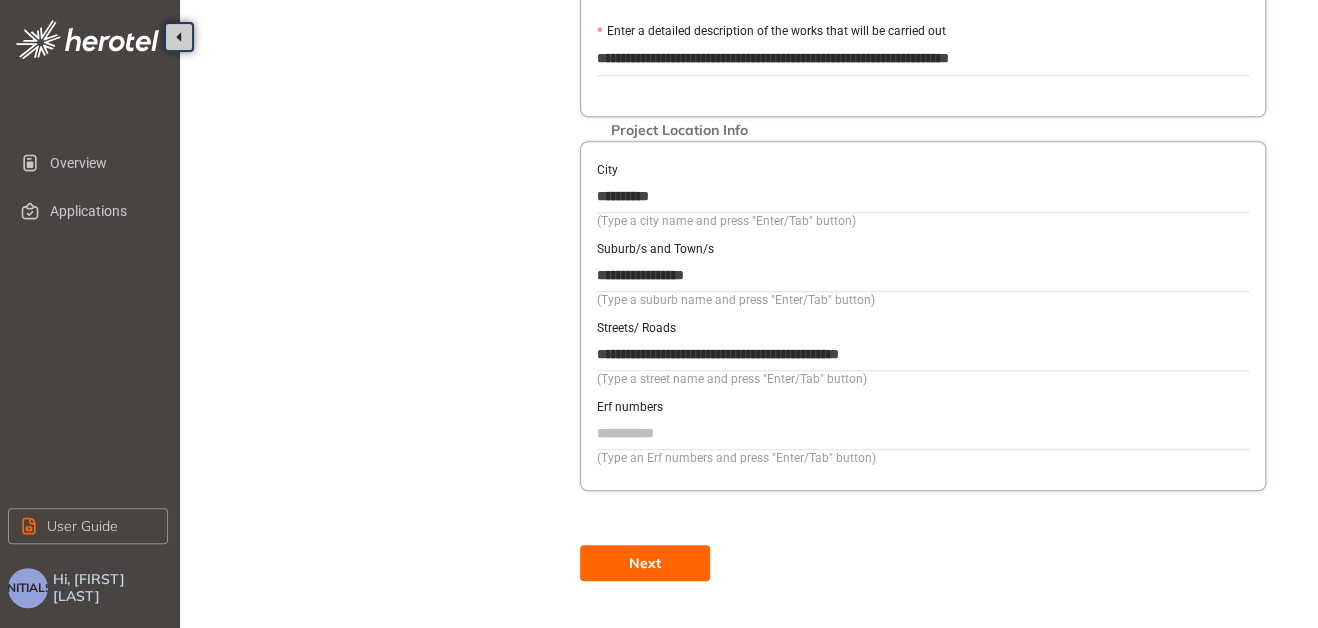type on "**********" 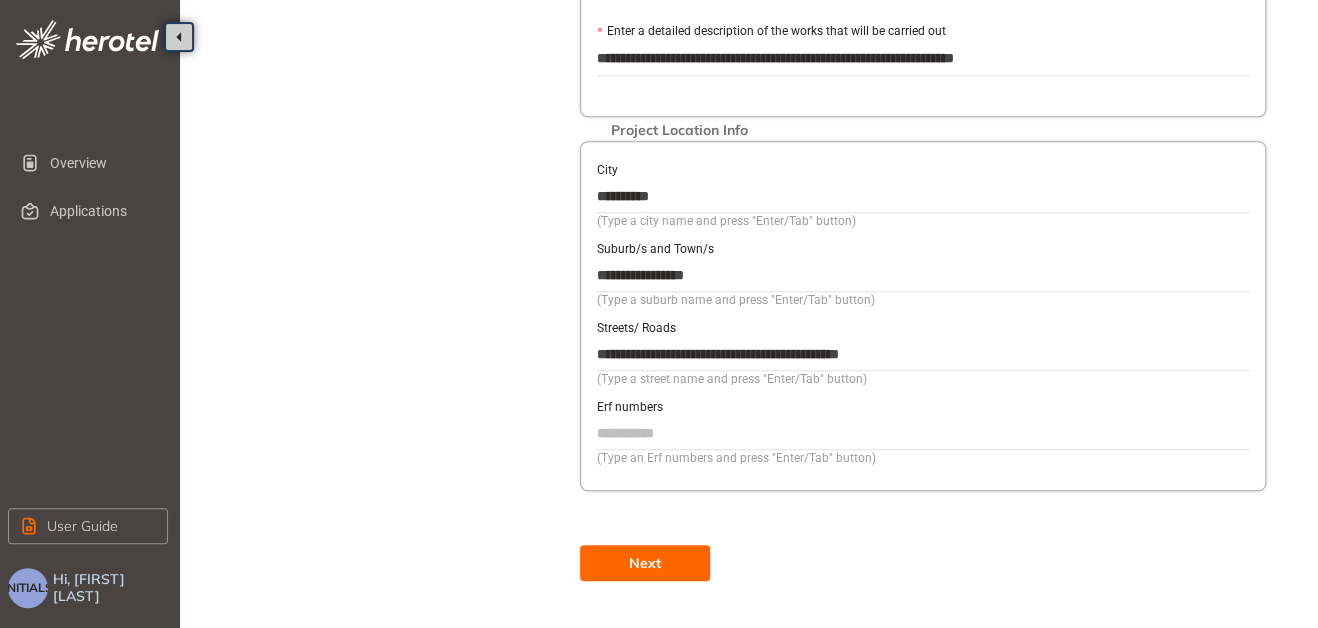 type on "**********" 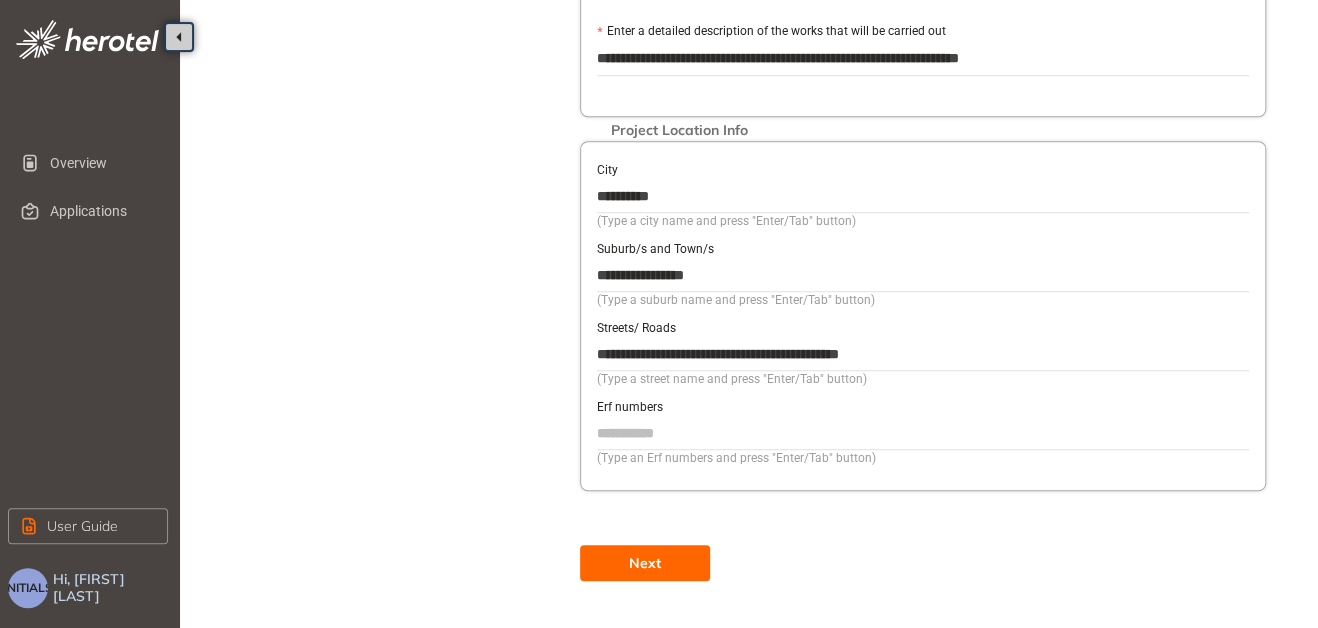type on "**********" 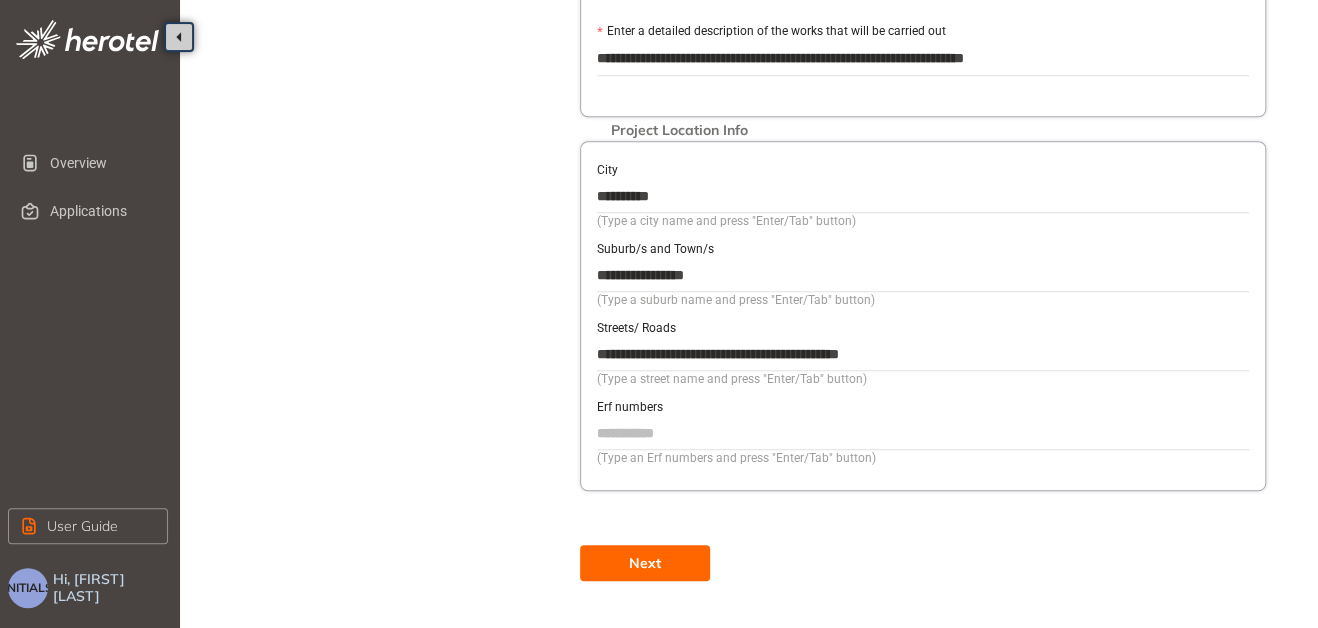 type on "**********" 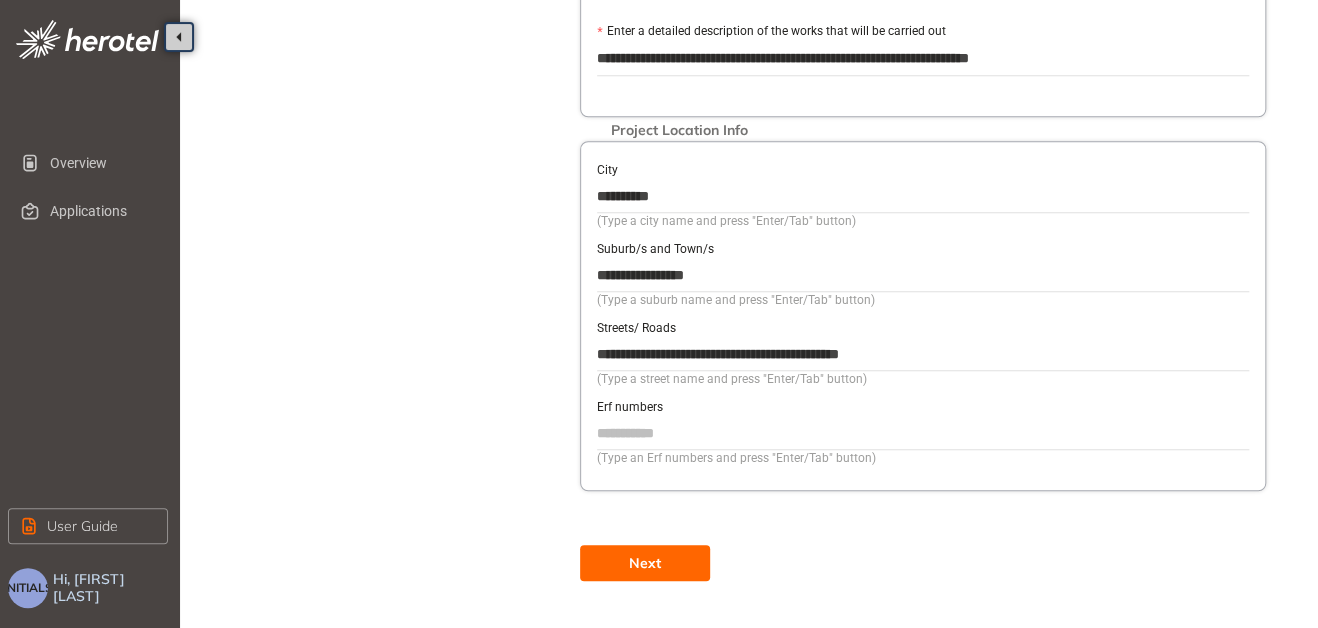 type on "**********" 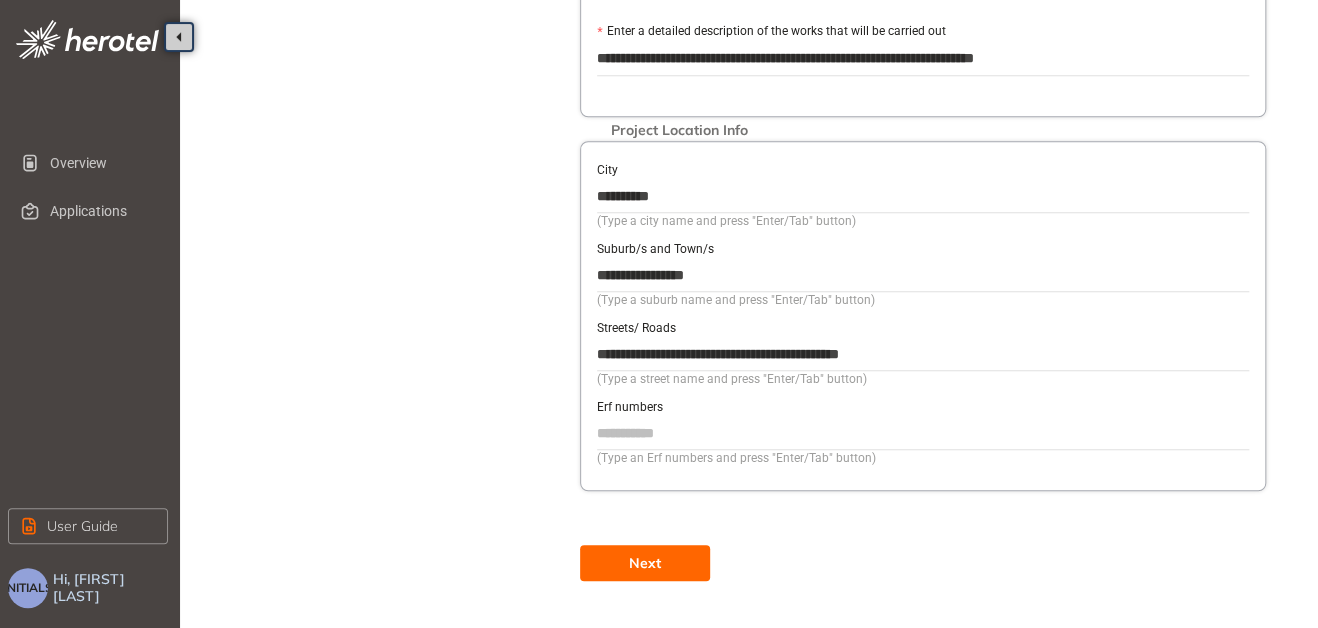 type on "**********" 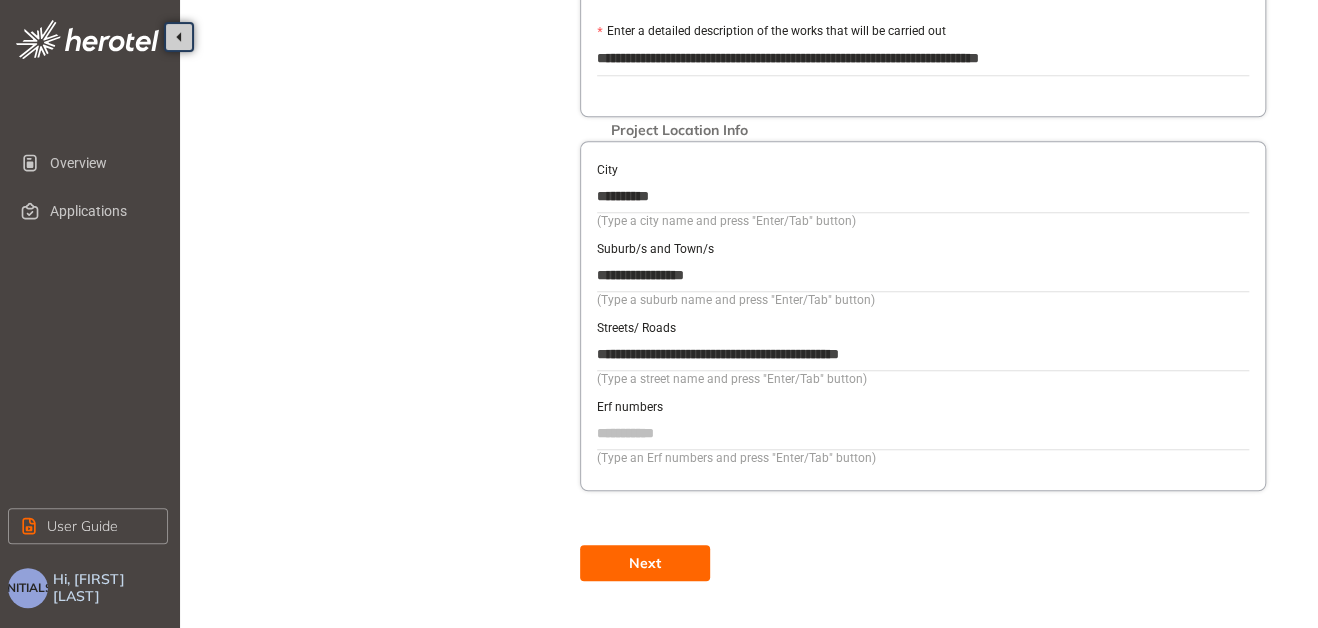 type on "**********" 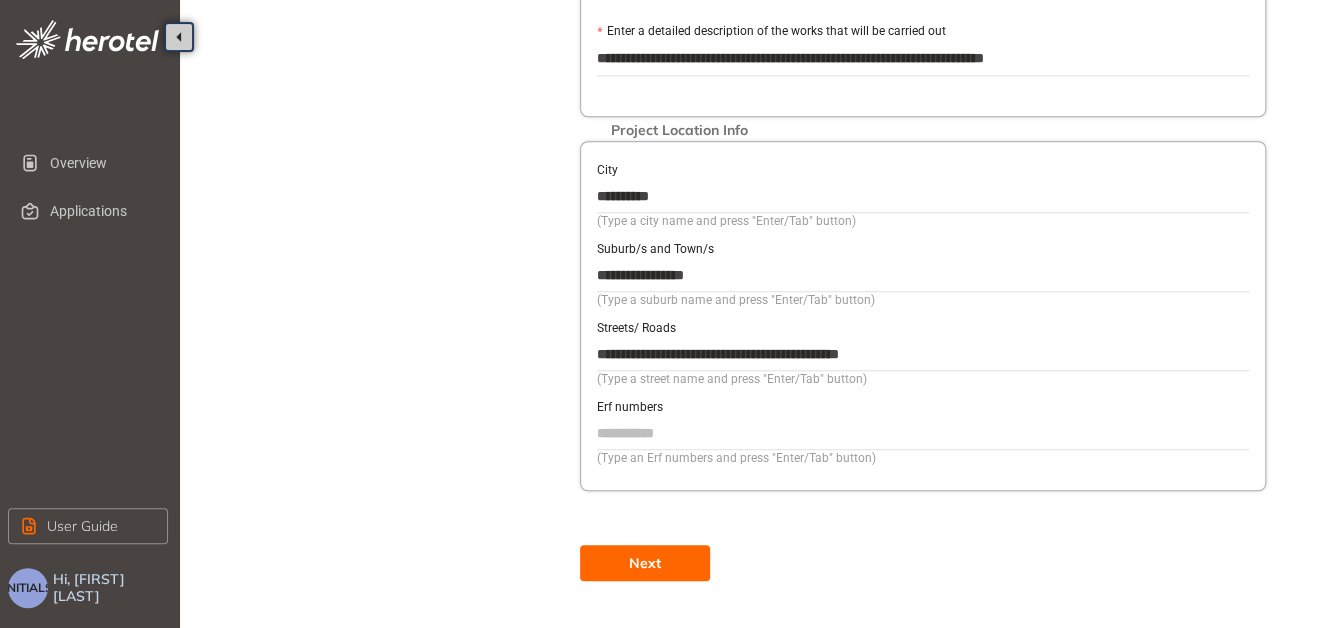 type on "**********" 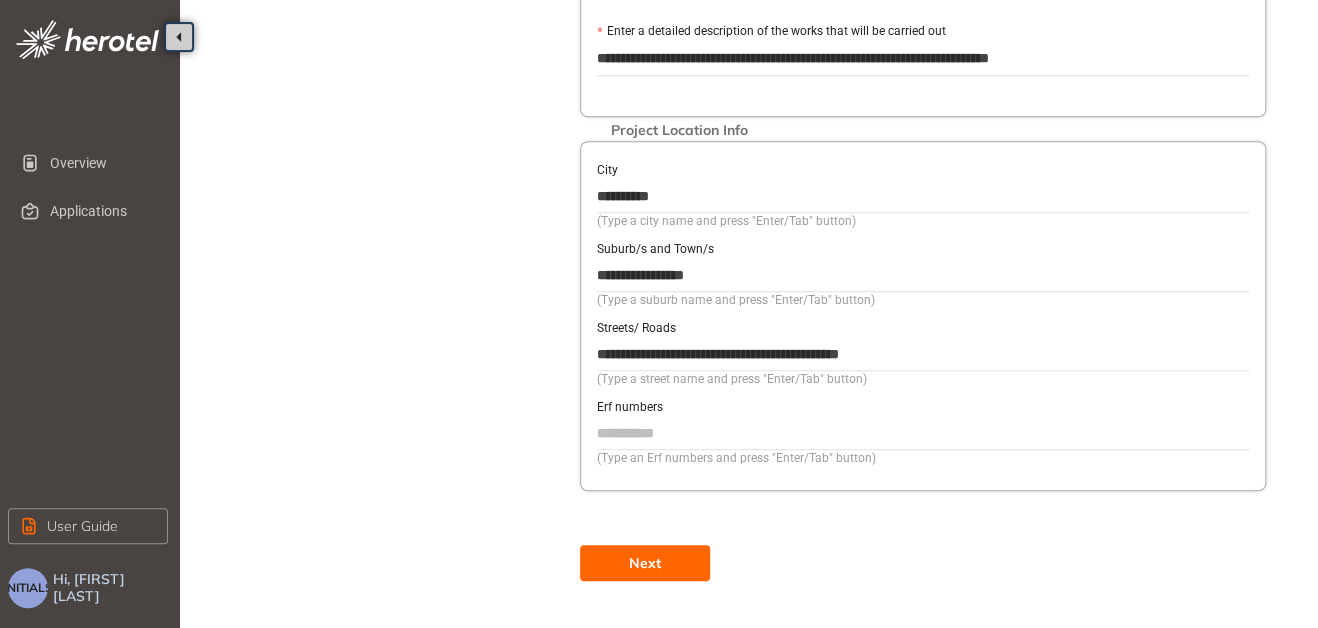 type on "**********" 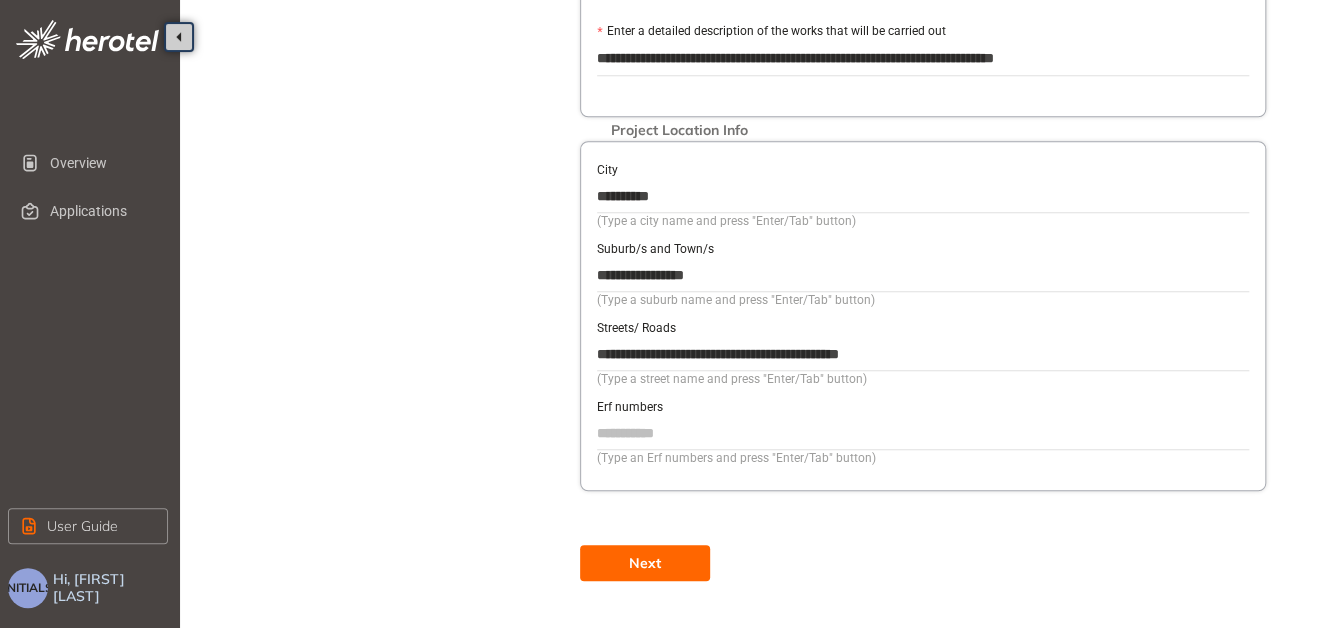 type on "**********" 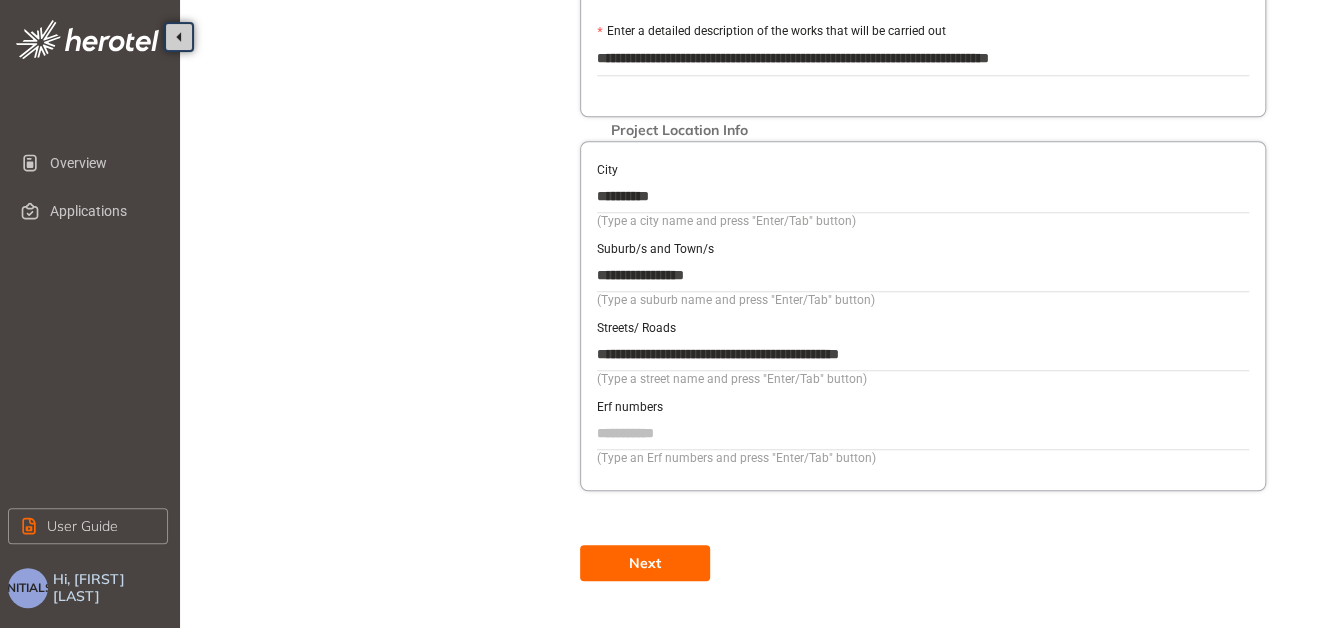 type on "**********" 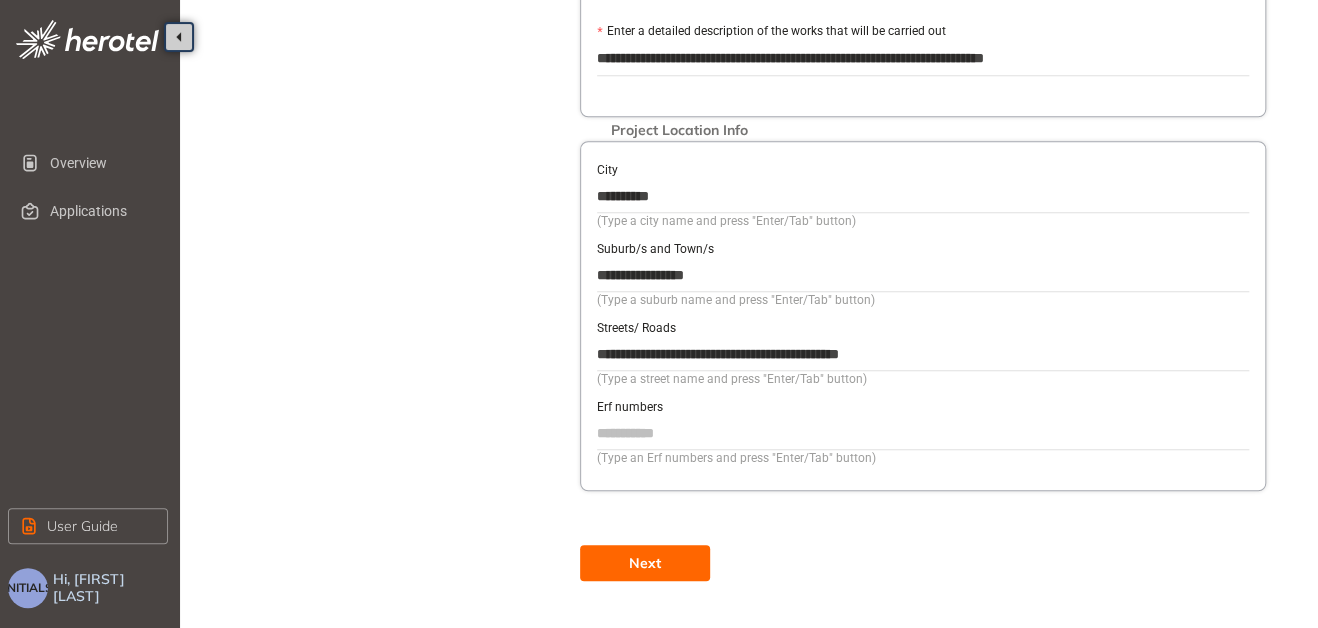 type on "**********" 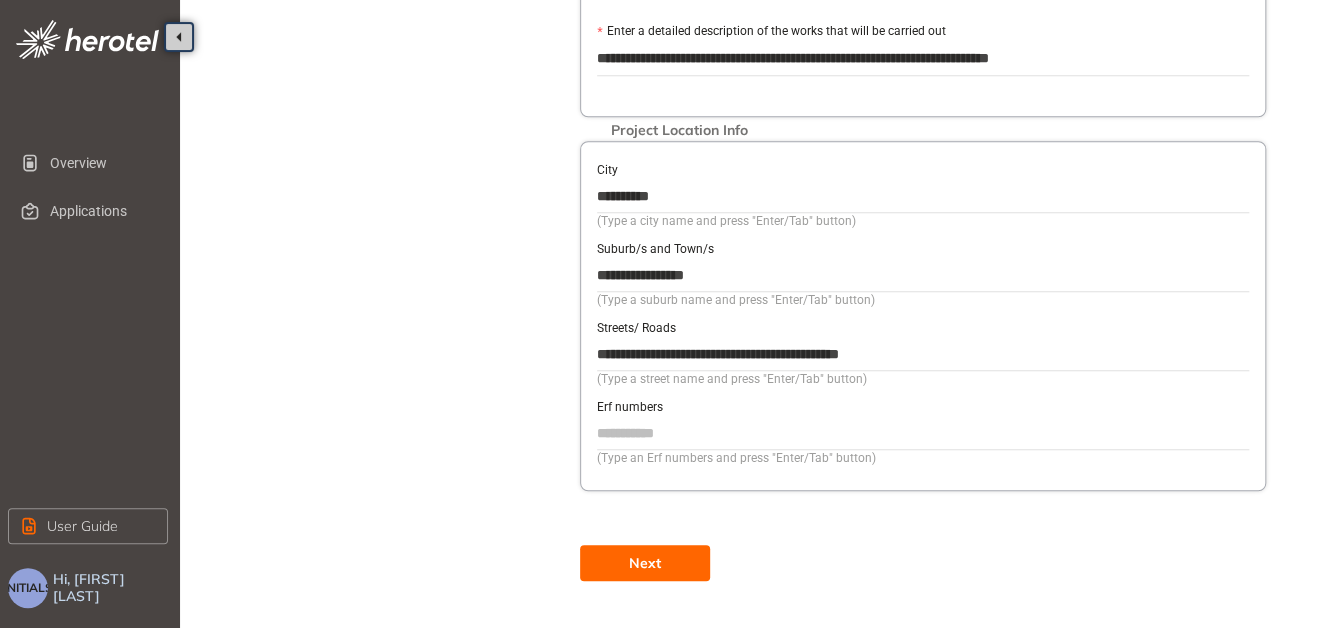 type on "**********" 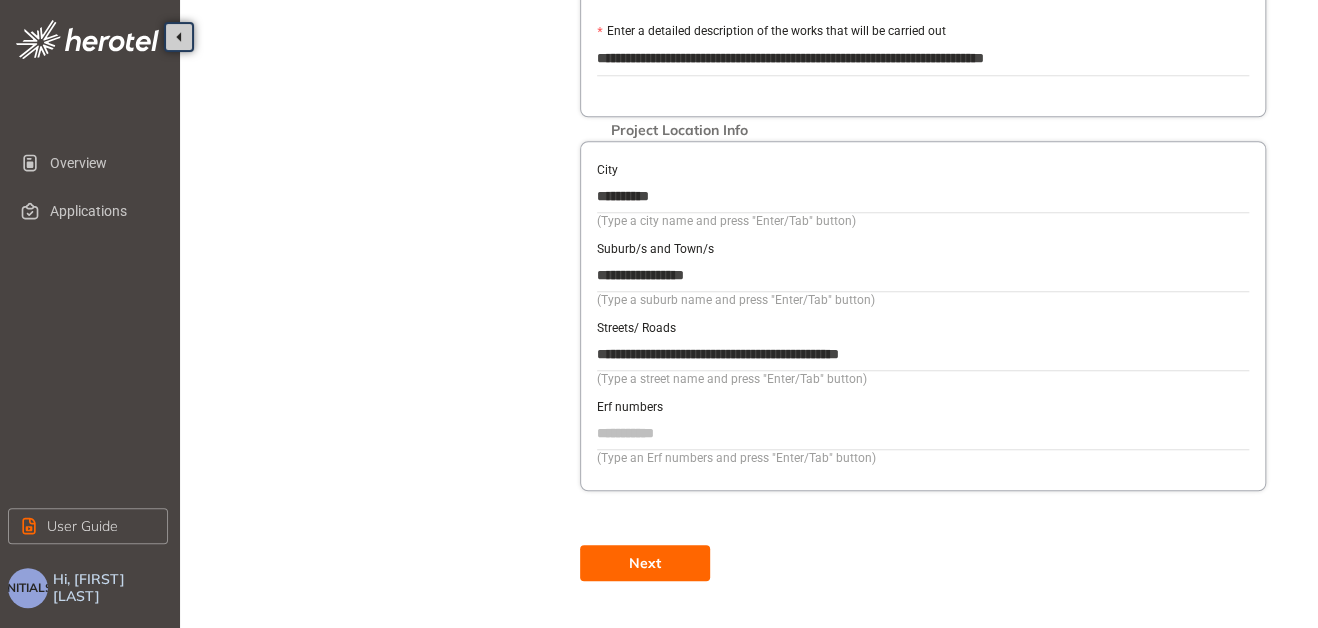 type on "**********" 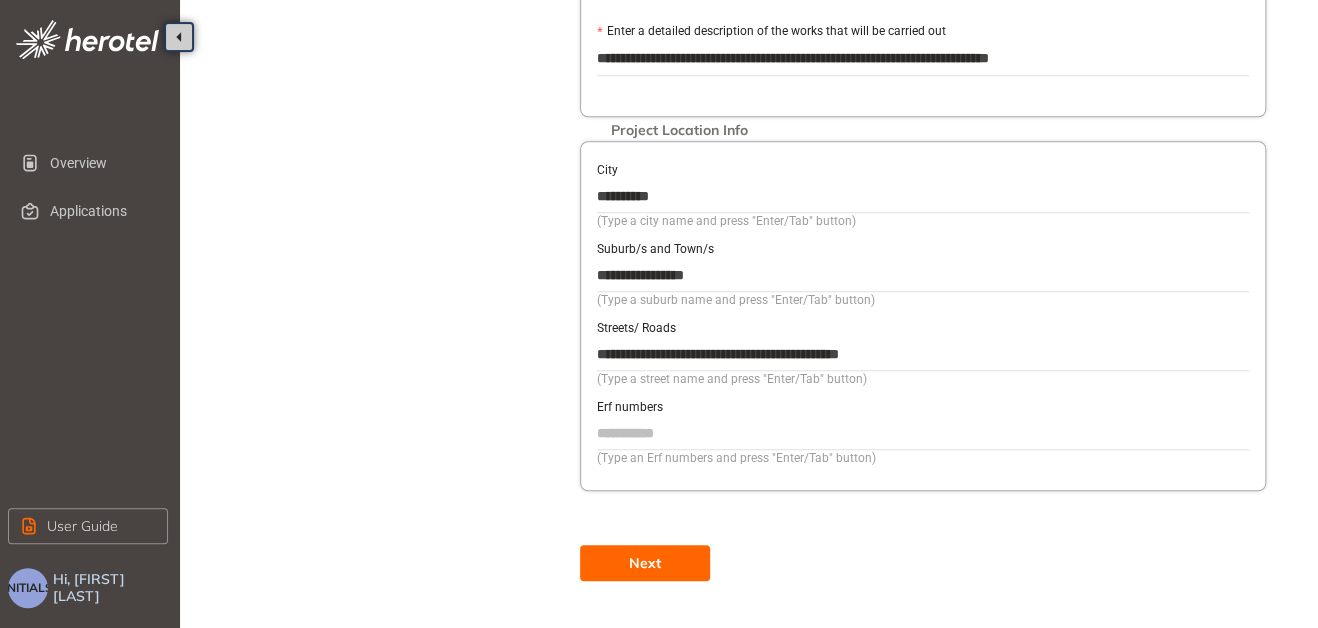 type on "**********" 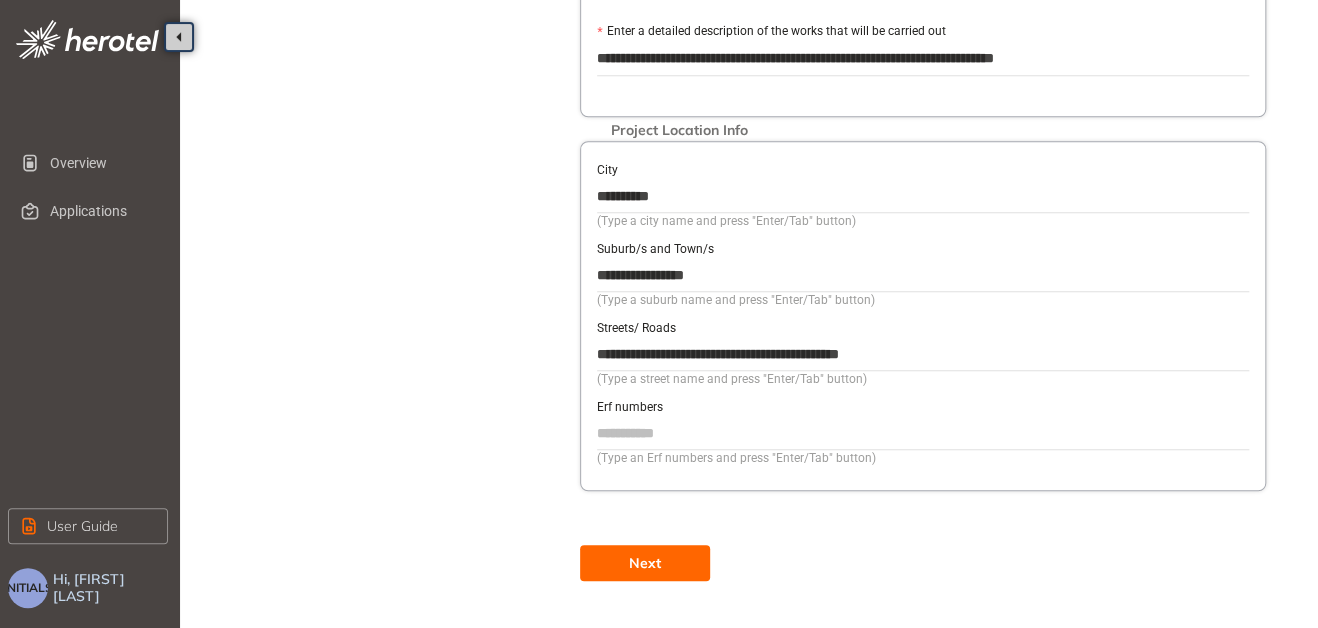 type on "**********" 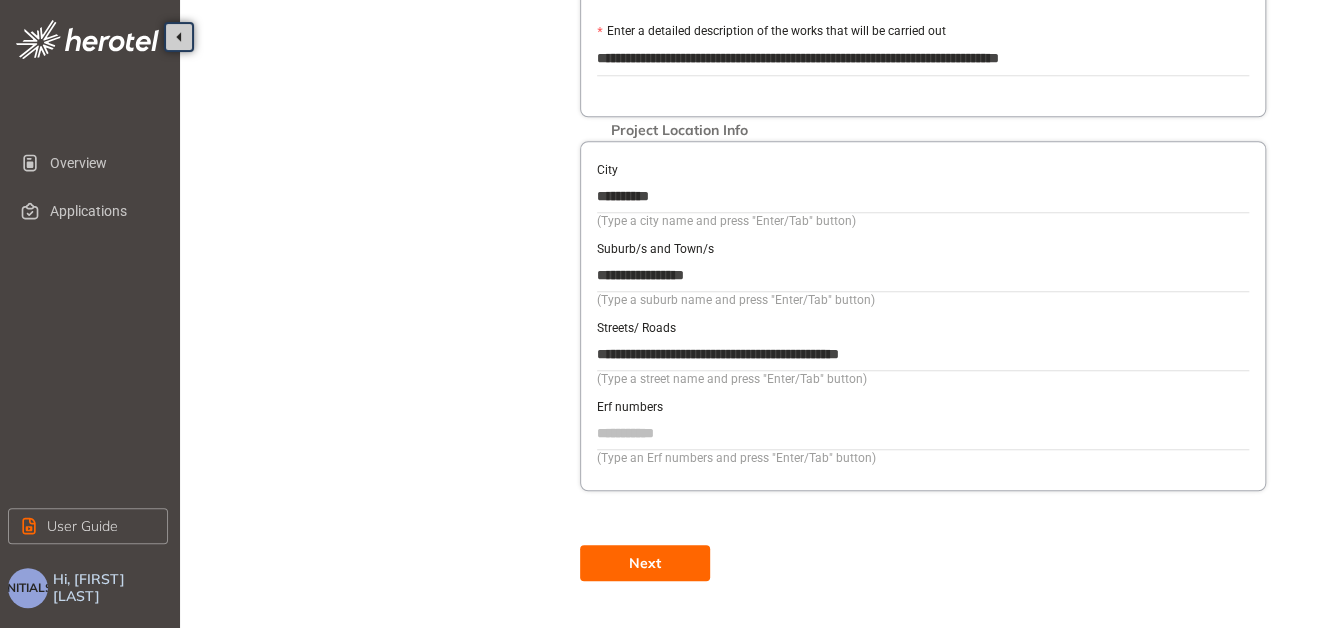 type on "**********" 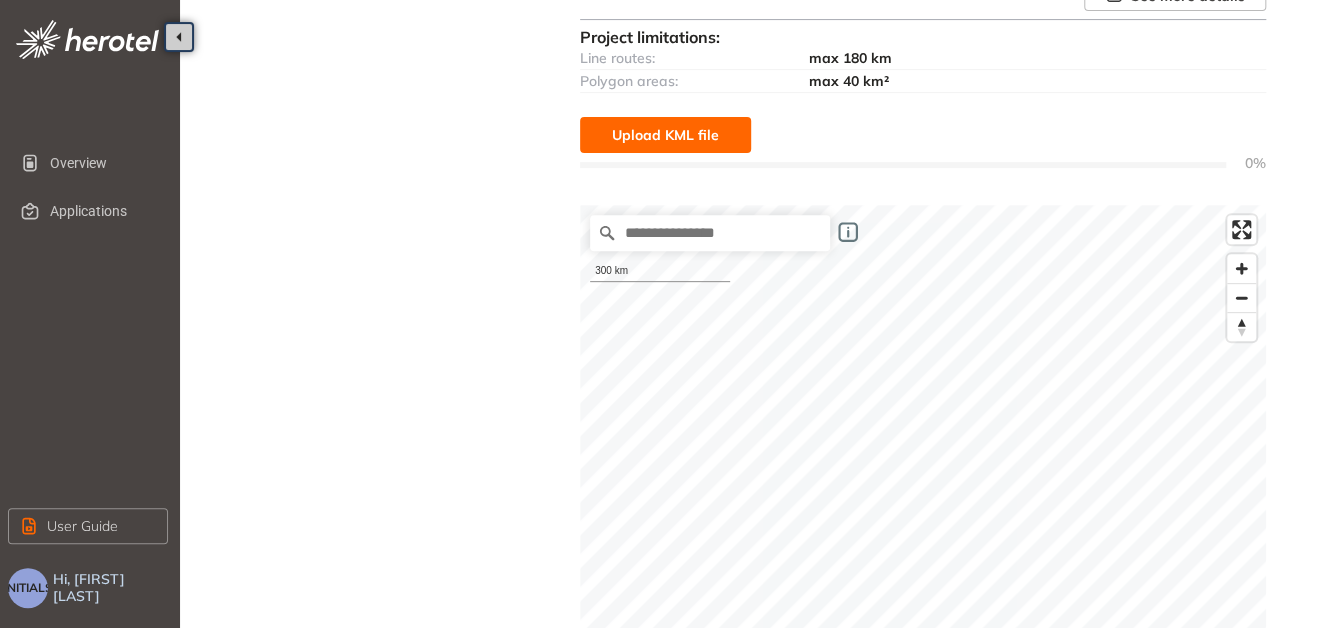 scroll, scrollTop: 392, scrollLeft: 0, axis: vertical 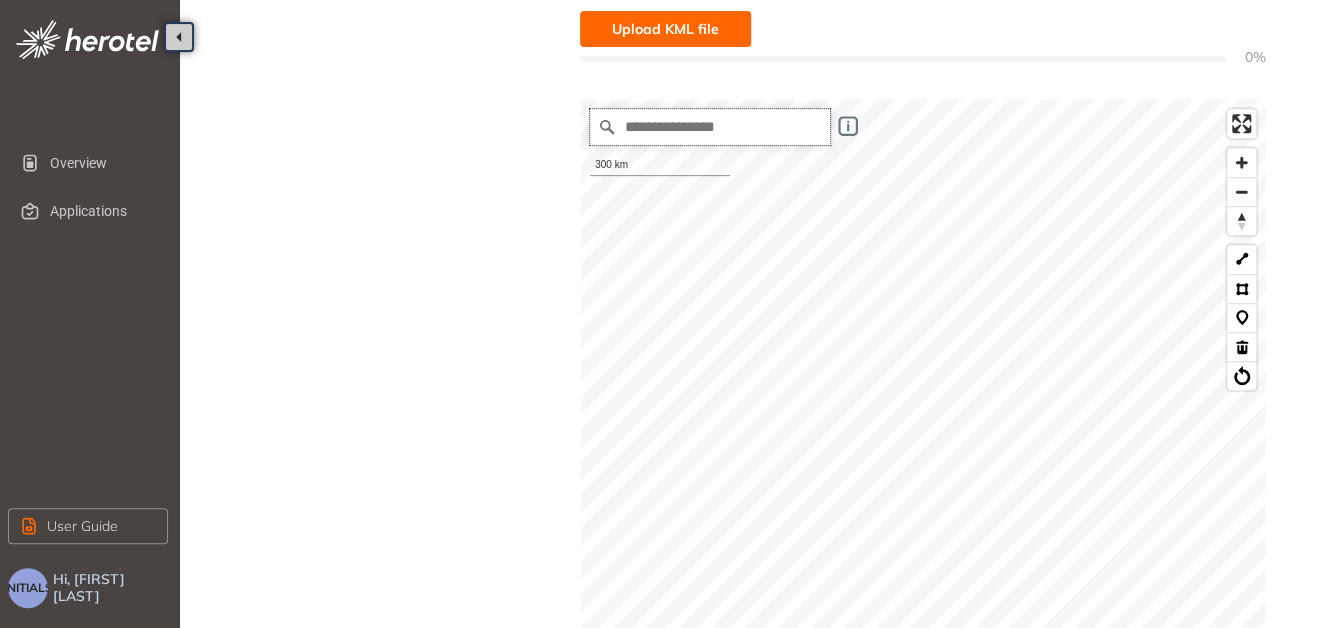 click at bounding box center [710, 127] 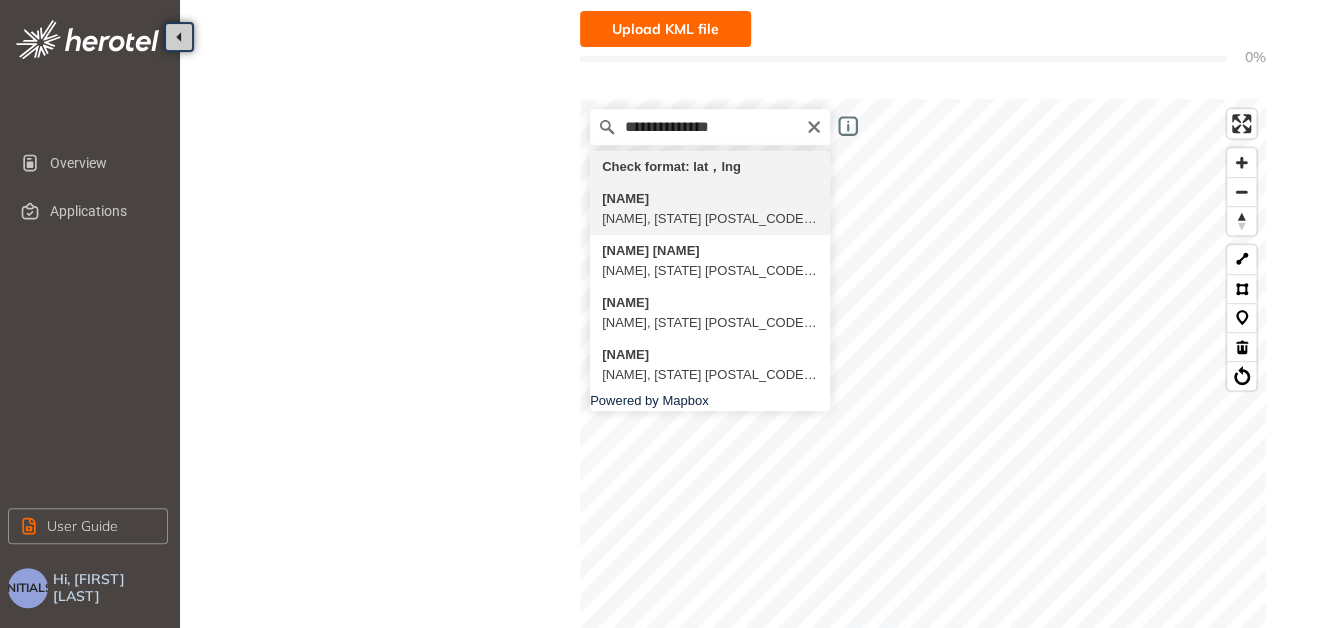 type on "**********" 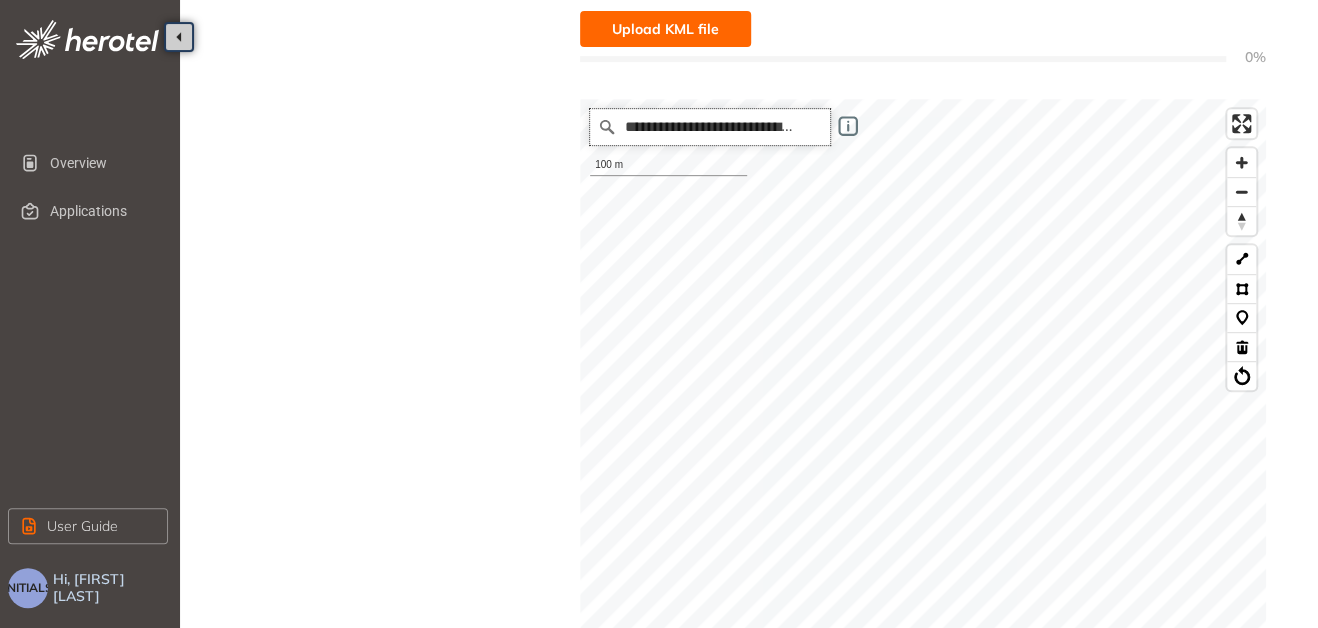scroll, scrollTop: 0, scrollLeft: 0, axis: both 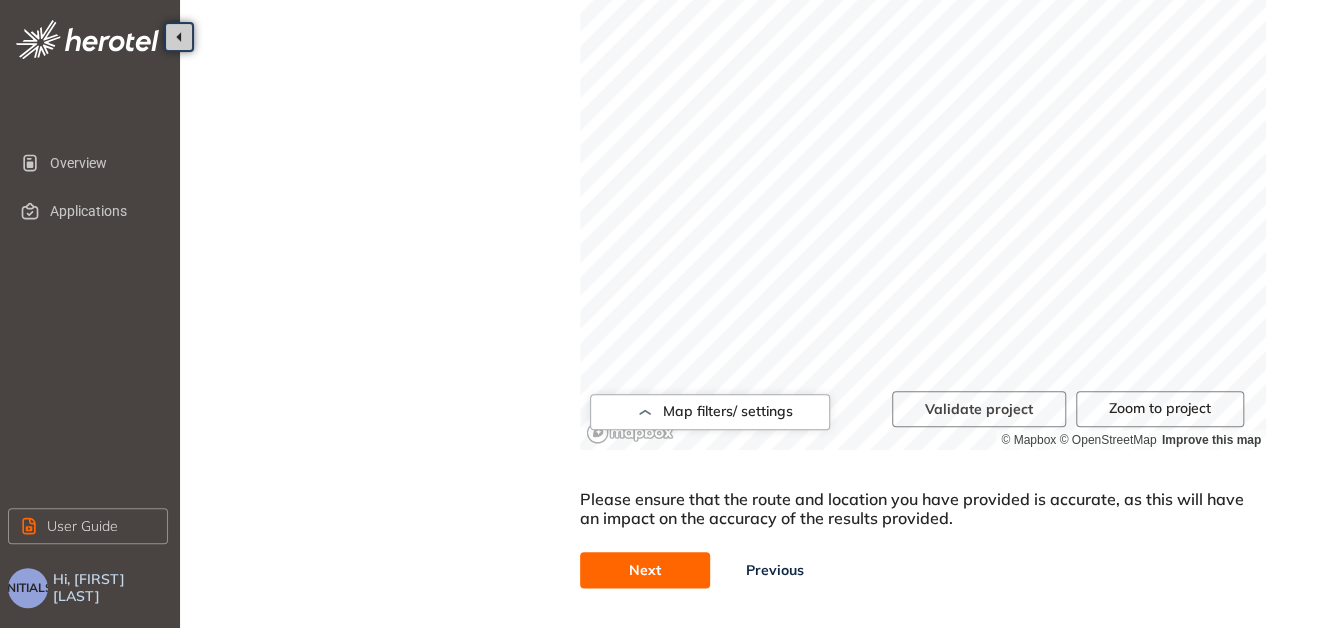 click on "Next" at bounding box center (645, 570) 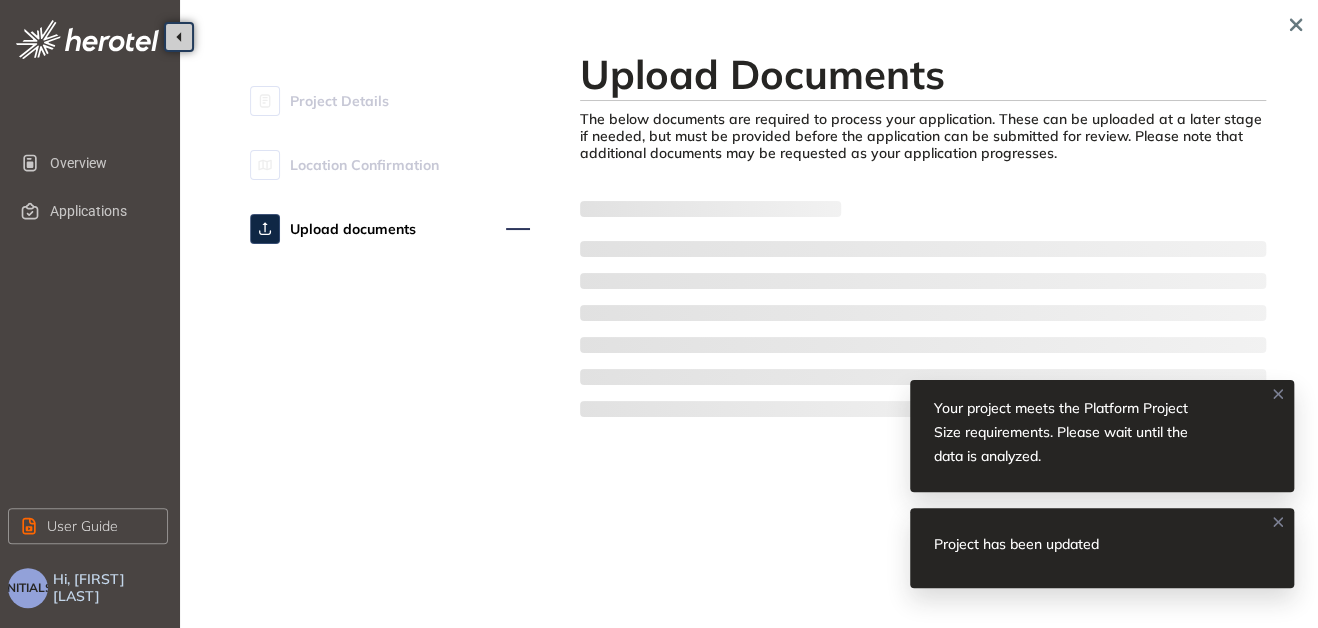 scroll, scrollTop: 0, scrollLeft: 0, axis: both 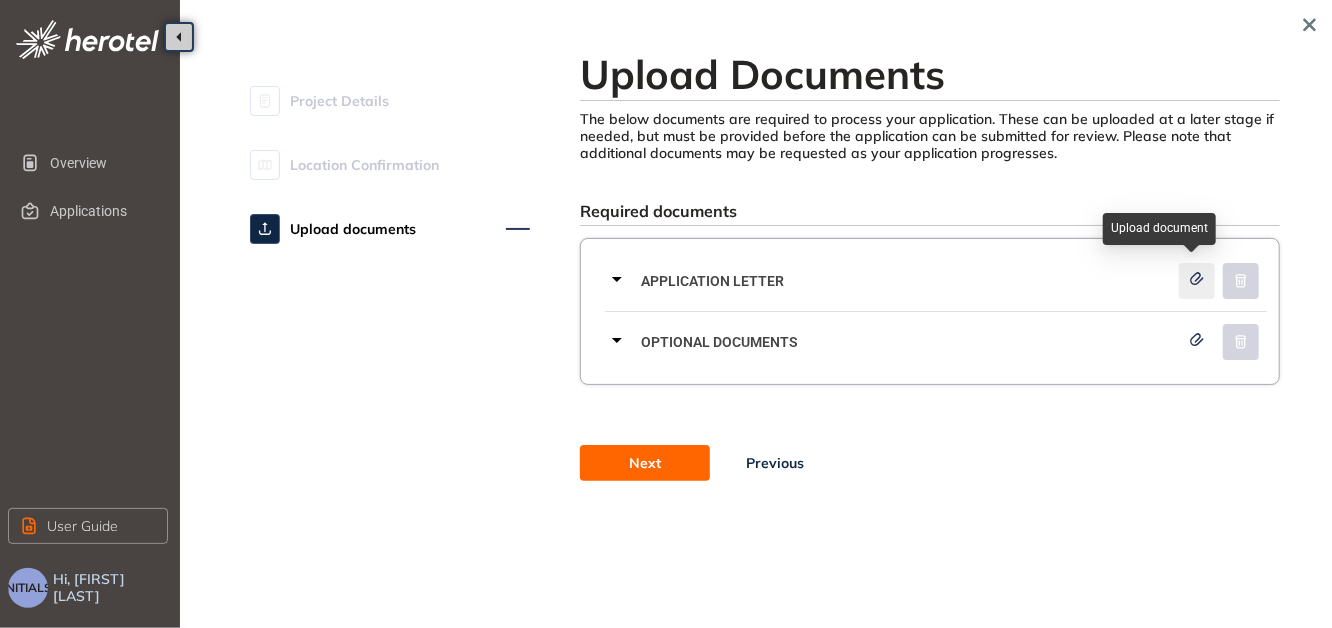 click at bounding box center (1197, 281) 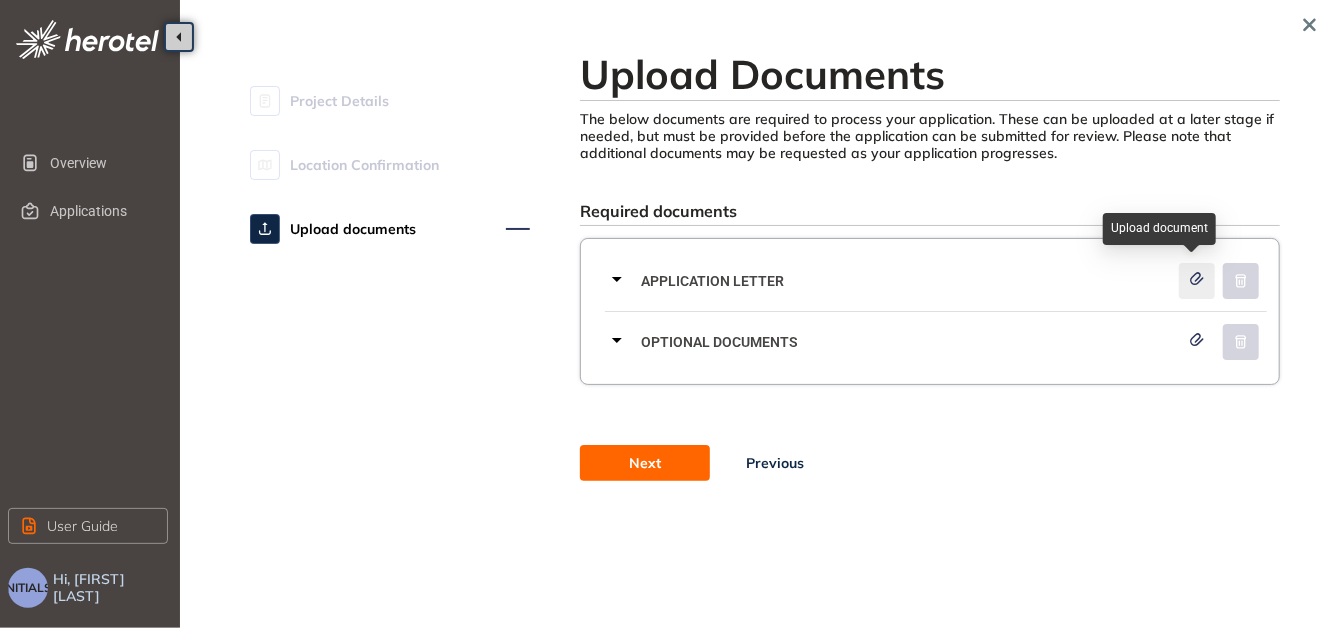 click at bounding box center (1197, 281) 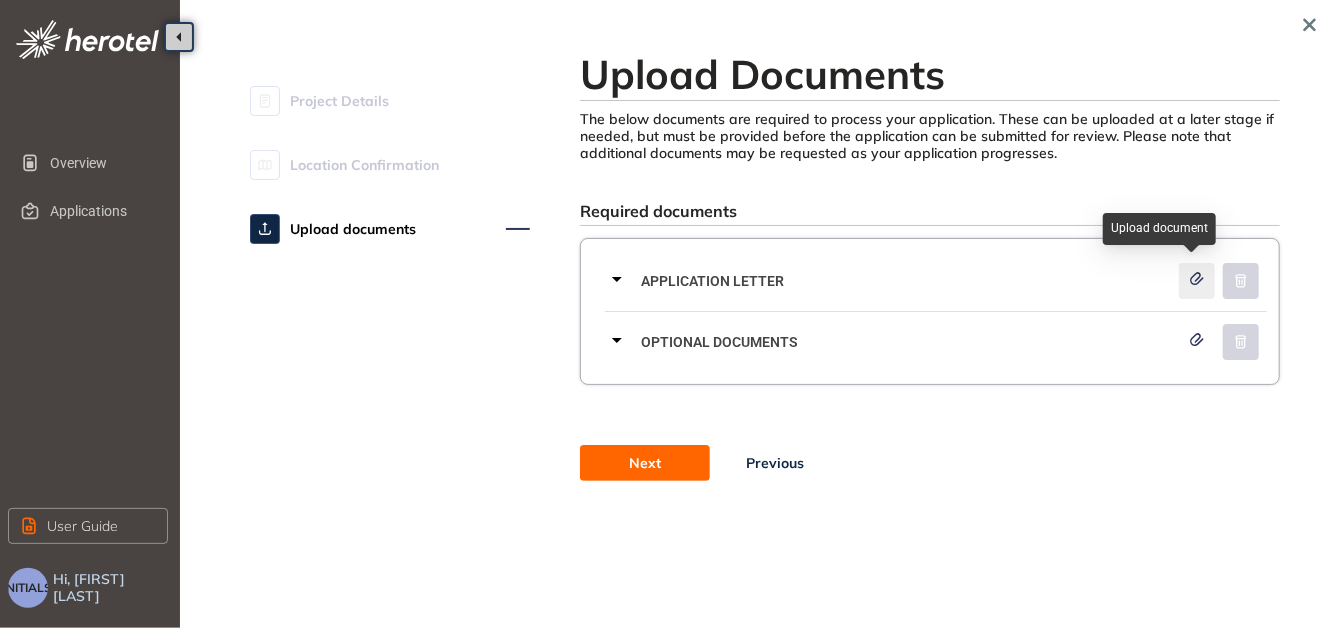 click 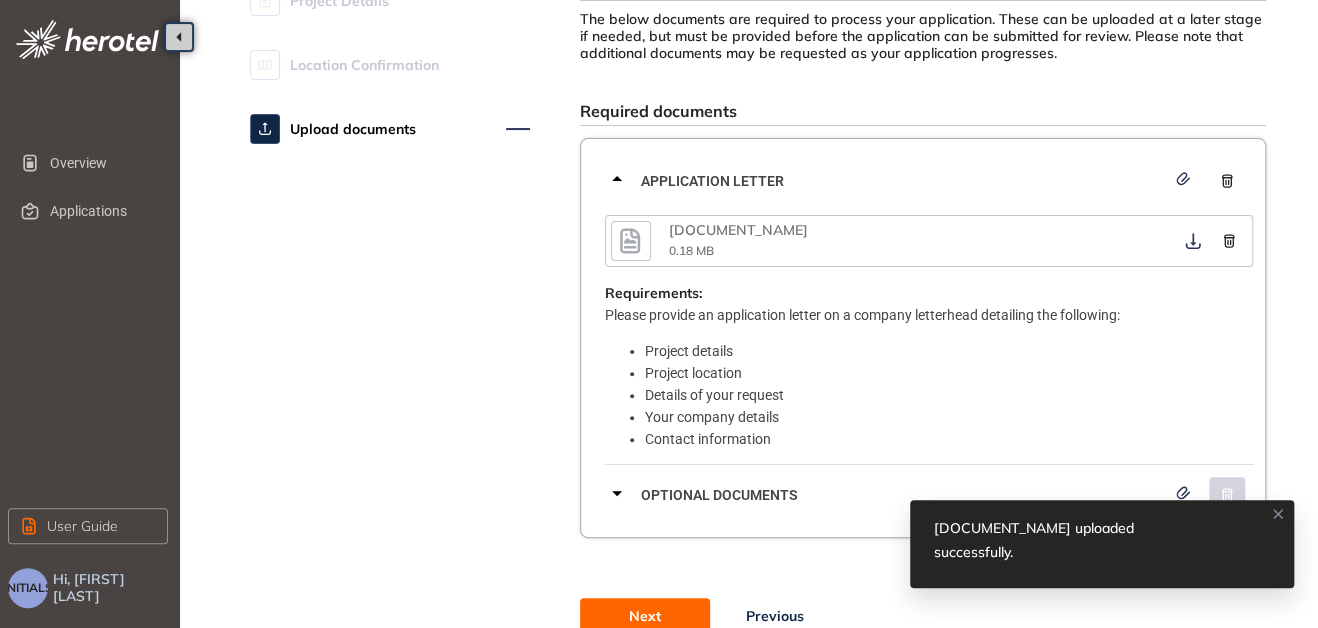 scroll, scrollTop: 196, scrollLeft: 0, axis: vertical 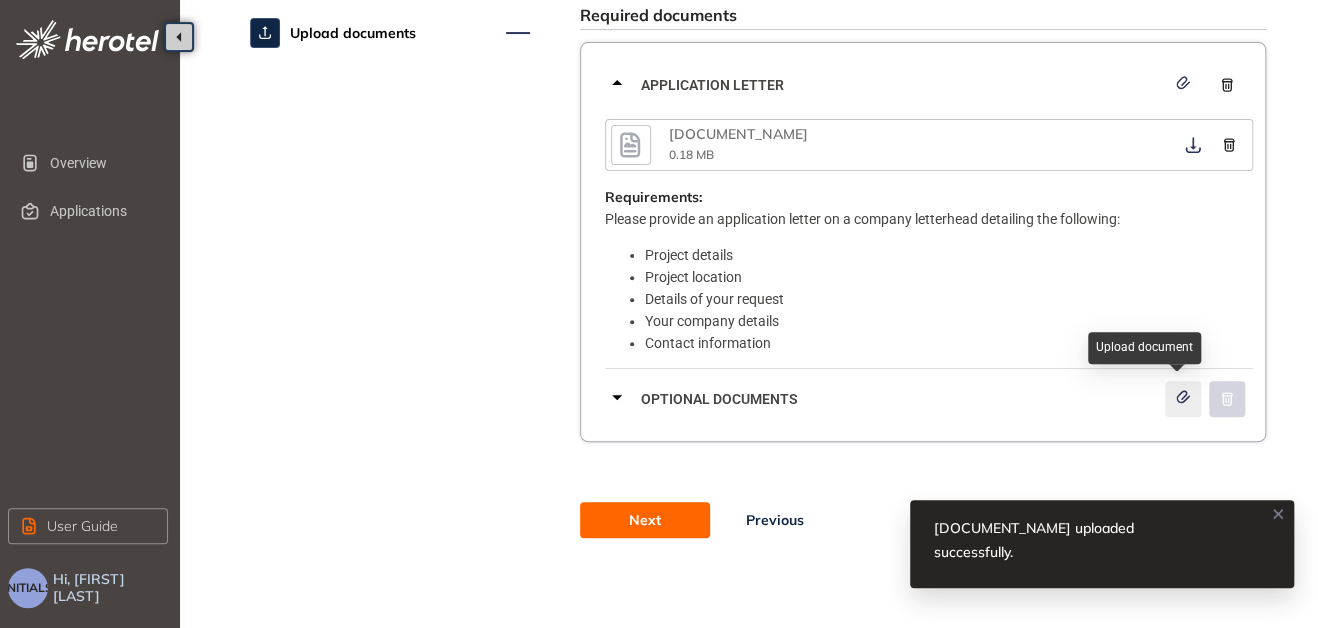 click 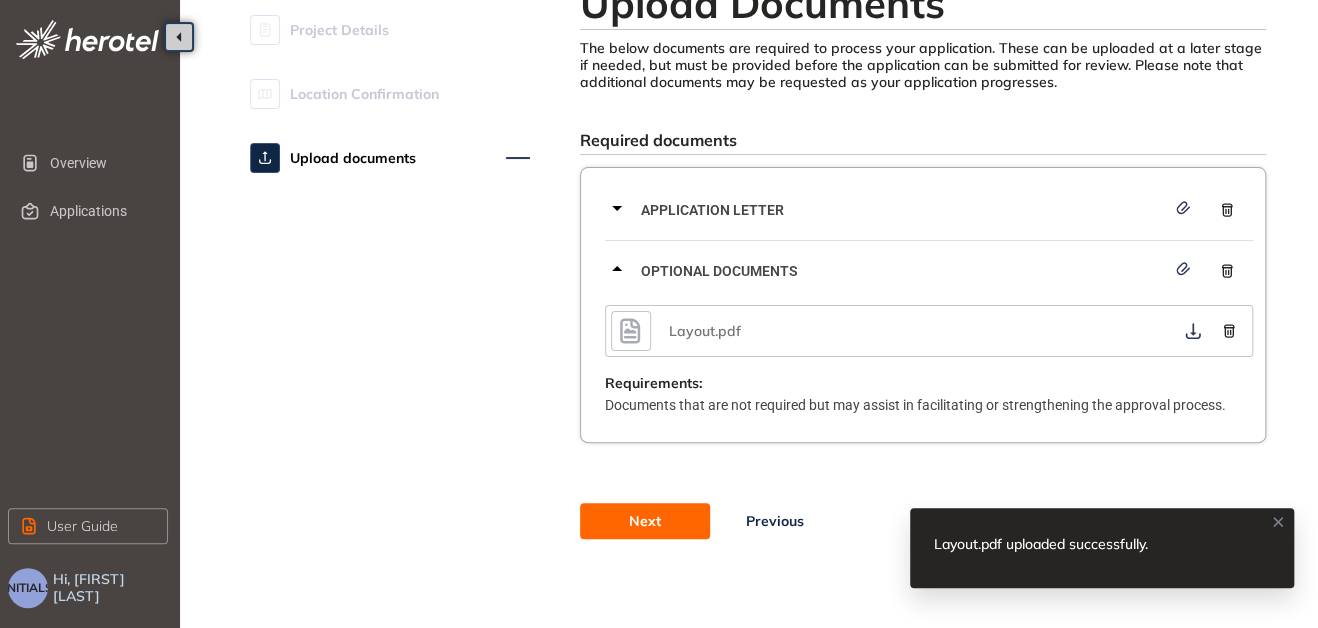 scroll, scrollTop: 131, scrollLeft: 0, axis: vertical 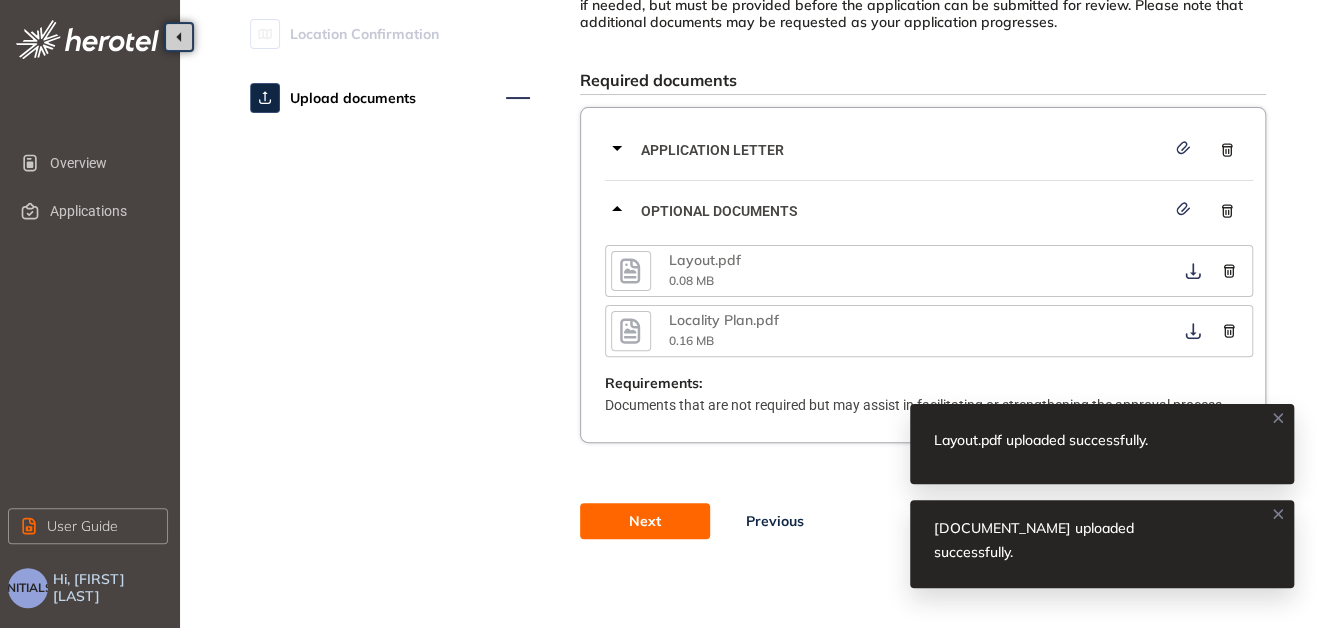 click on "Next" at bounding box center [645, 521] 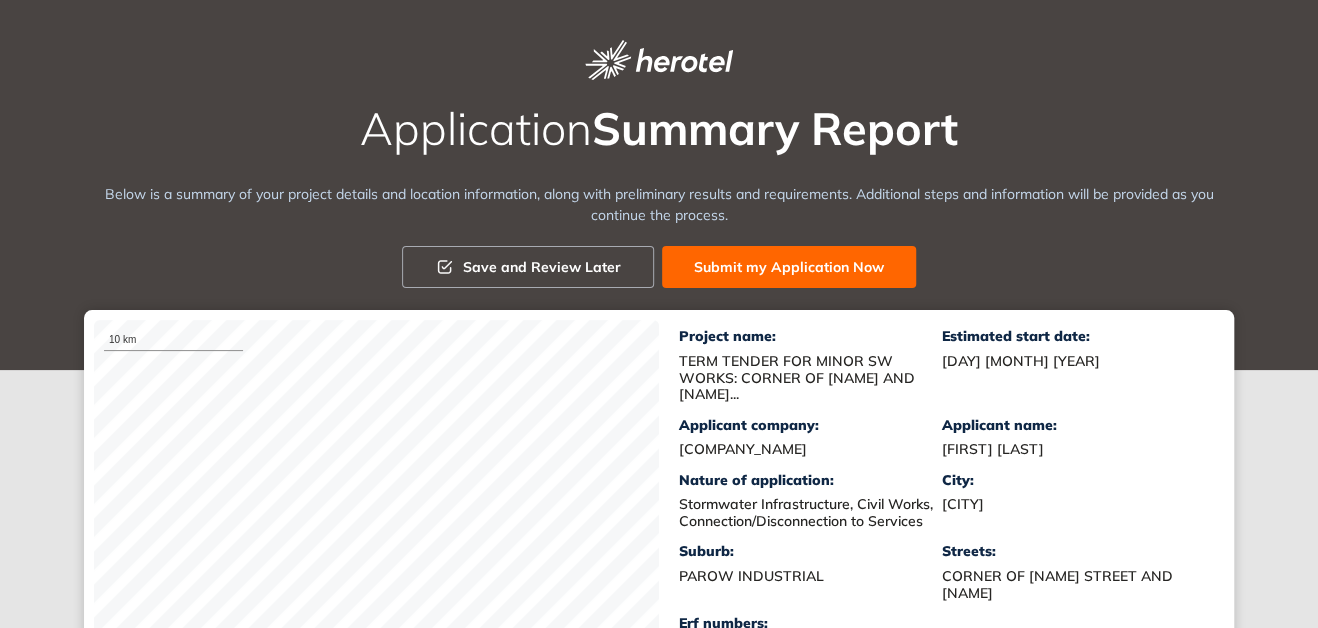 scroll, scrollTop: 100, scrollLeft: 0, axis: vertical 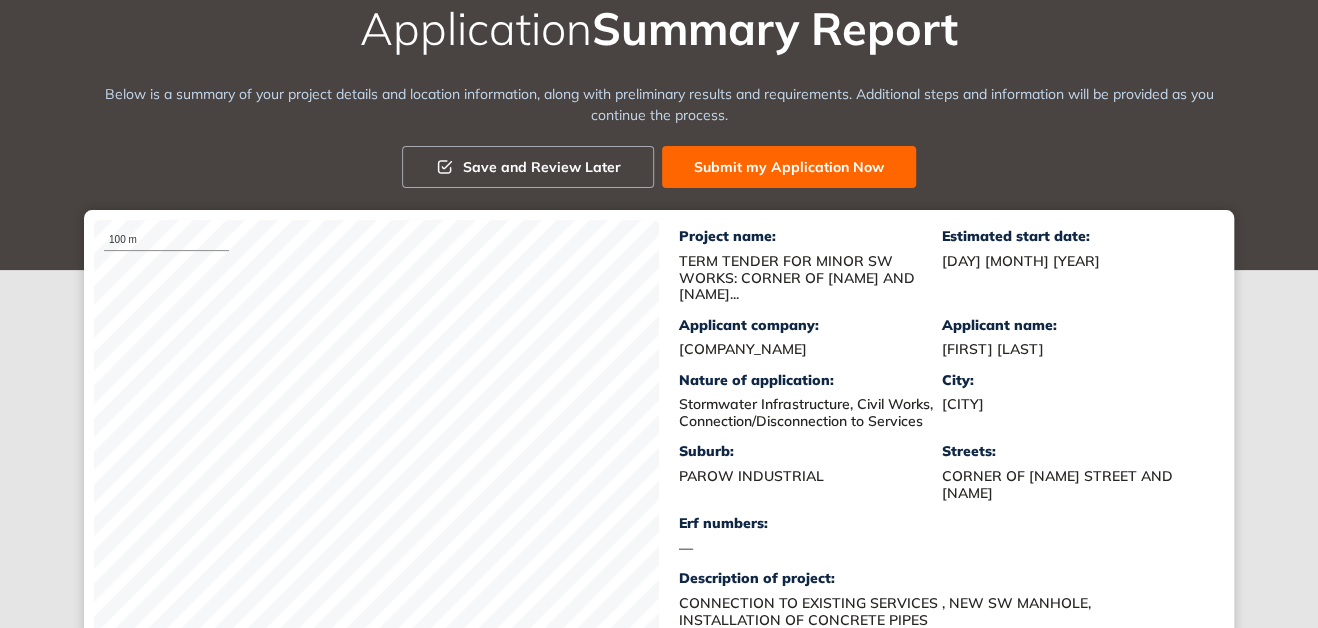click on "Submit my Application Now" at bounding box center (789, 167) 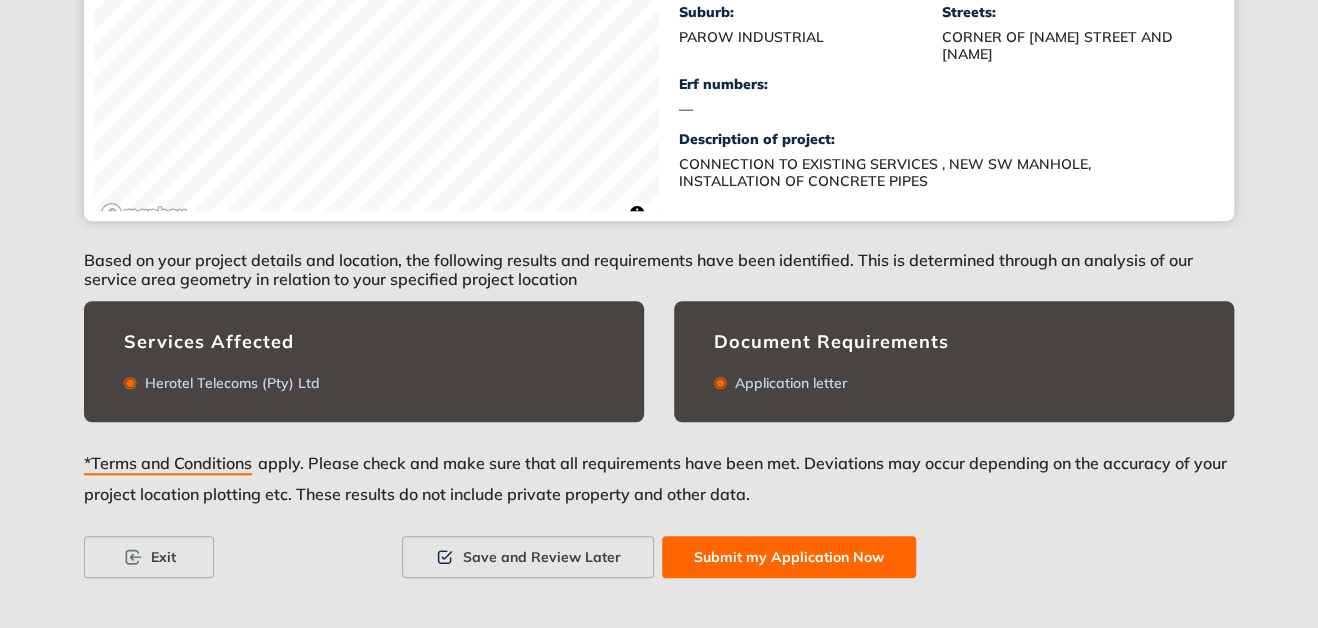 scroll, scrollTop: 555, scrollLeft: 0, axis: vertical 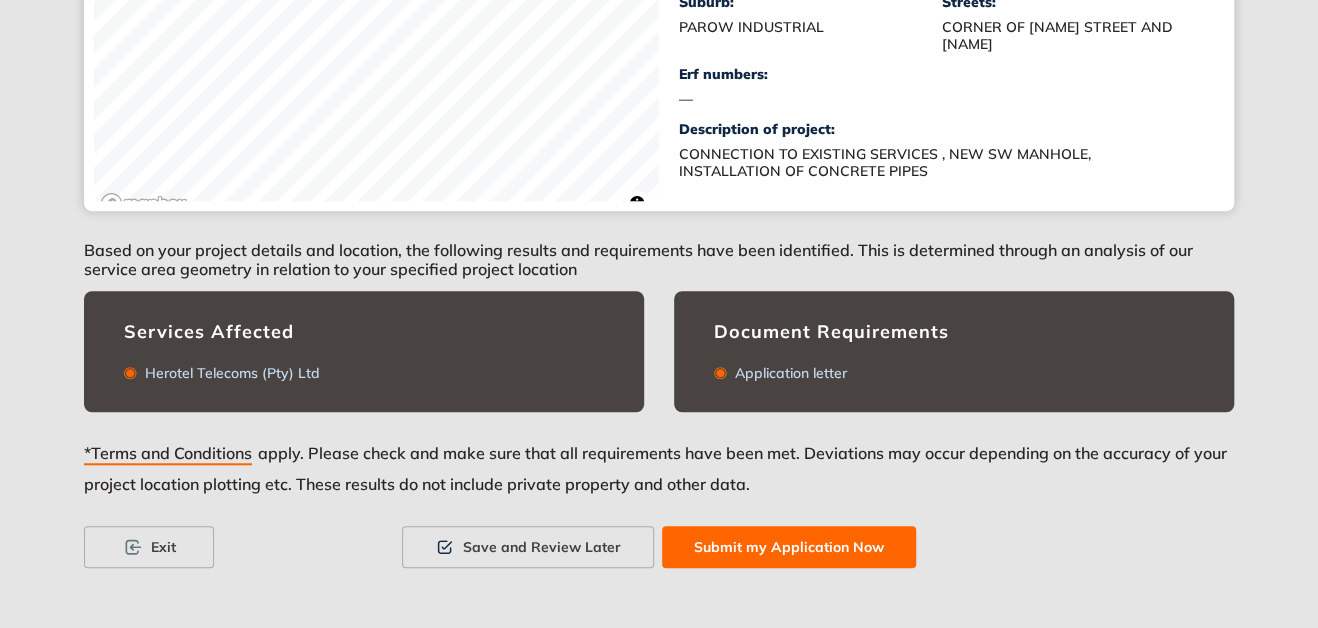 click on "Submit my Application Now" at bounding box center (789, 547) 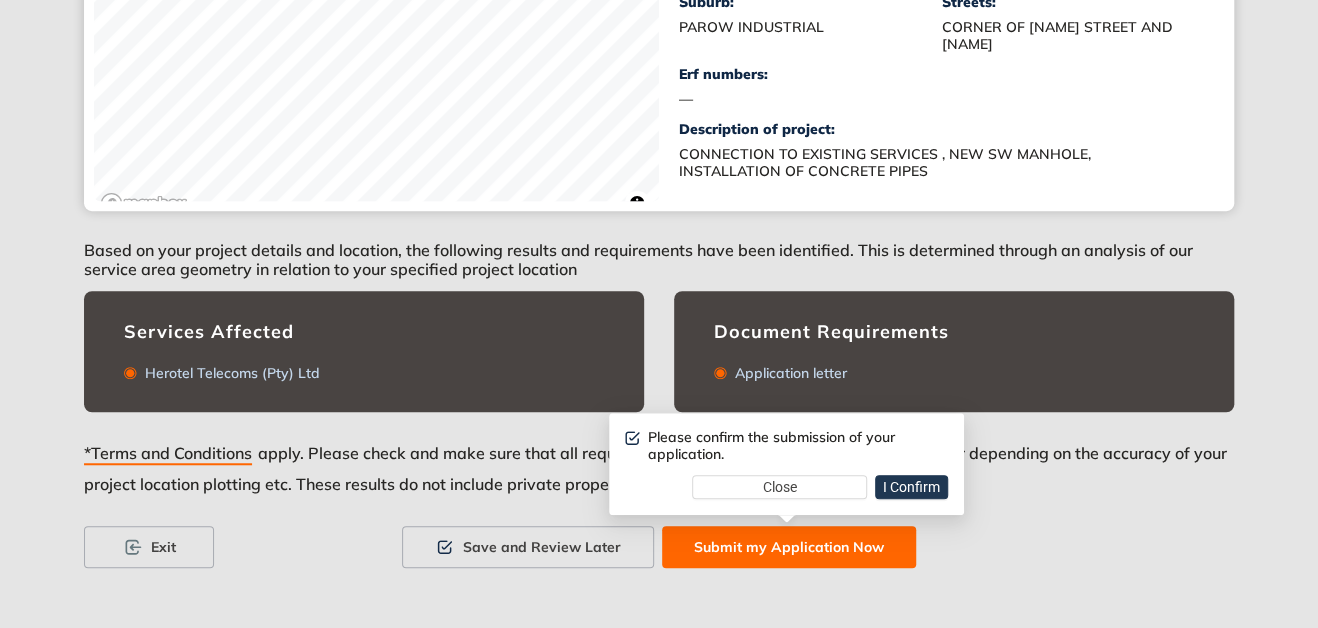 click on "I Confirm" at bounding box center (911, 487) 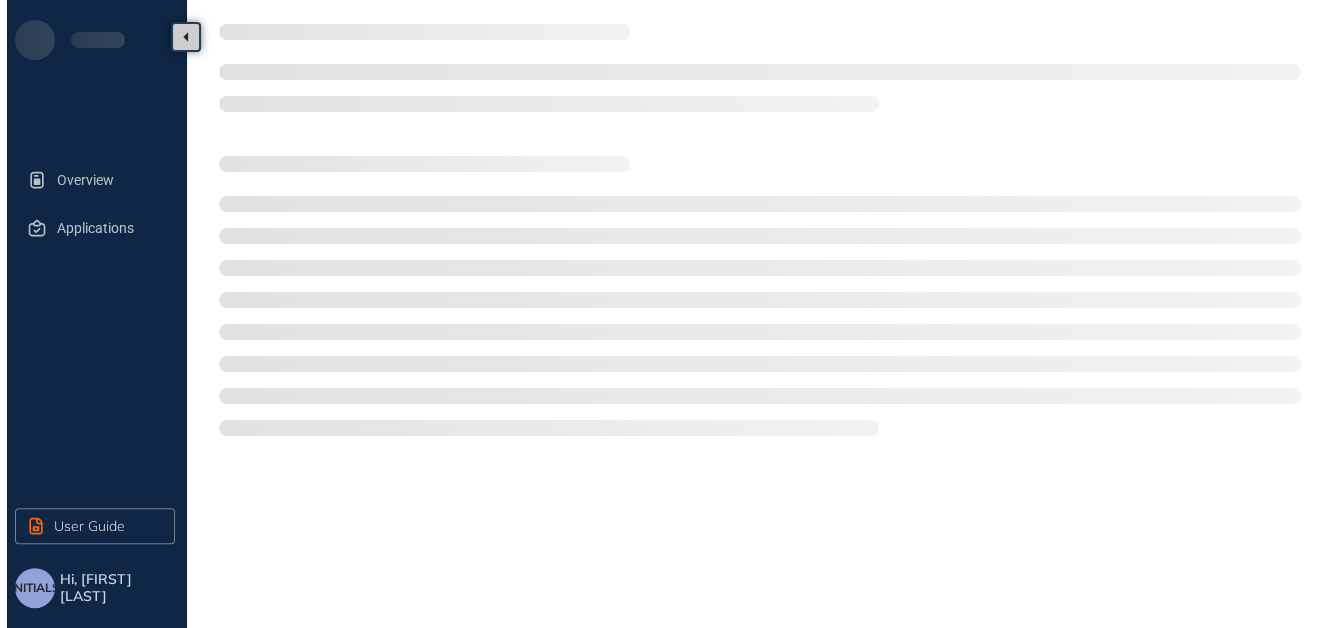 scroll, scrollTop: 0, scrollLeft: 0, axis: both 